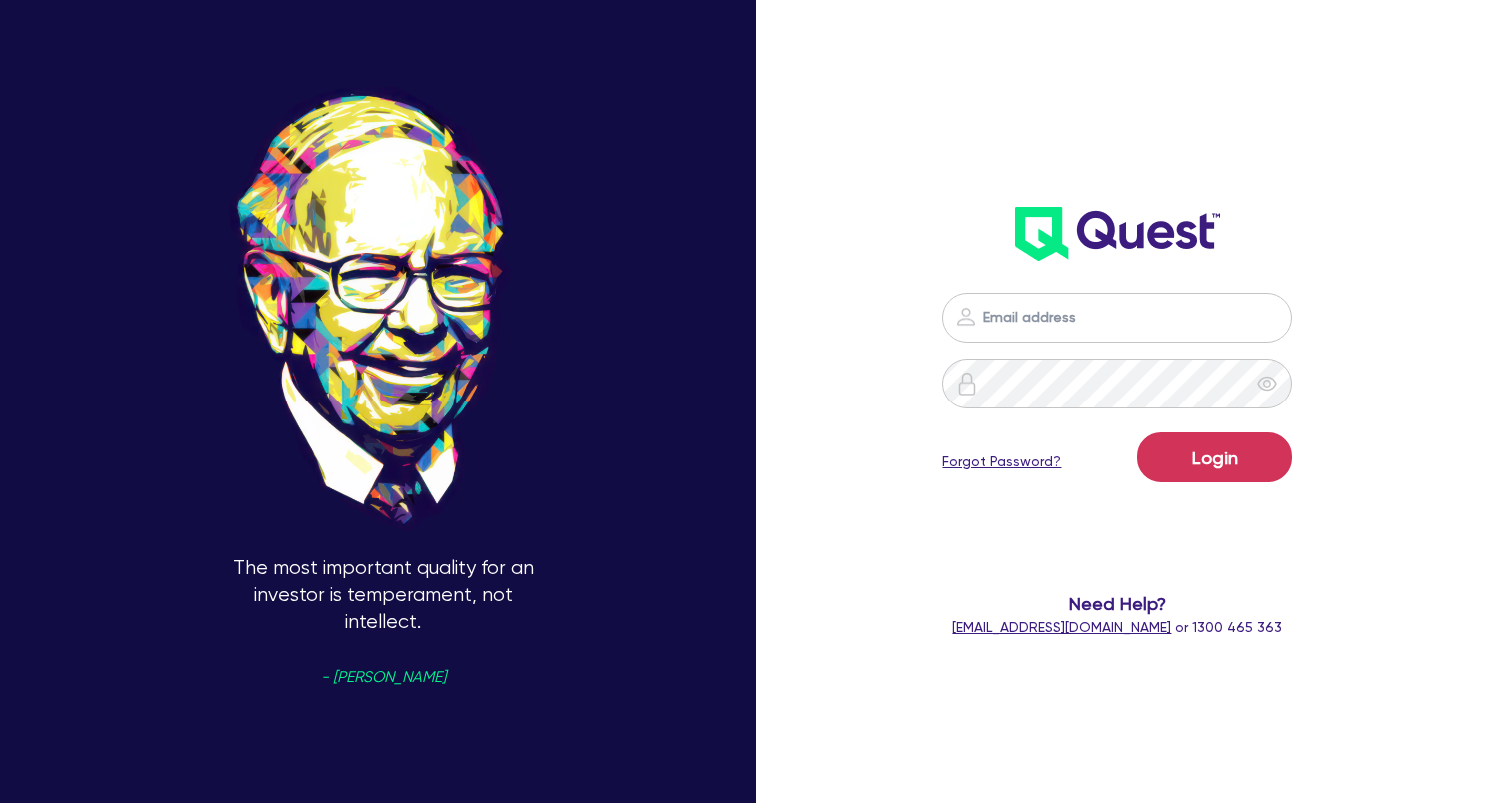scroll, scrollTop: 0, scrollLeft: 0, axis: both 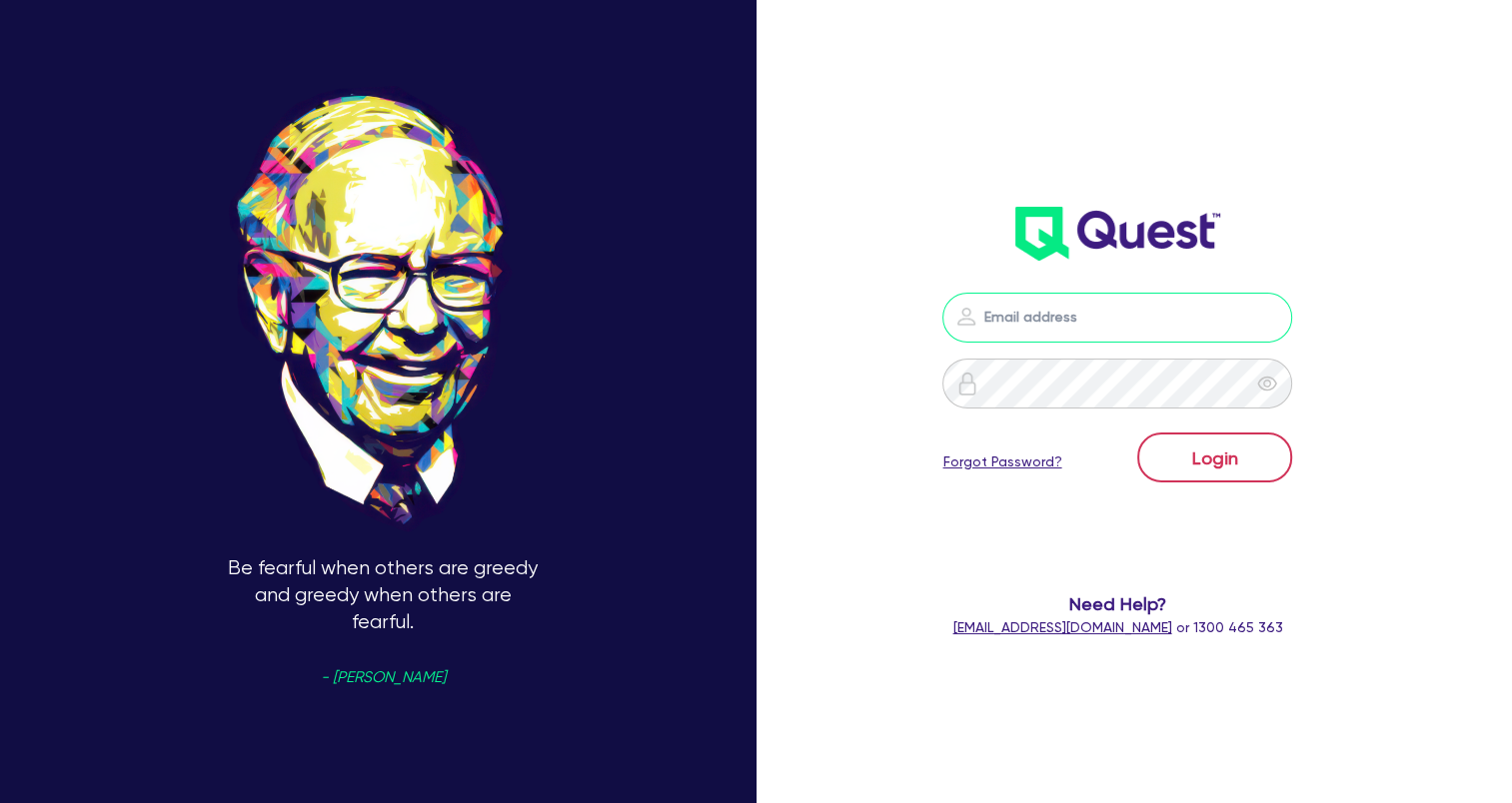 type on "[EMAIL_ADDRESS][DOMAIN_NAME]" 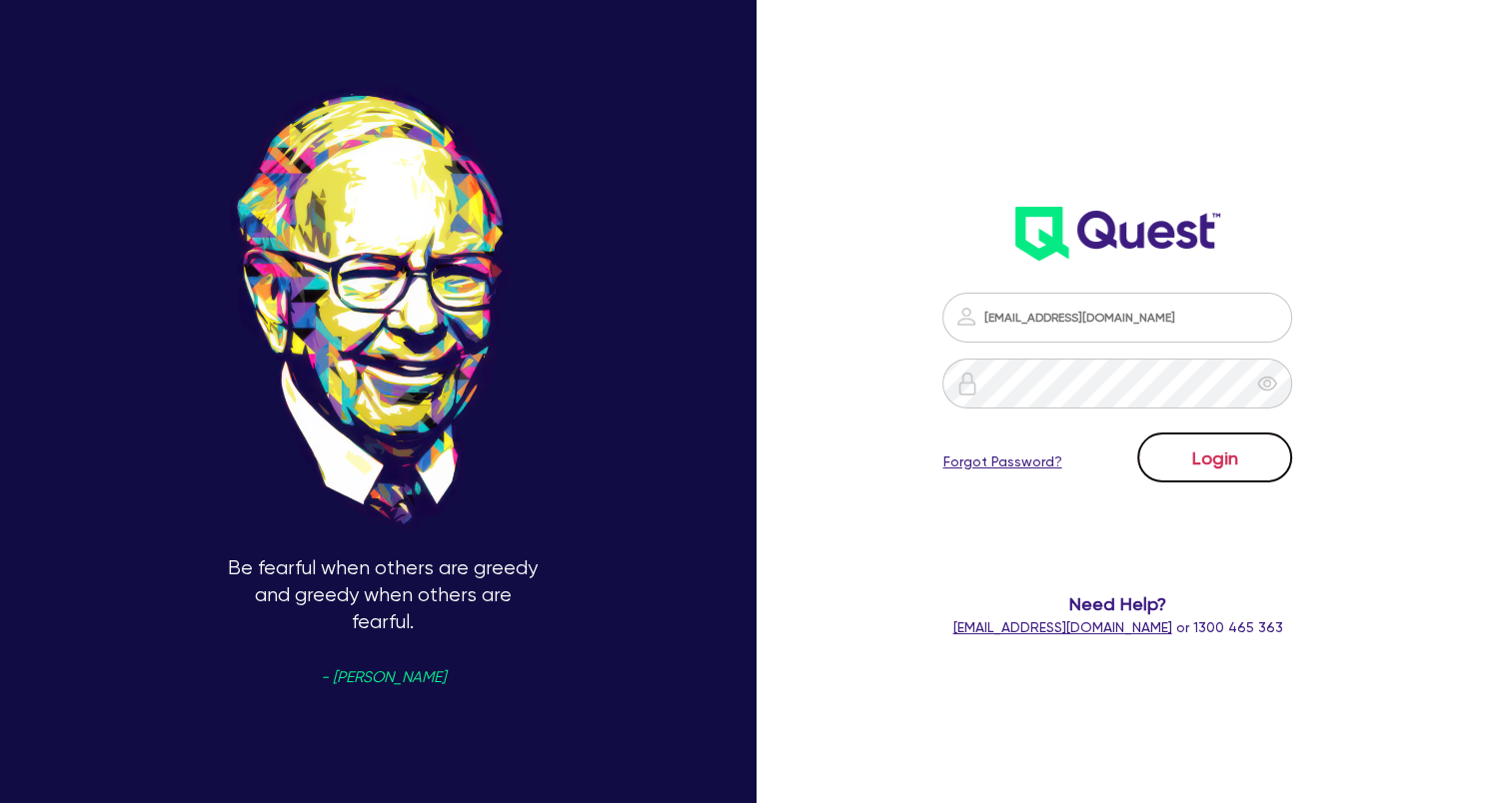 click on "Login" at bounding box center (1214, 457) 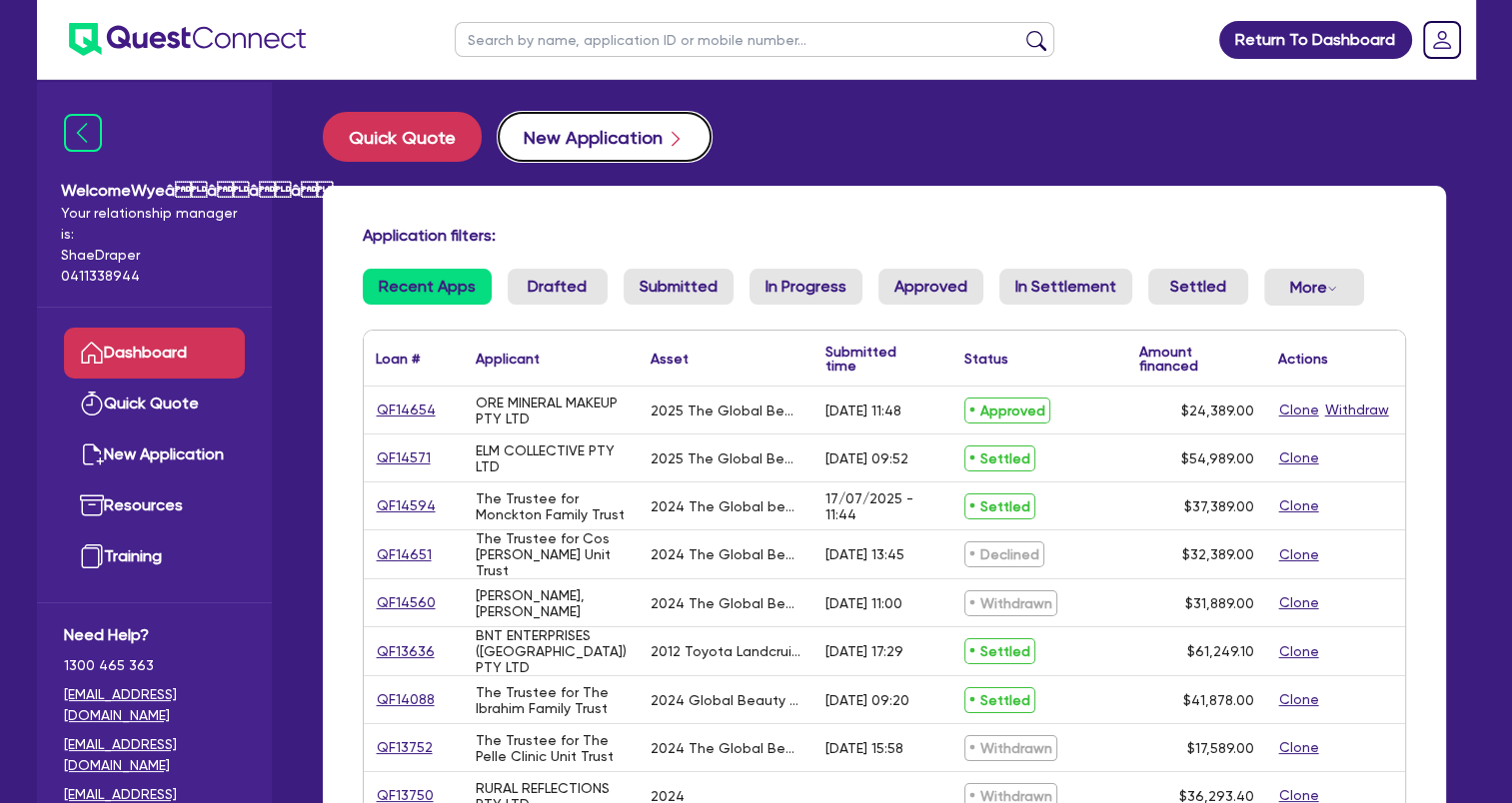 click on "New Application" at bounding box center [605, 137] 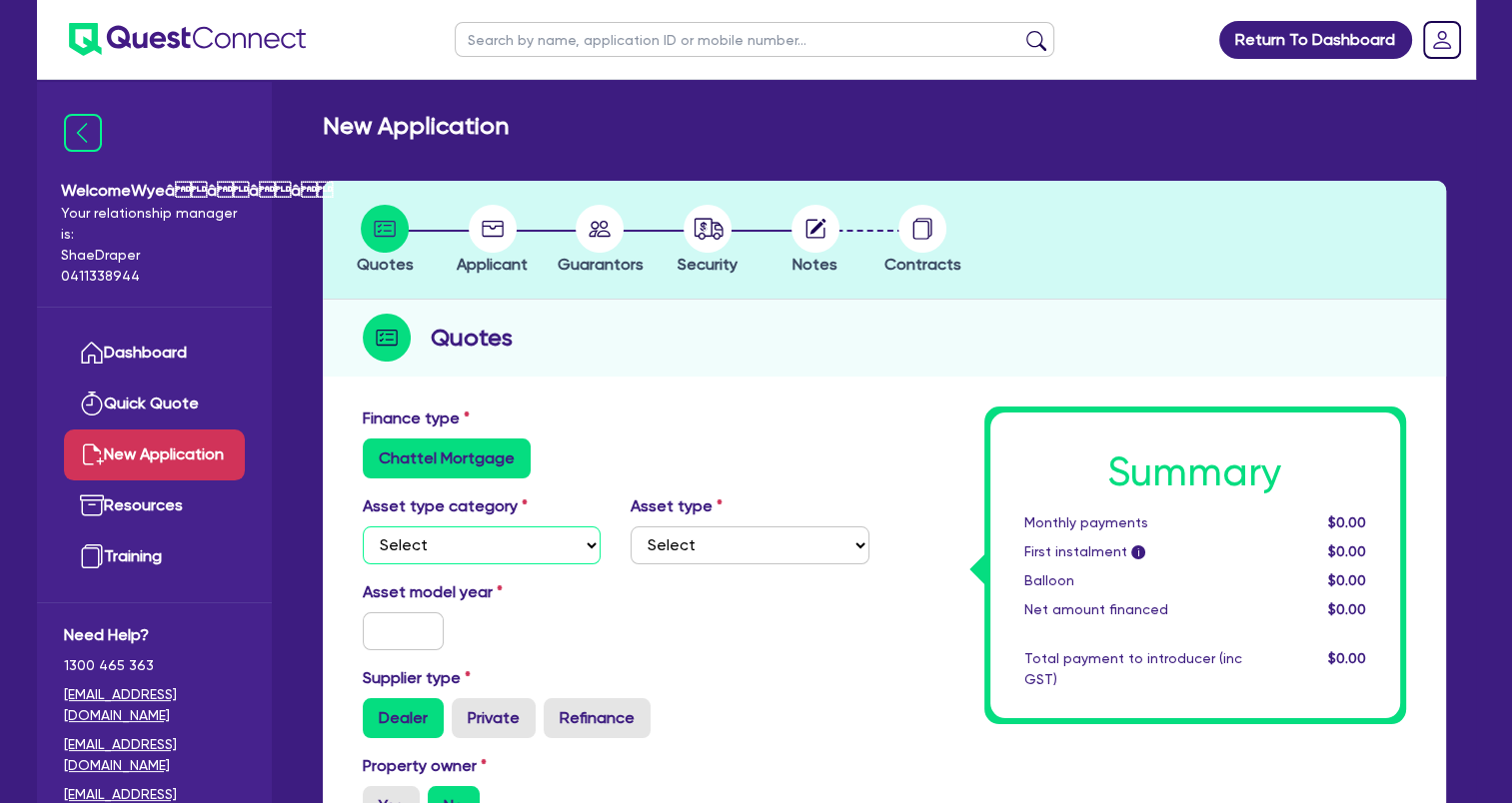 drag, startPoint x: 526, startPoint y: 551, endPoint x: 519, endPoint y: 559, distance: 10.630146 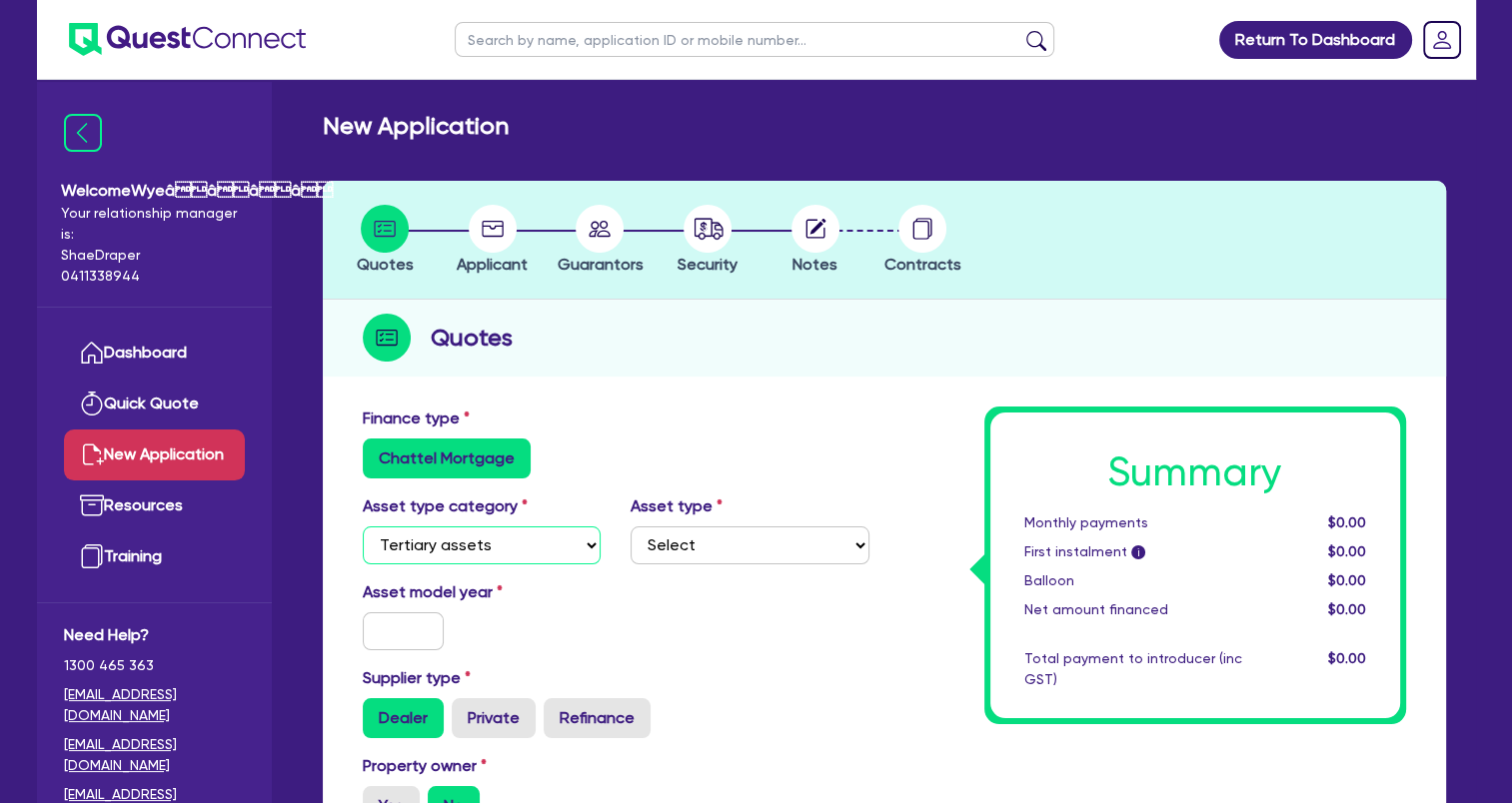 click on "Select Cars and light trucks Primary assets Secondary assets Tertiary assets" at bounding box center (482, 545) 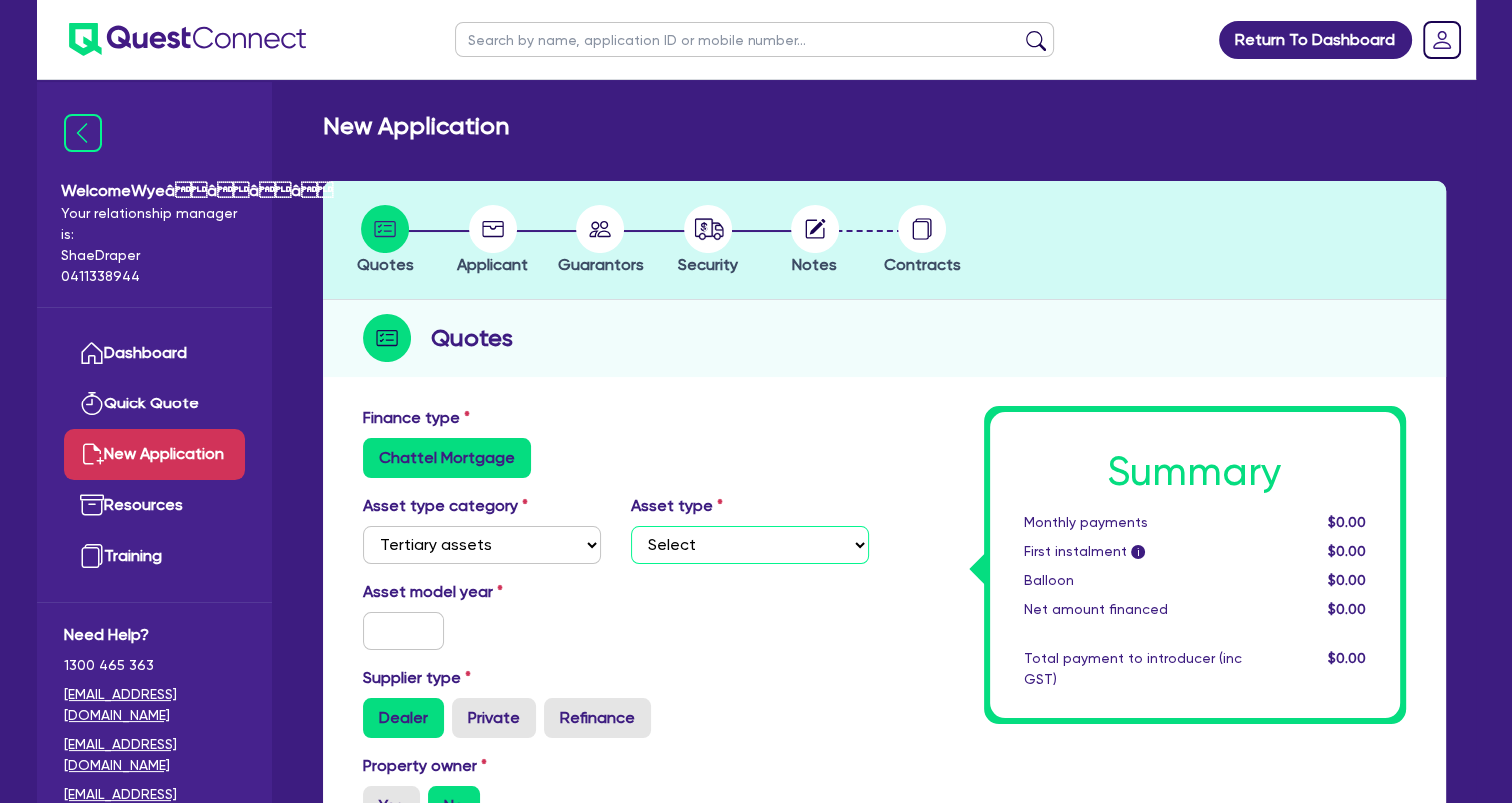 click on "Select Beauty equipment IT equipment IT software Watercraft Other" at bounding box center (750, 545) 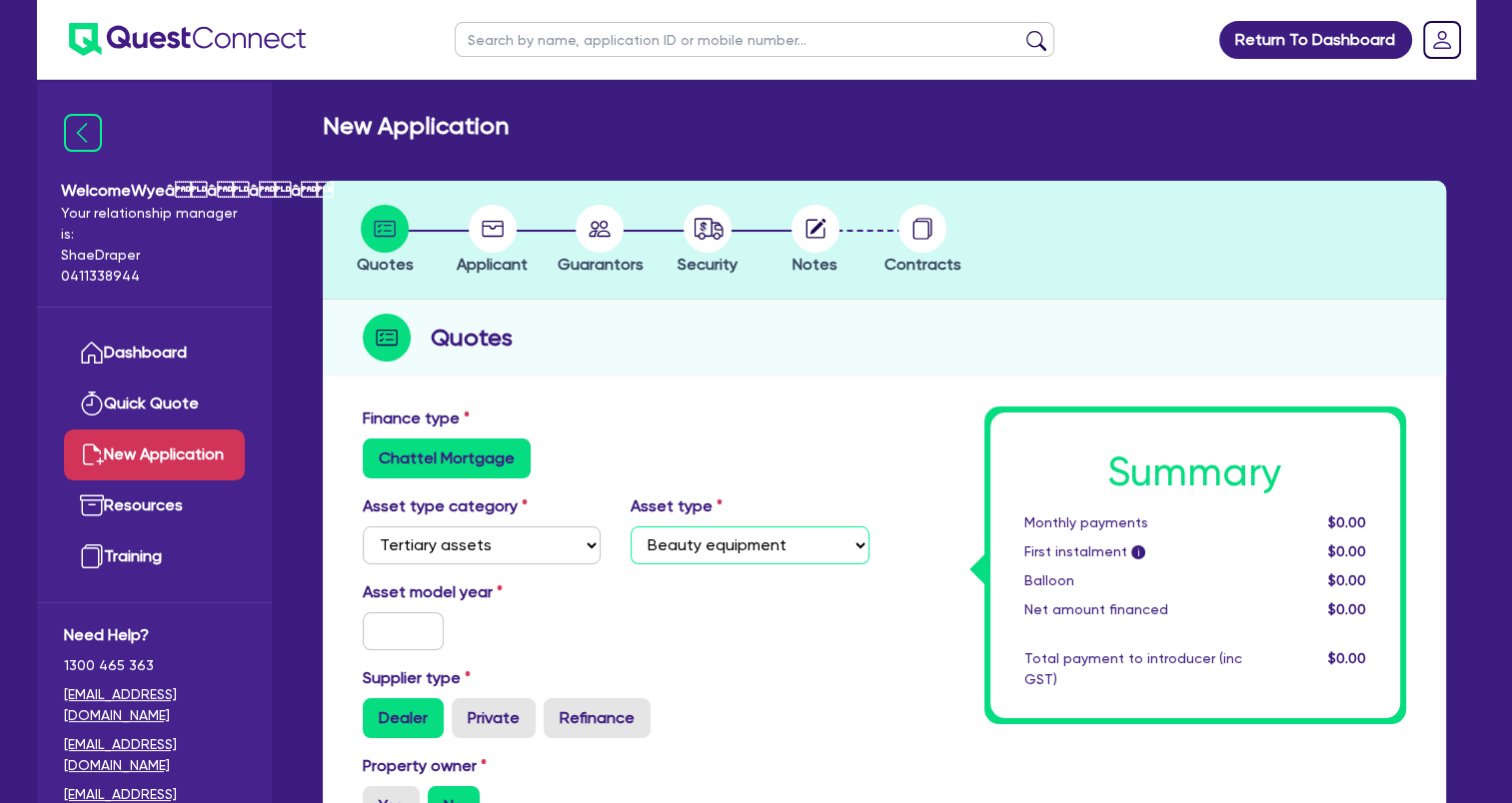 click on "Select Beauty equipment IT equipment IT software Watercraft Other" at bounding box center [750, 545] 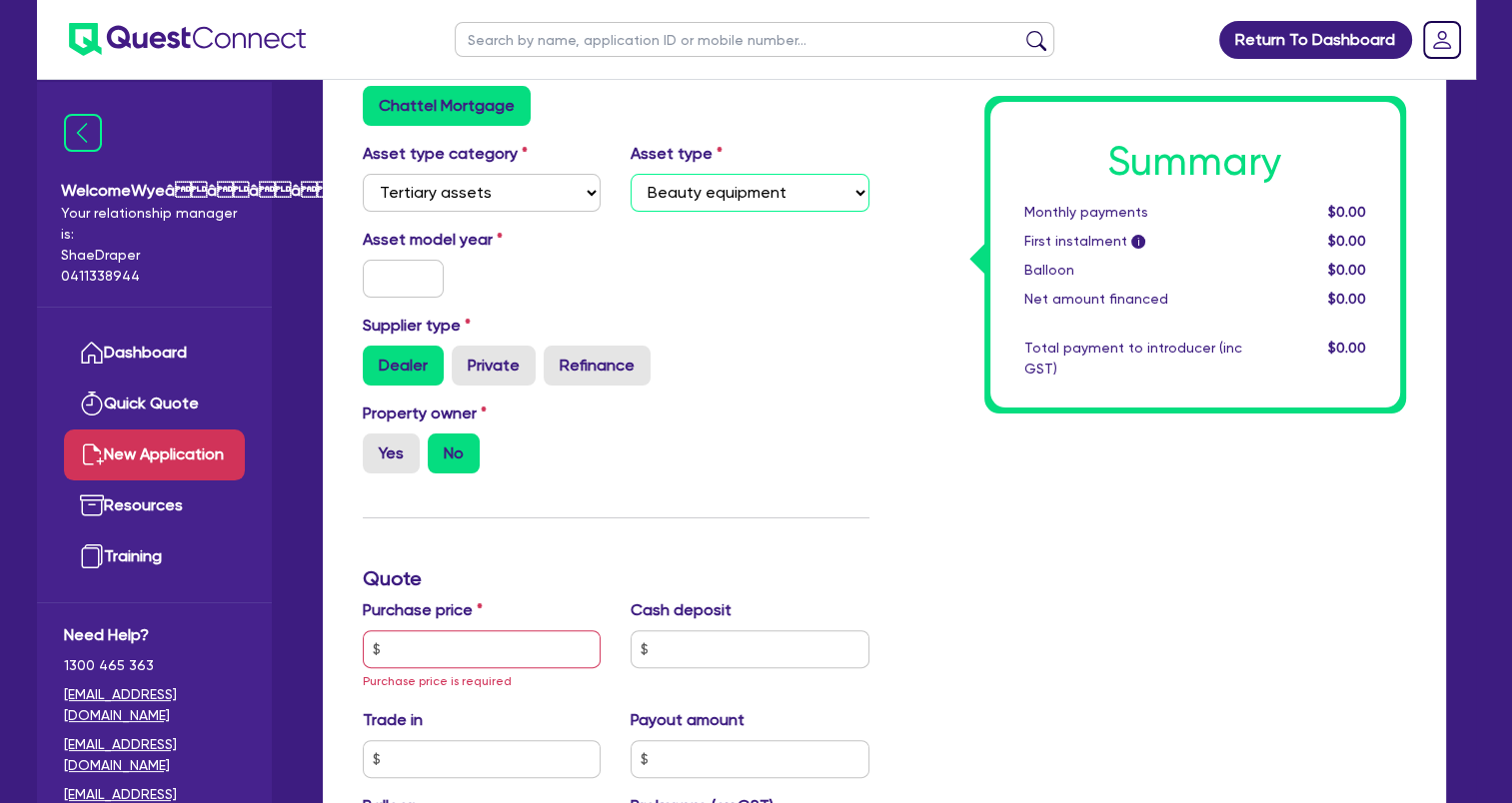 scroll, scrollTop: 400, scrollLeft: 0, axis: vertical 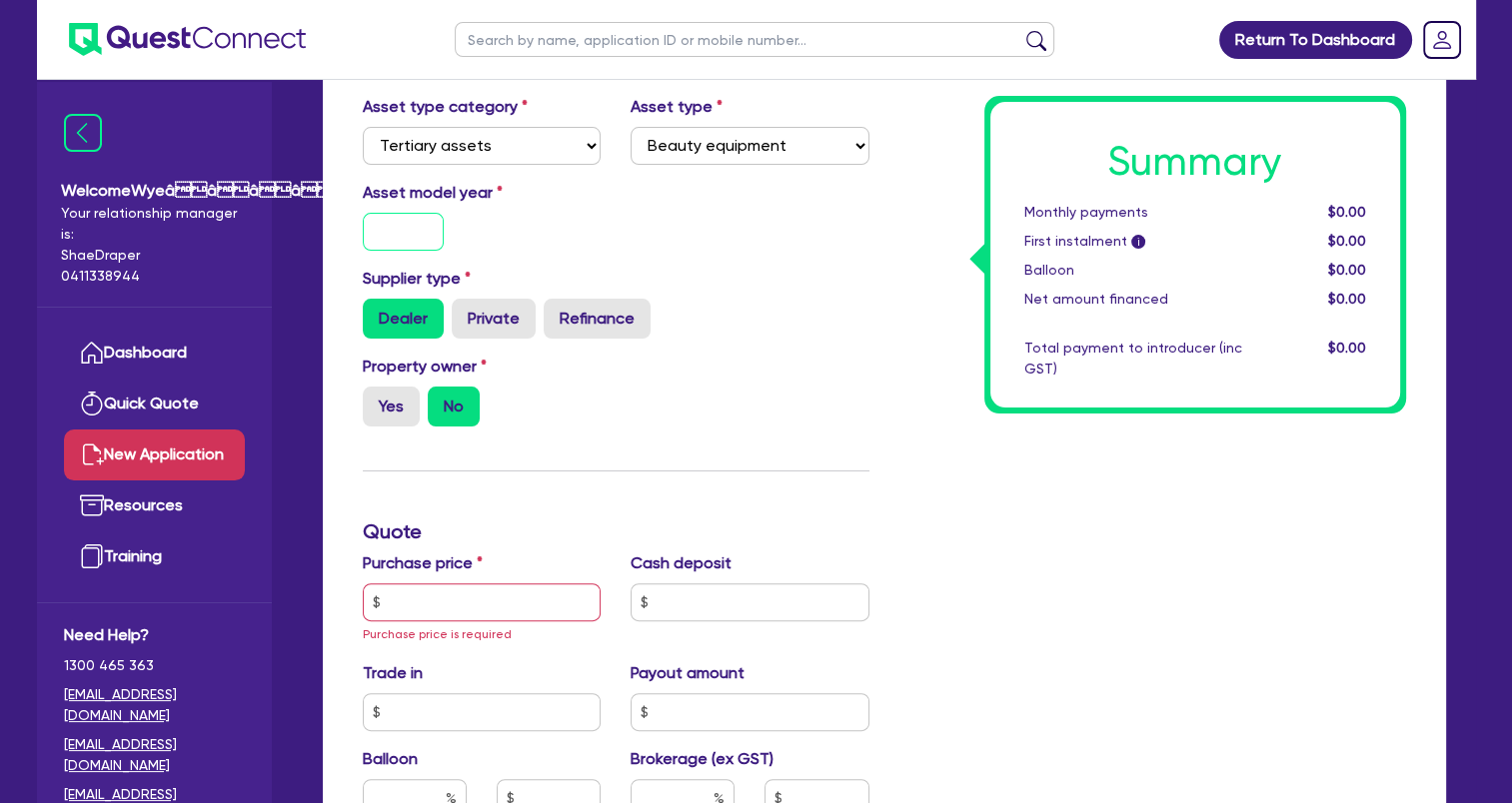 click at bounding box center [404, 232] 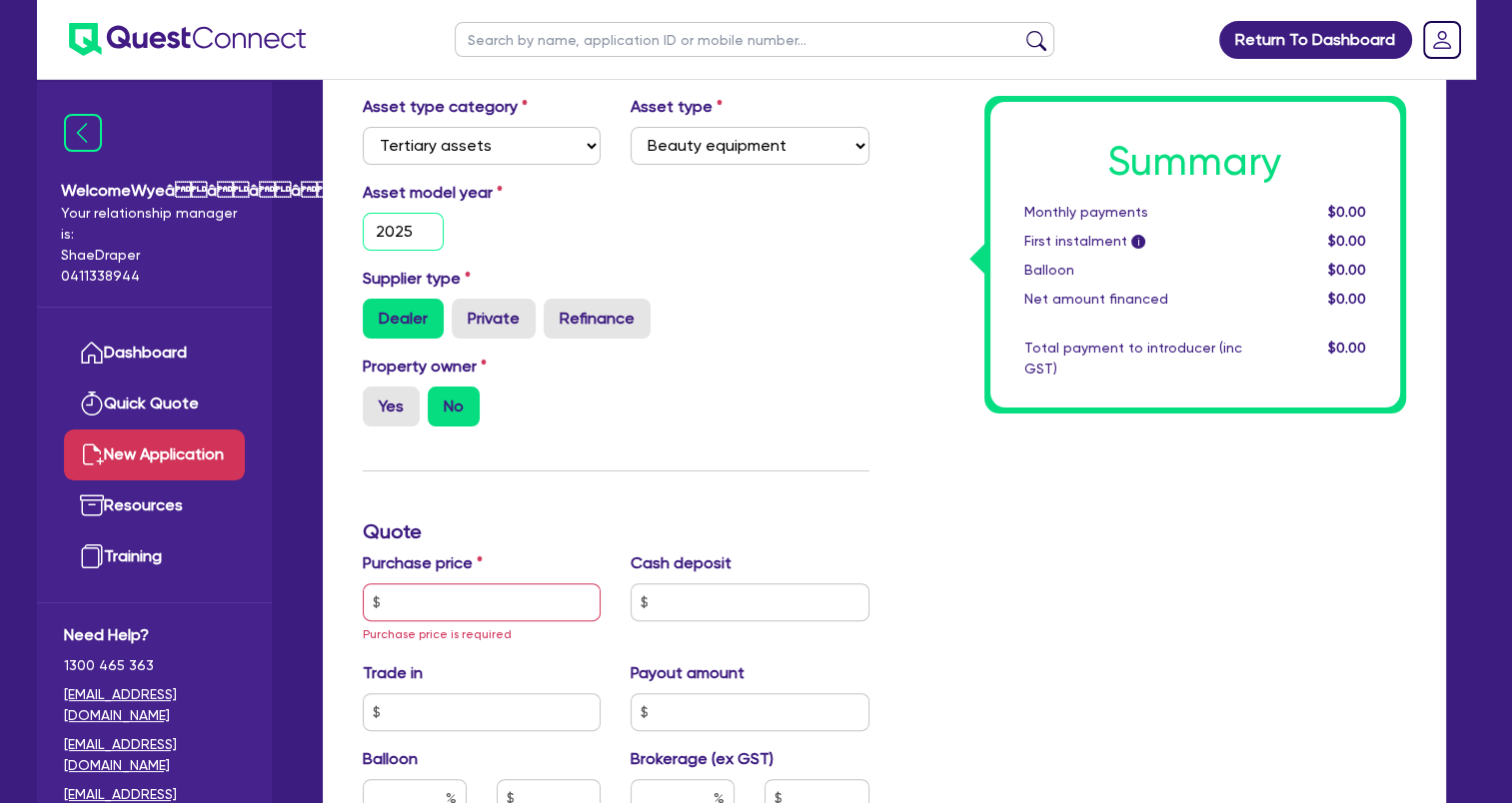 type on "2025" 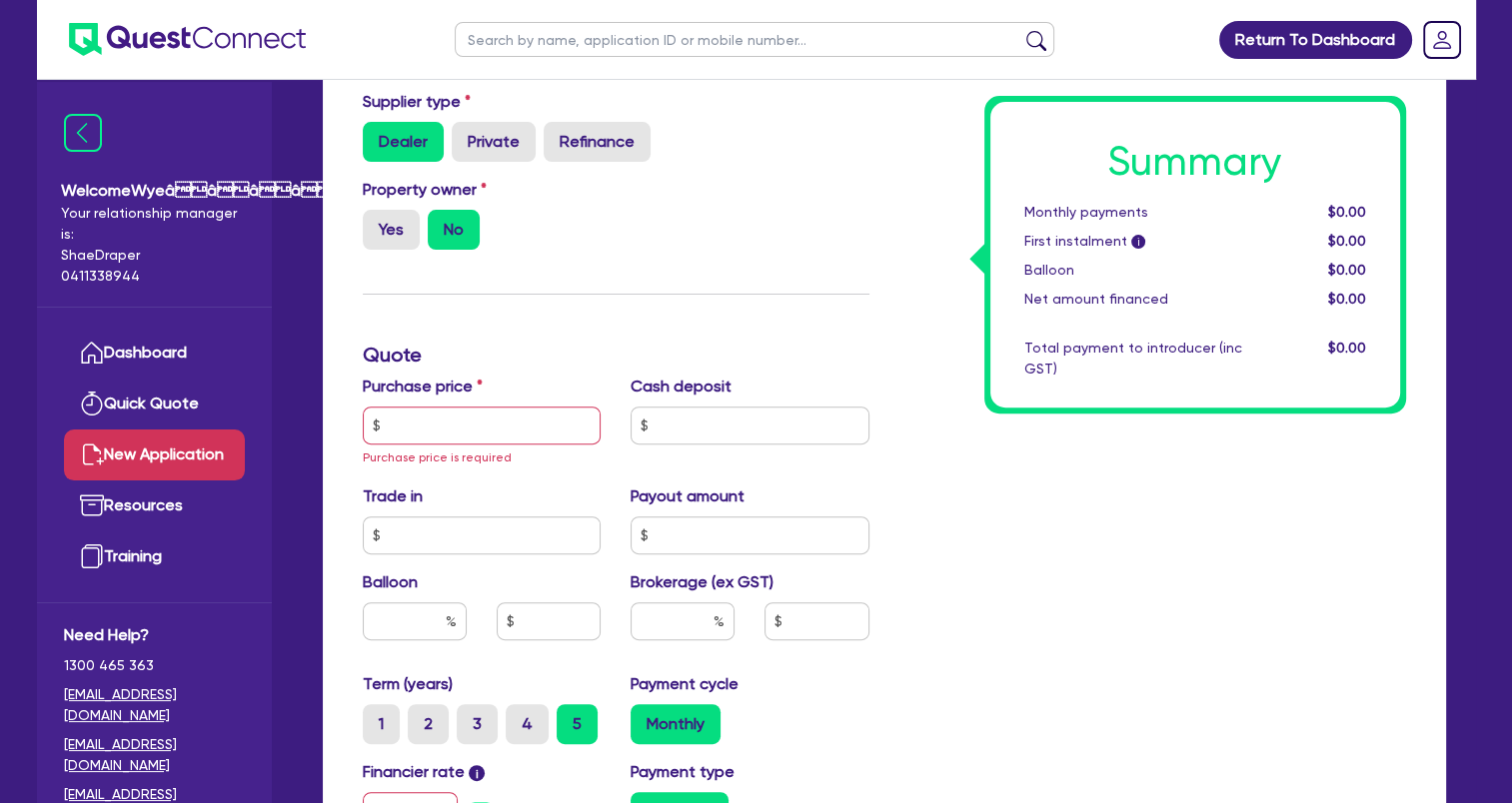scroll, scrollTop: 599, scrollLeft: 0, axis: vertical 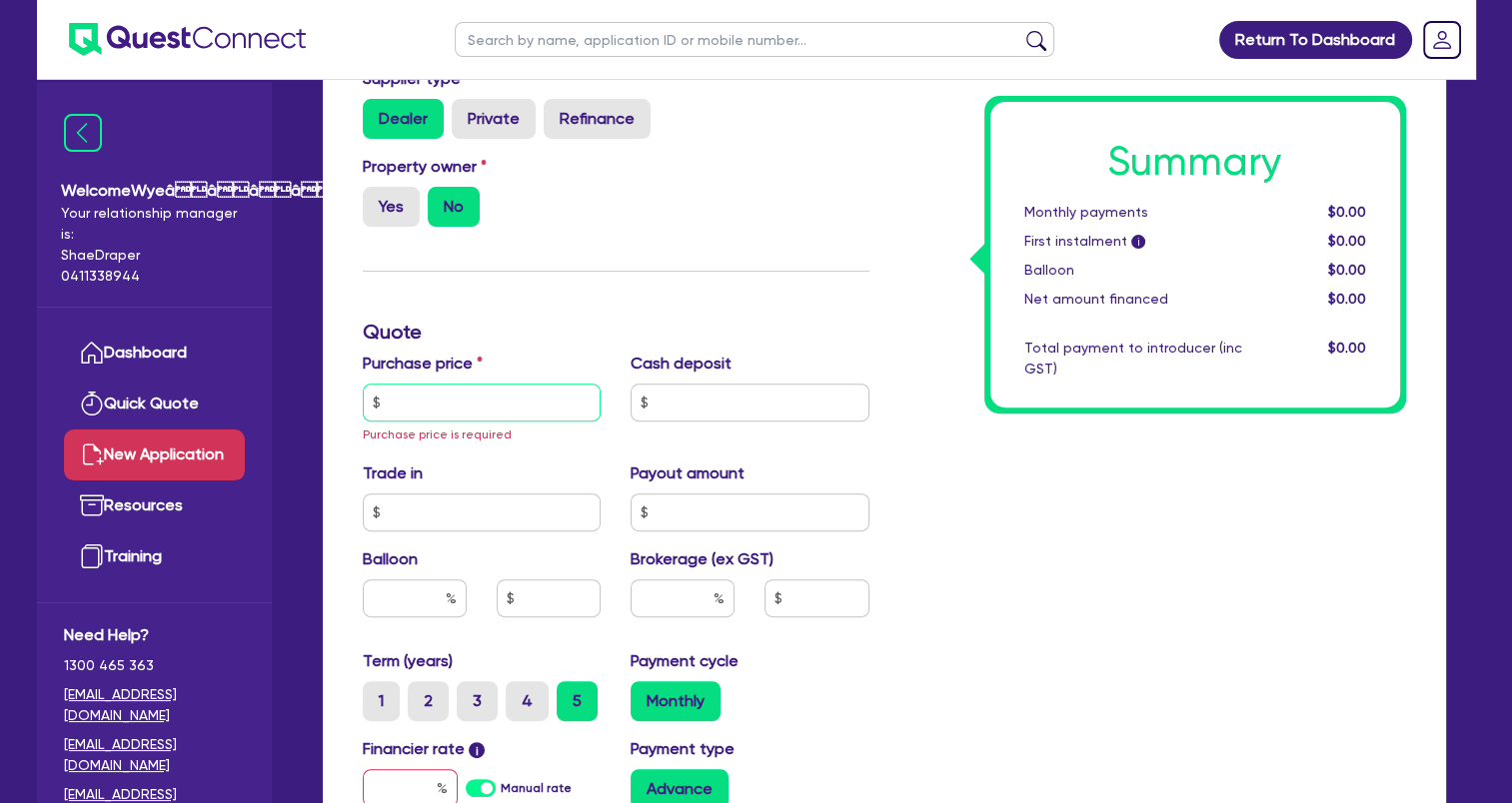 click at bounding box center [482, 402] 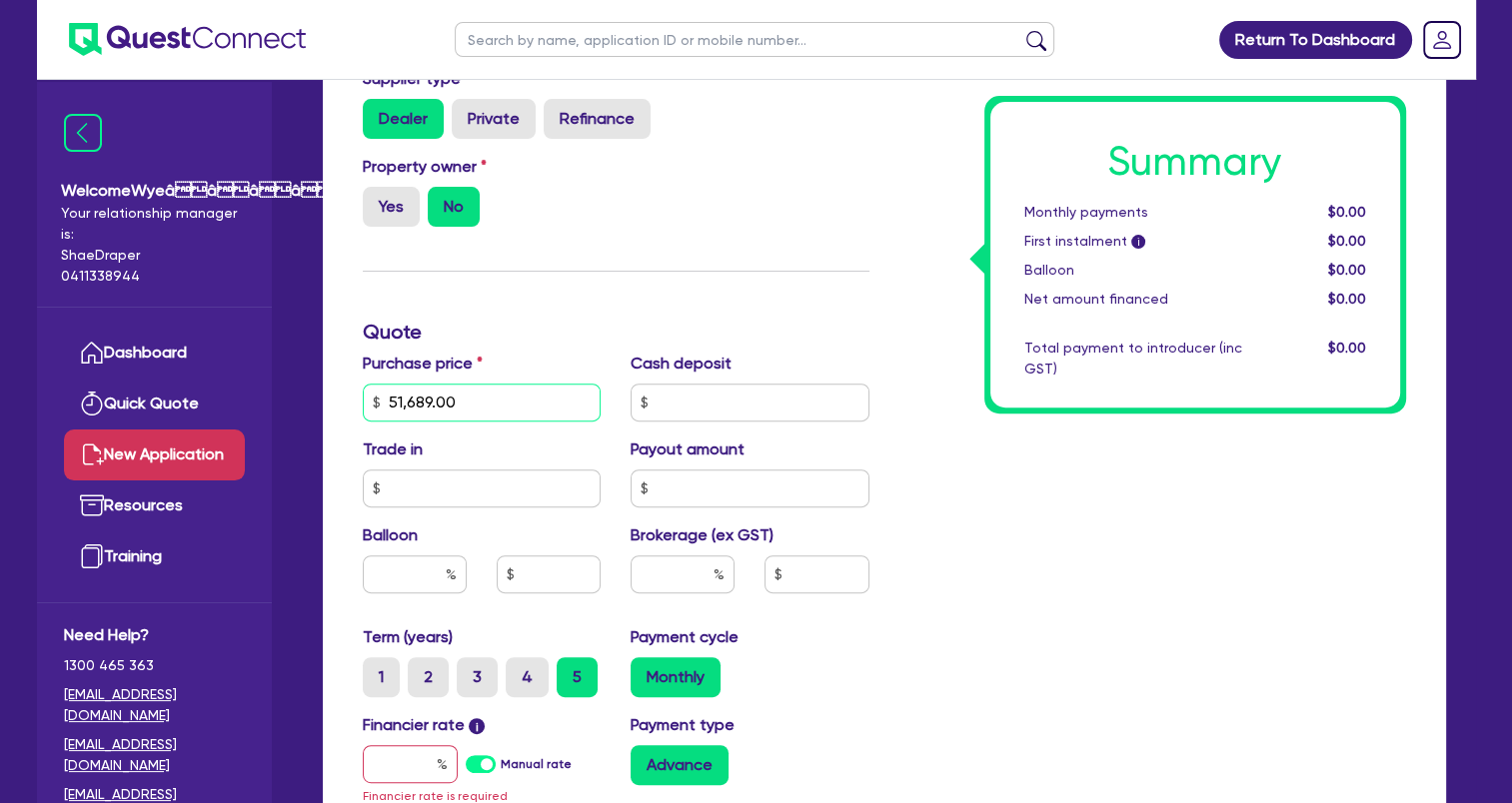 type on "51,689.00" 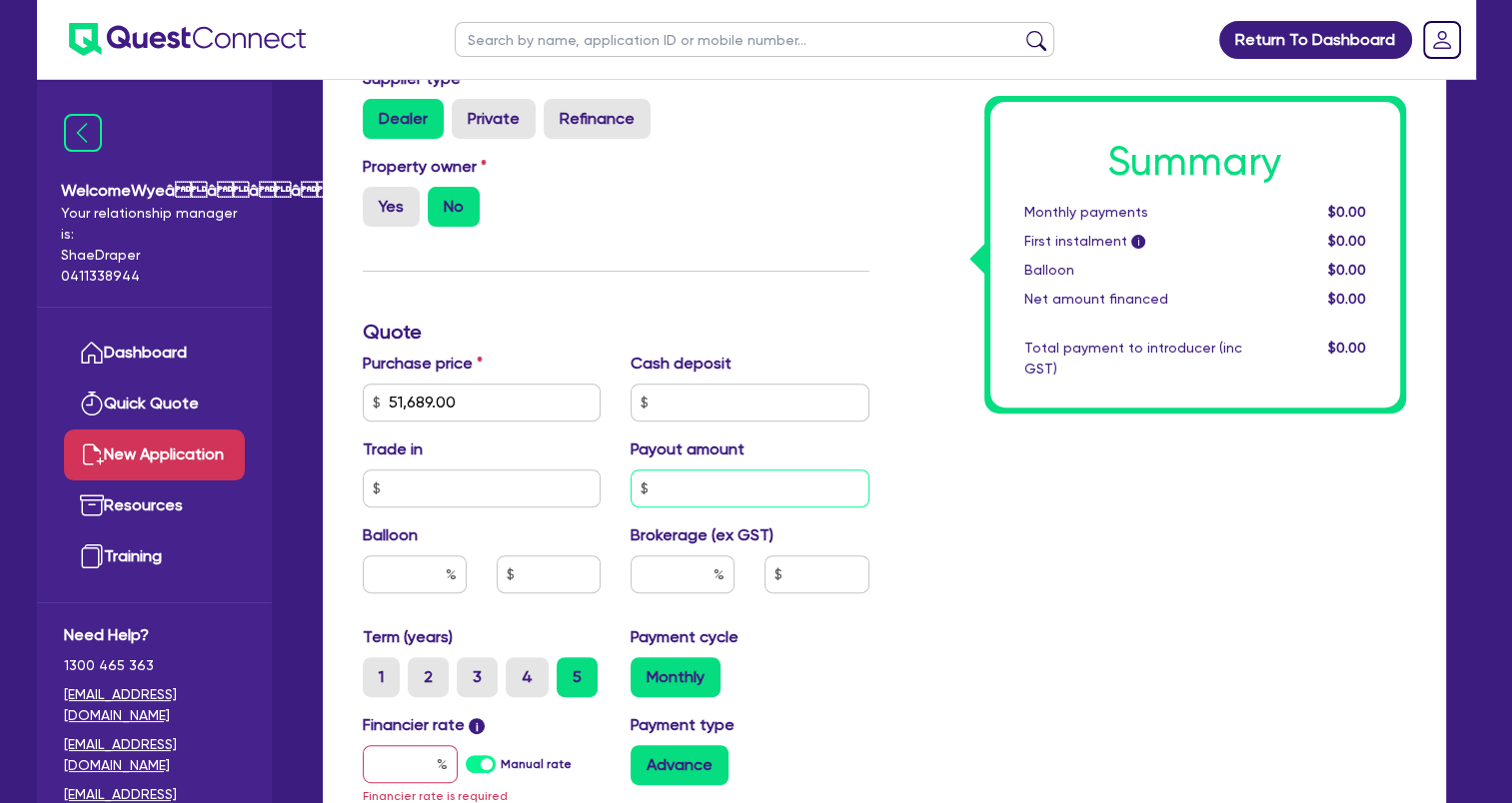 click at bounding box center [750, 488] 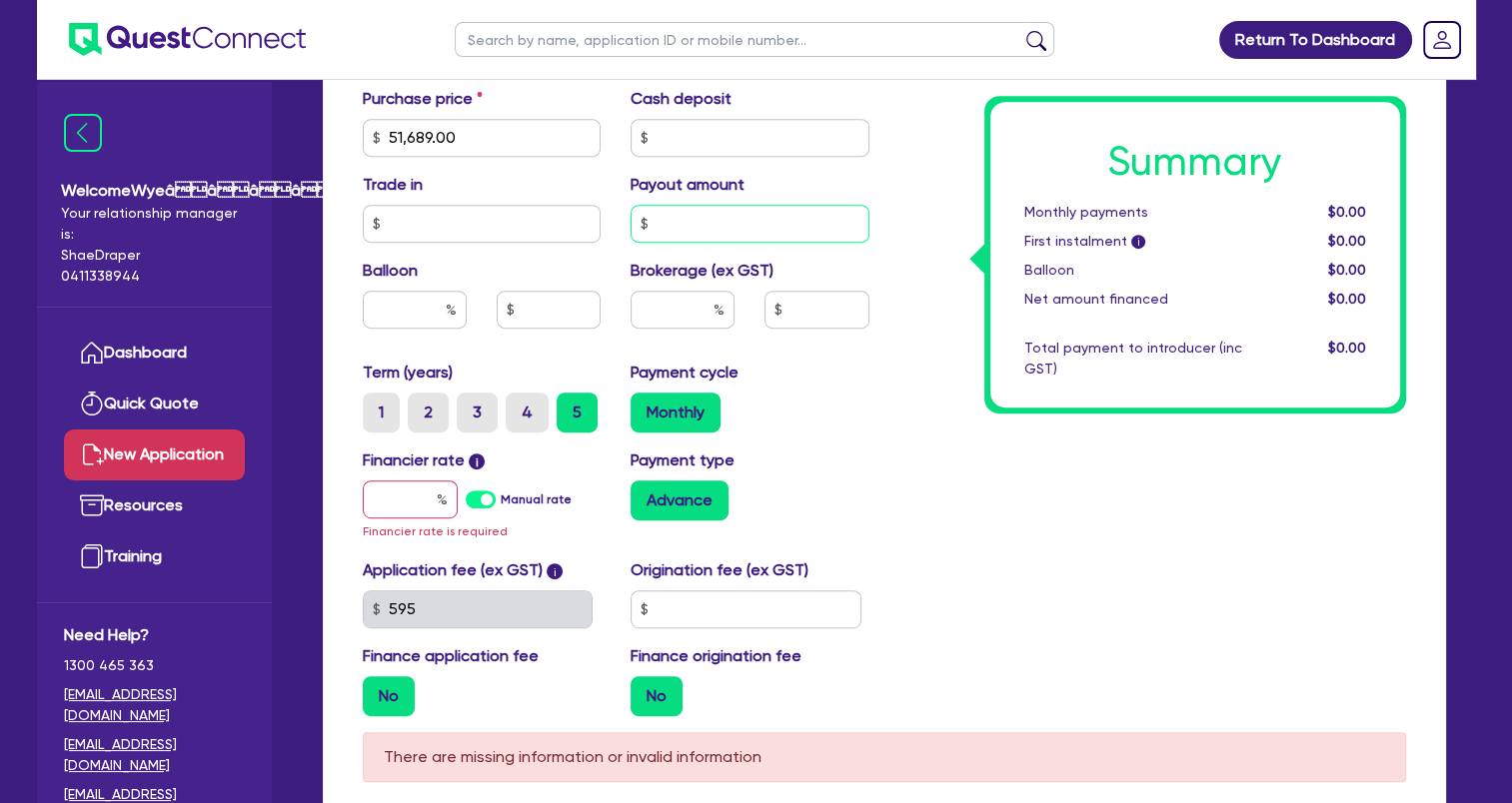 scroll, scrollTop: 899, scrollLeft: 0, axis: vertical 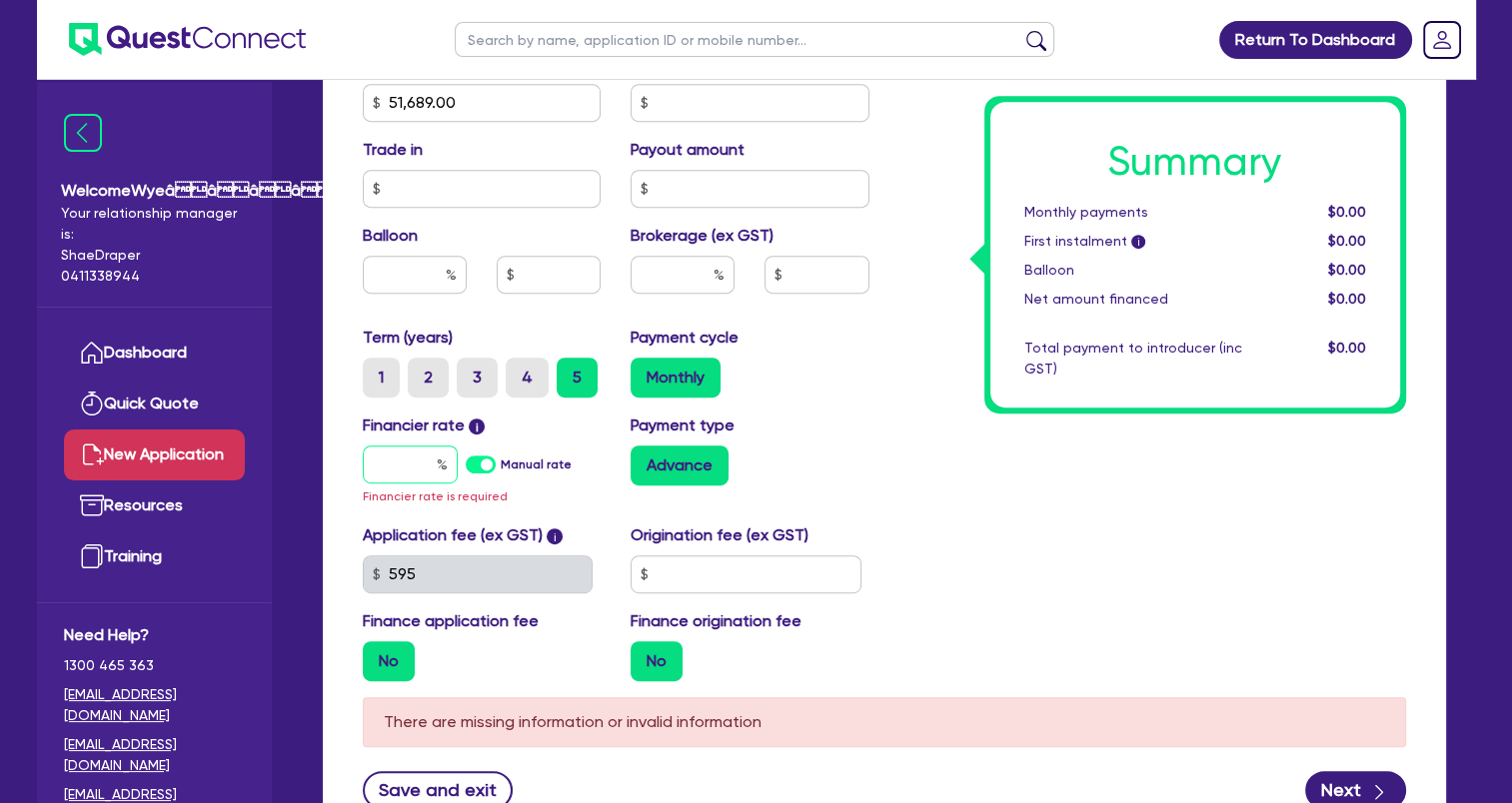 click at bounding box center (410, 464) 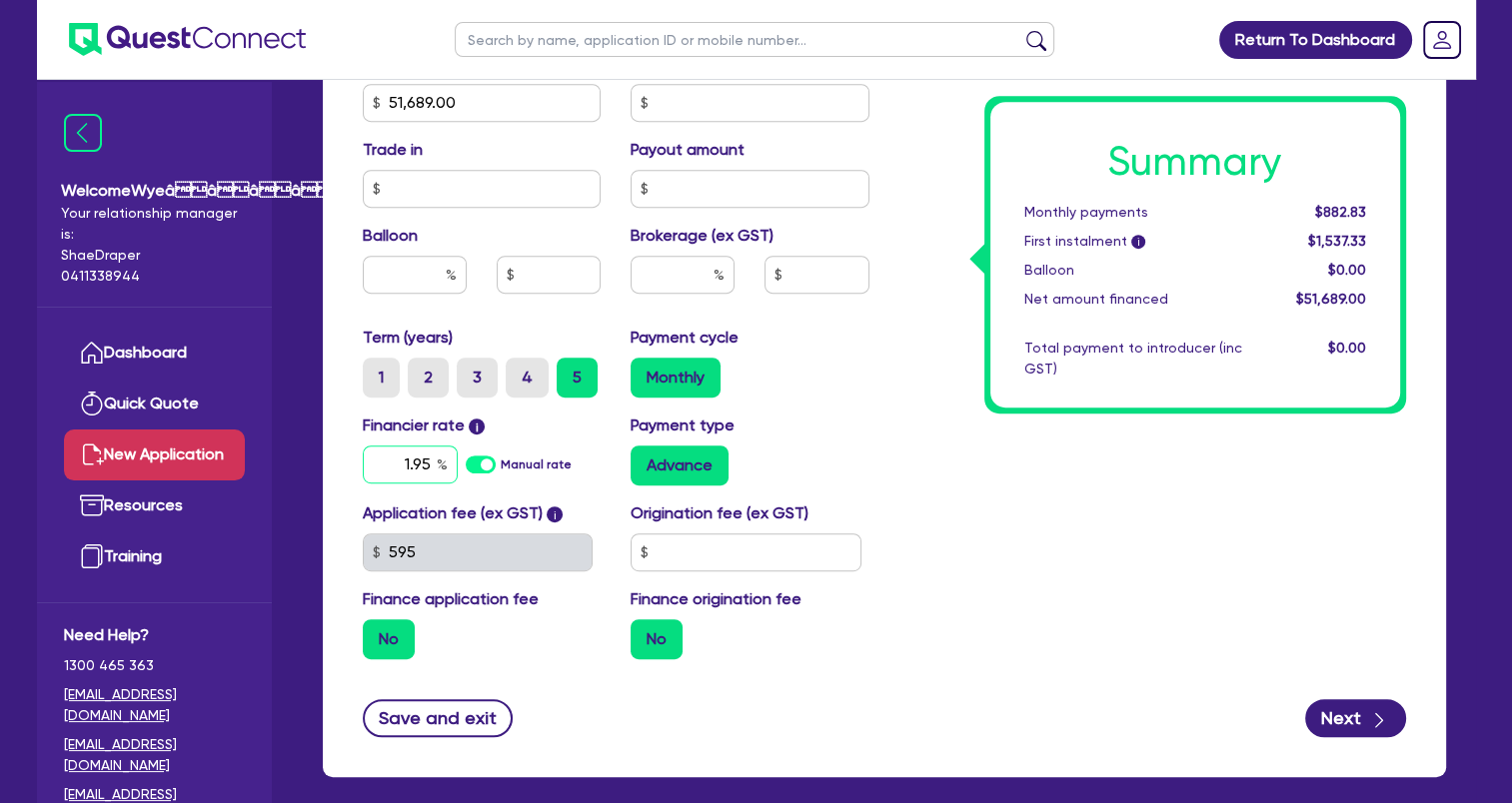 type on "1.95" 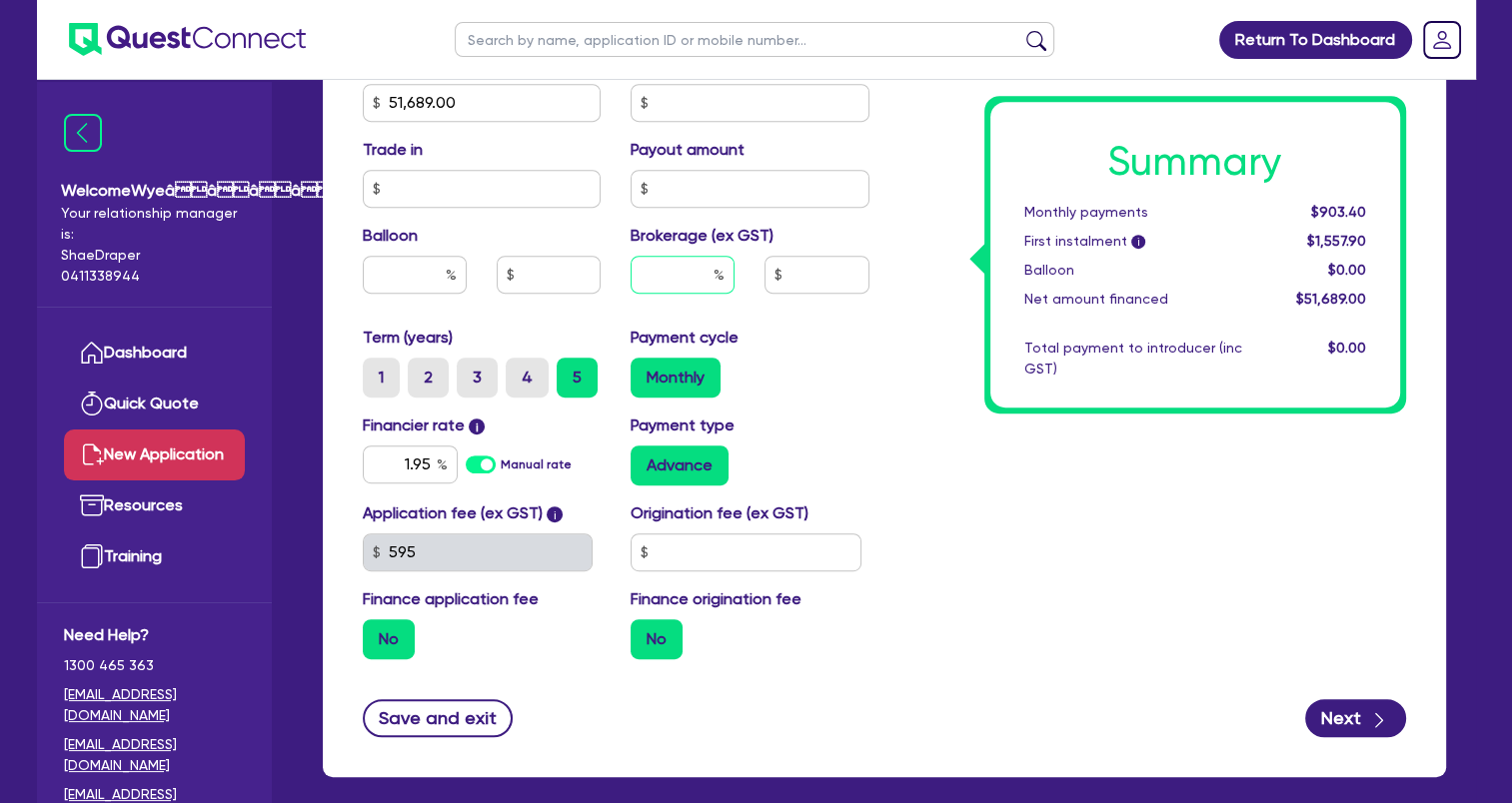 click at bounding box center [683, 275] 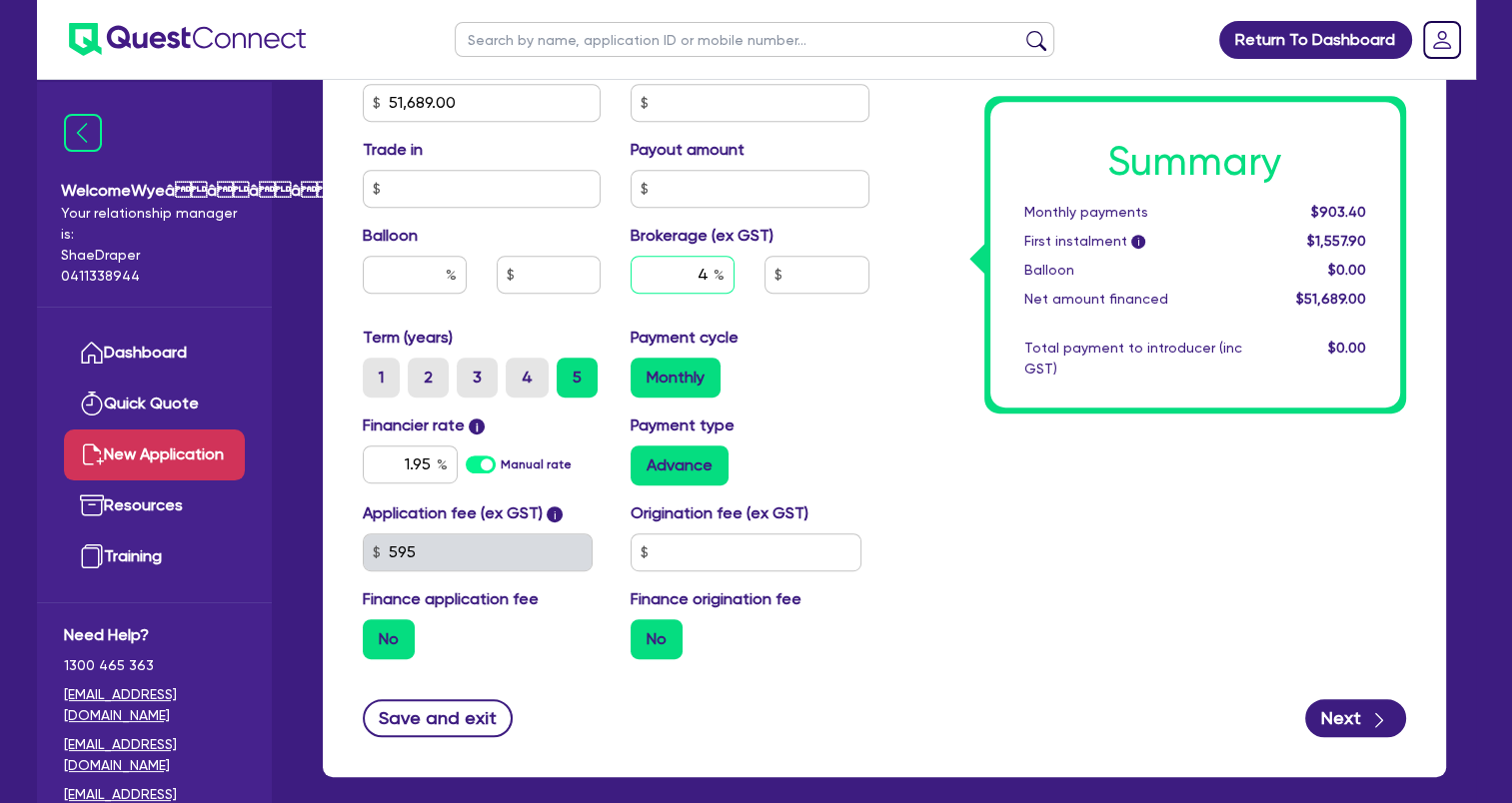 type on "4" 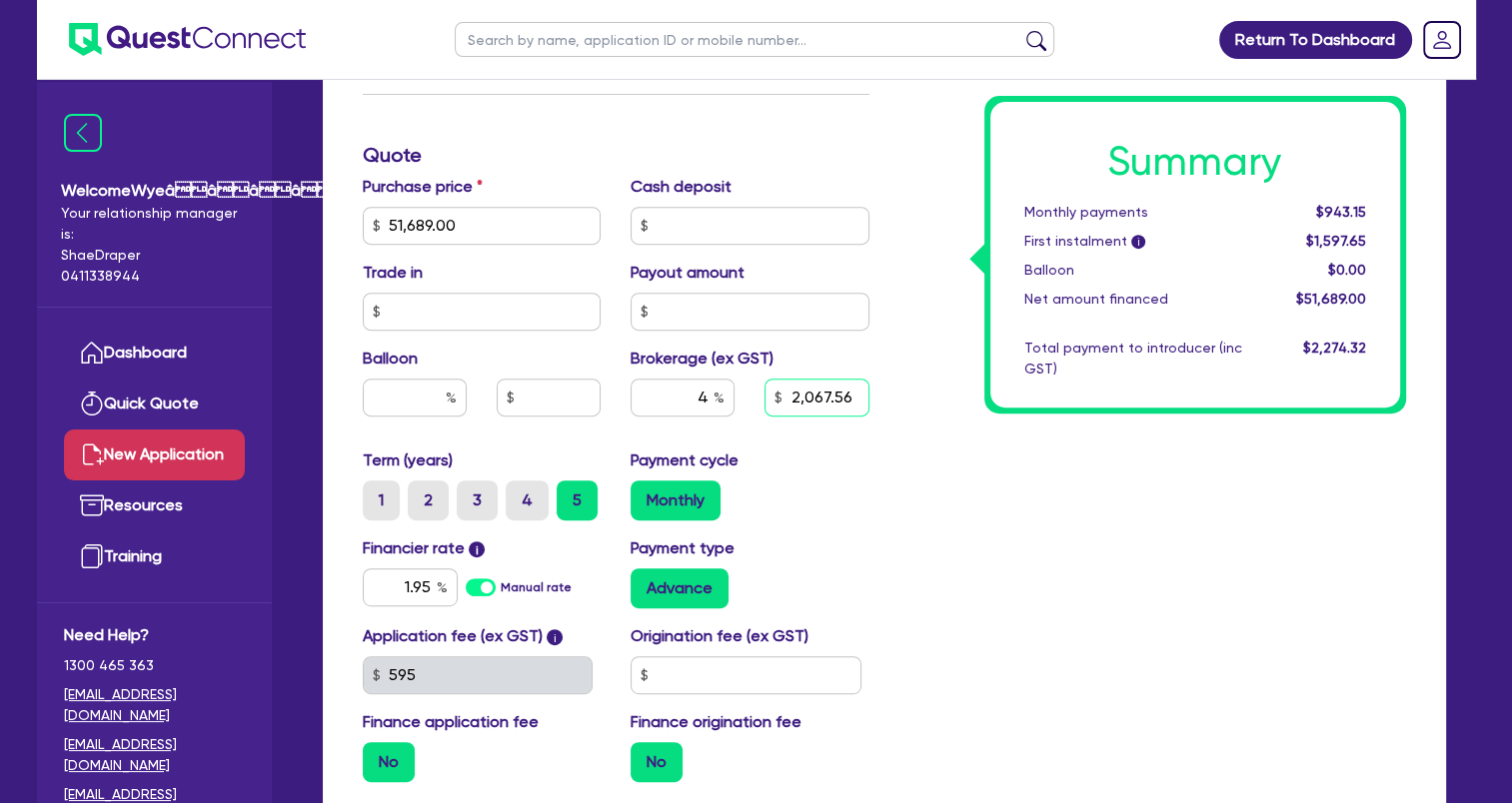 scroll, scrollTop: 699, scrollLeft: 0, axis: vertical 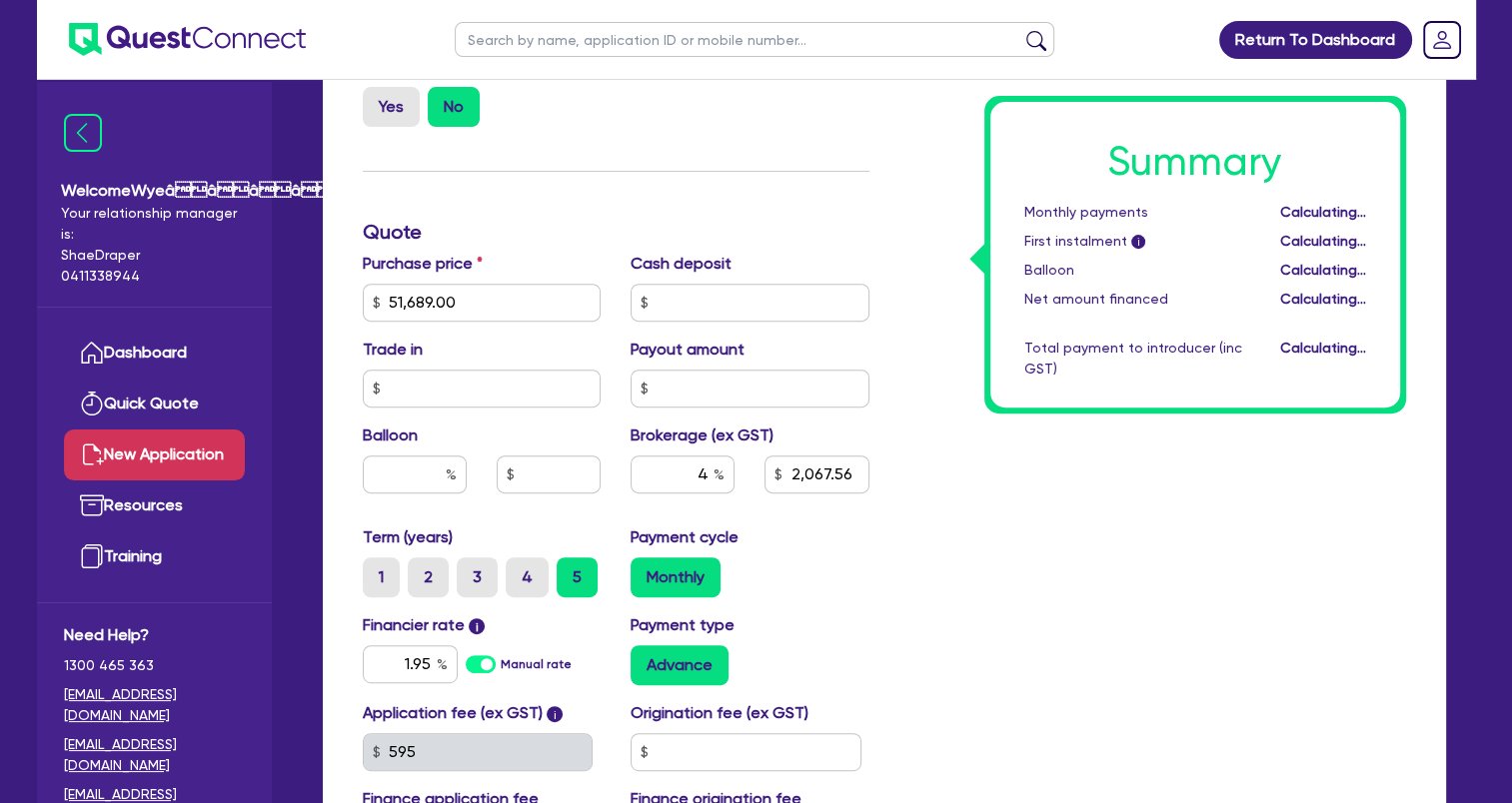 type on "2,067.56" 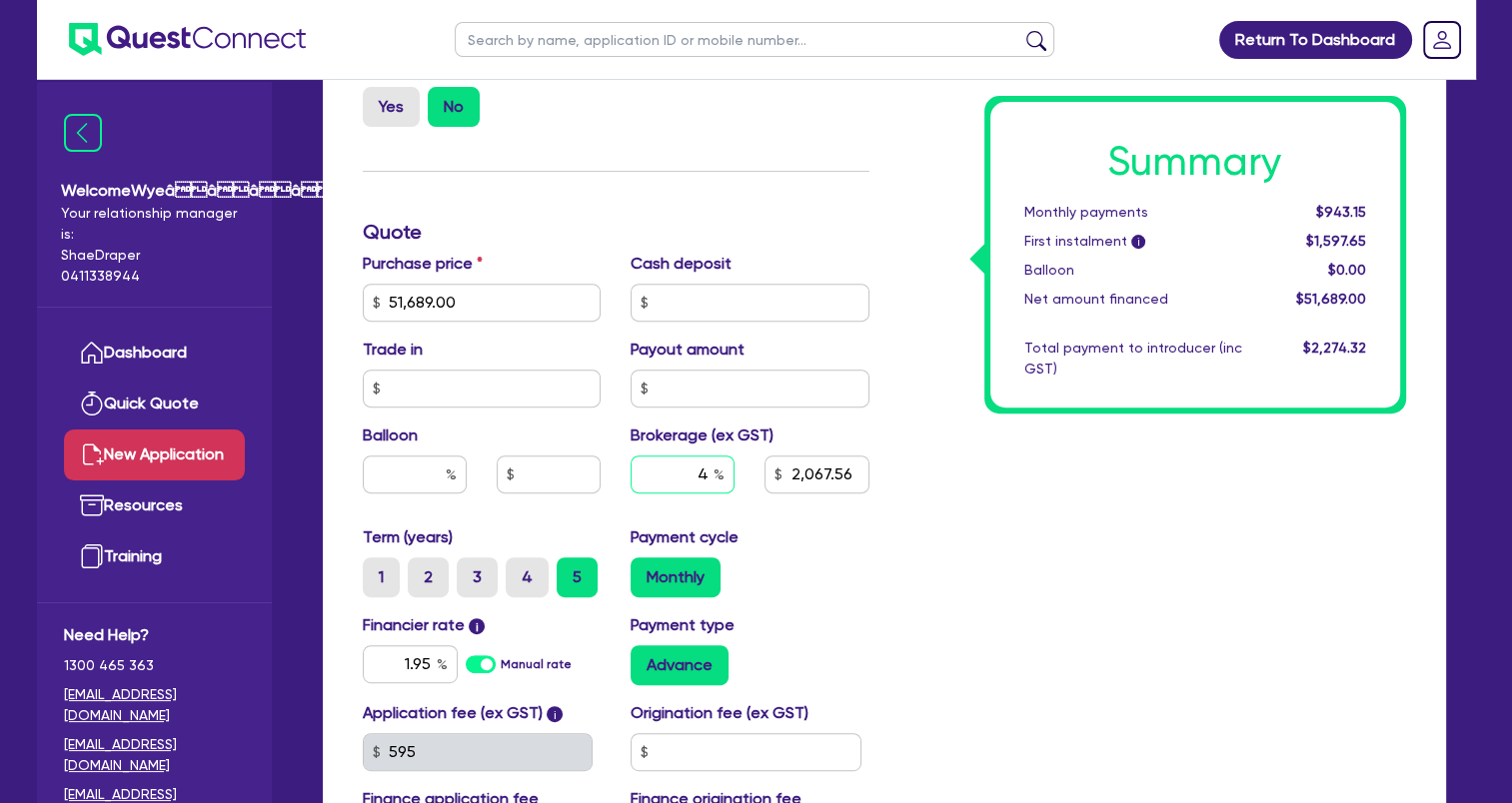 click on "4" at bounding box center (683, 474) 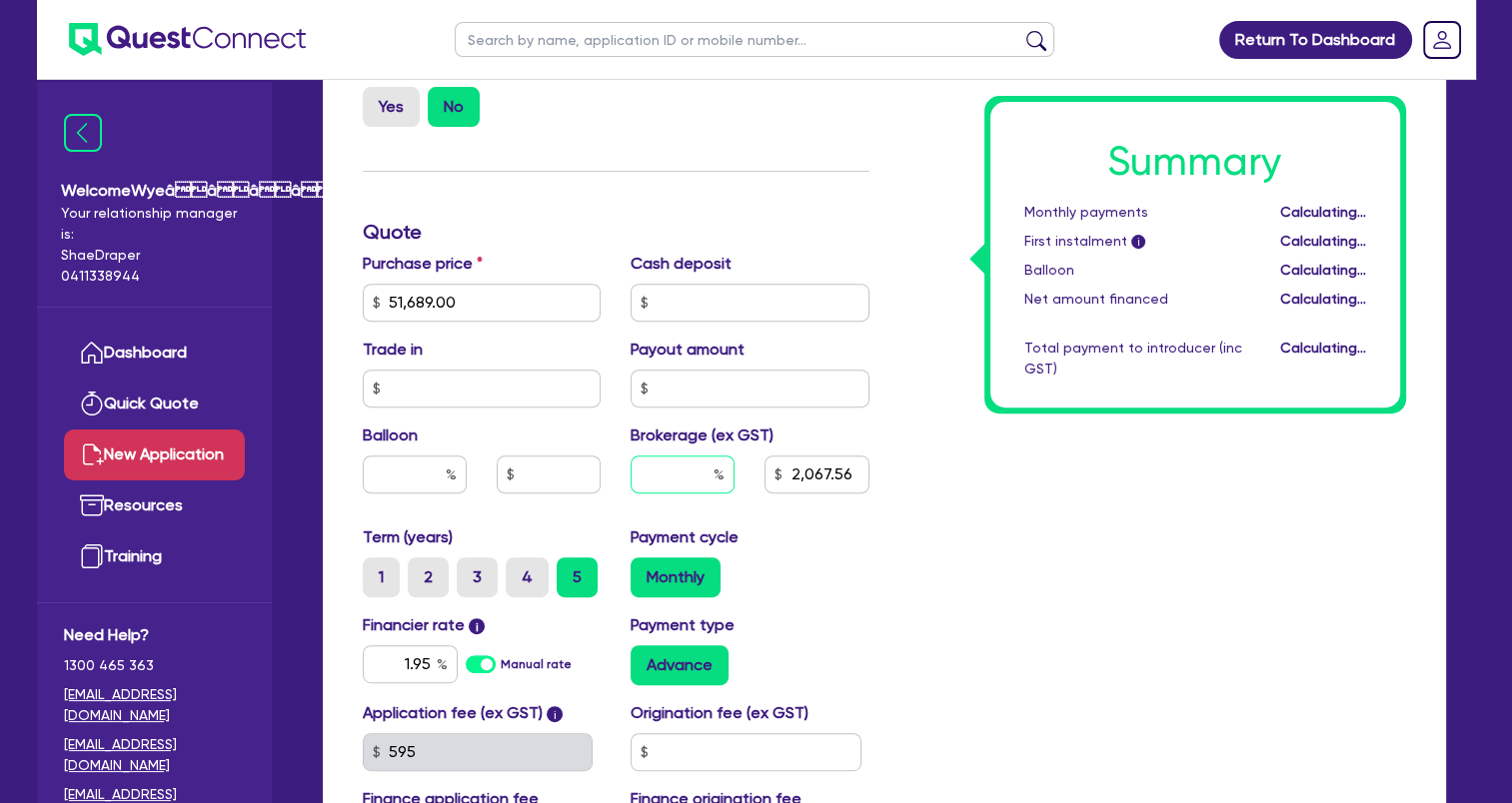 type 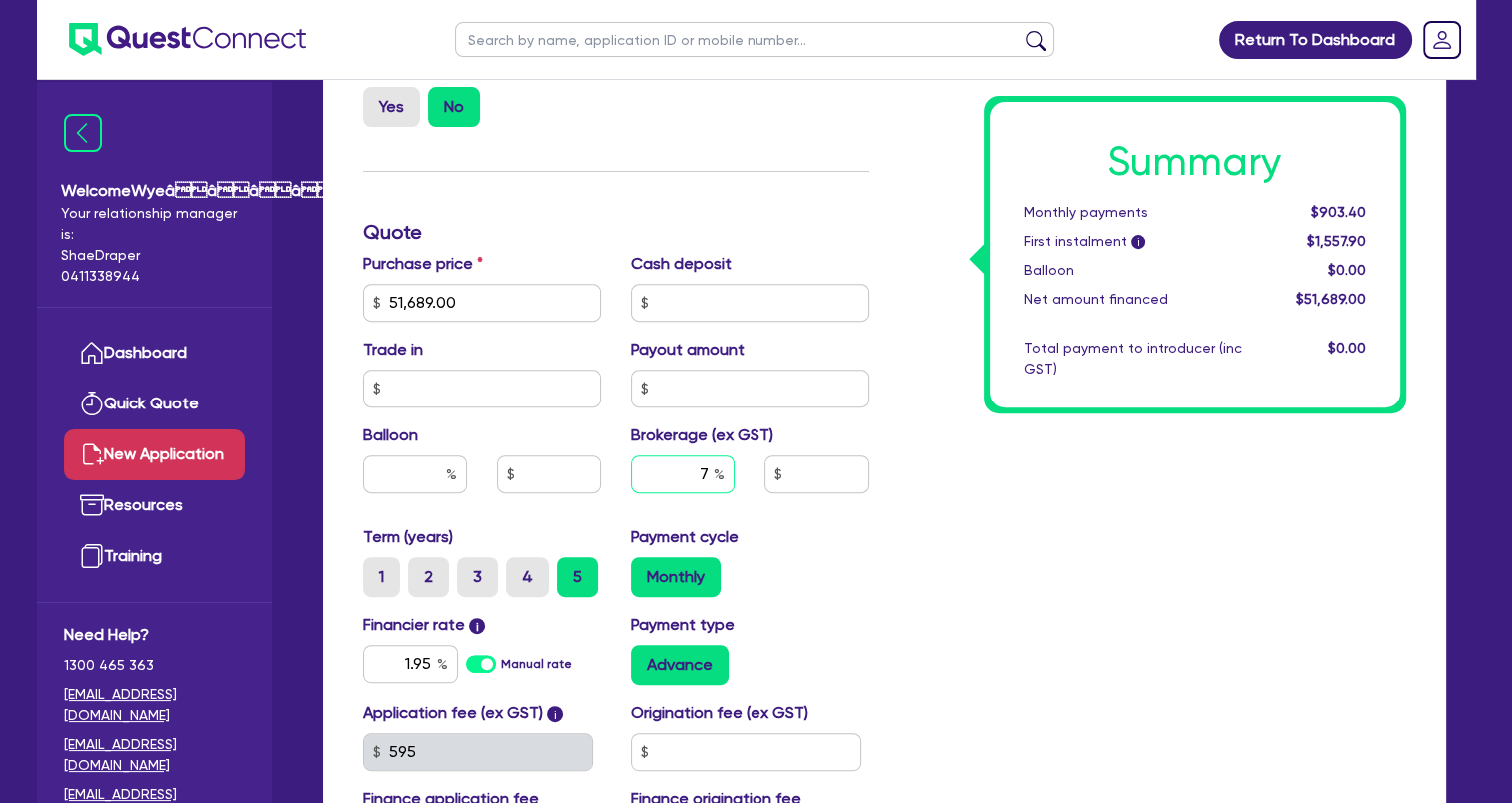 type on "7" 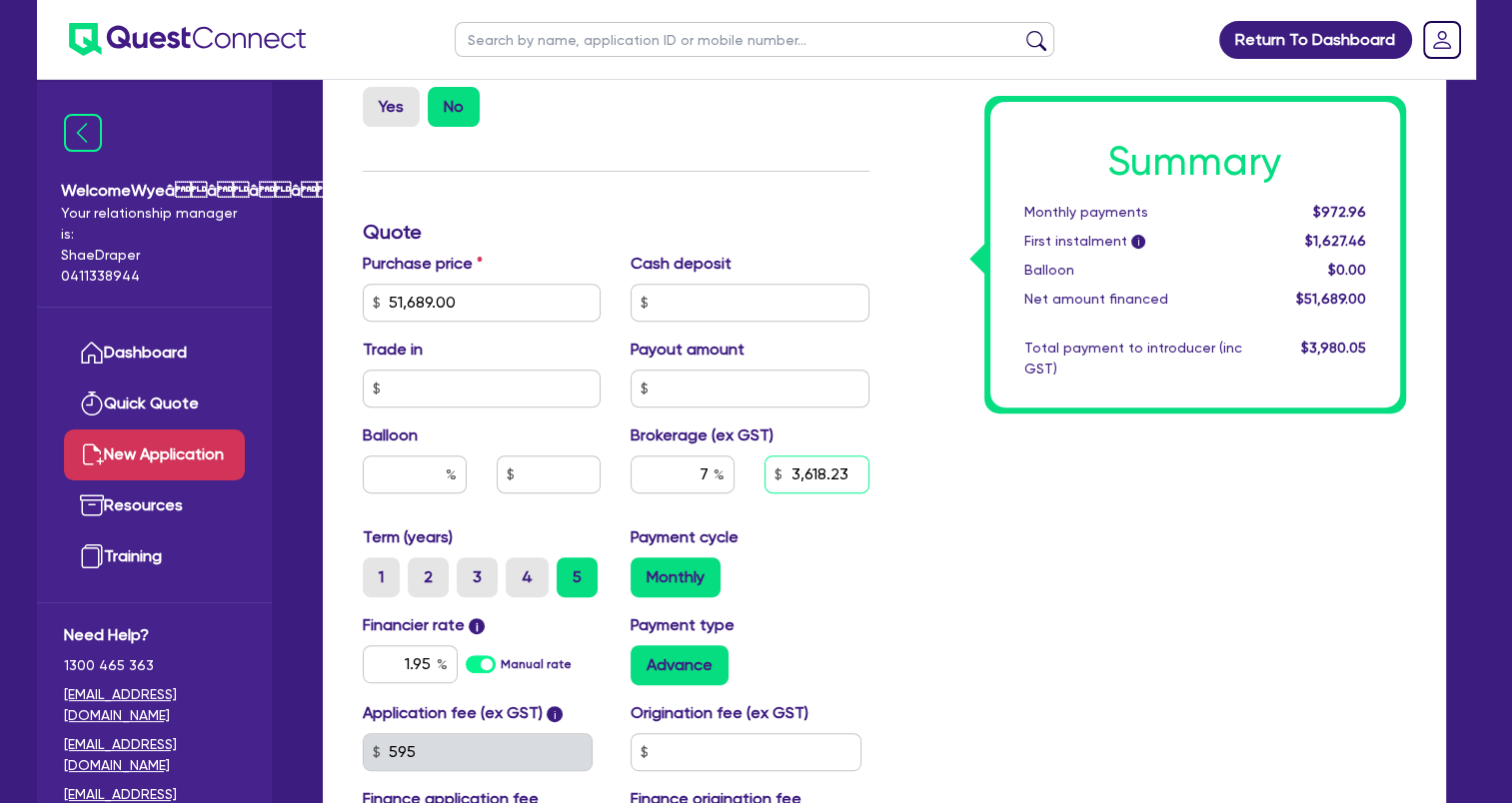 scroll, scrollTop: 799, scrollLeft: 0, axis: vertical 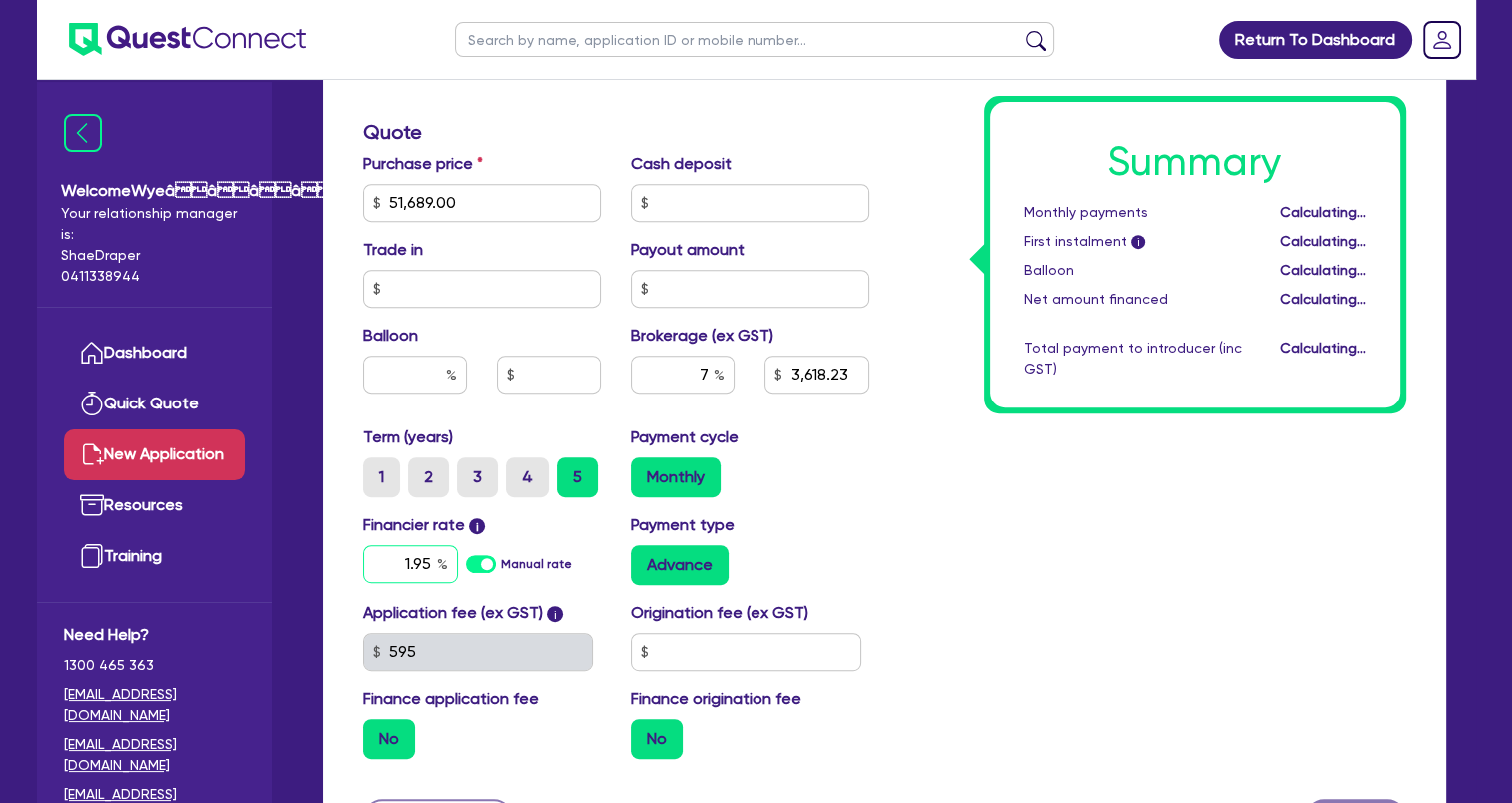 drag, startPoint x: 428, startPoint y: 564, endPoint x: 380, endPoint y: 562, distance: 48.04165 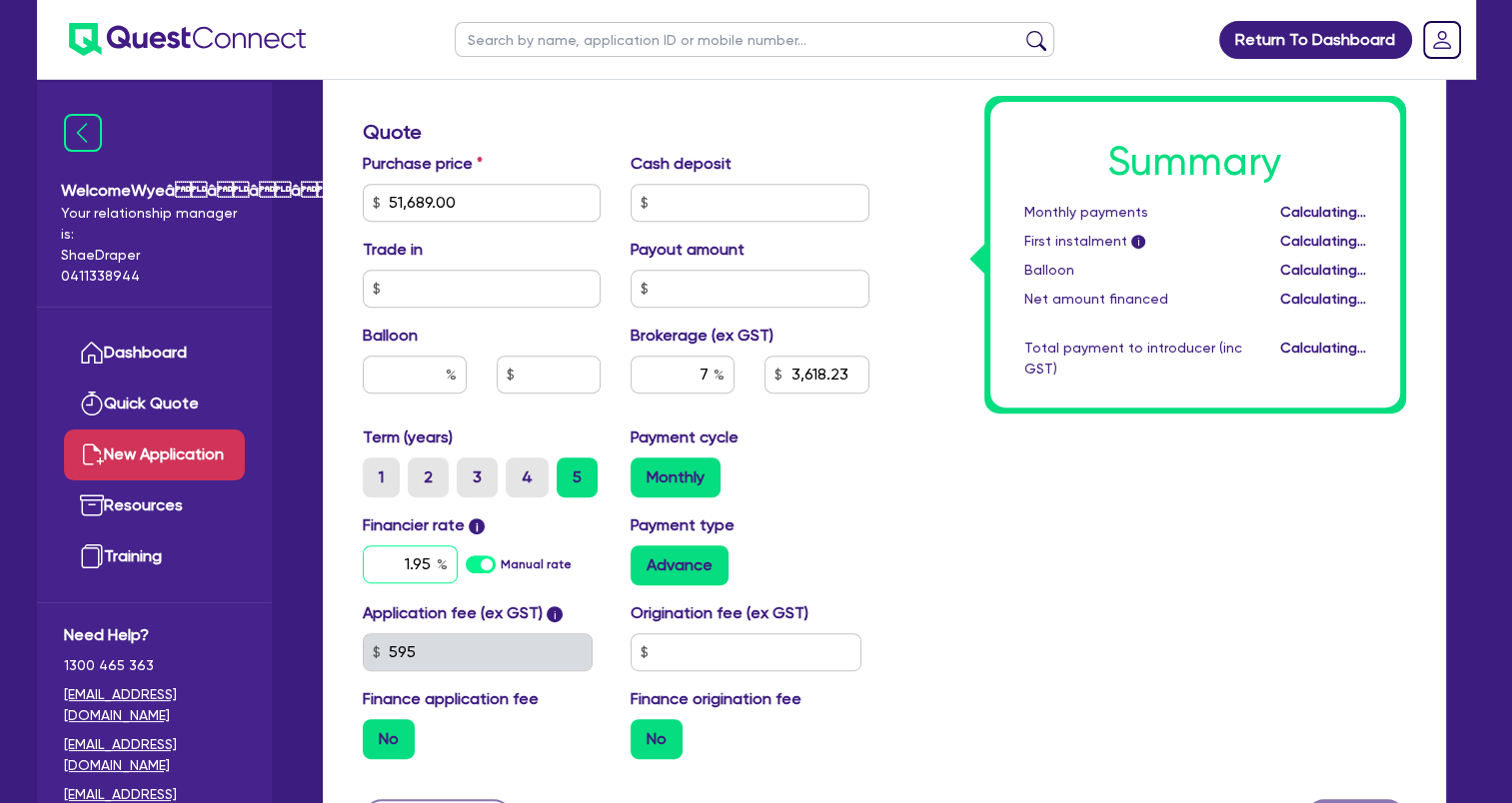 click on "1.95" at bounding box center (410, 564) 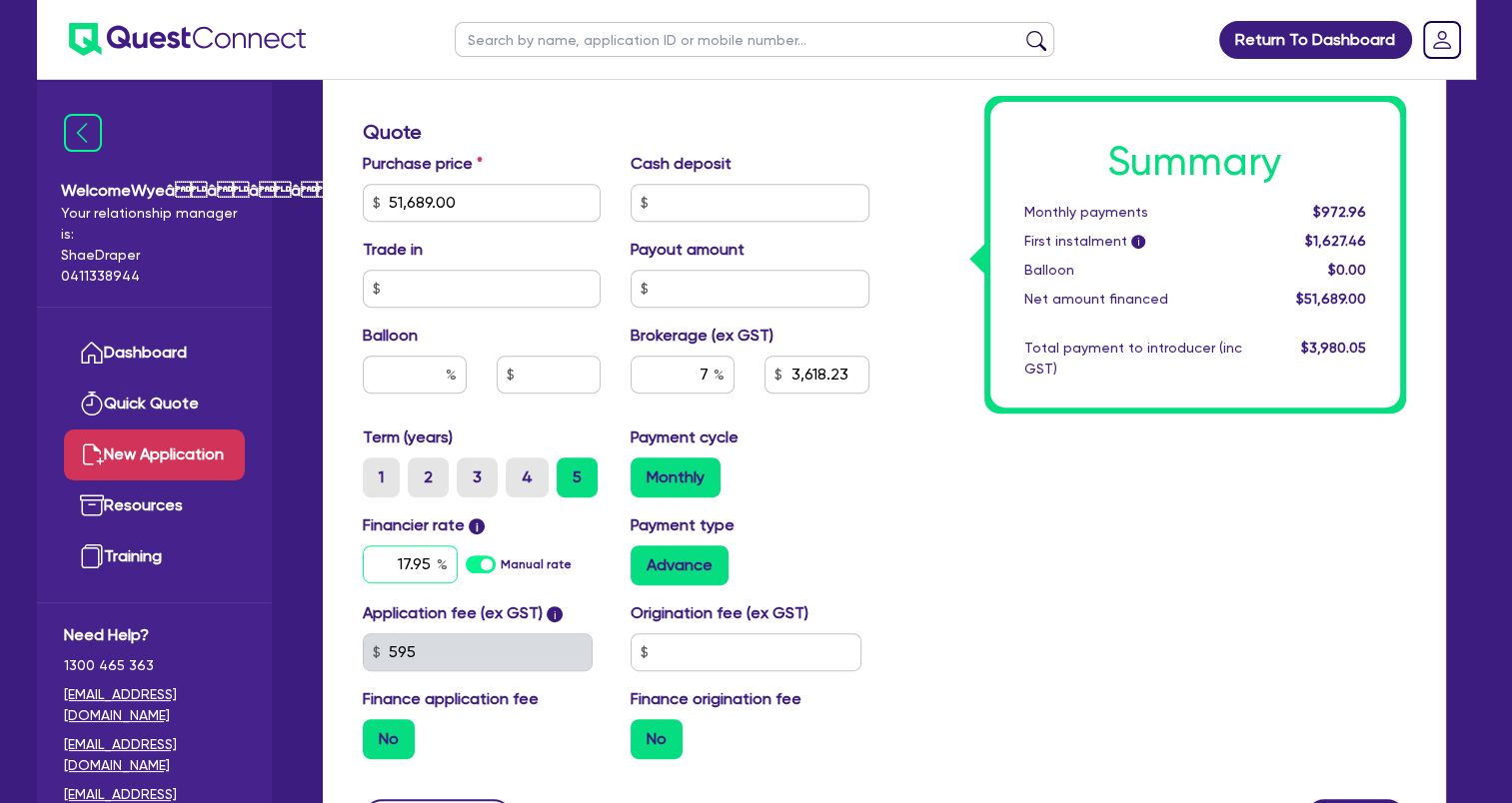 type on "17.95" 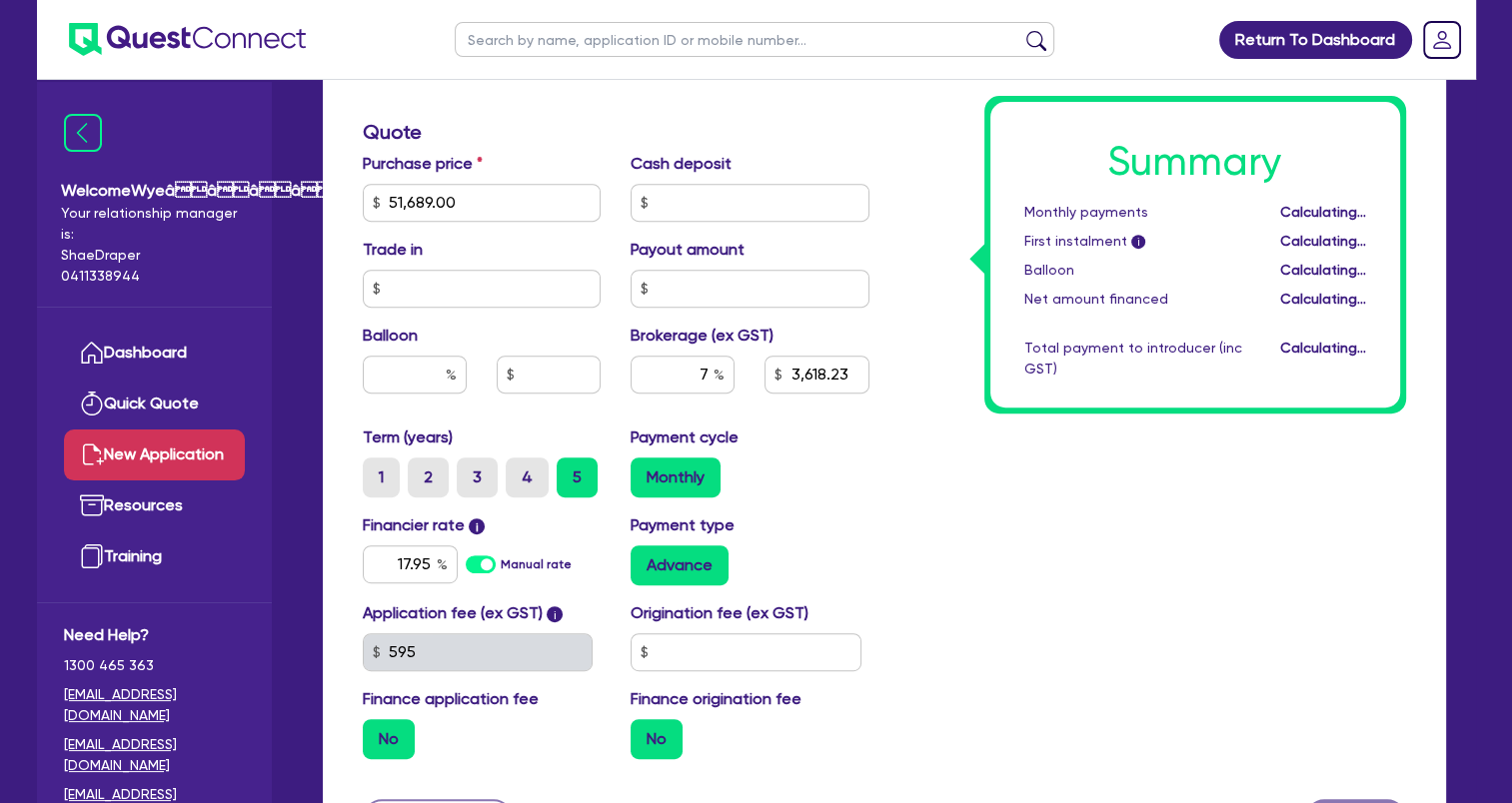 type on "3,618.23" 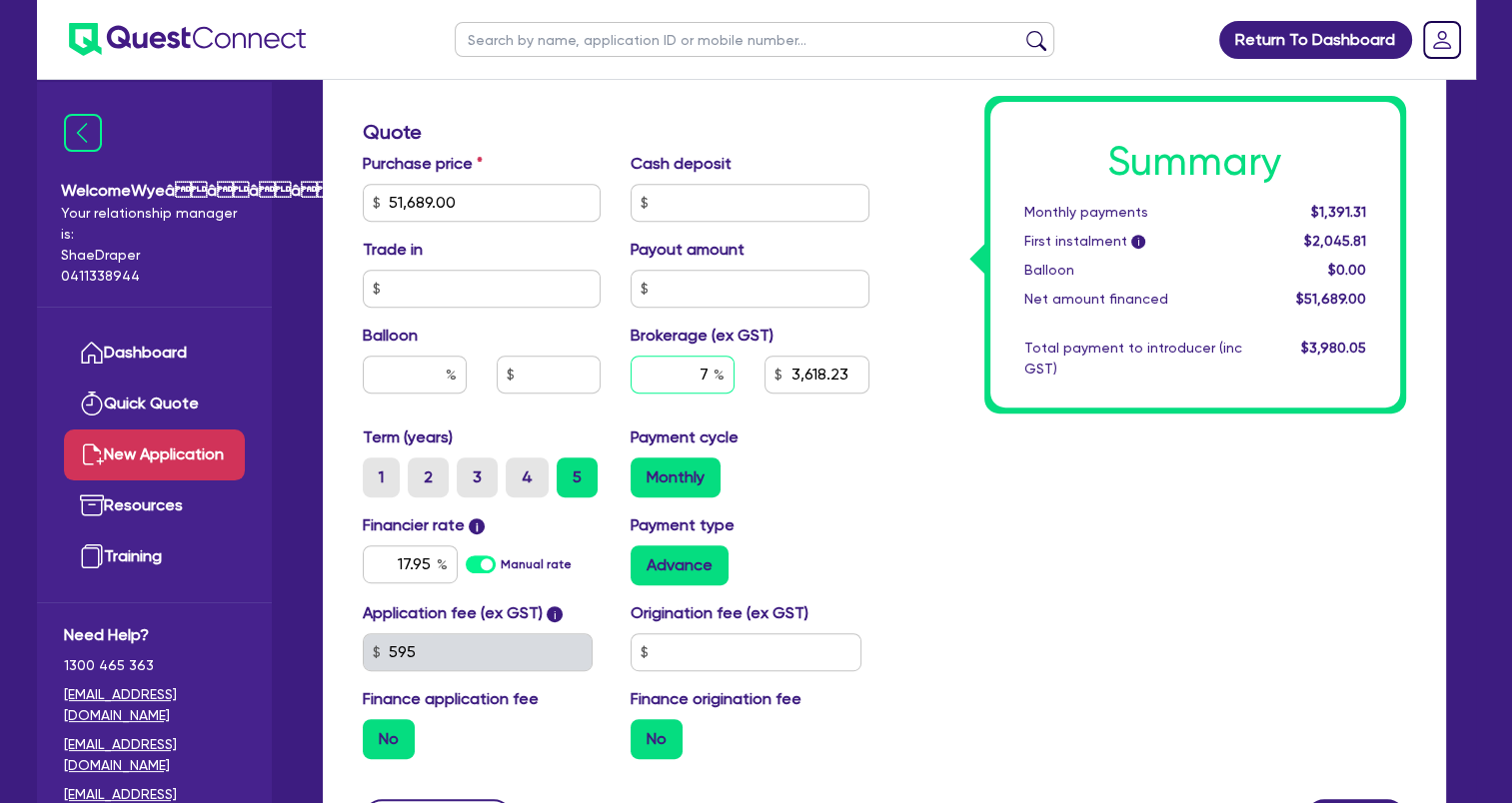 drag, startPoint x: 708, startPoint y: 368, endPoint x: 684, endPoint y: 365, distance: 24.186773 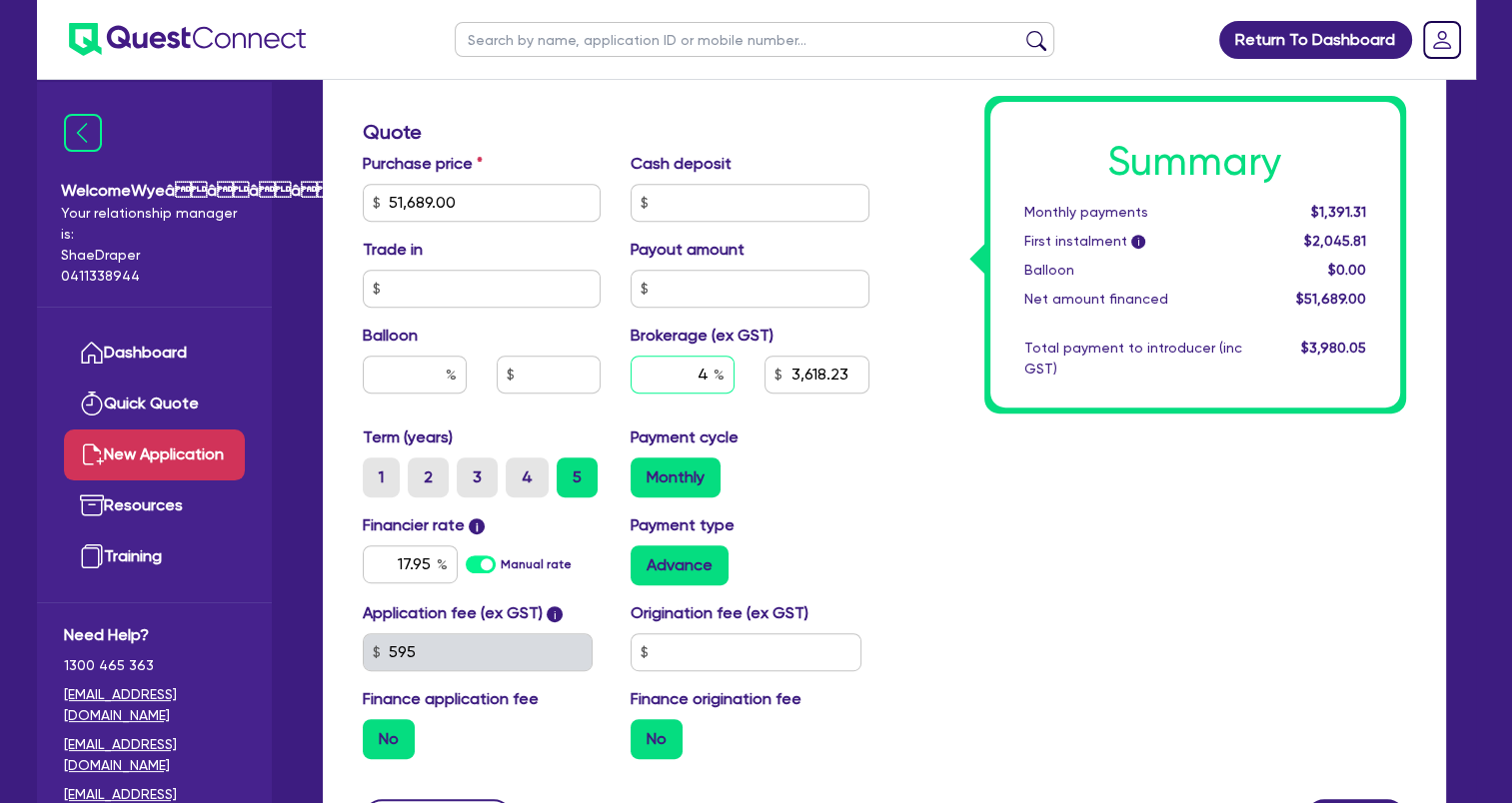 type on "4" 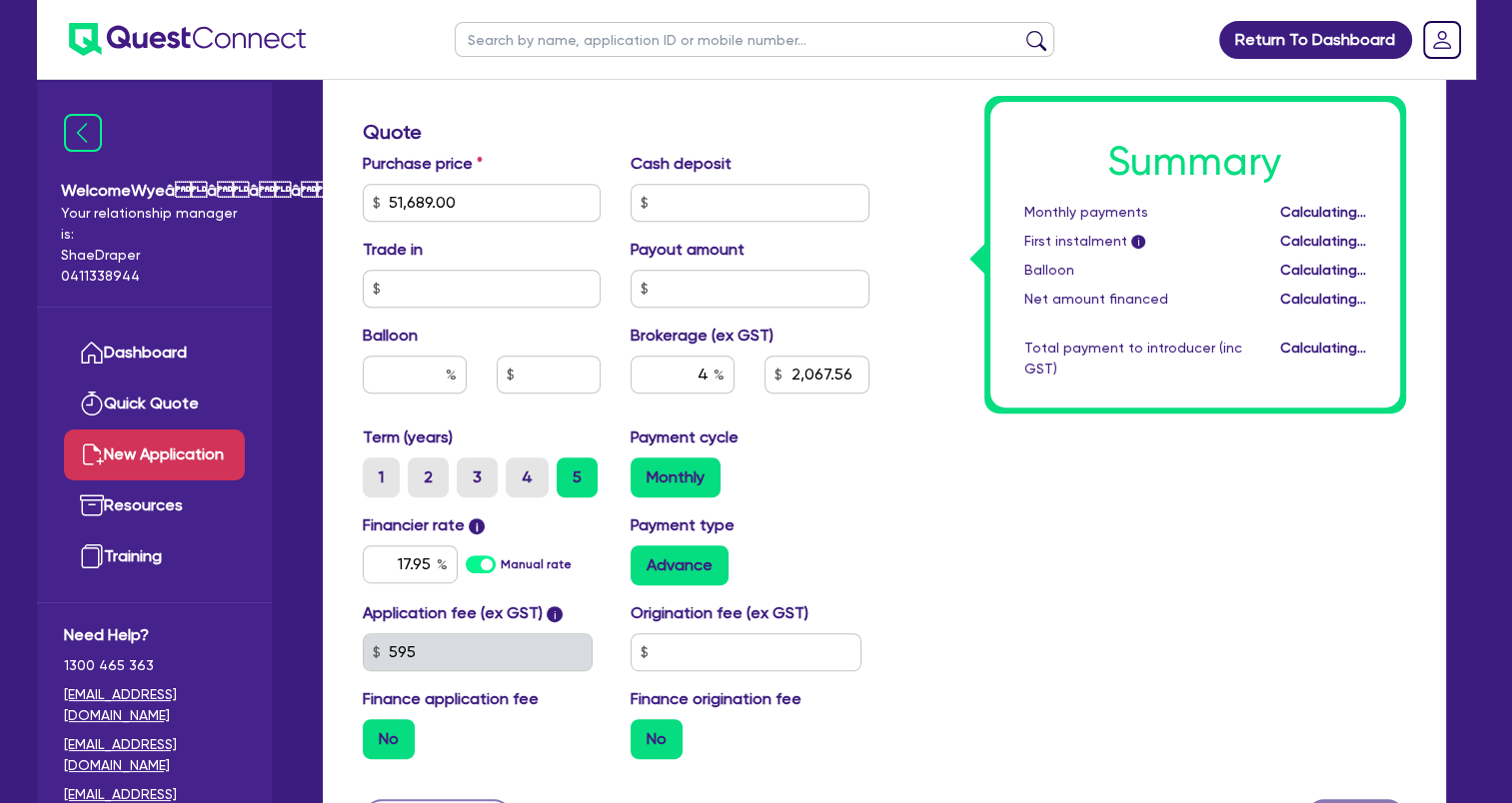 type on "2,067.56" 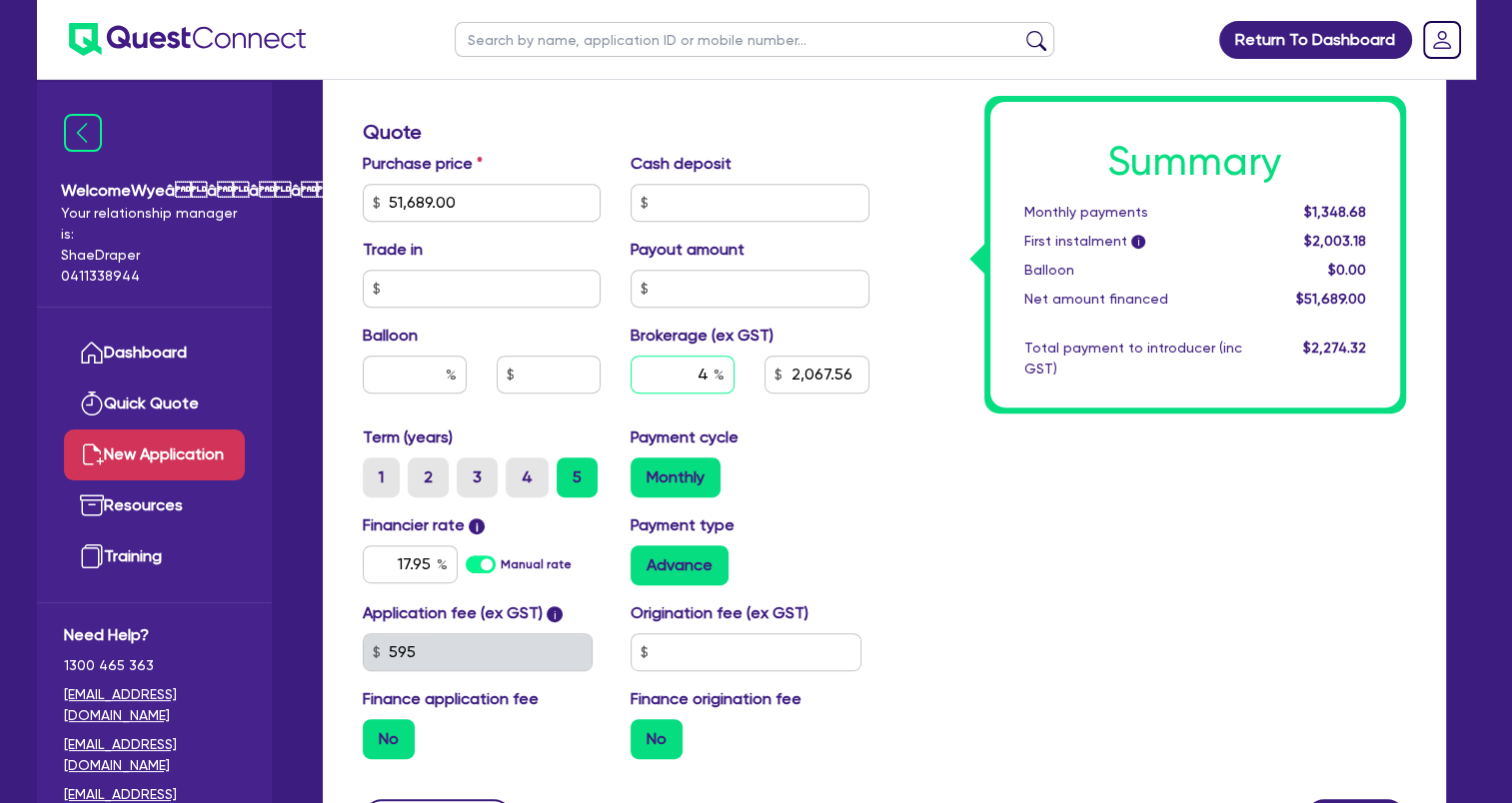 click on "4" at bounding box center (683, 375) 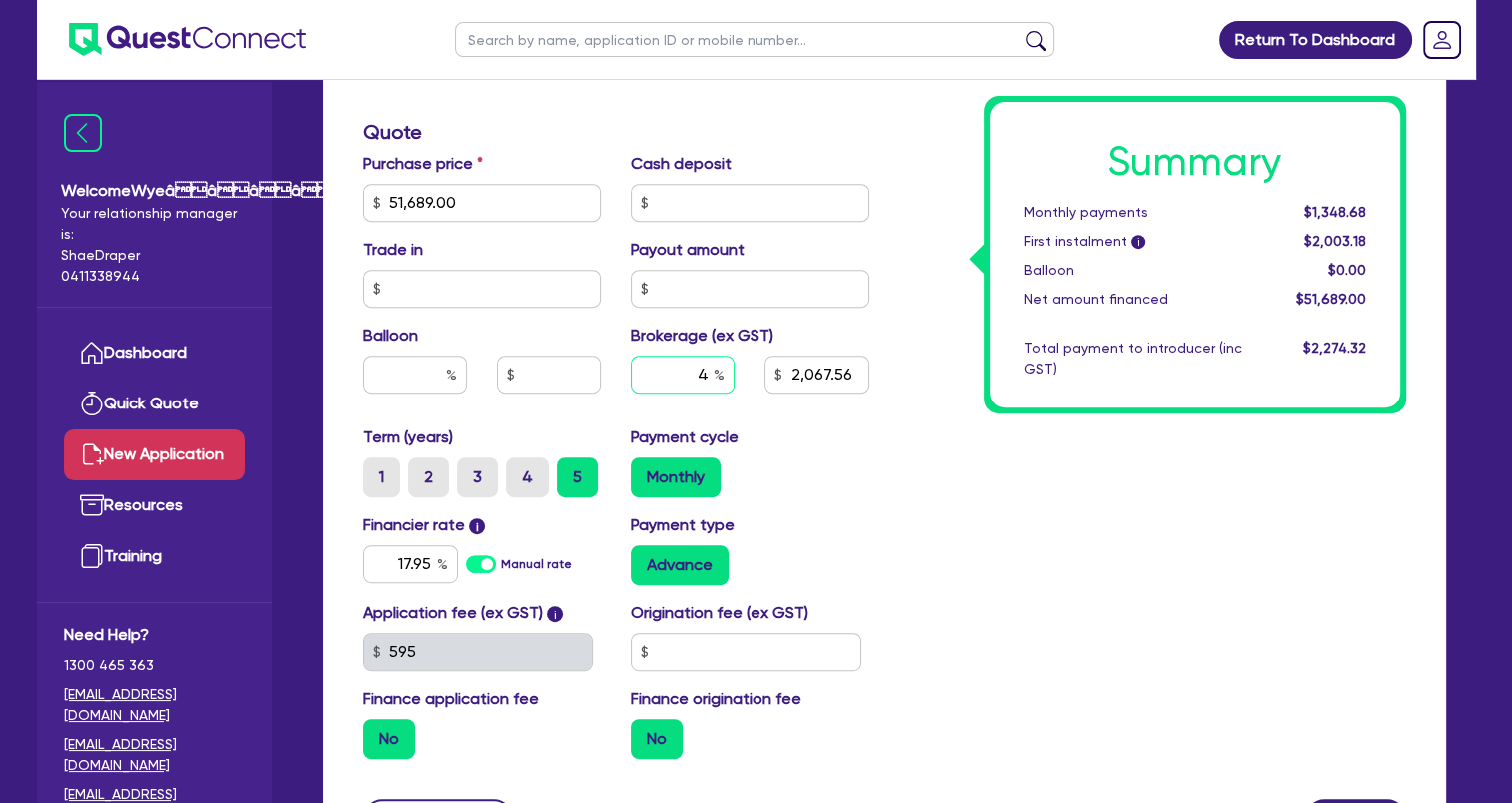 type 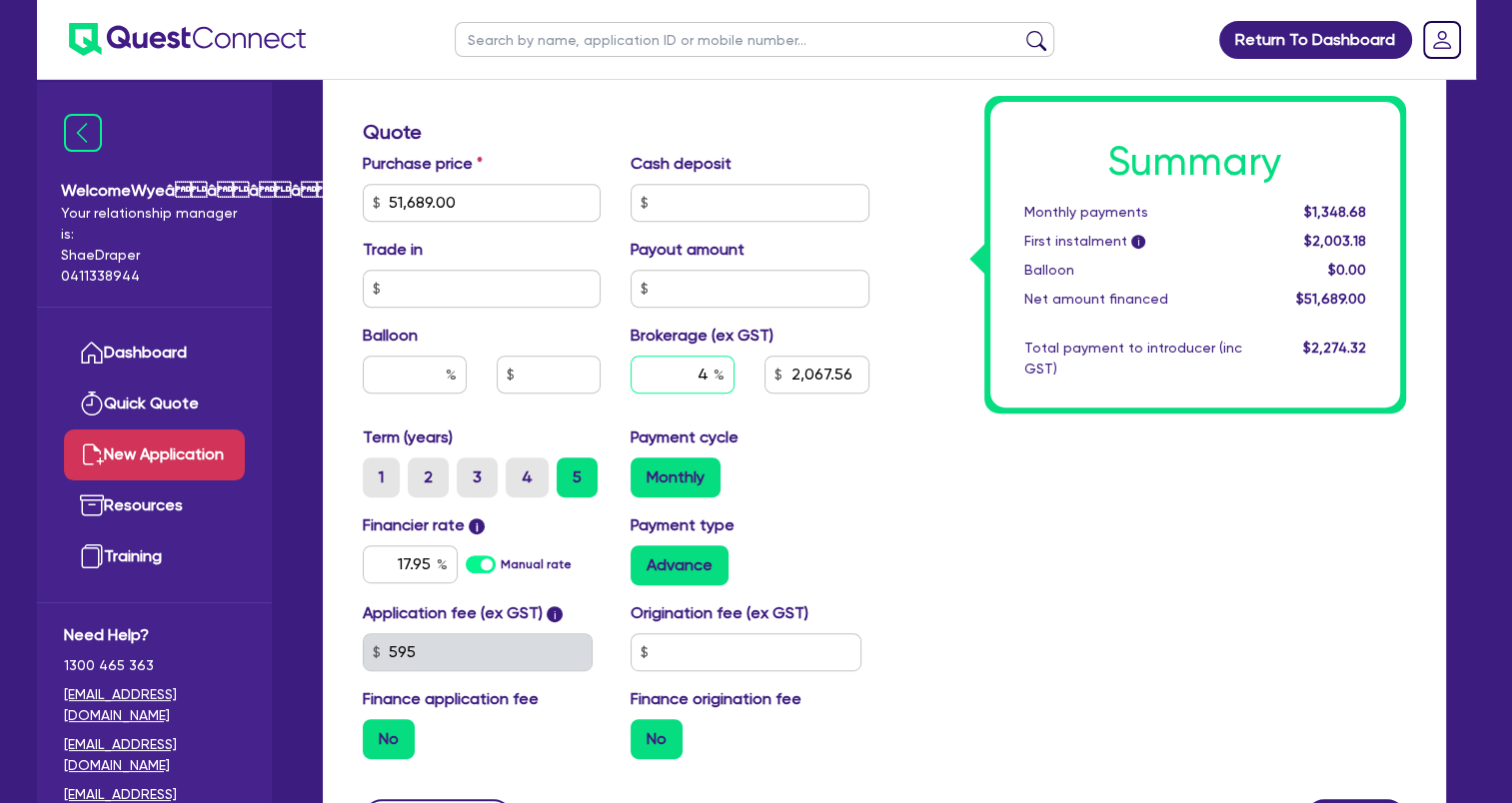 type on "2,067.56" 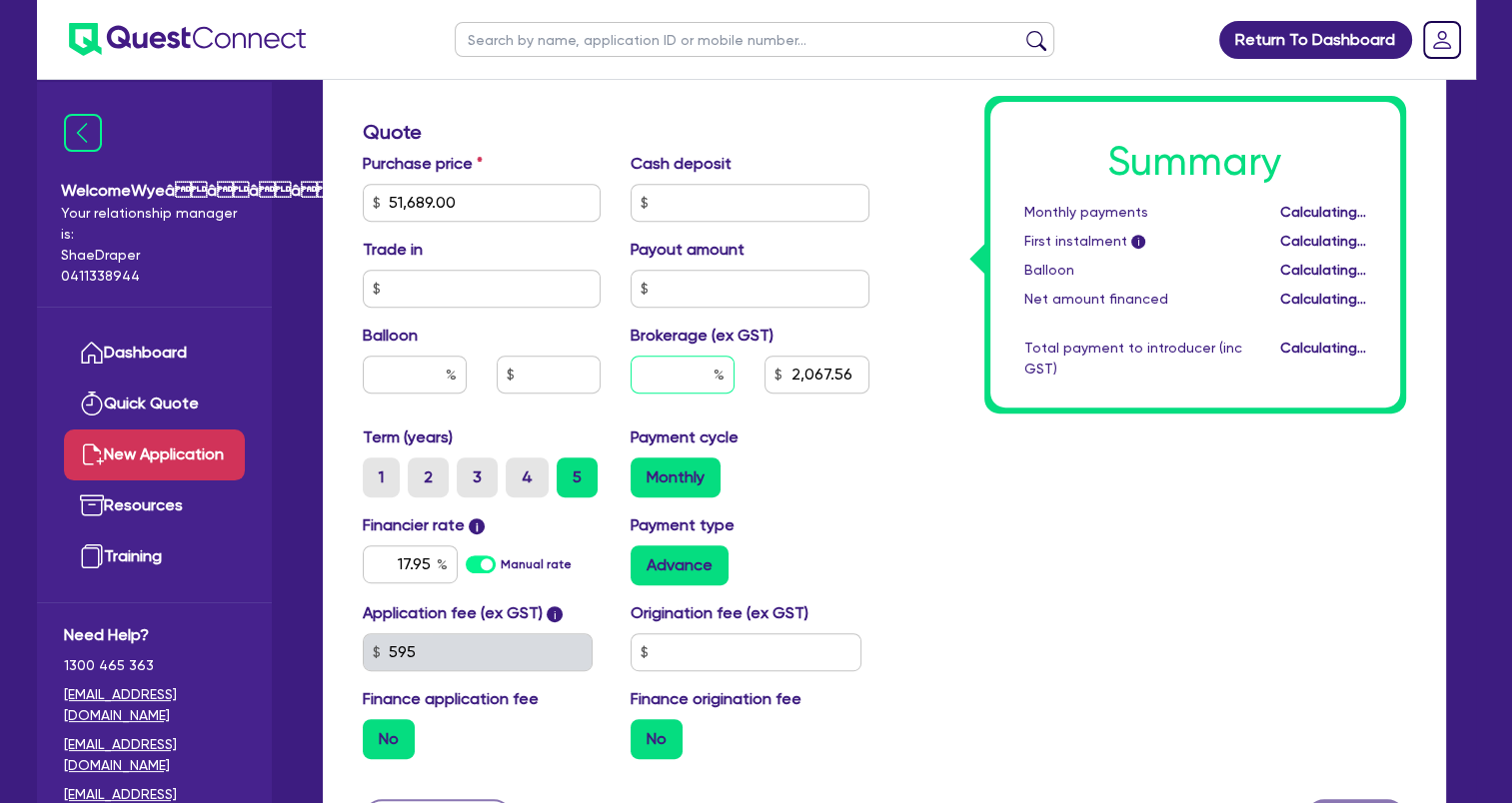 type 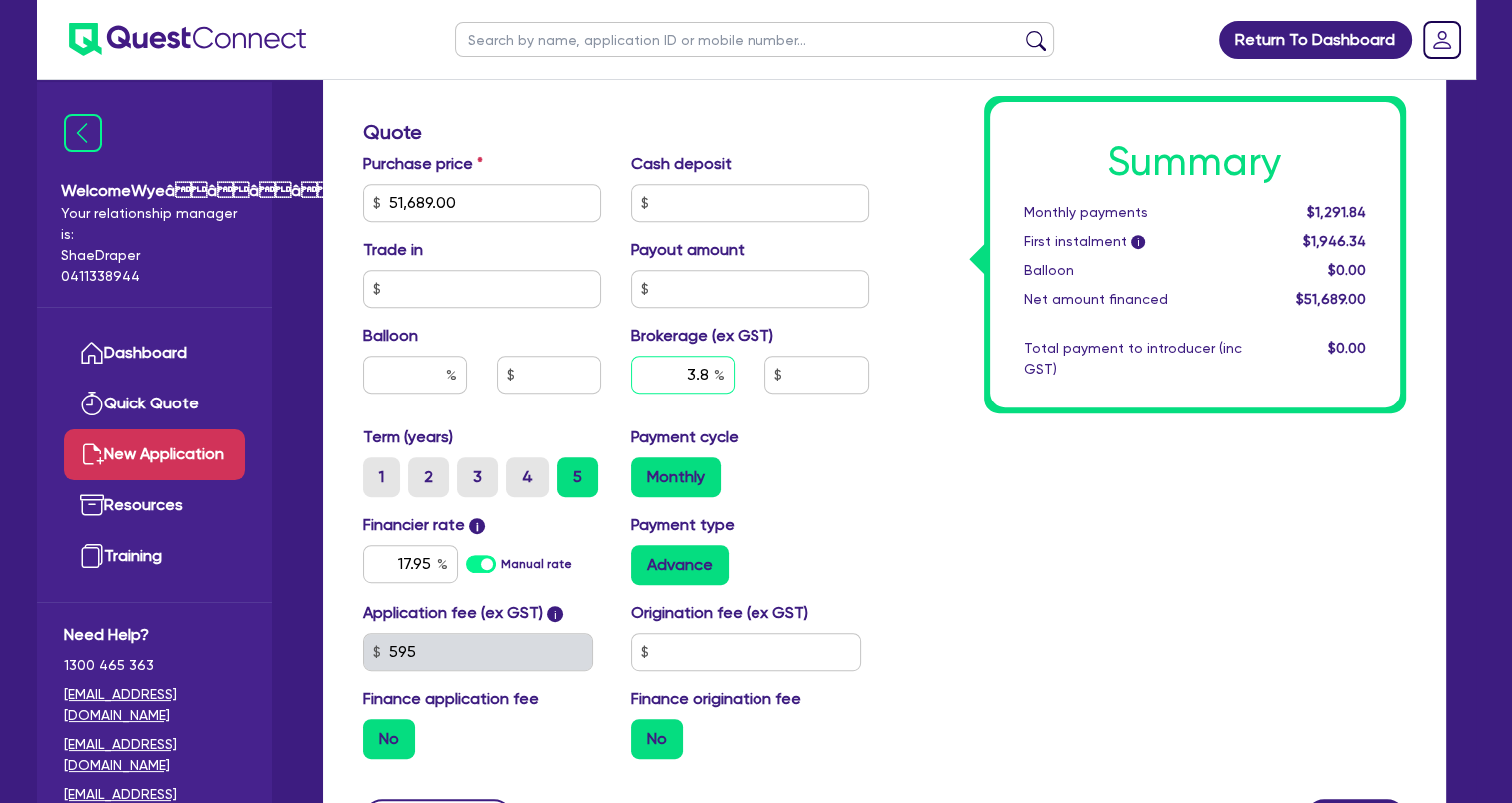 type on "3.8" 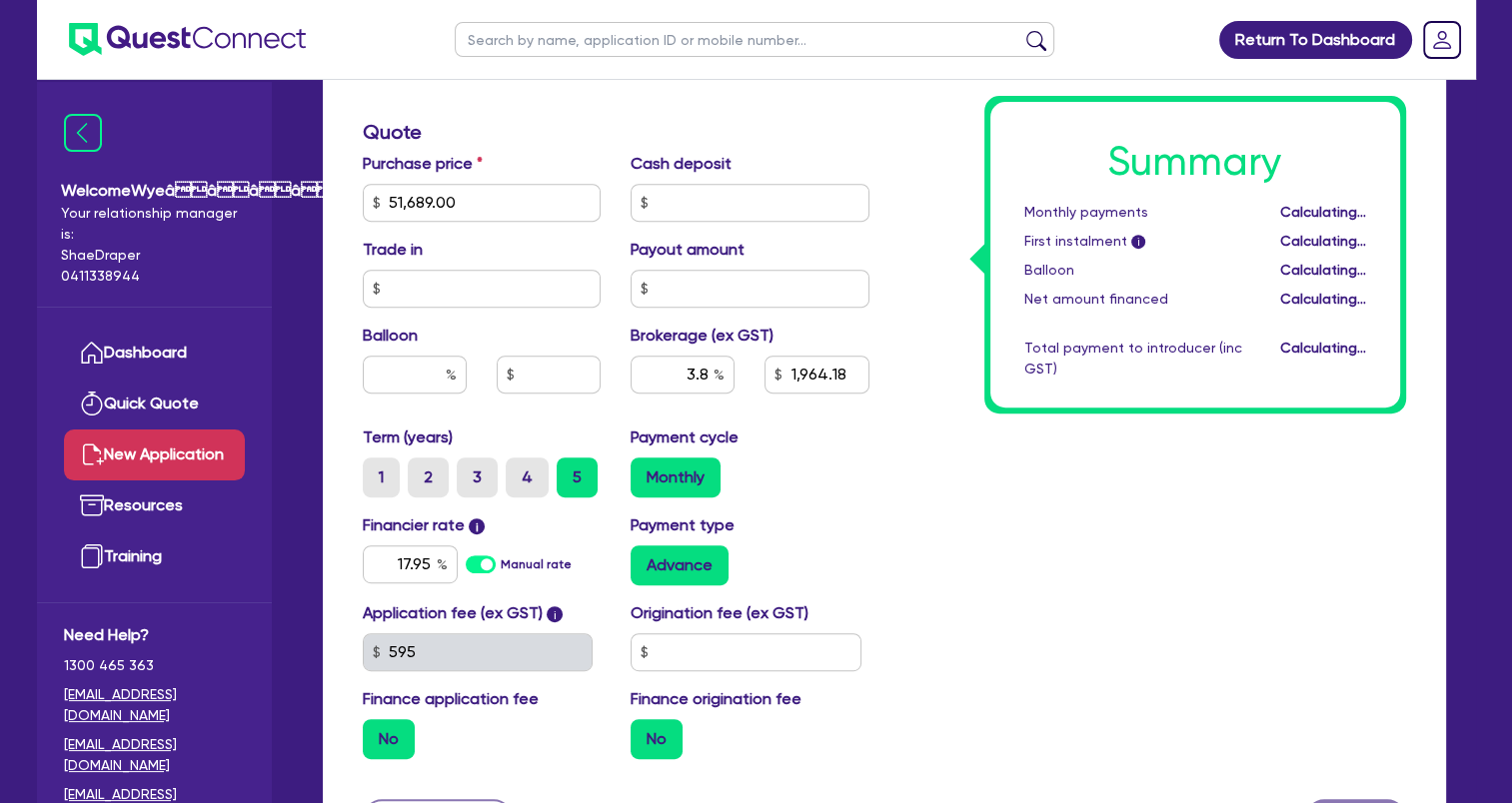 type on "1,964.18" 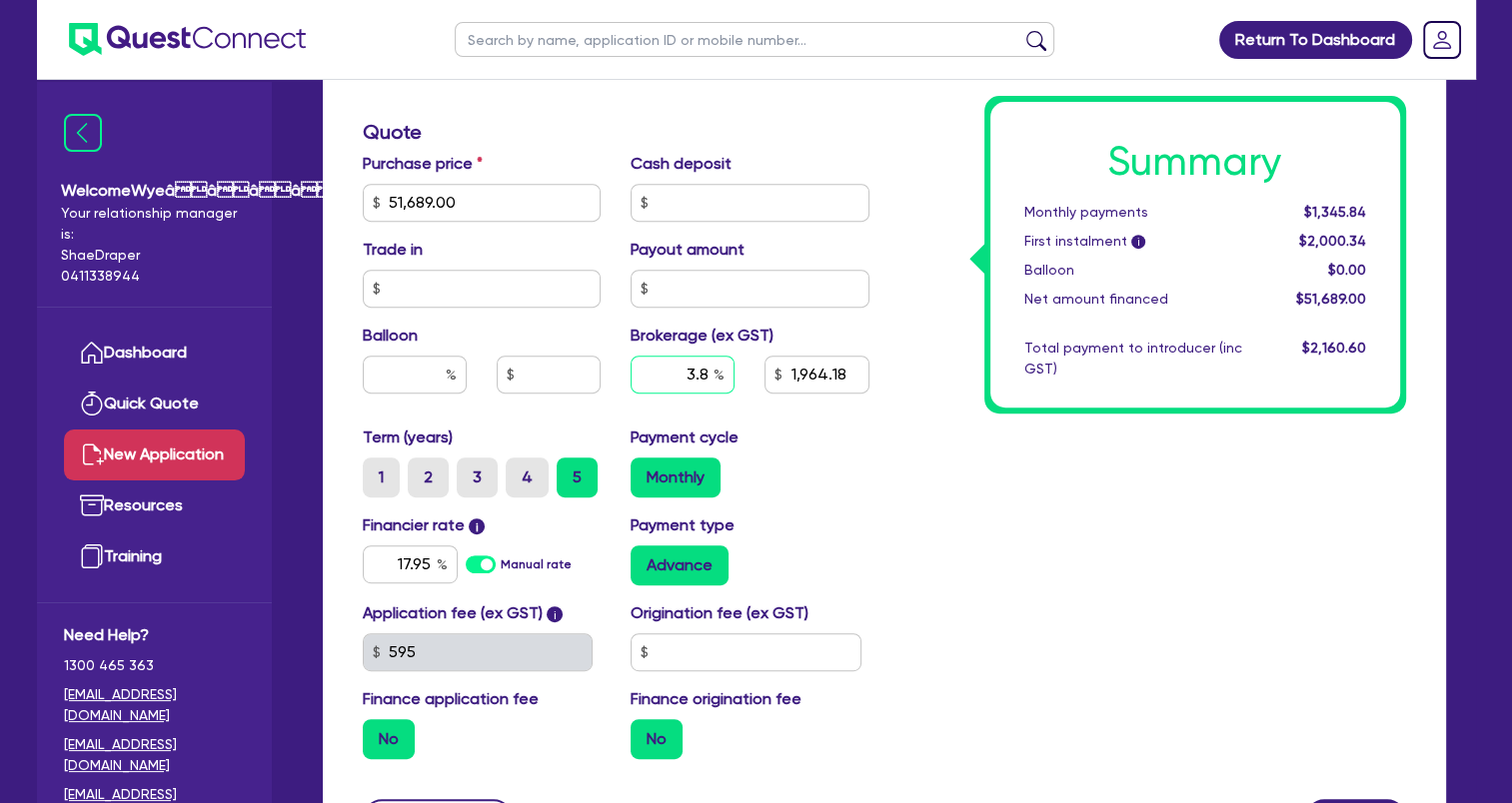 click on "3.8" at bounding box center [683, 375] 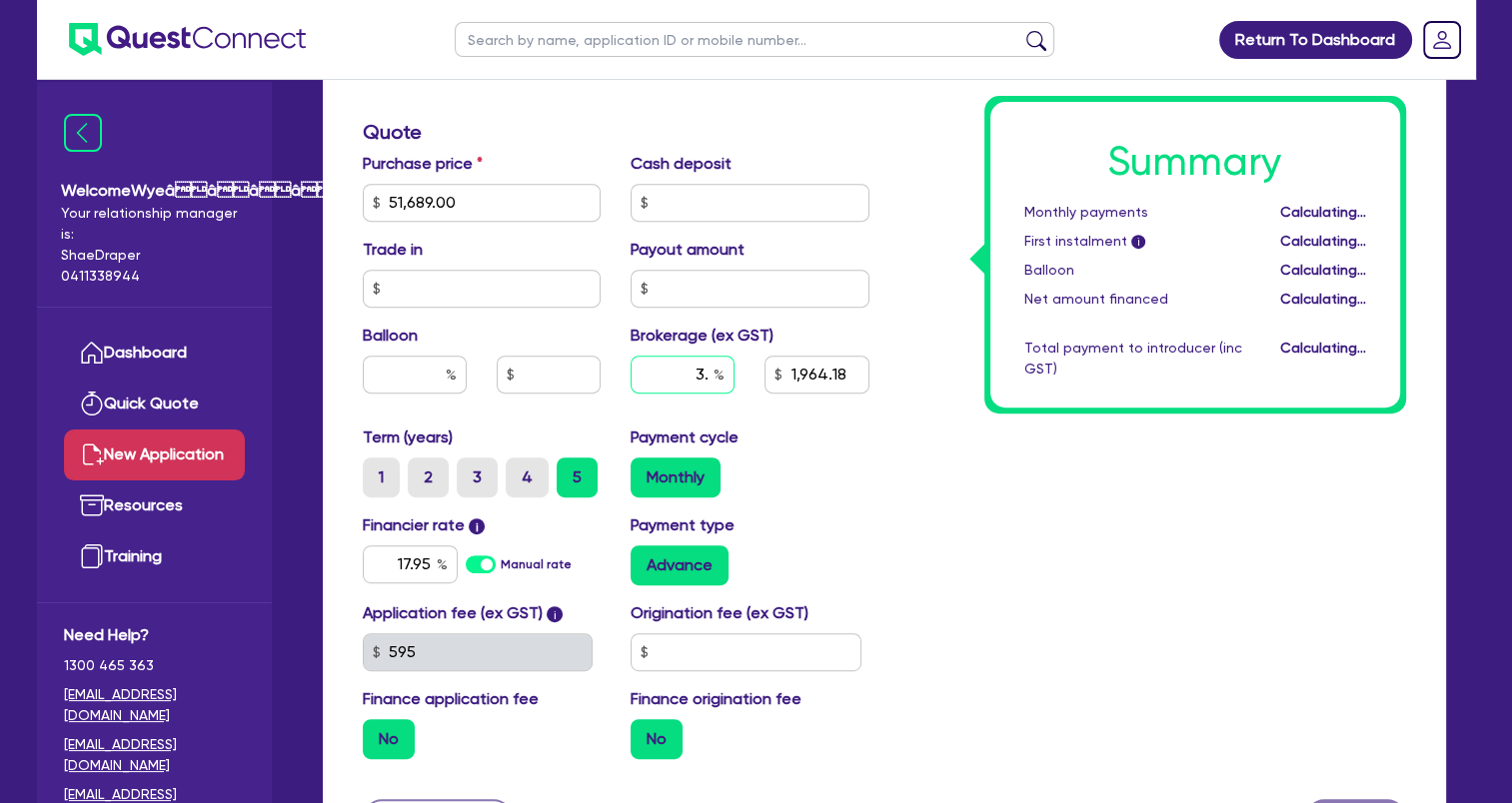 type on "1,550.67" 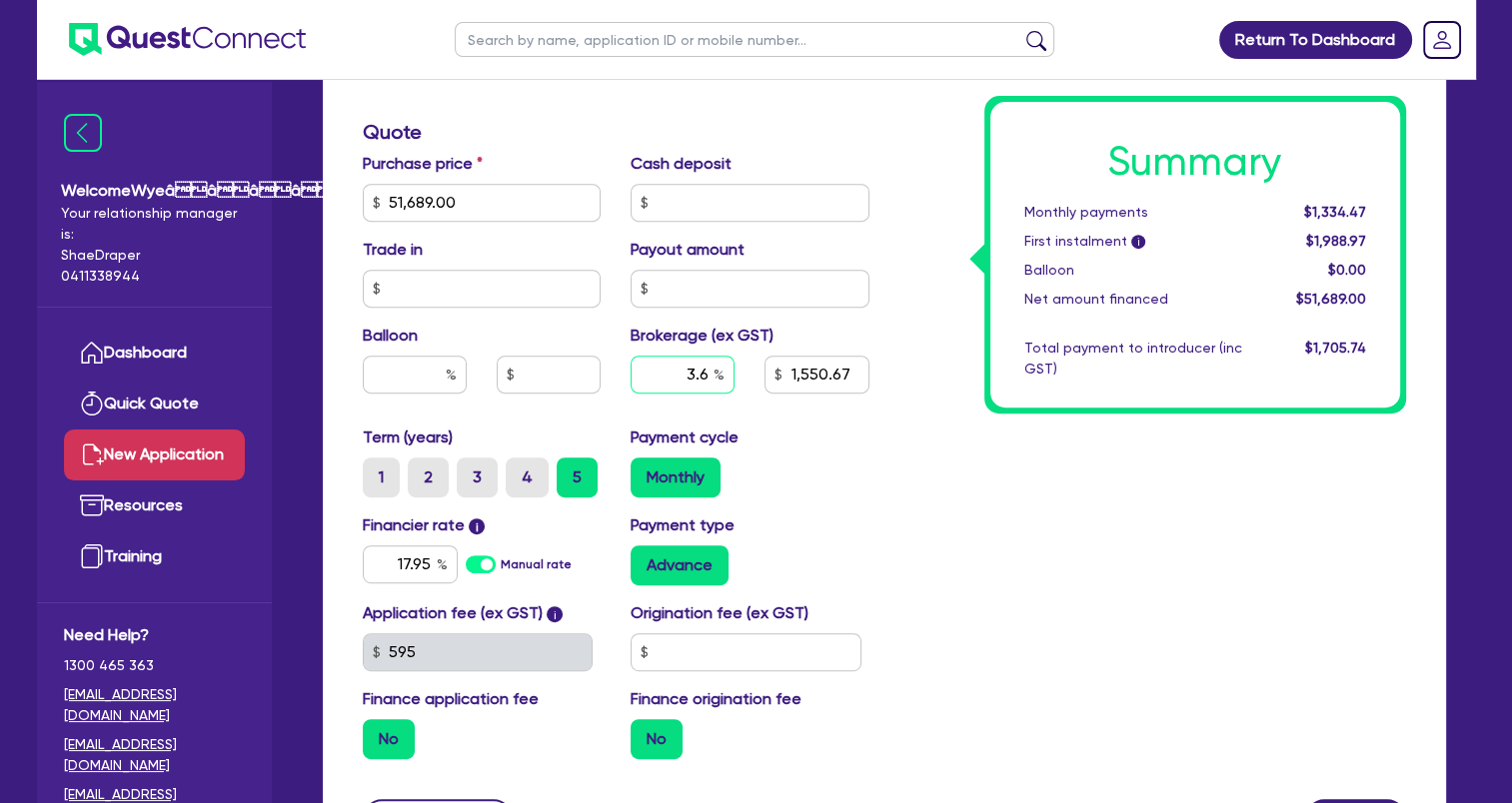 type on "3.6" 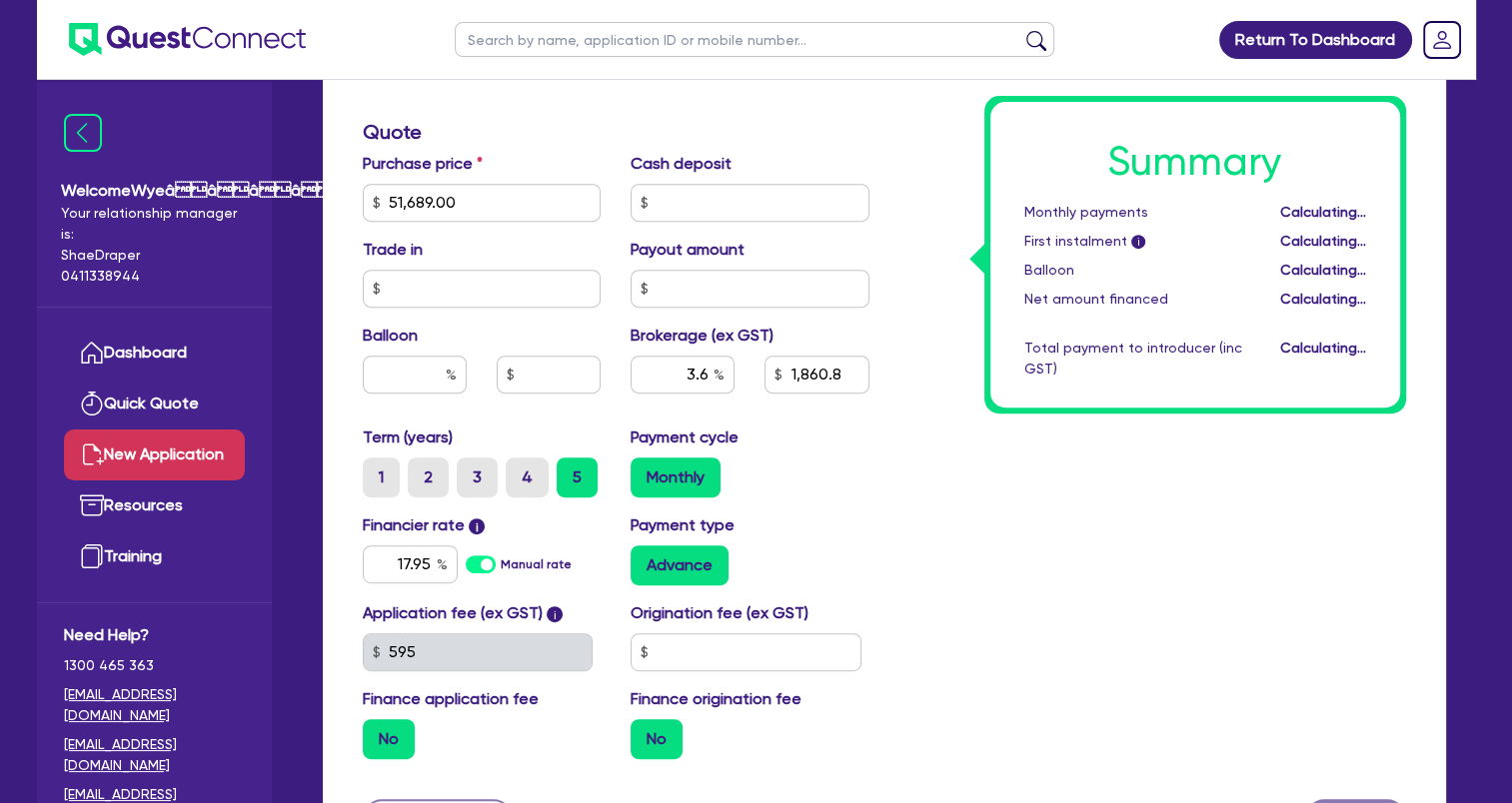 type on "1,860.8" 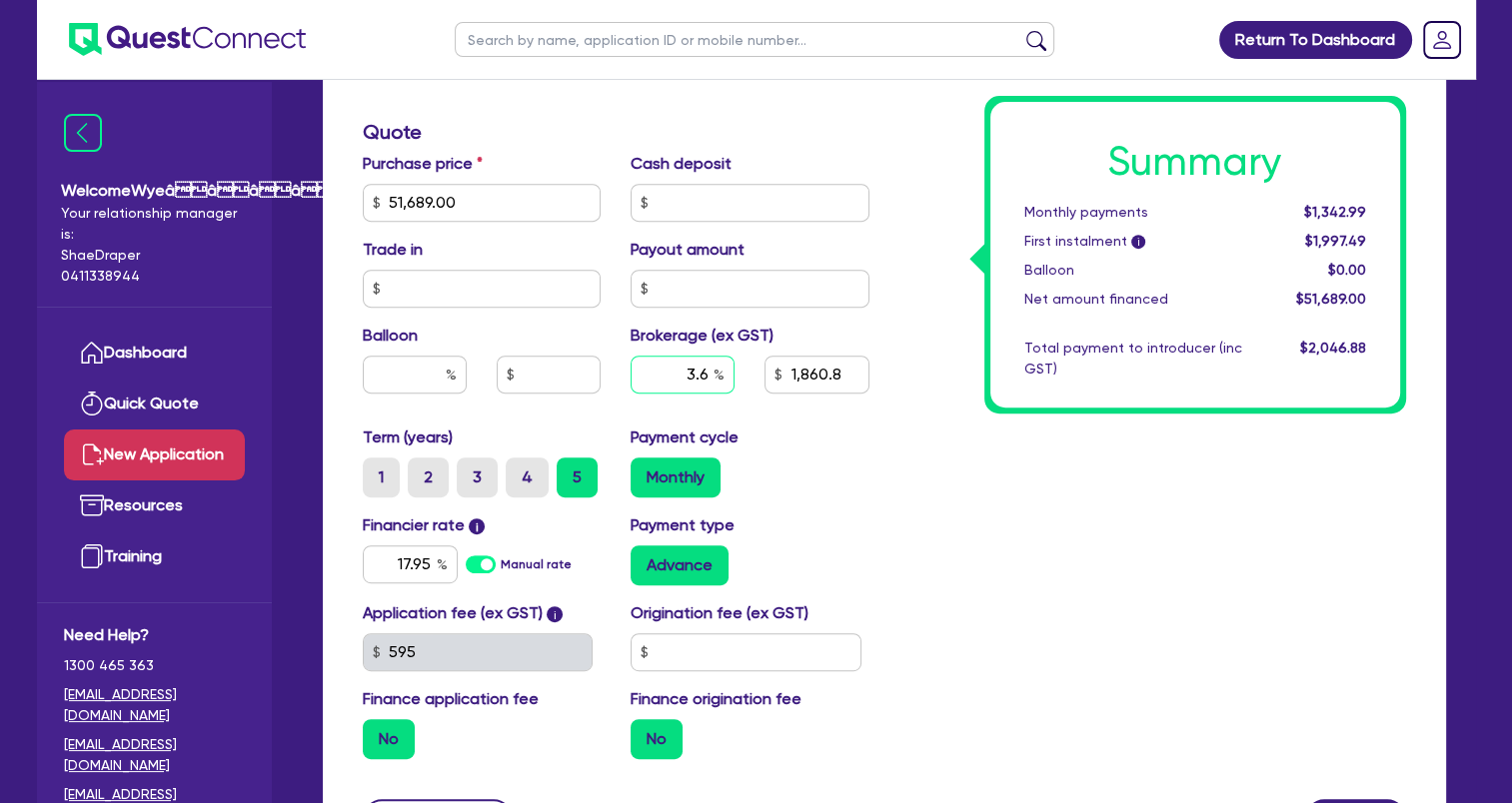 click on "3.6" at bounding box center [683, 375] 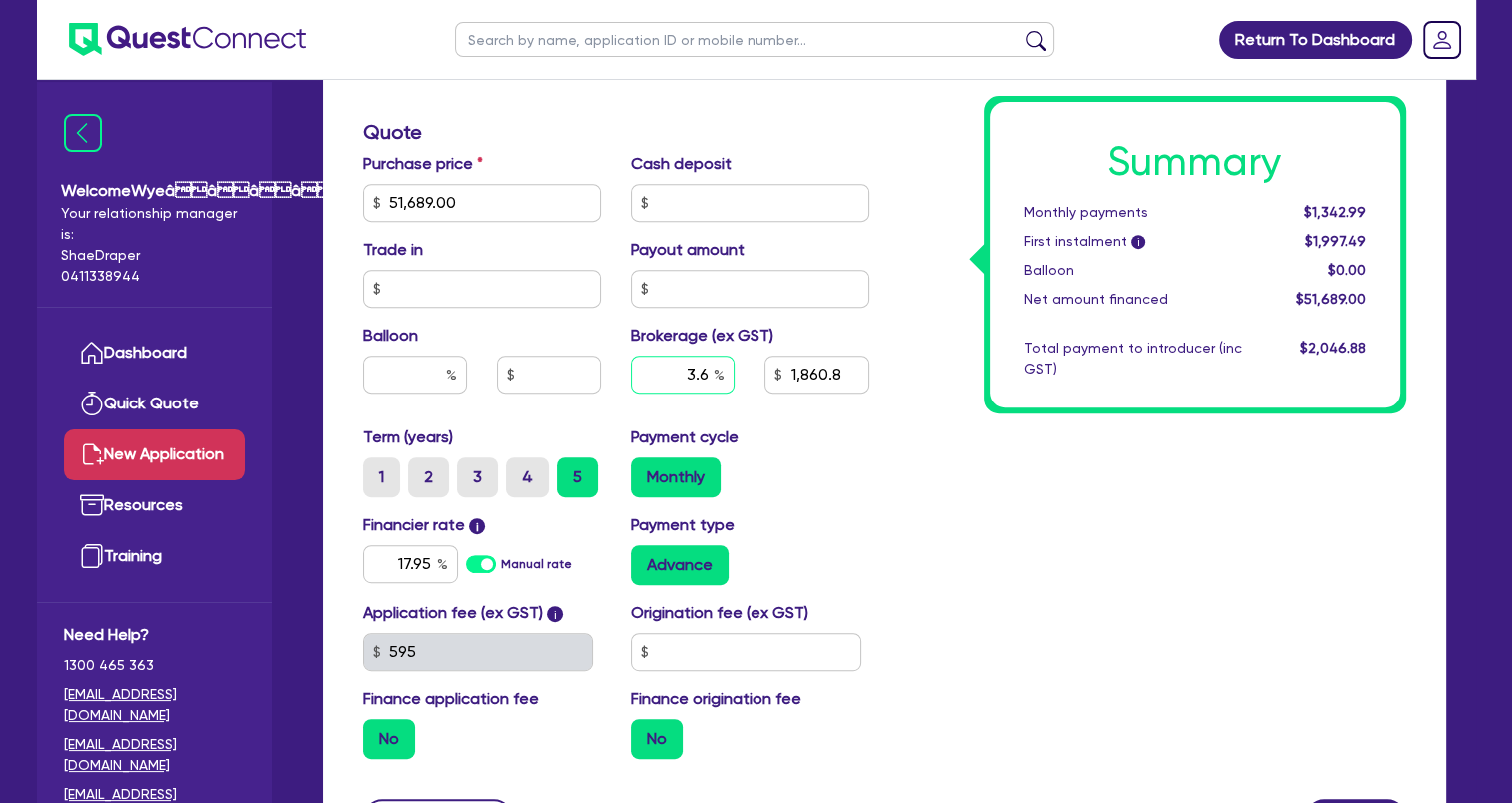 type on "3." 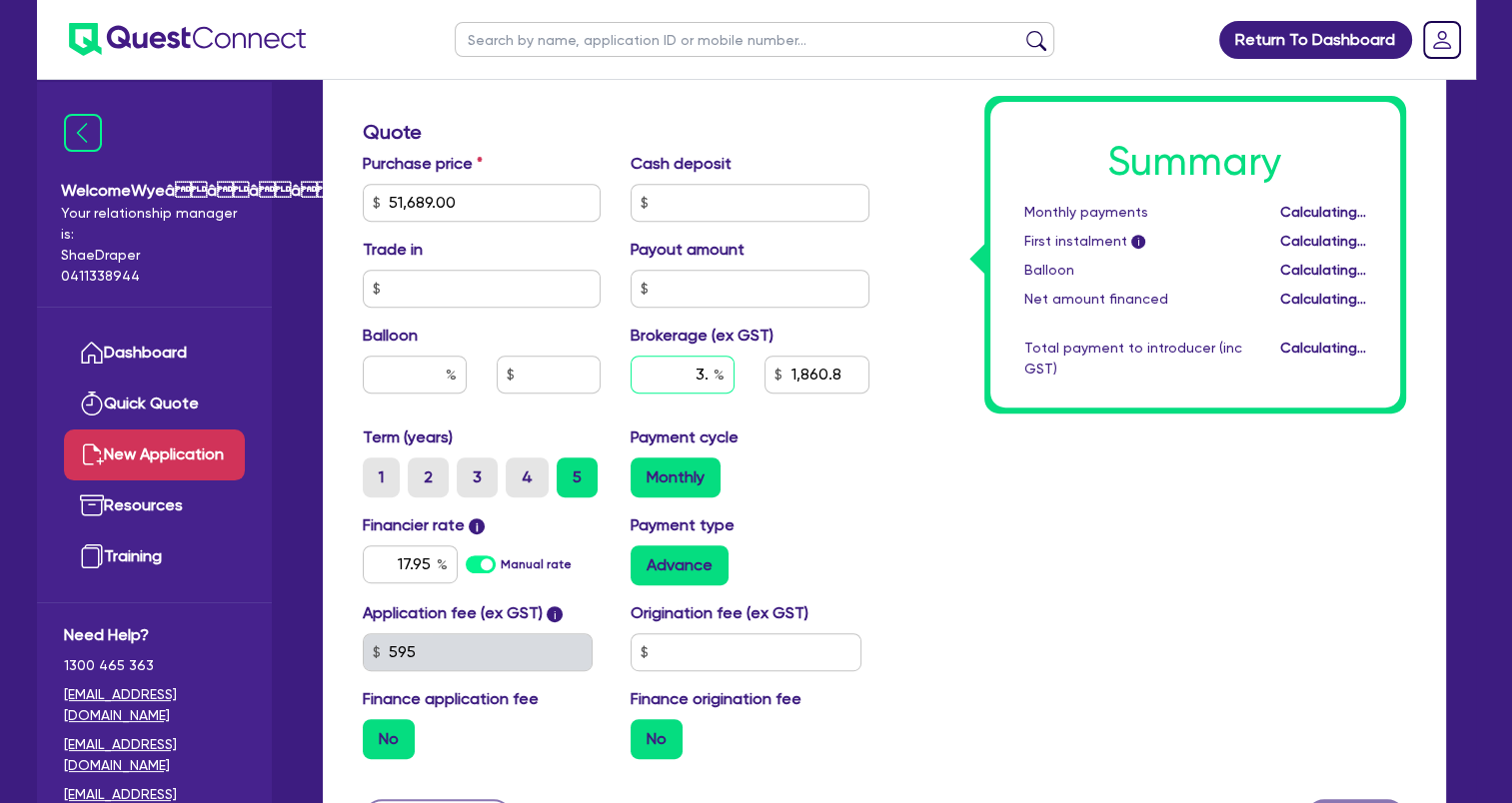 type on "1,550.67" 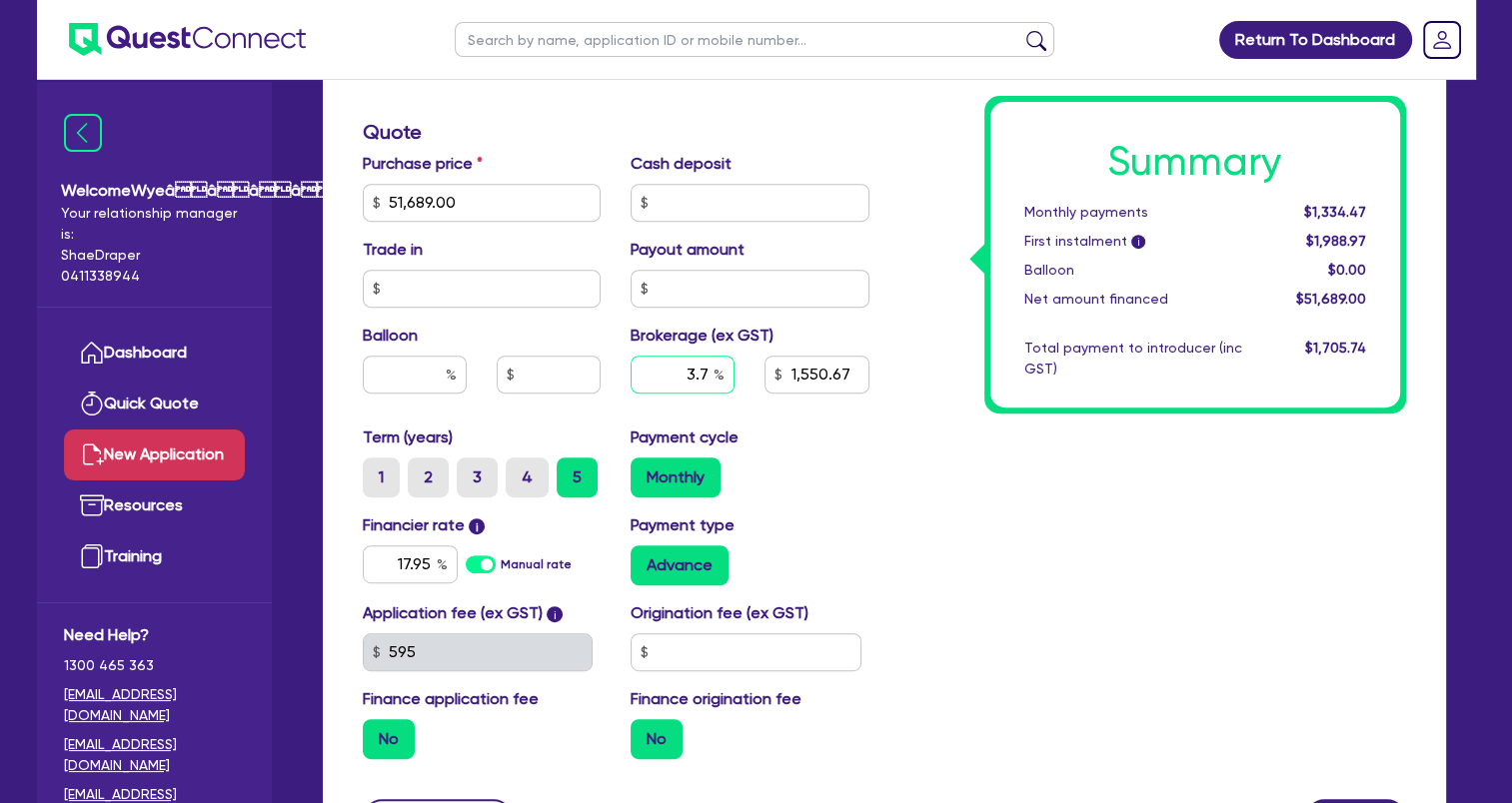 type on "3.7" 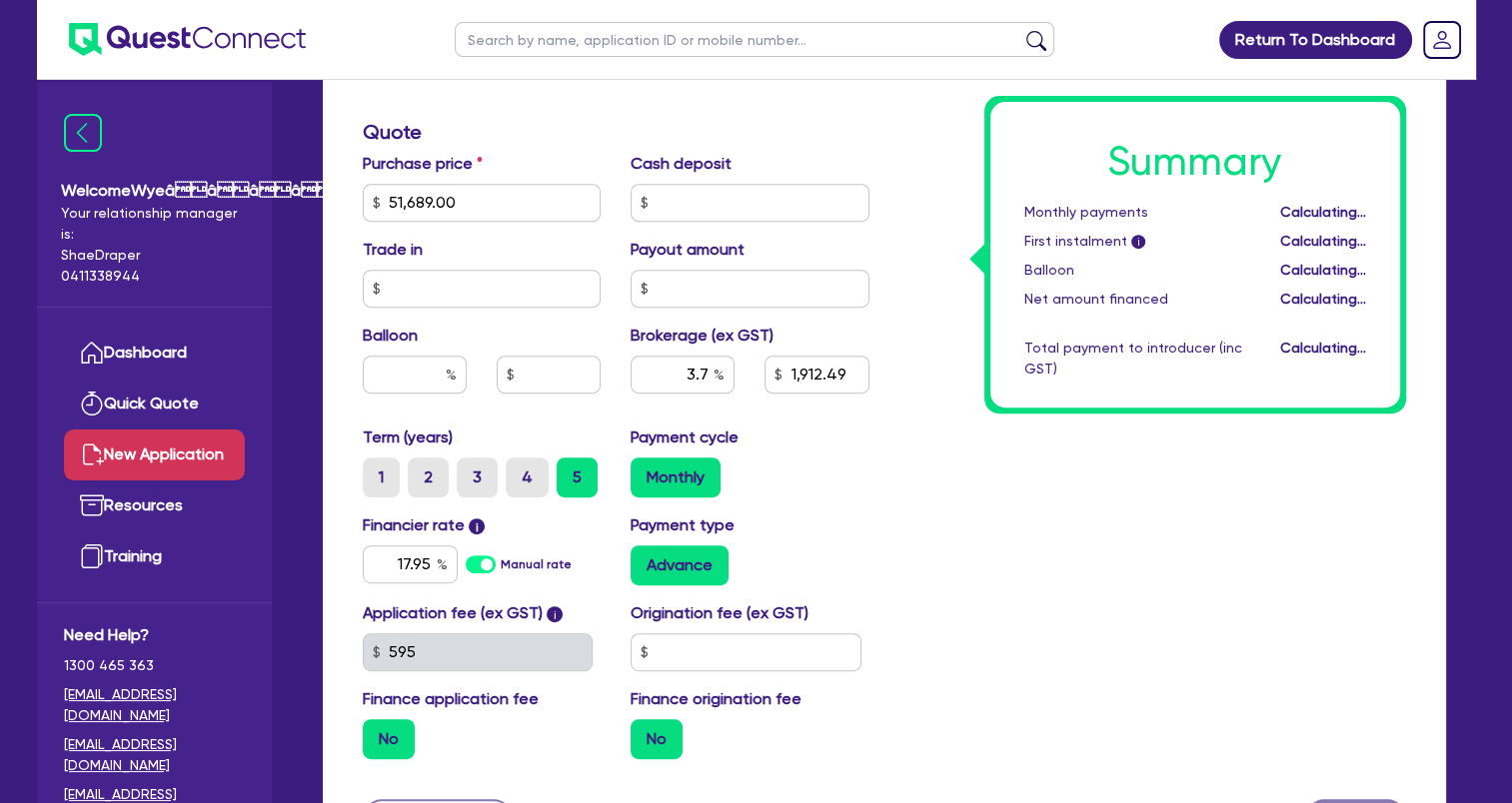 type on "1,912.49" 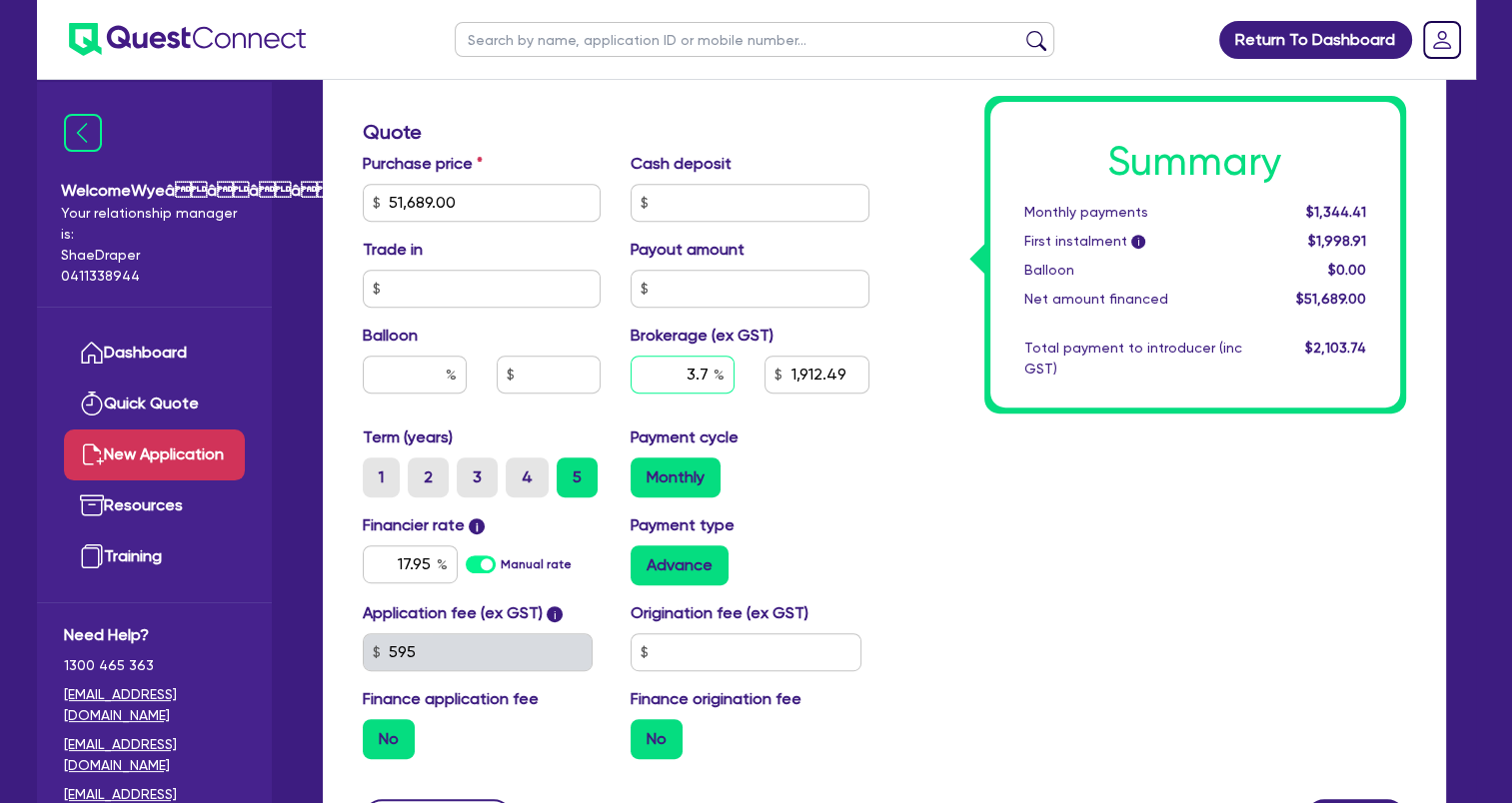click on "3.7" at bounding box center (683, 375) 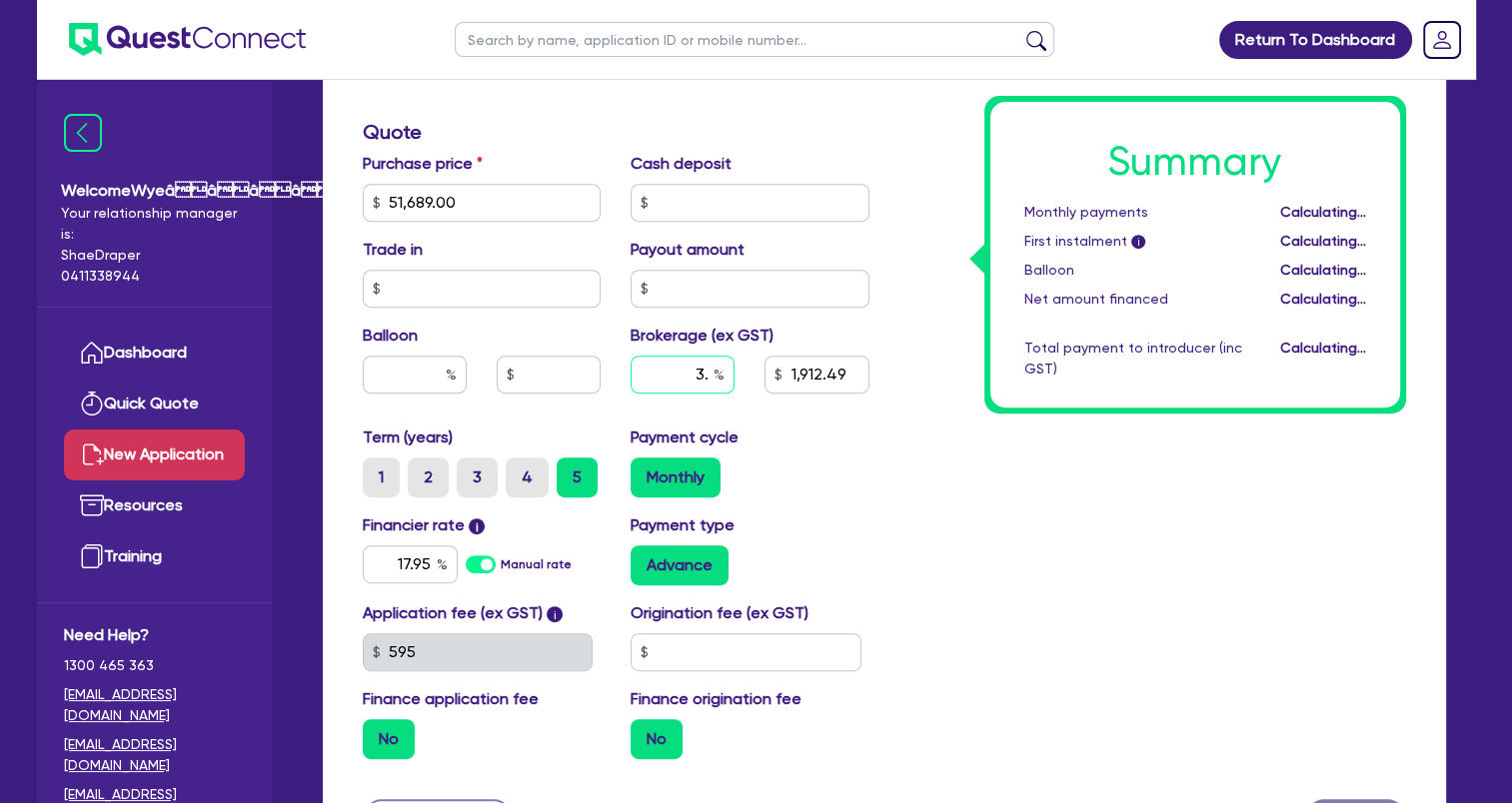 type on "3.5" 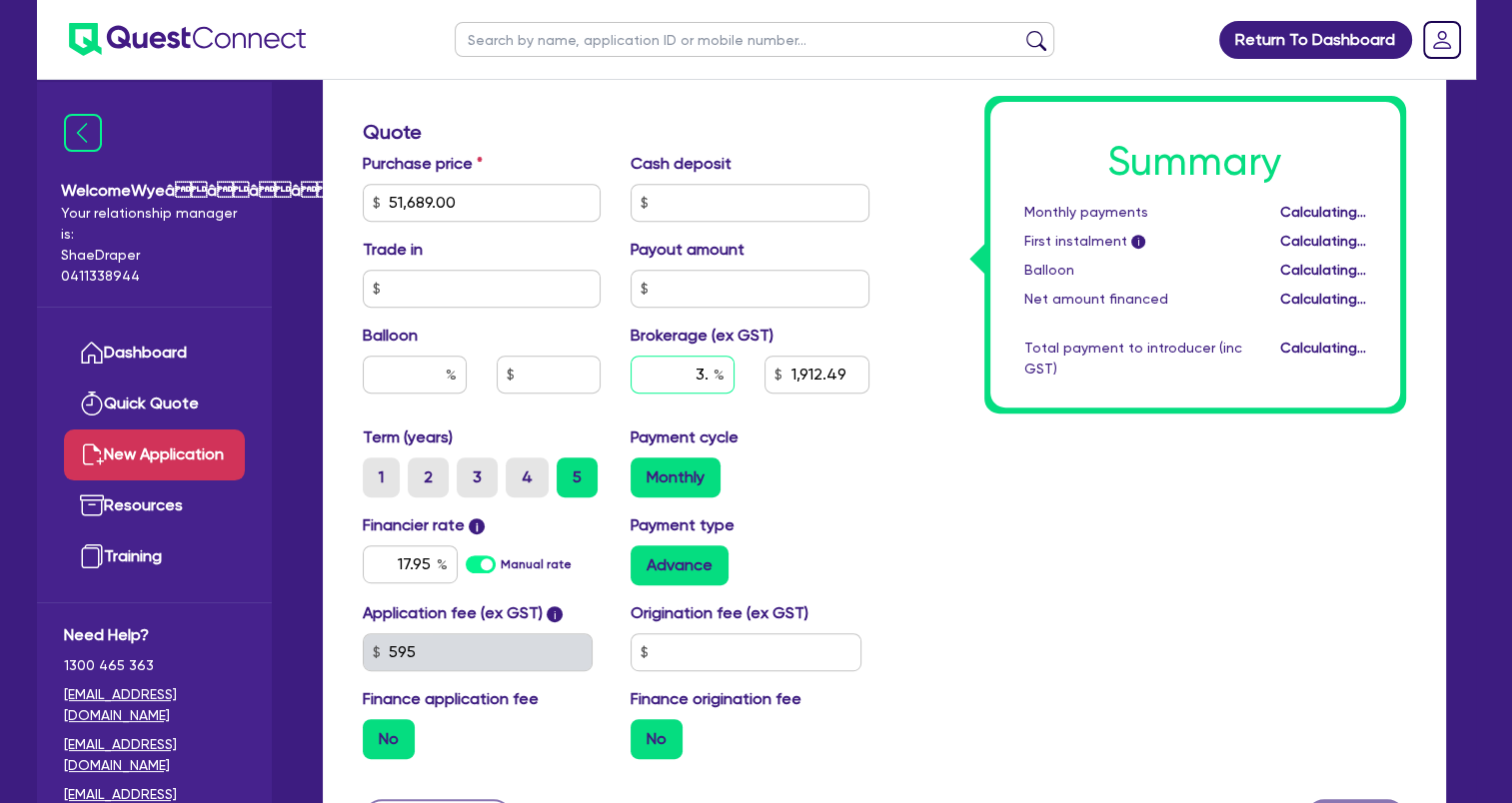 type on "1,550.67" 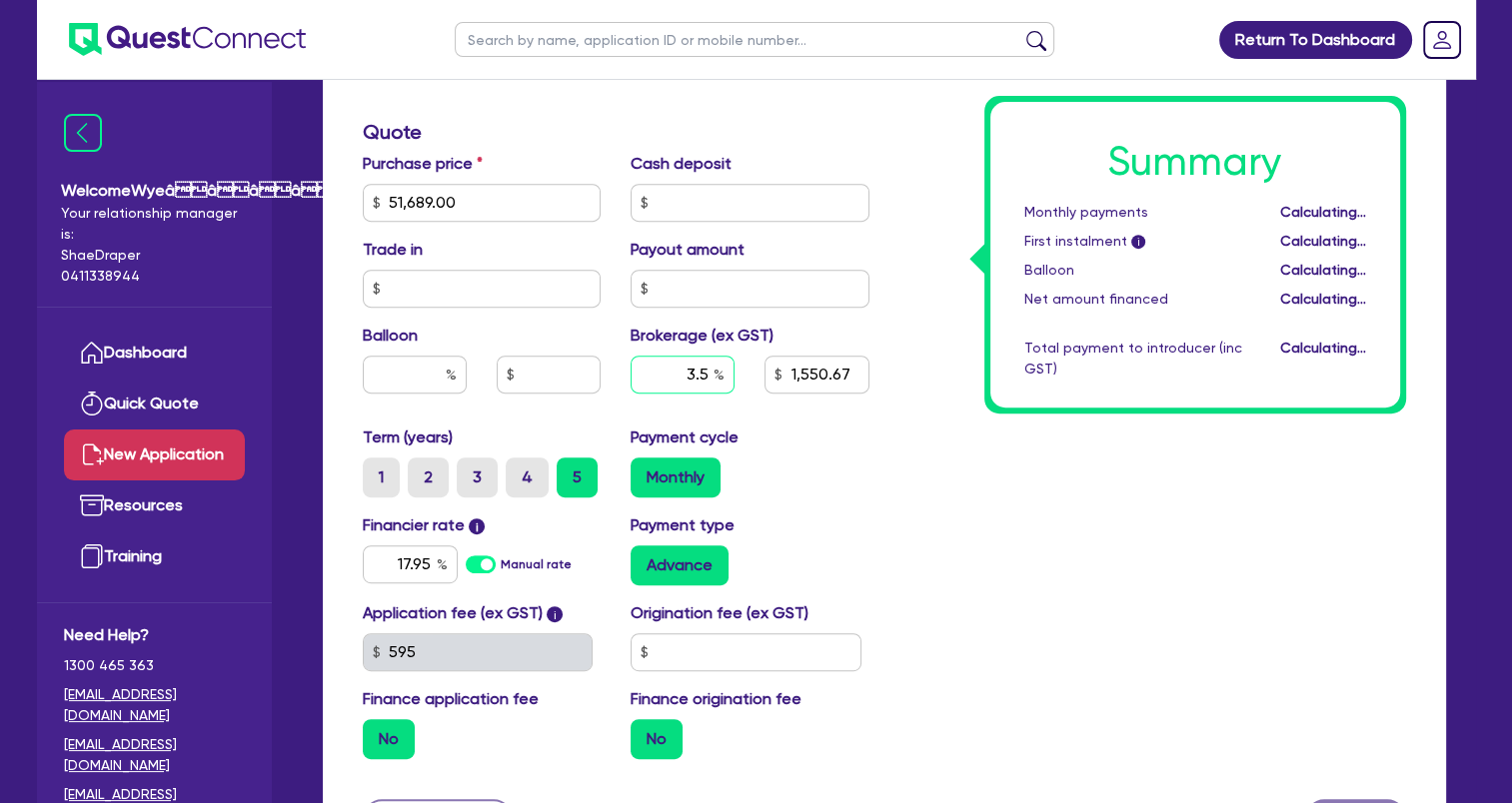 type on "3.5" 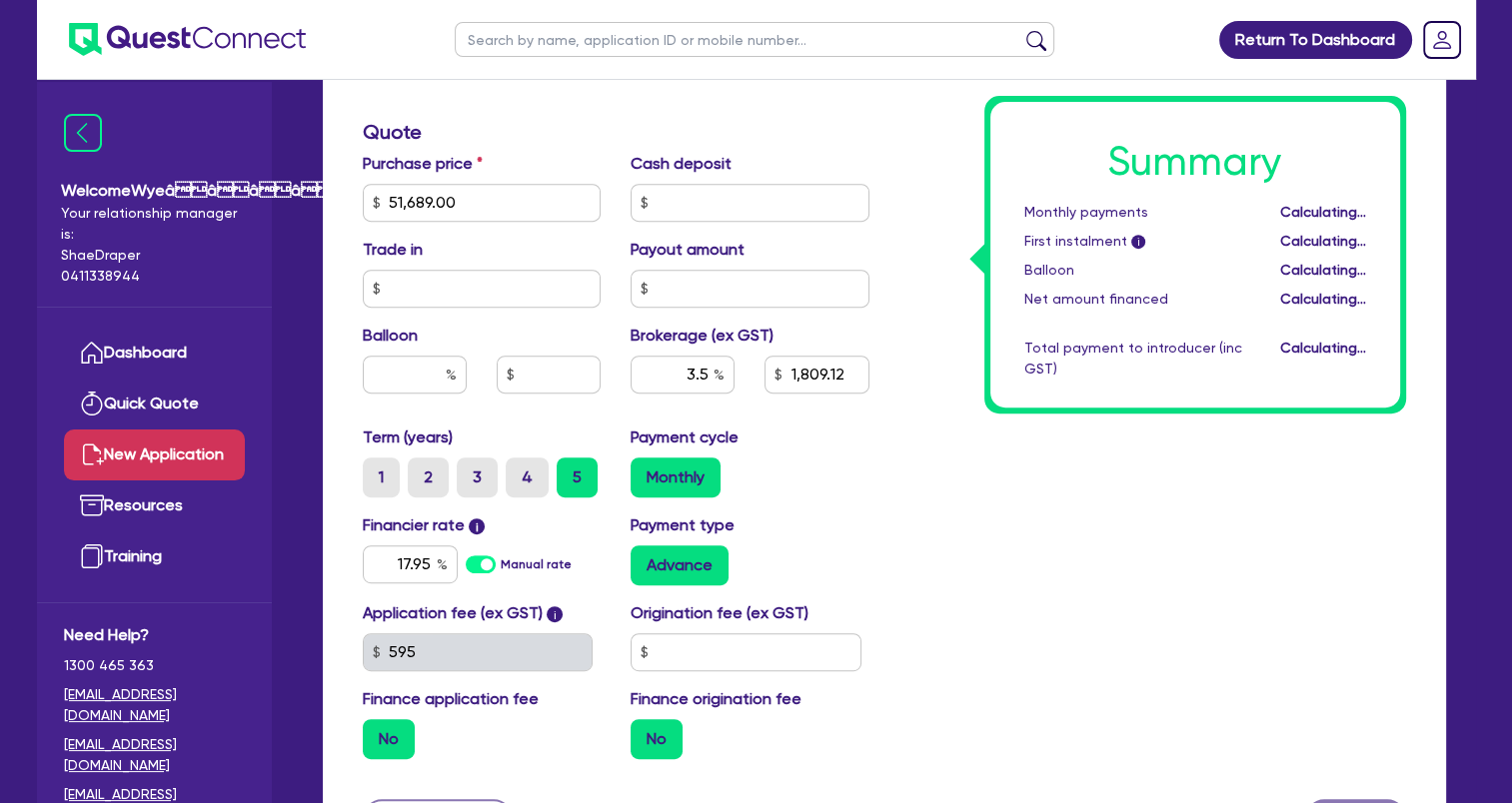 type on "1,809.12" 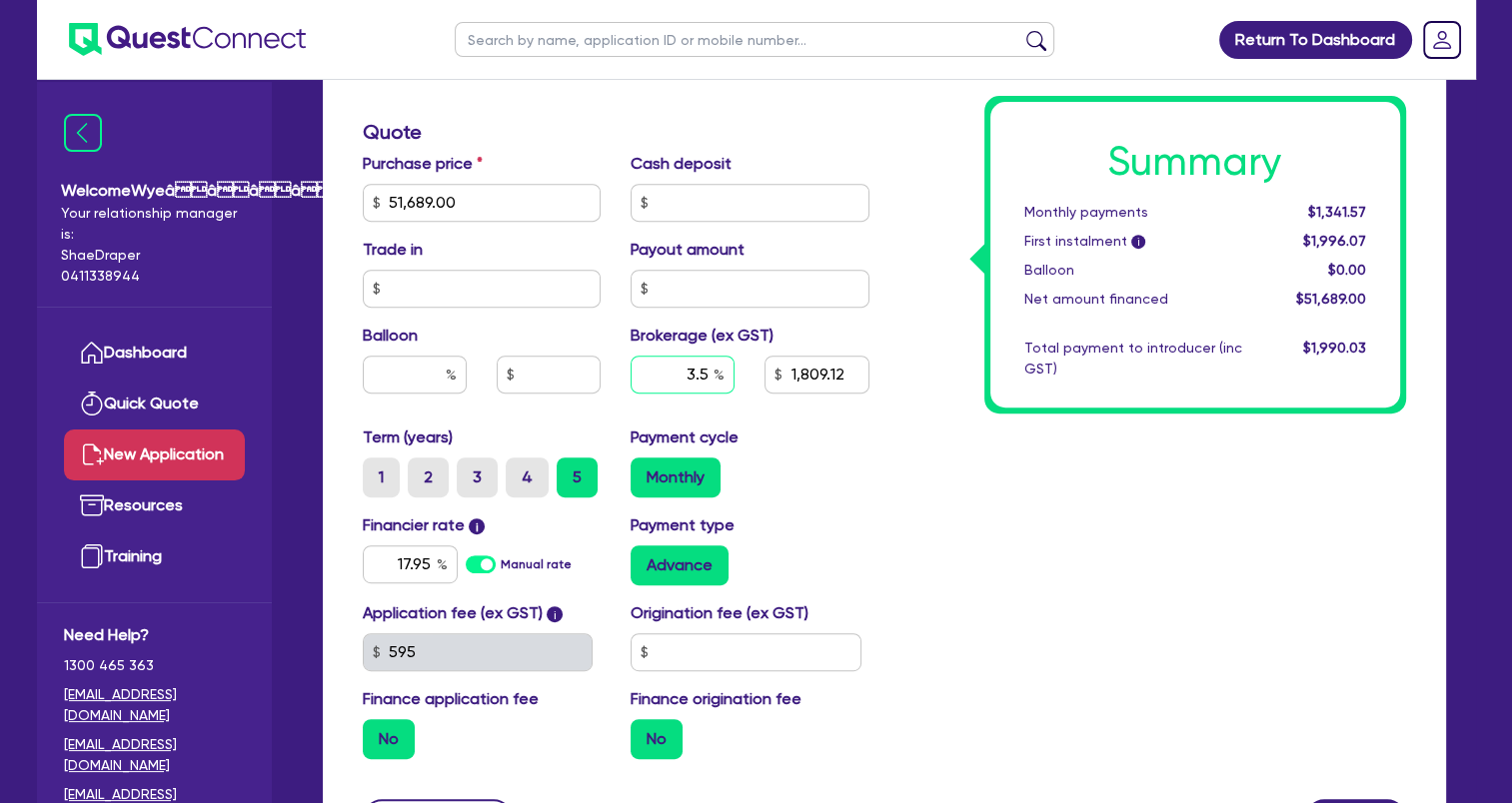 click on "3.5" at bounding box center [683, 375] 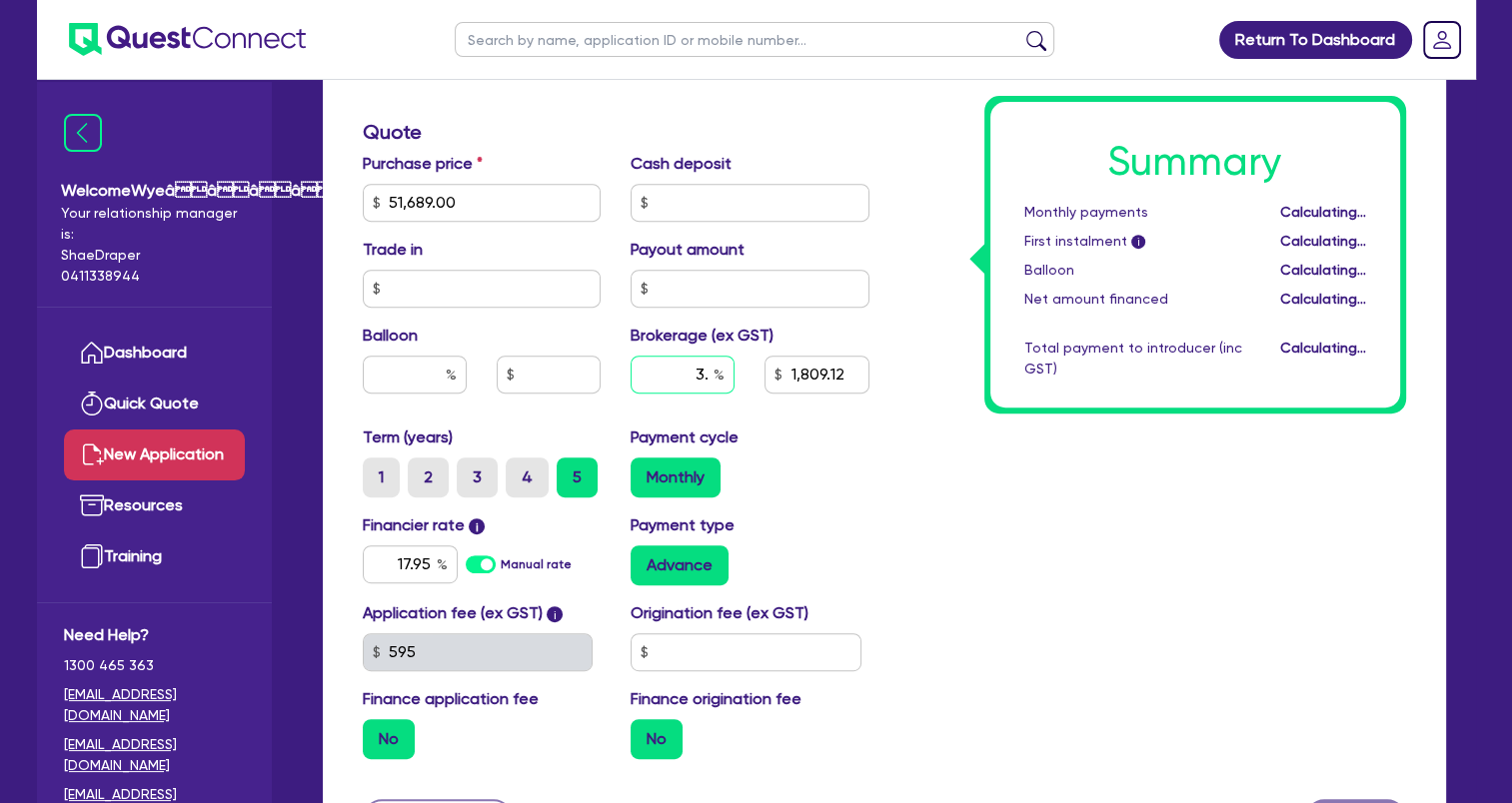 type on "1,550.67" 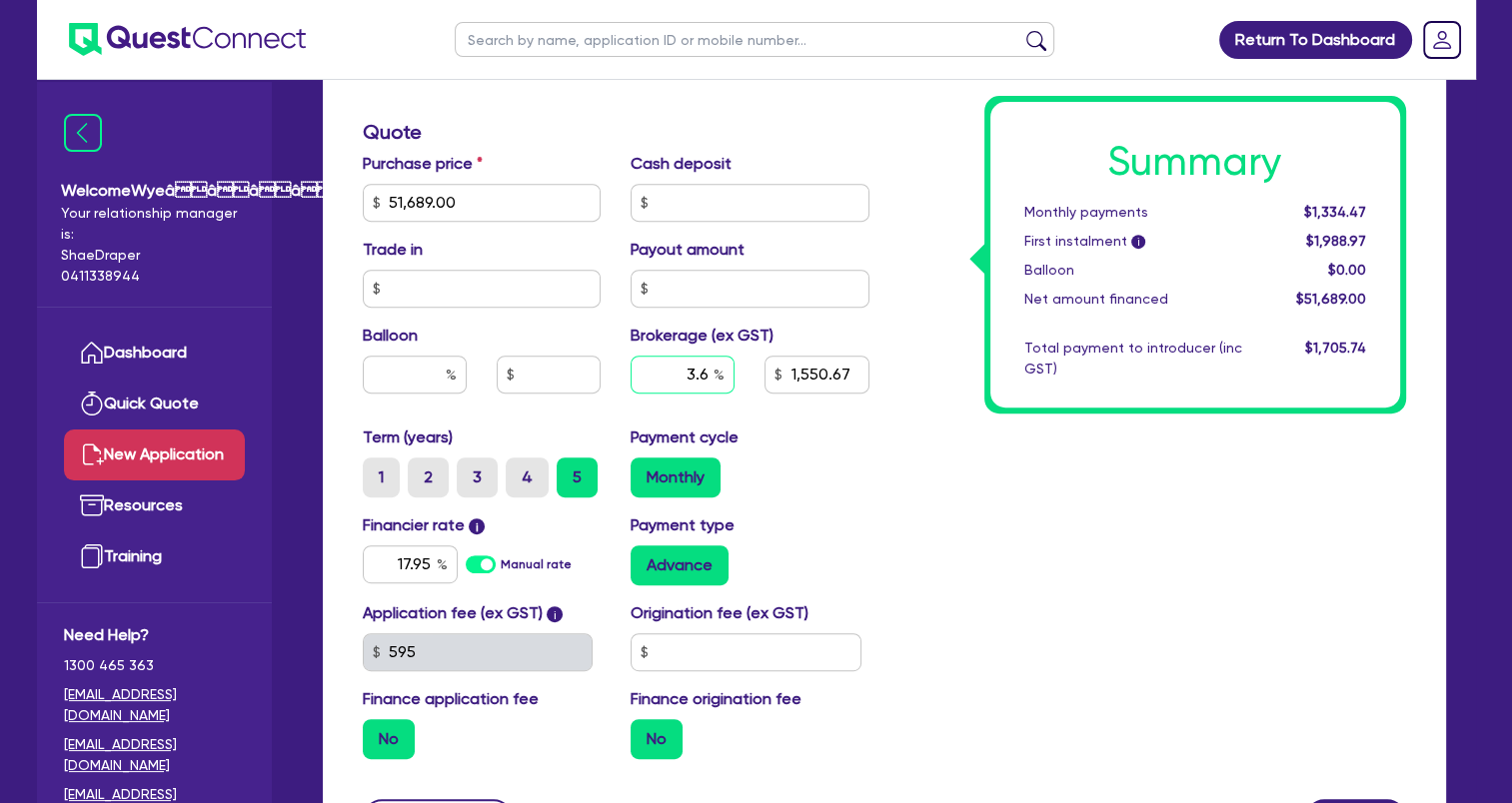 type on "3.6" 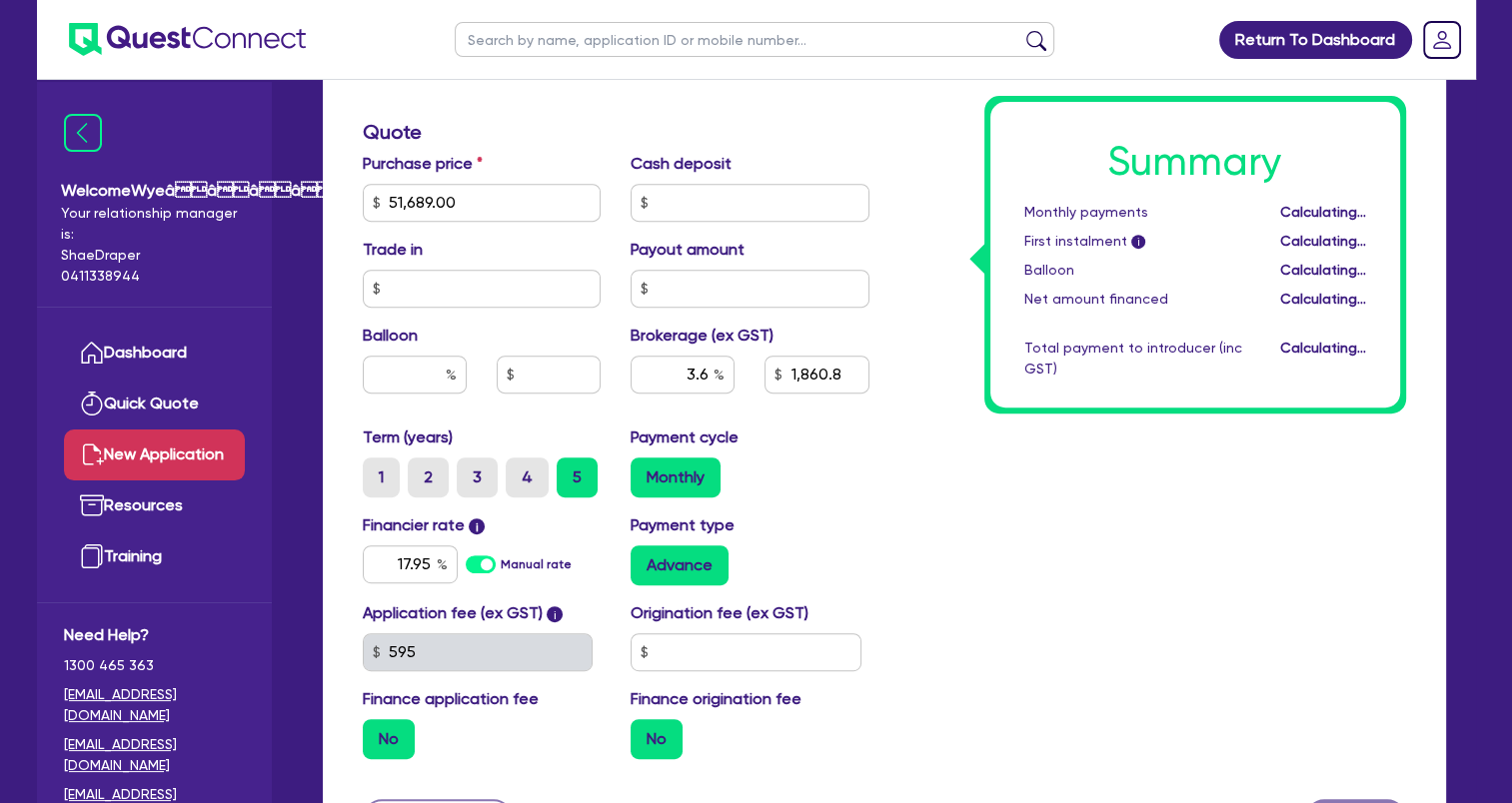 type on "1,860.8" 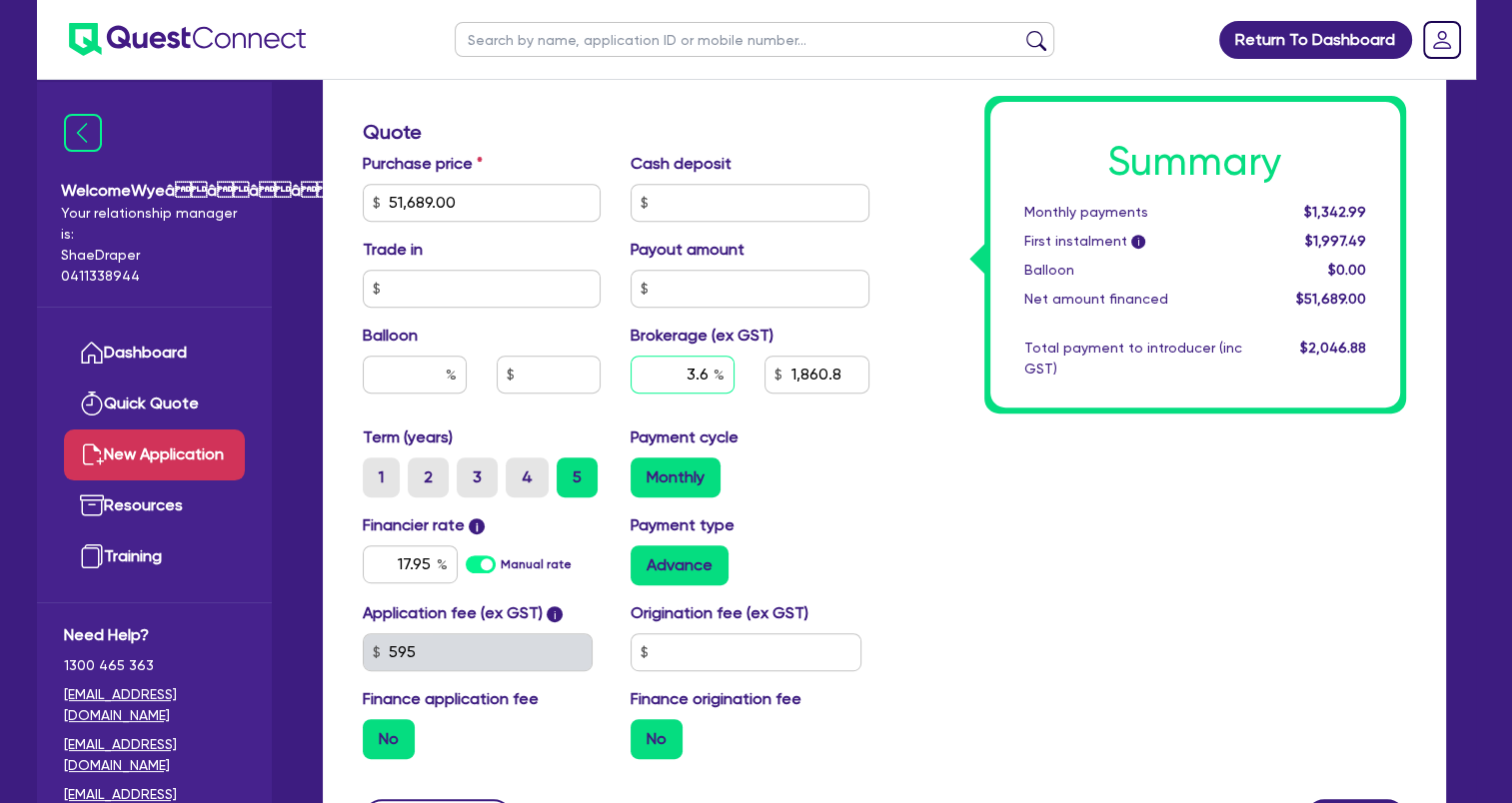 click on "3.6" at bounding box center [683, 375] 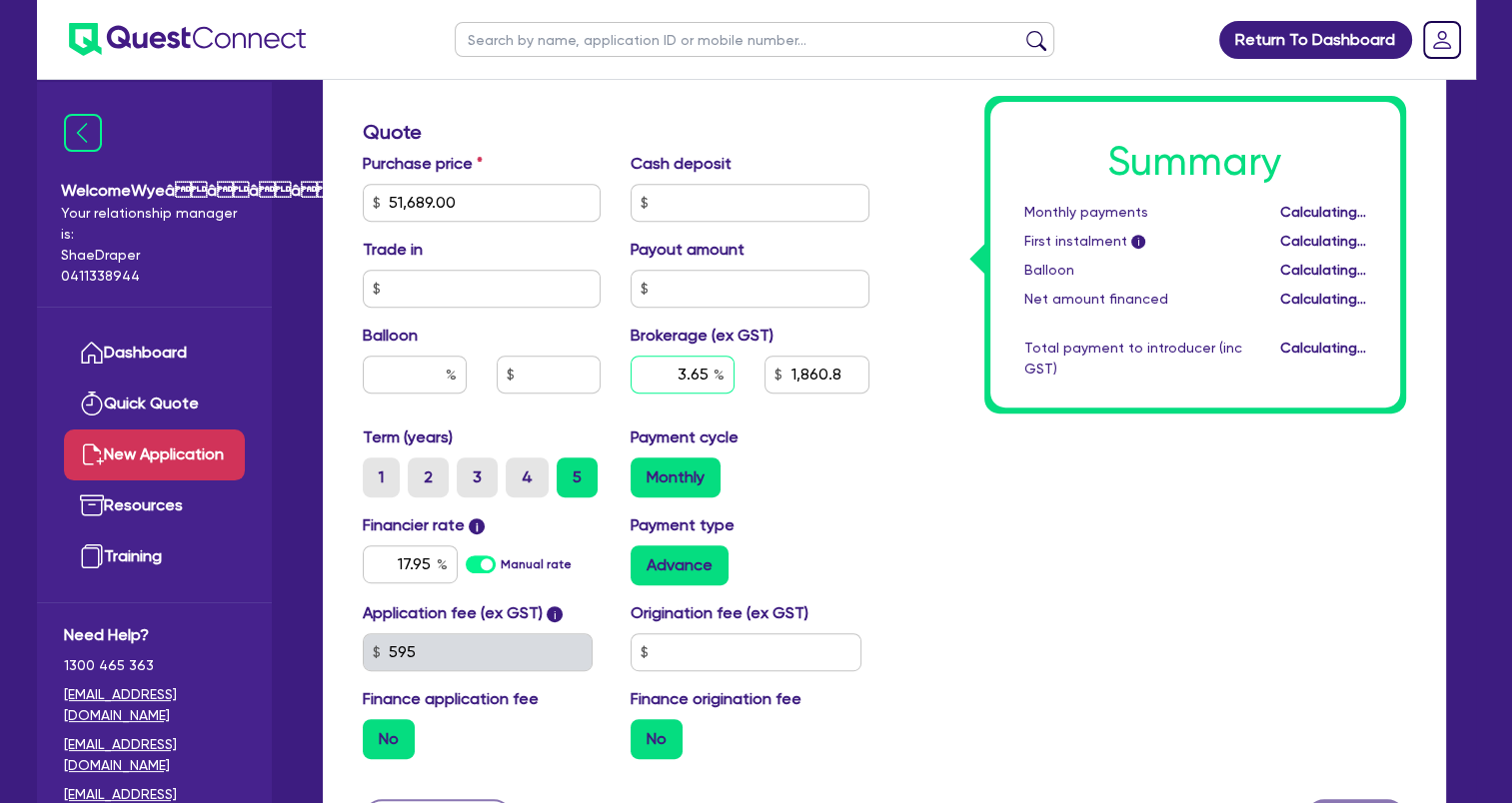 type on "3.65" 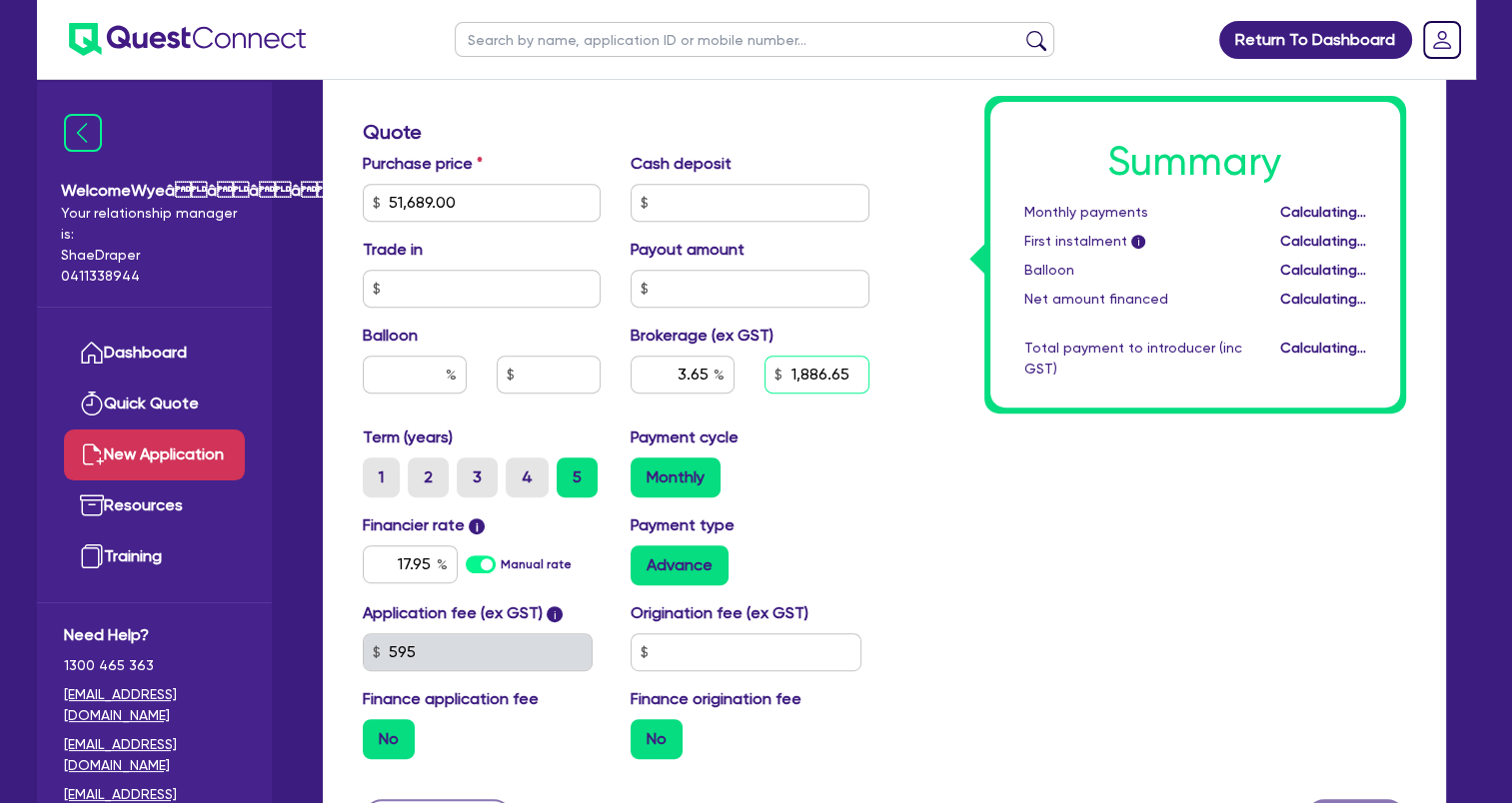 type on "1,886.65" 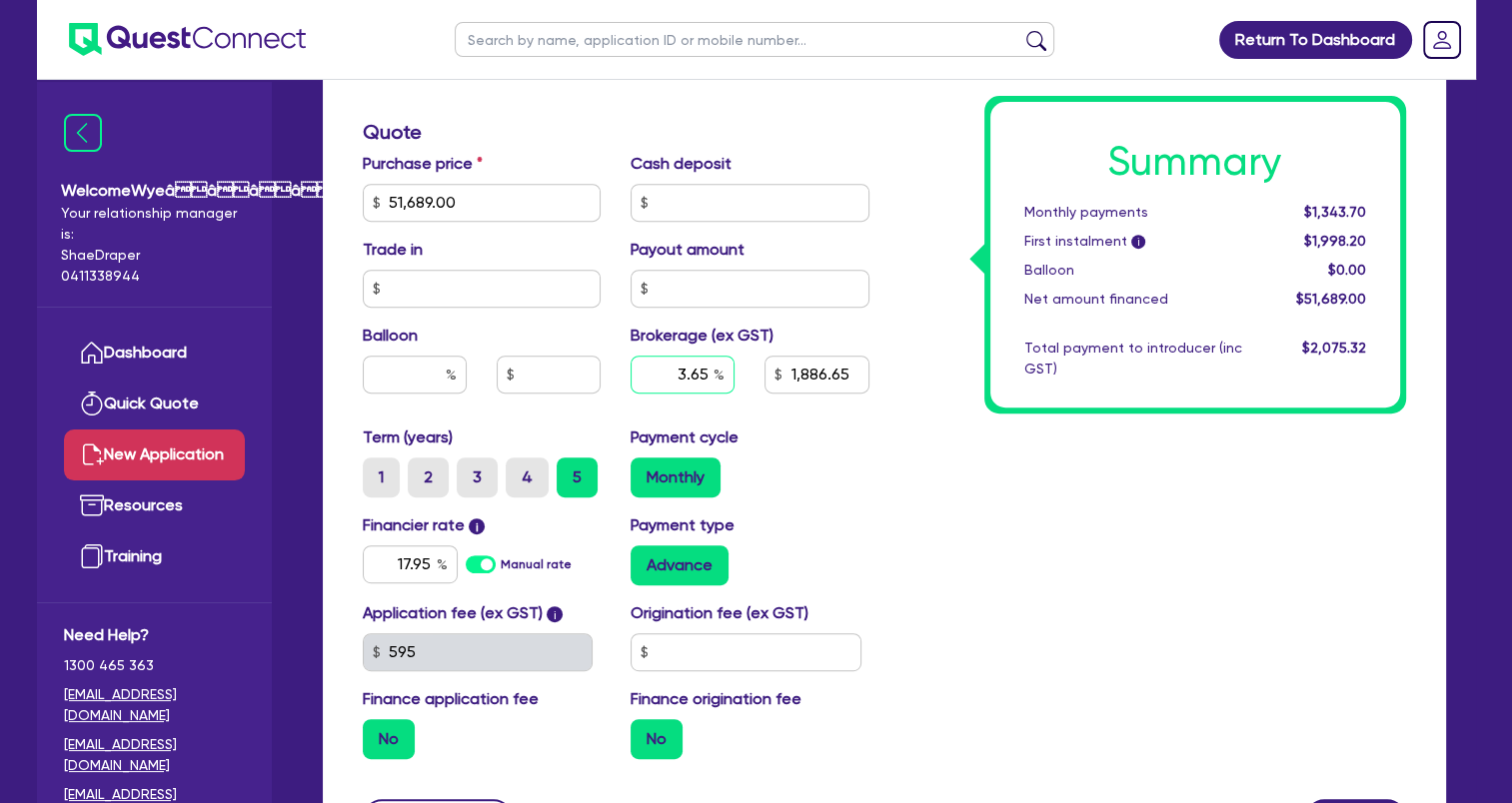 click on "3.65" at bounding box center (683, 375) 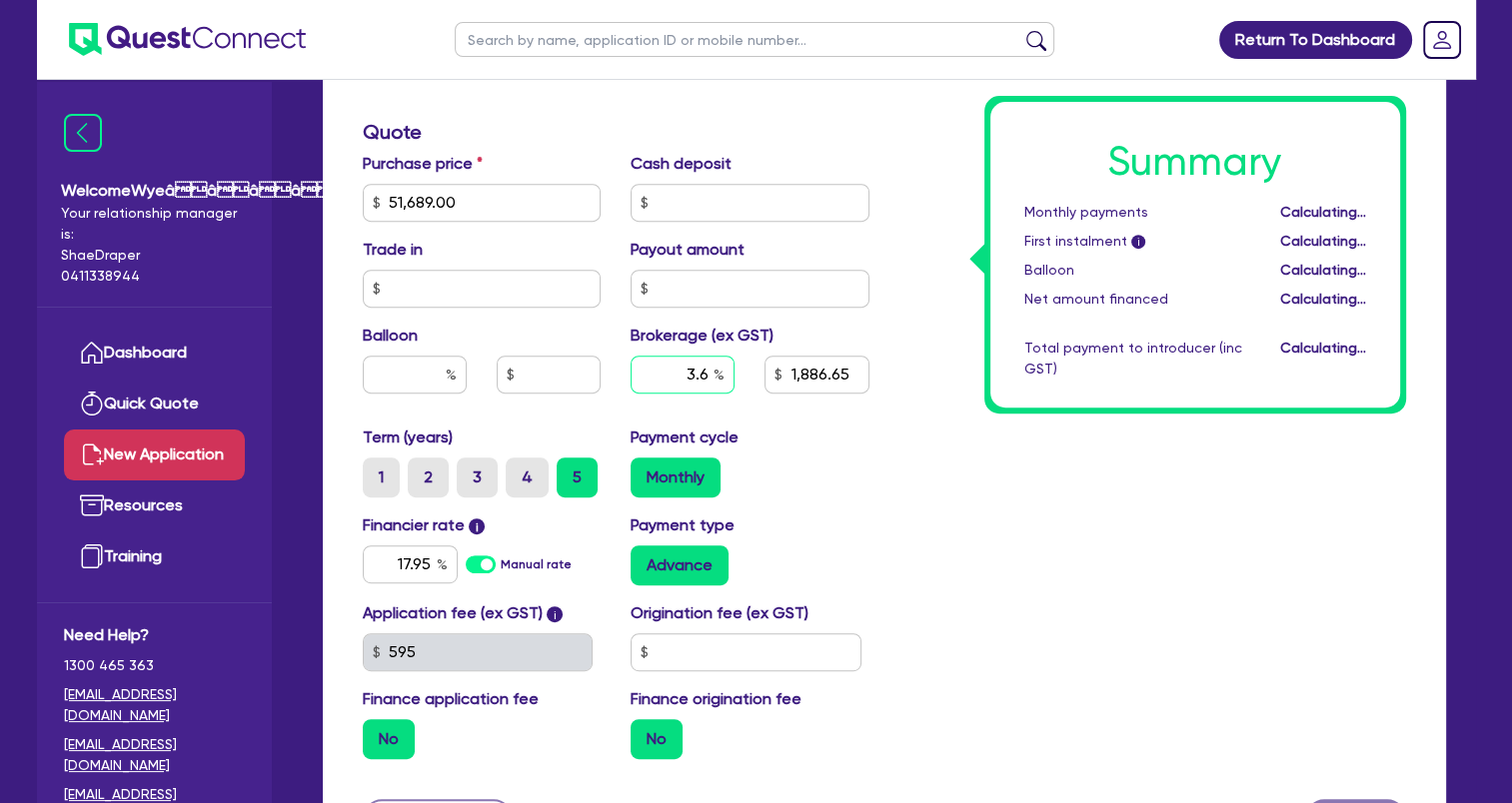 type on "1,860.8" 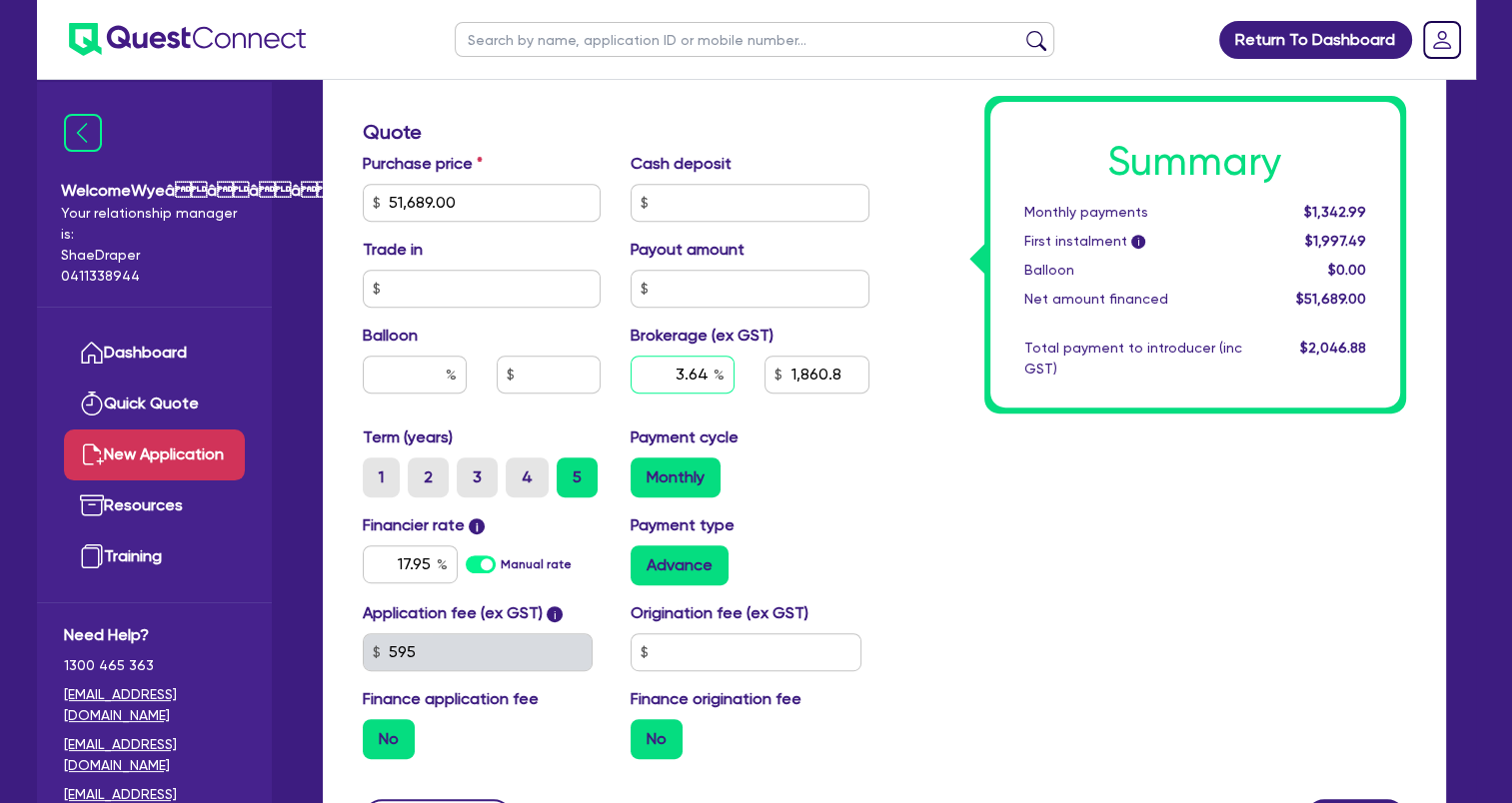 type on "3.64" 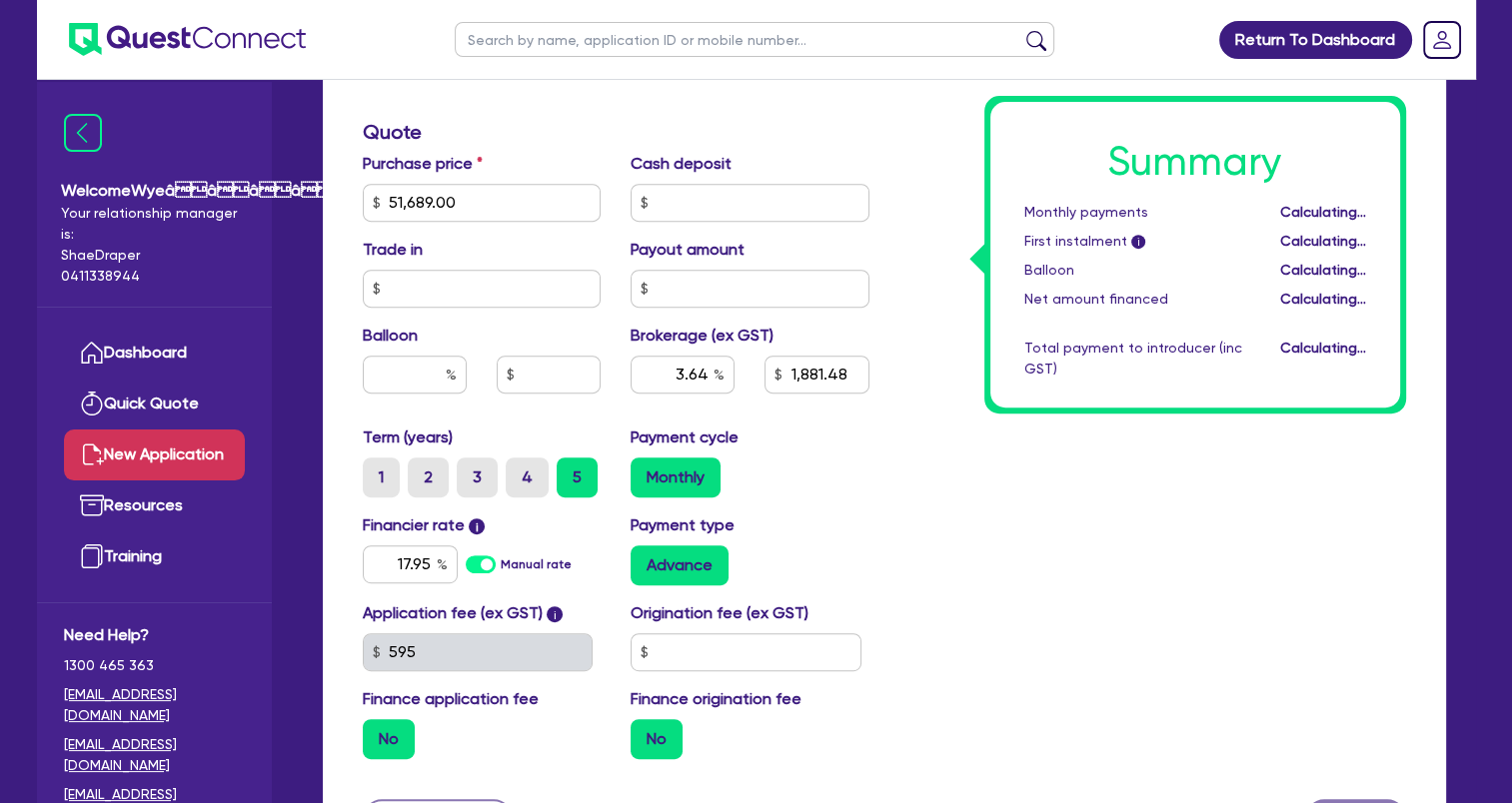 type on "1,881.48" 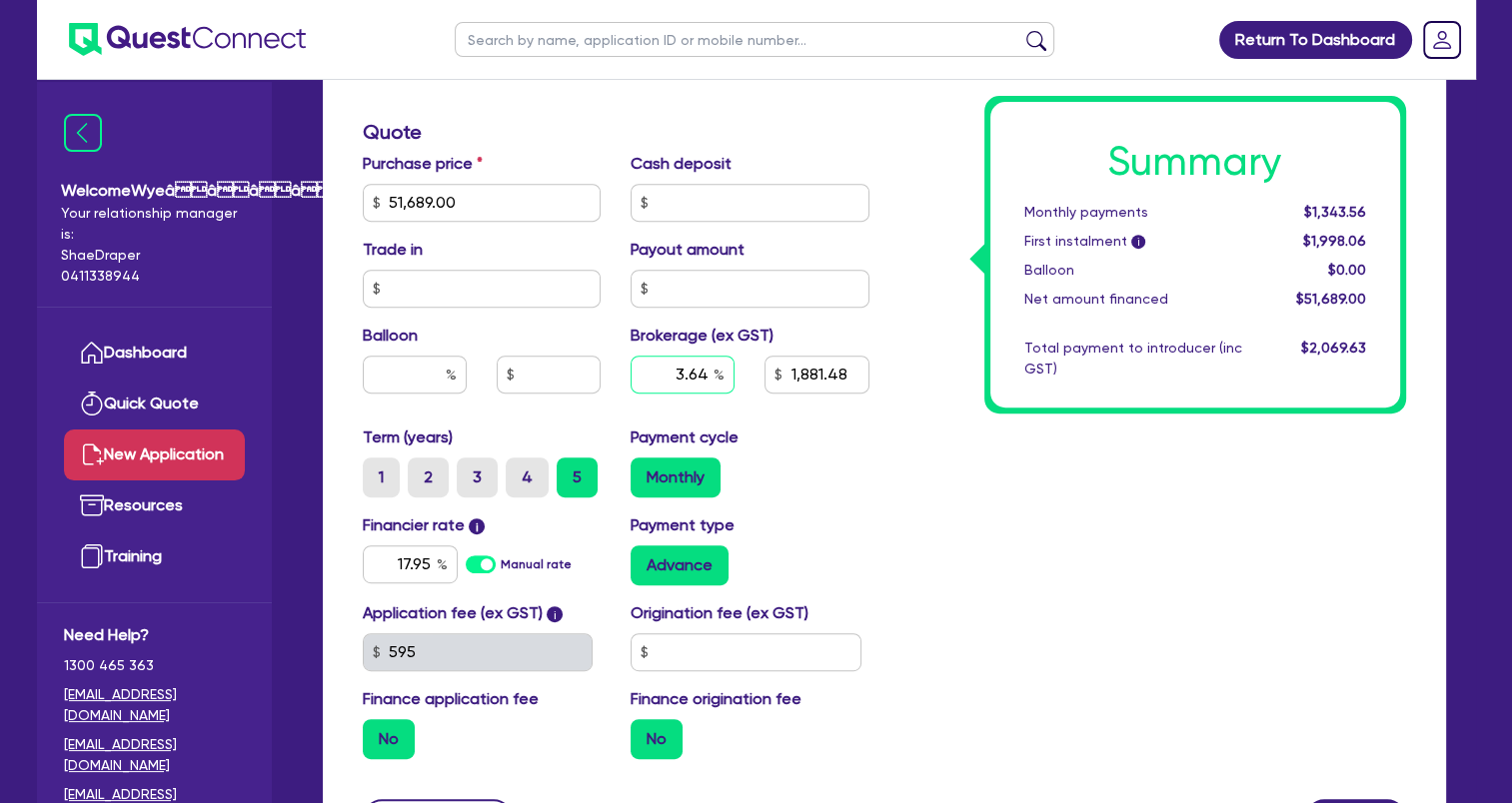 click on "3.64" at bounding box center [683, 375] 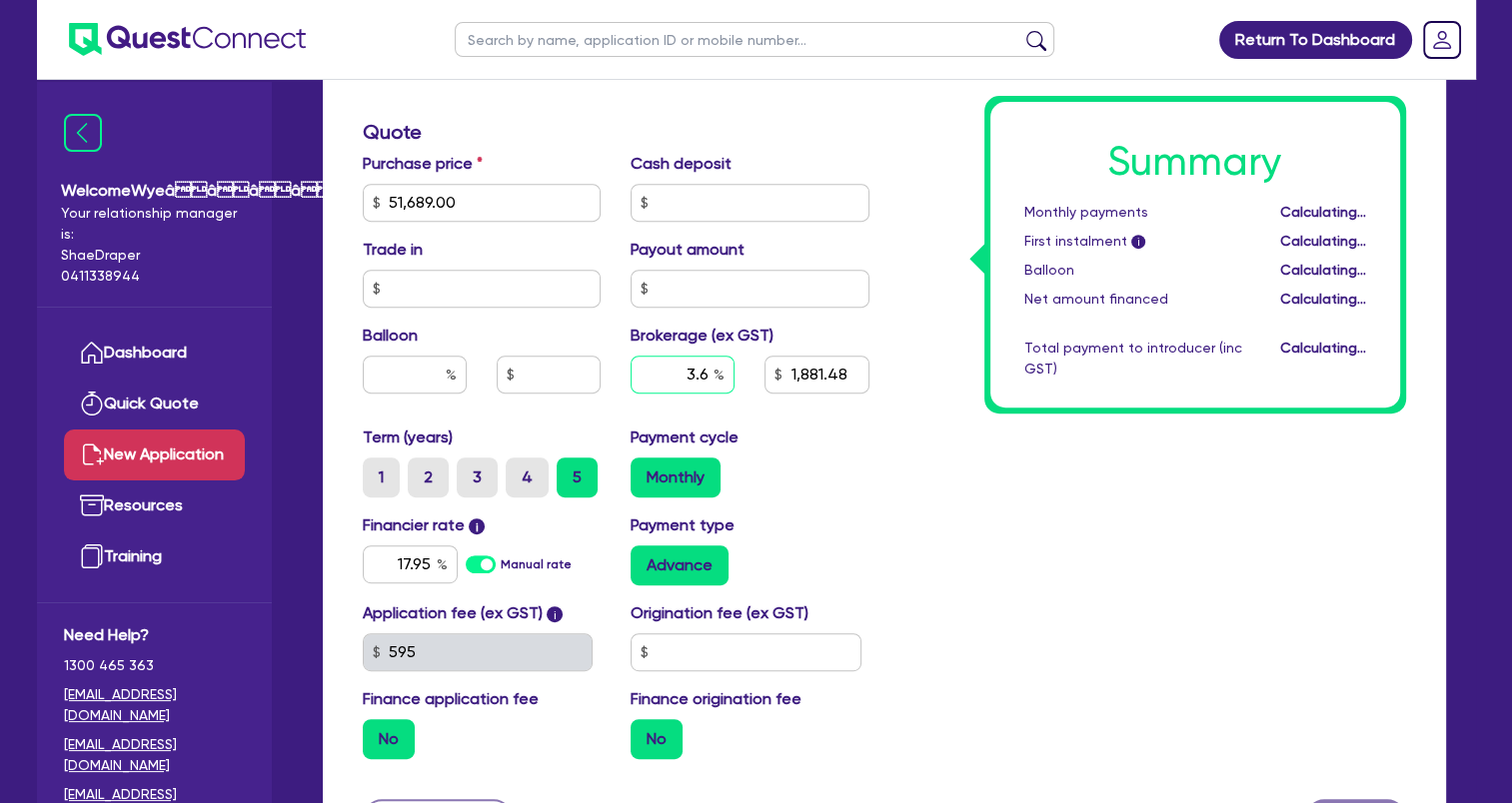 type on "1,860.8" 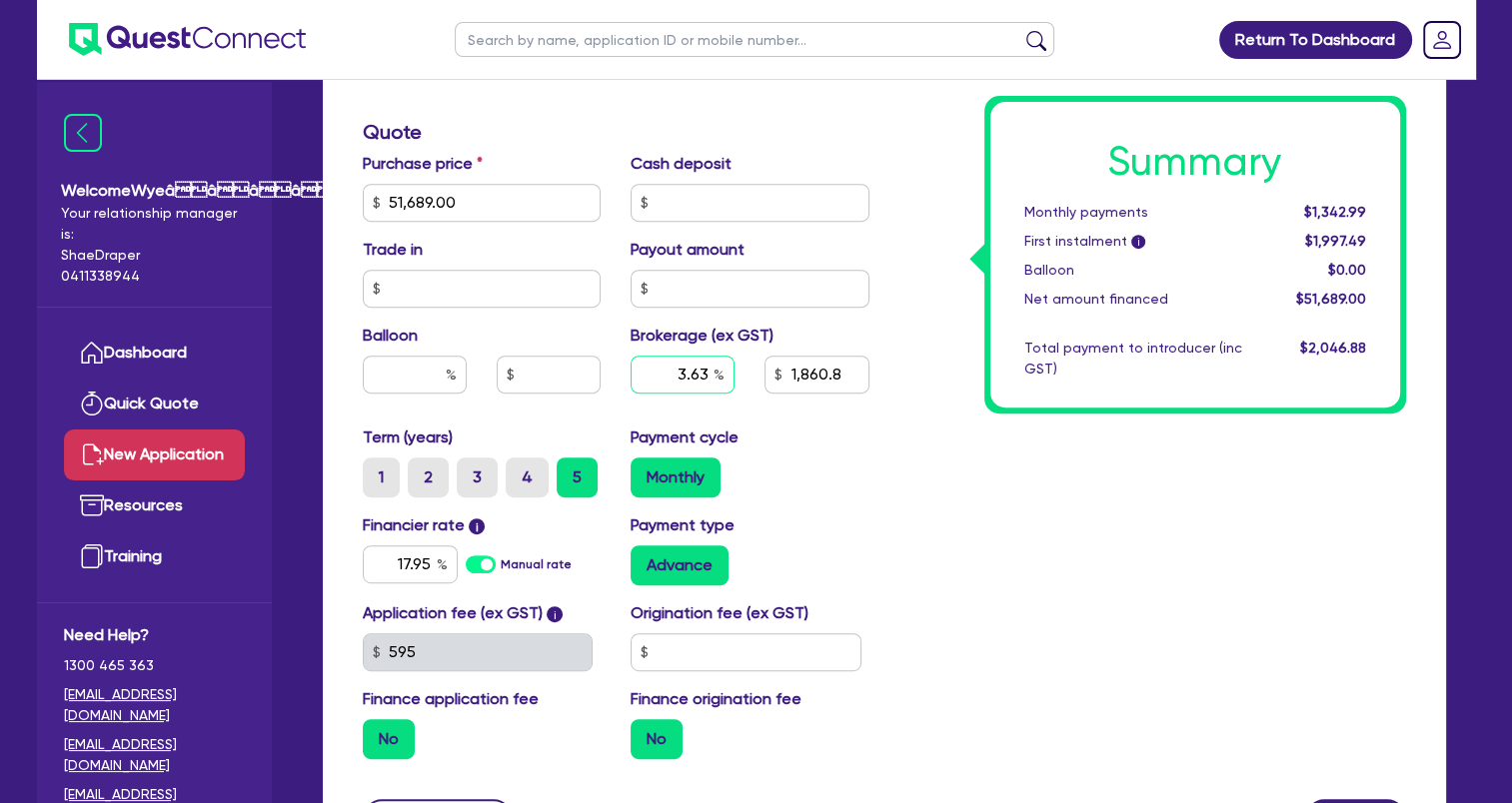 type on "3.63" 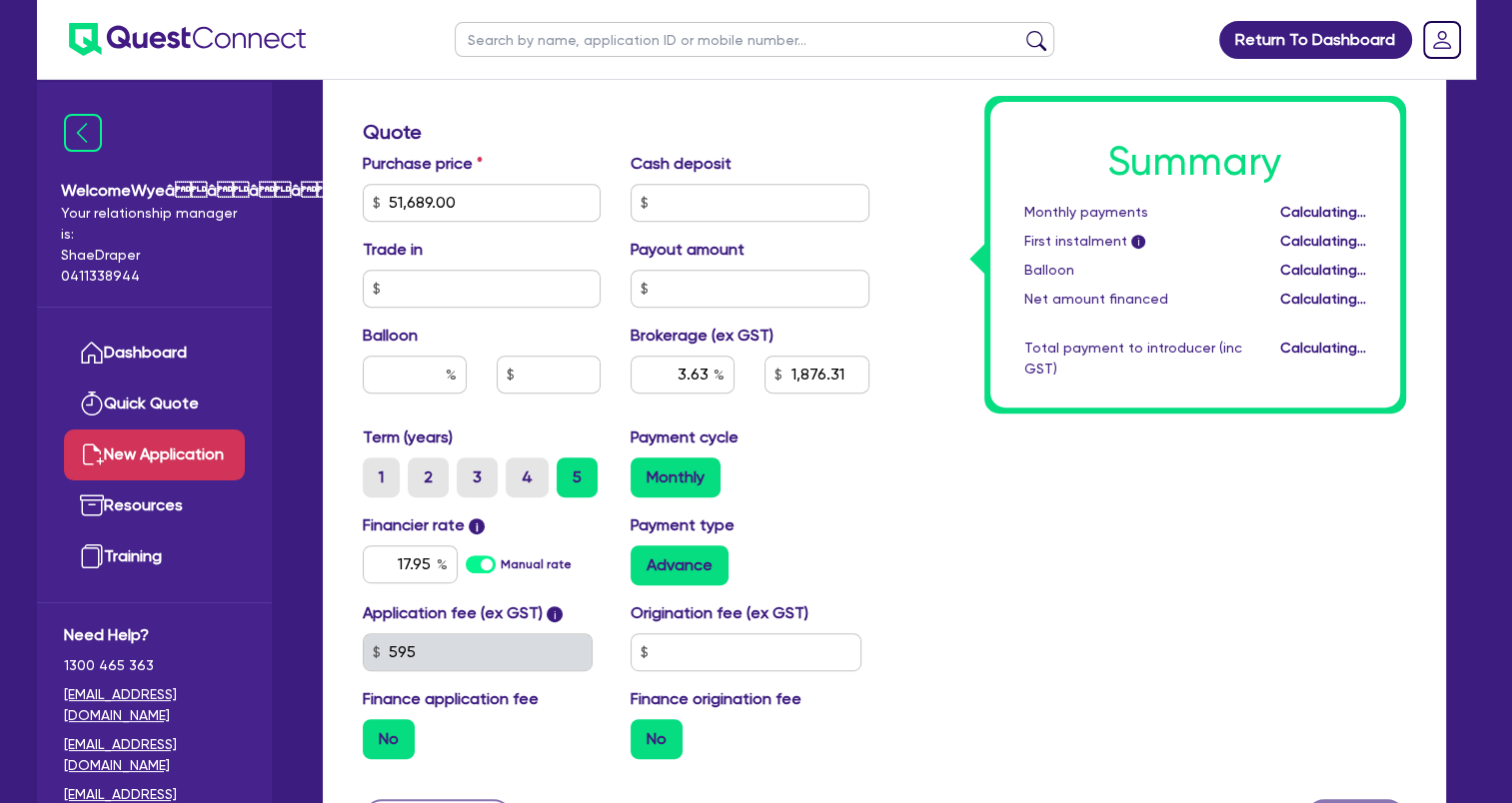 type on "1,876.31" 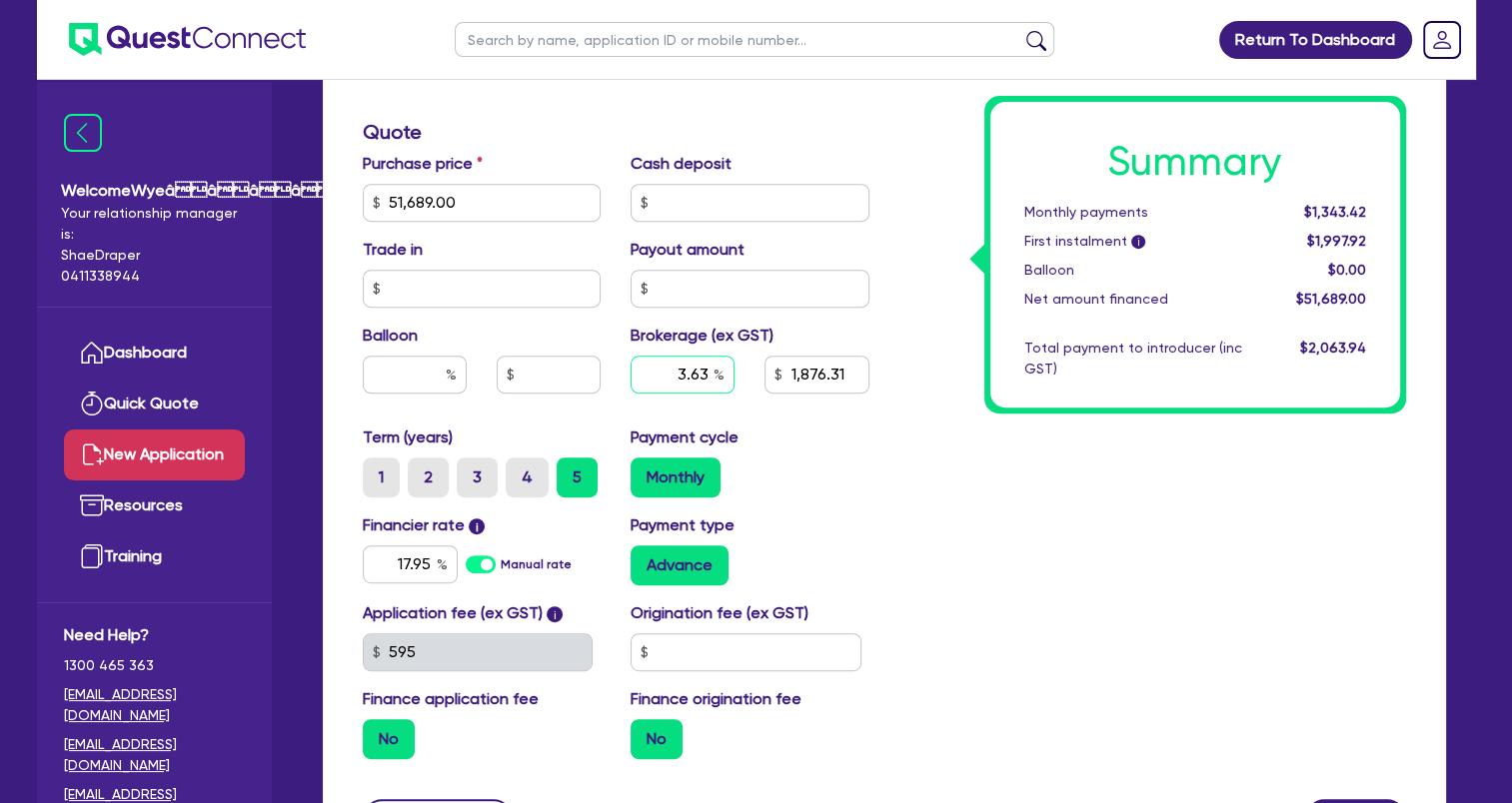 click on "3.63" at bounding box center [683, 375] 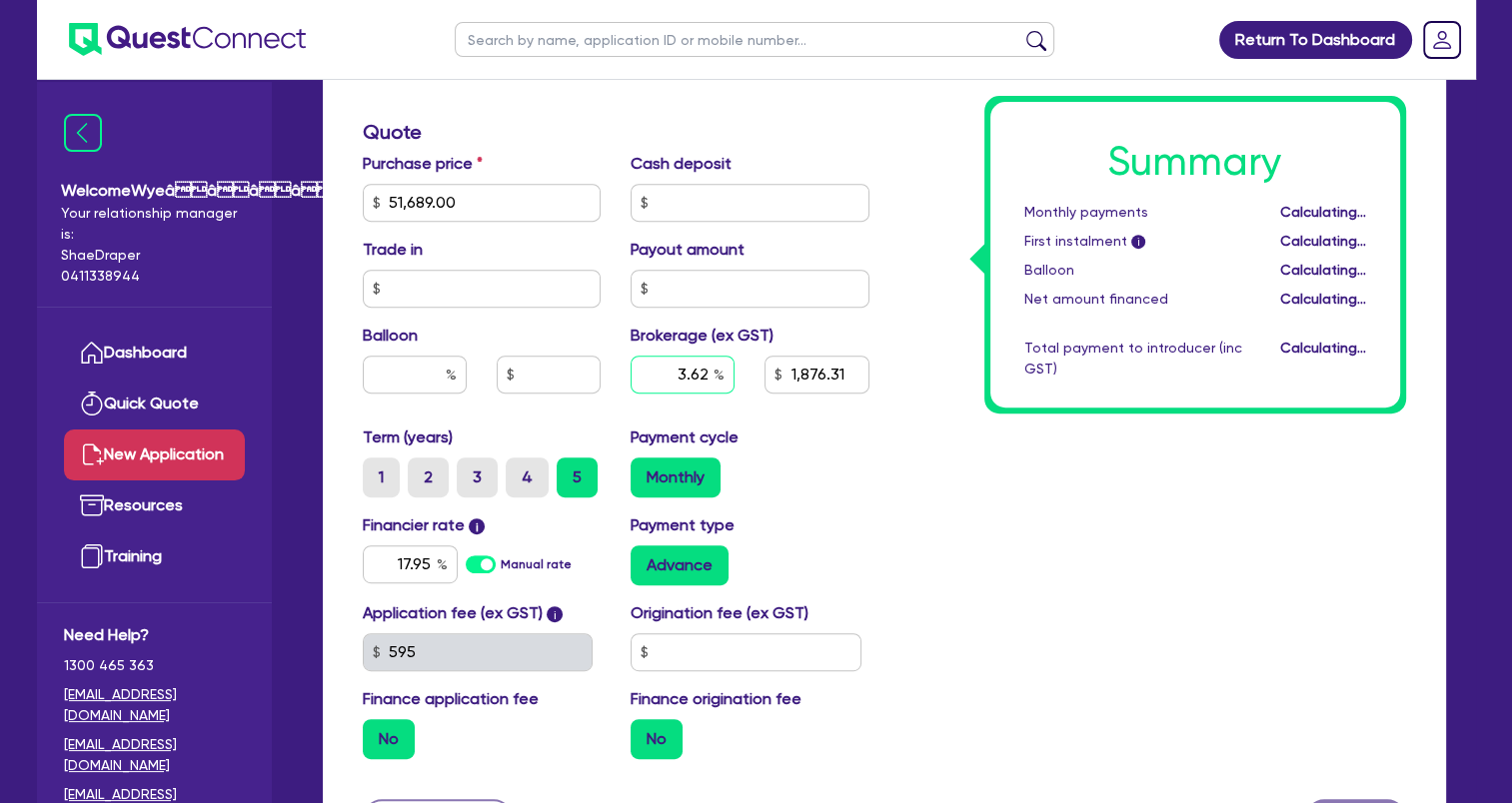 type on "3.62" 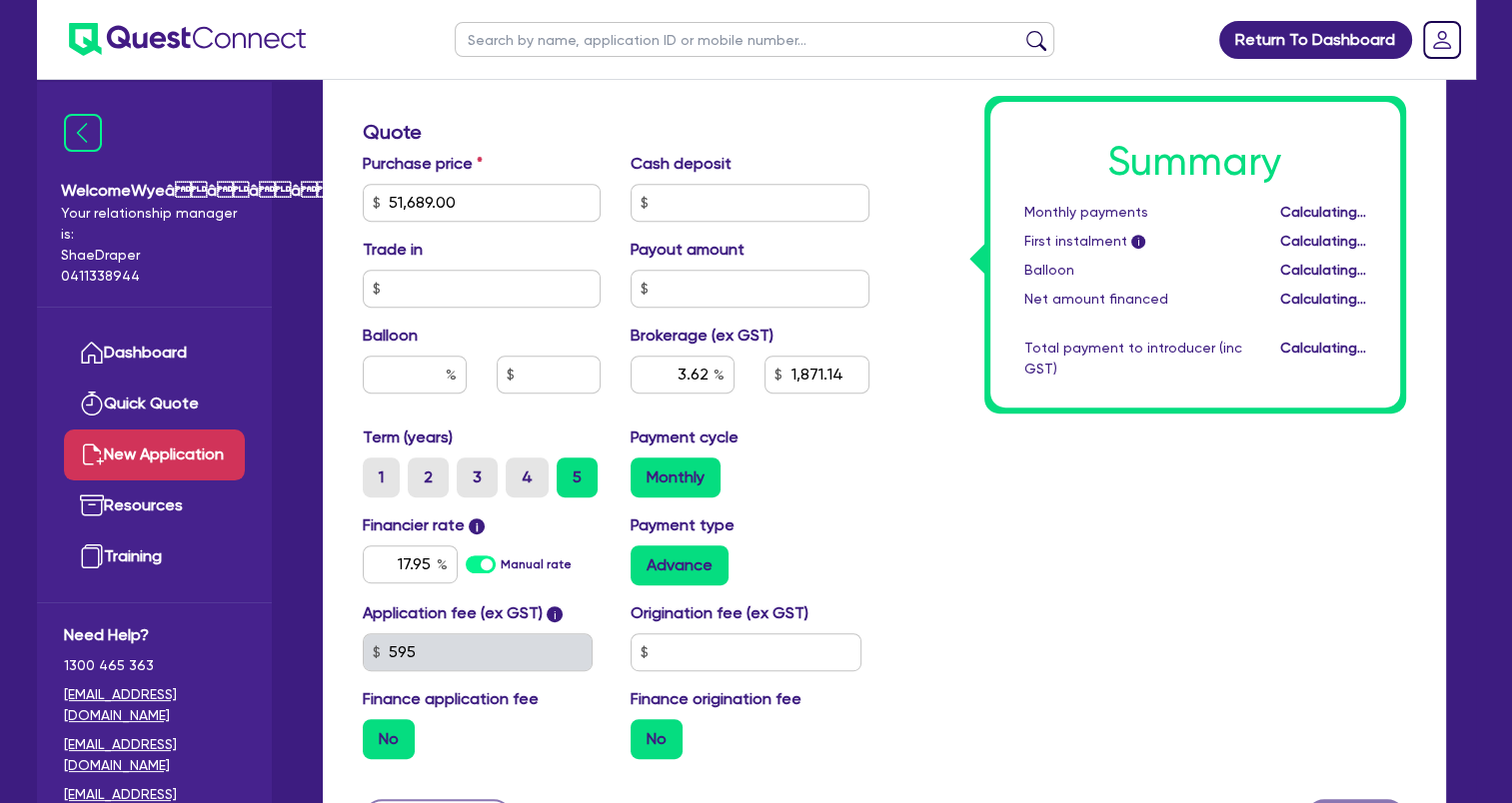type on "1,871.14" 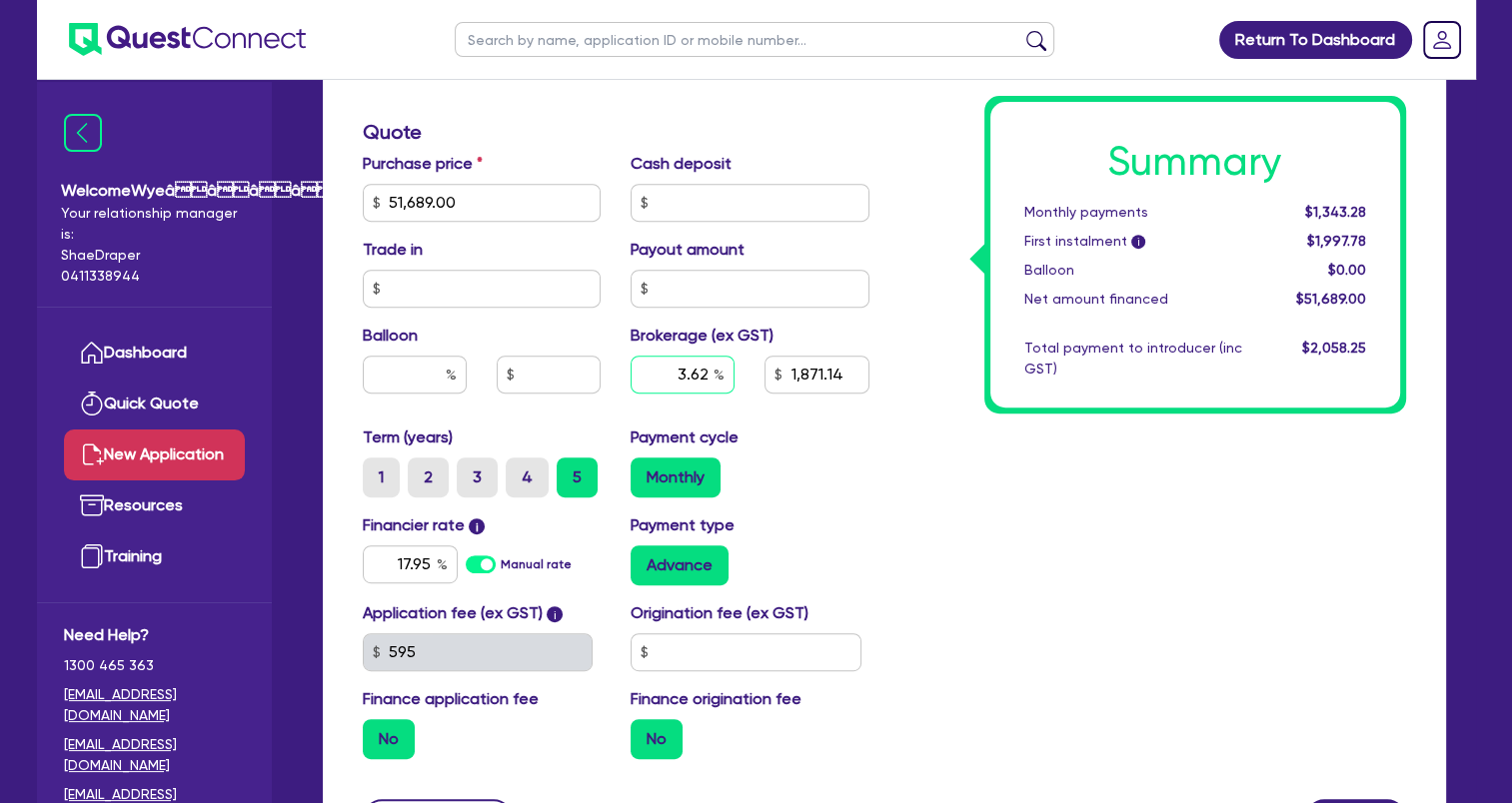 click on "3.62" at bounding box center (683, 375) 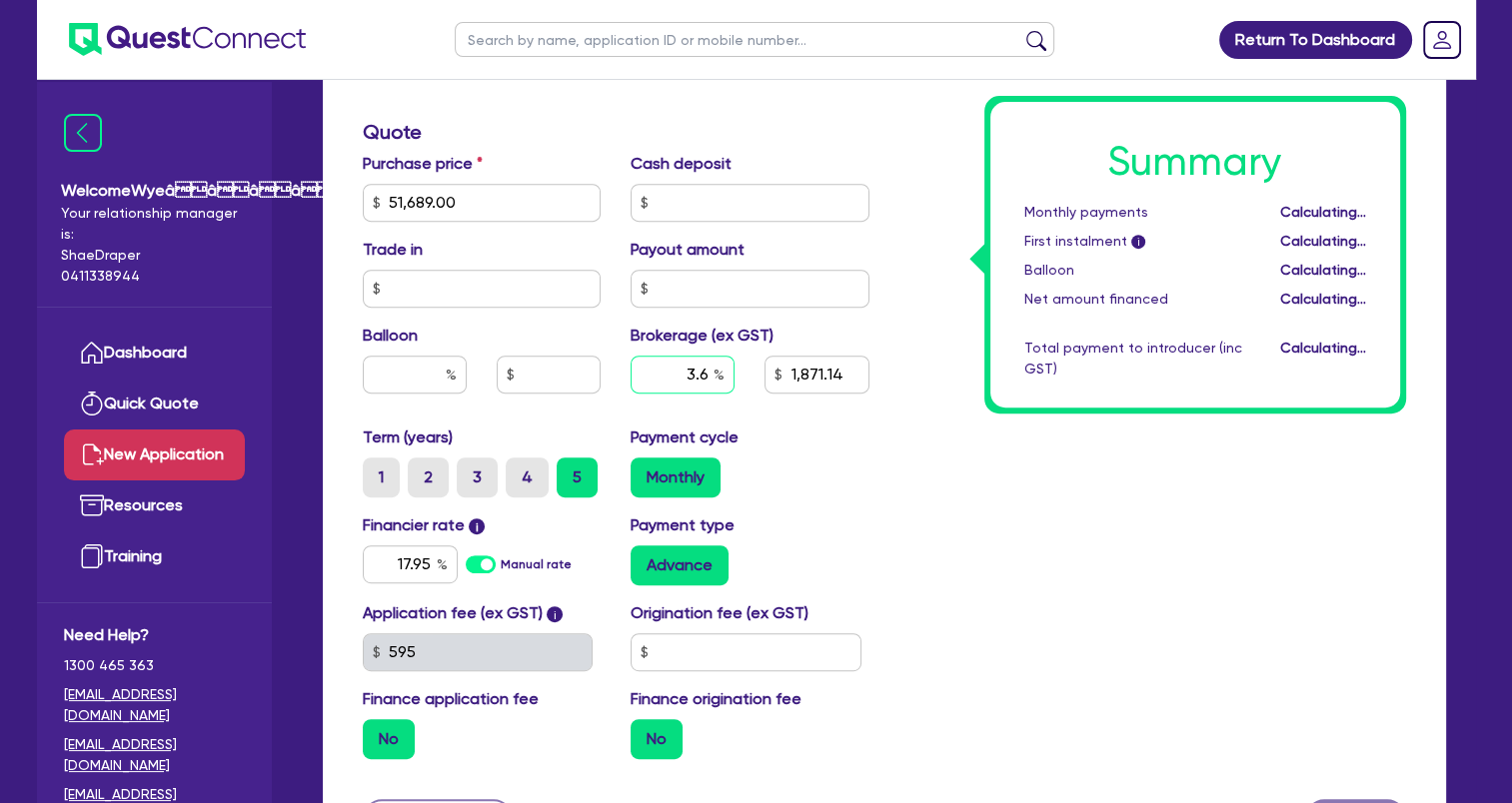 type on "1,860.8" 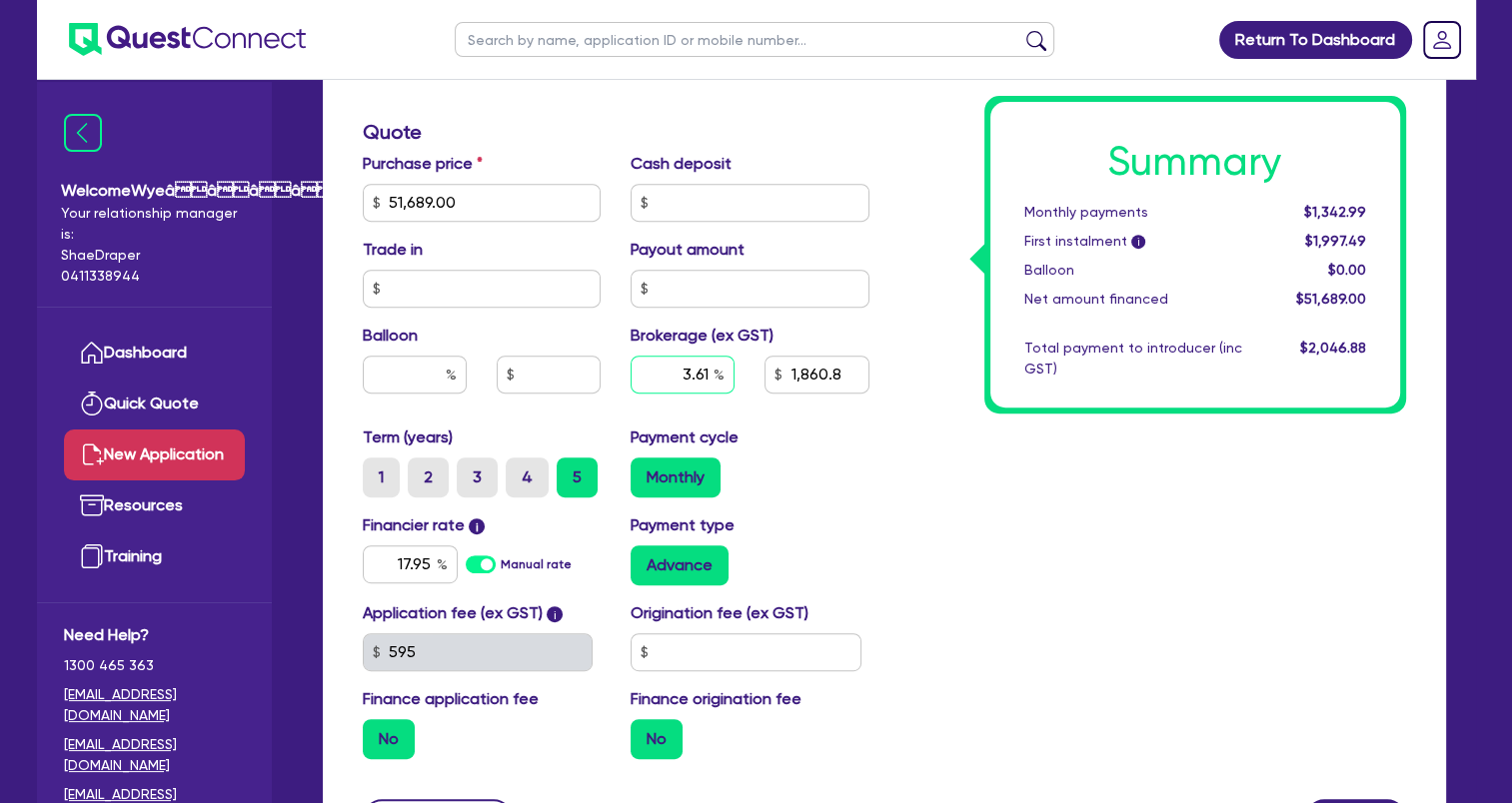 type on "3.61" 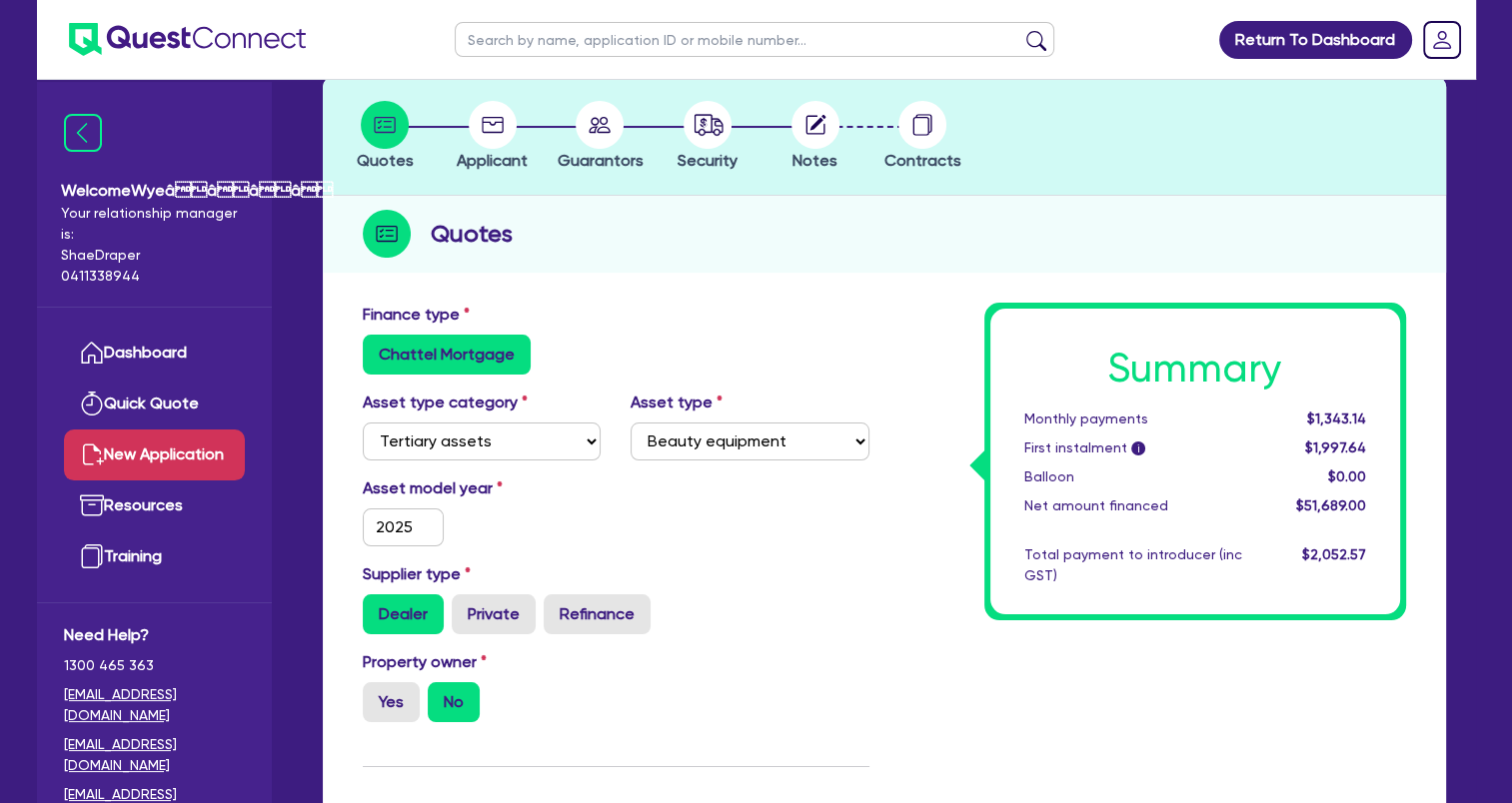 scroll, scrollTop: 100, scrollLeft: 0, axis: vertical 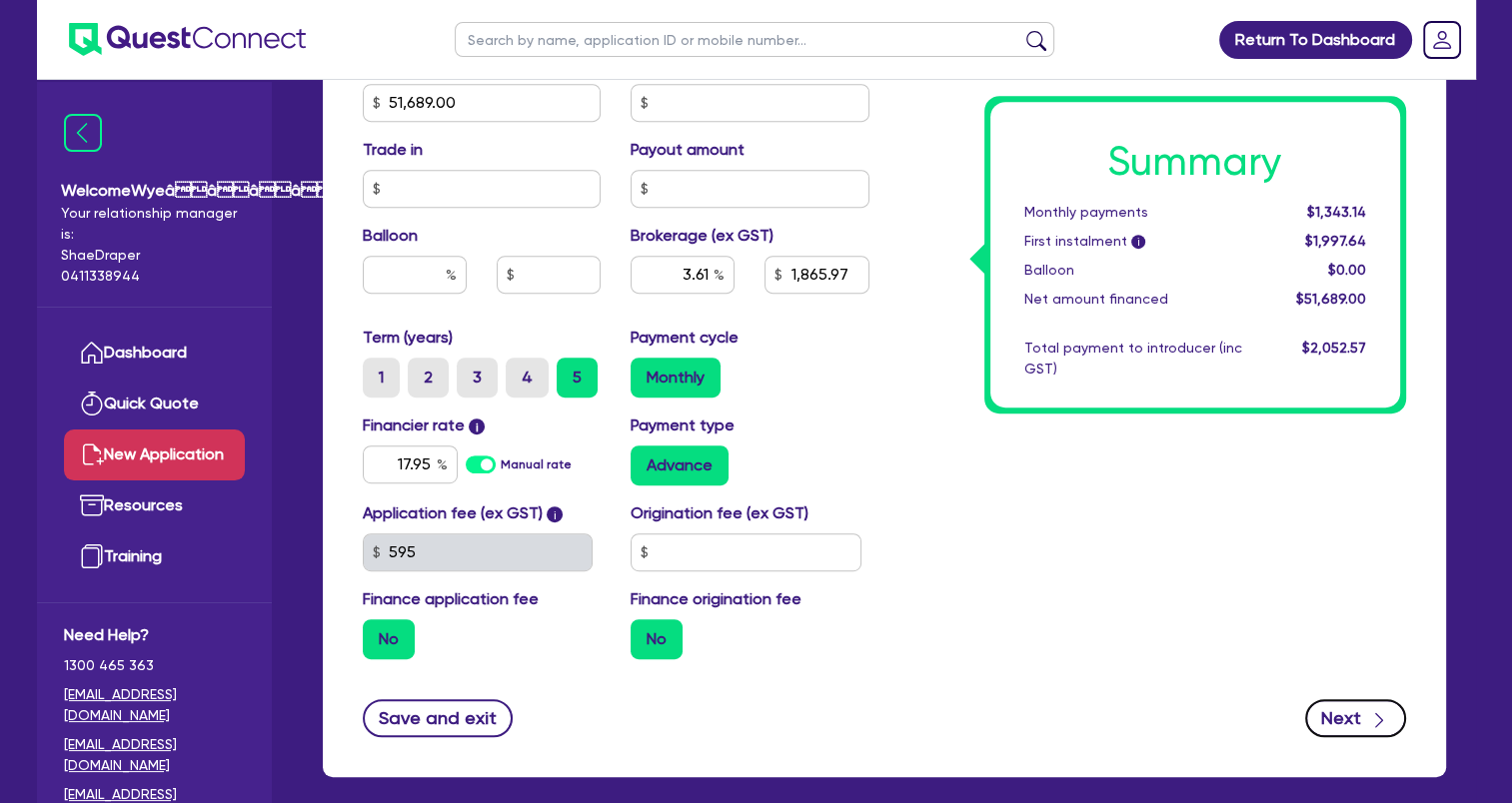 click 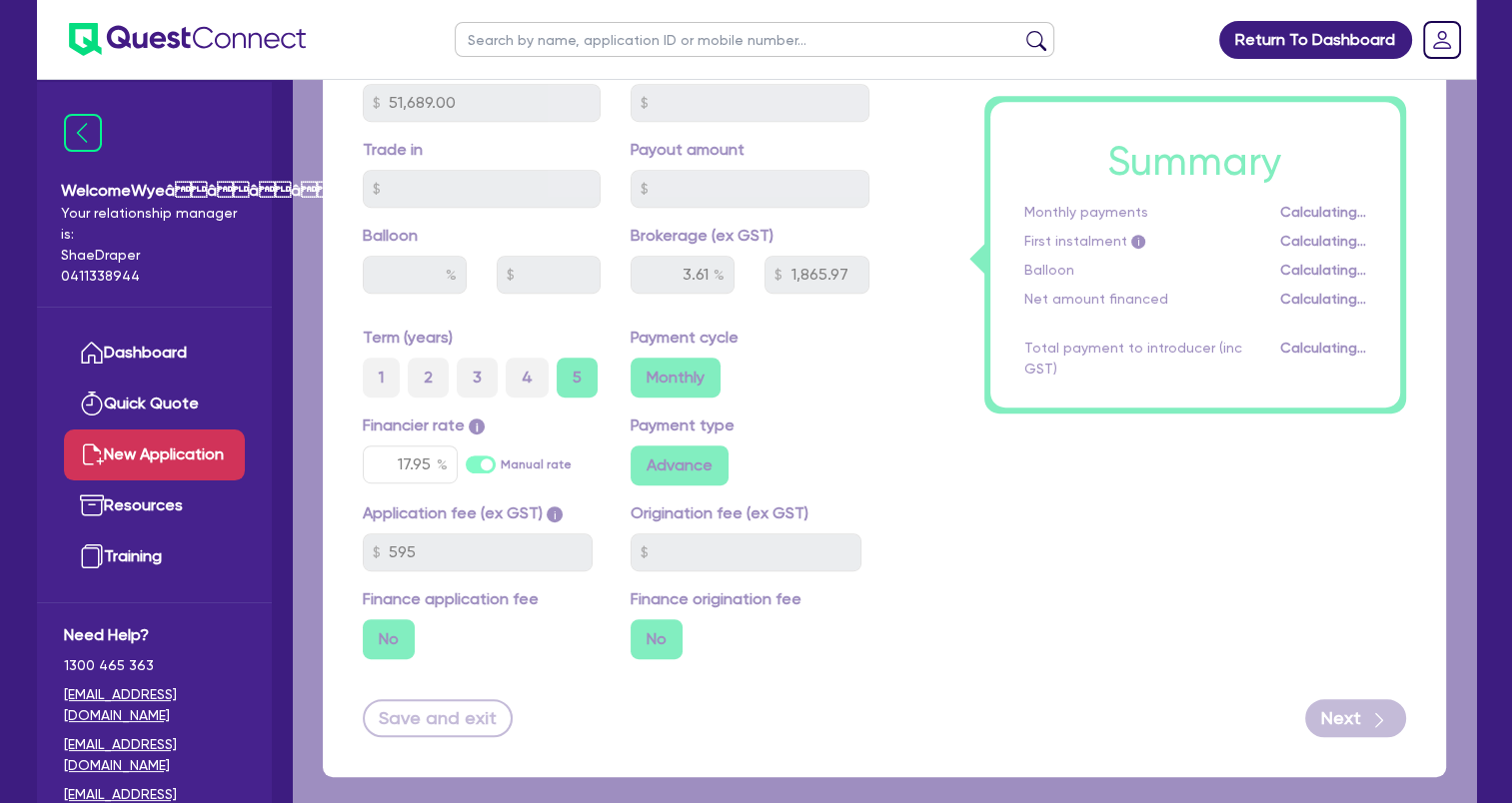 type on "1,865.97" 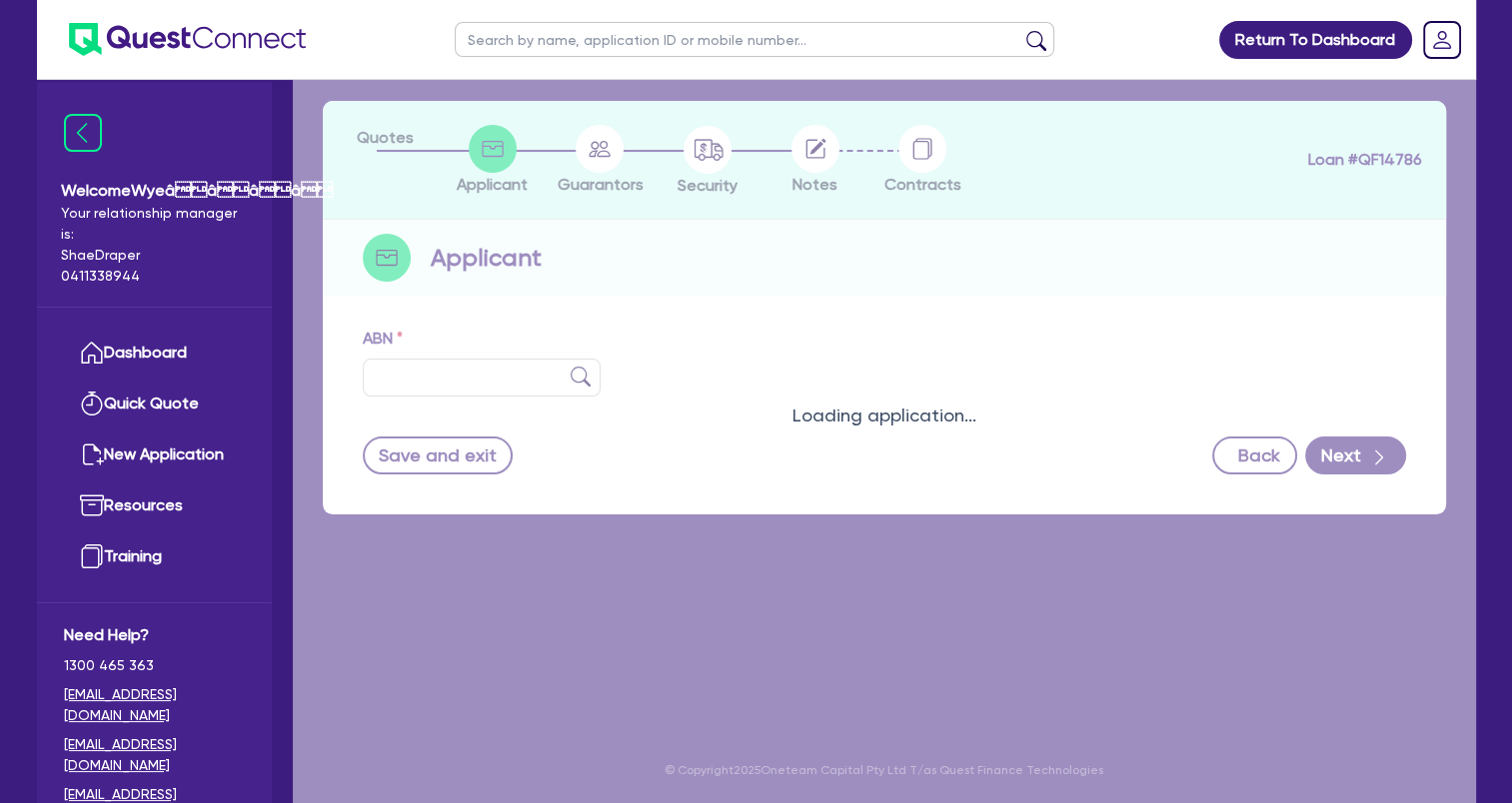 scroll, scrollTop: 0, scrollLeft: 0, axis: both 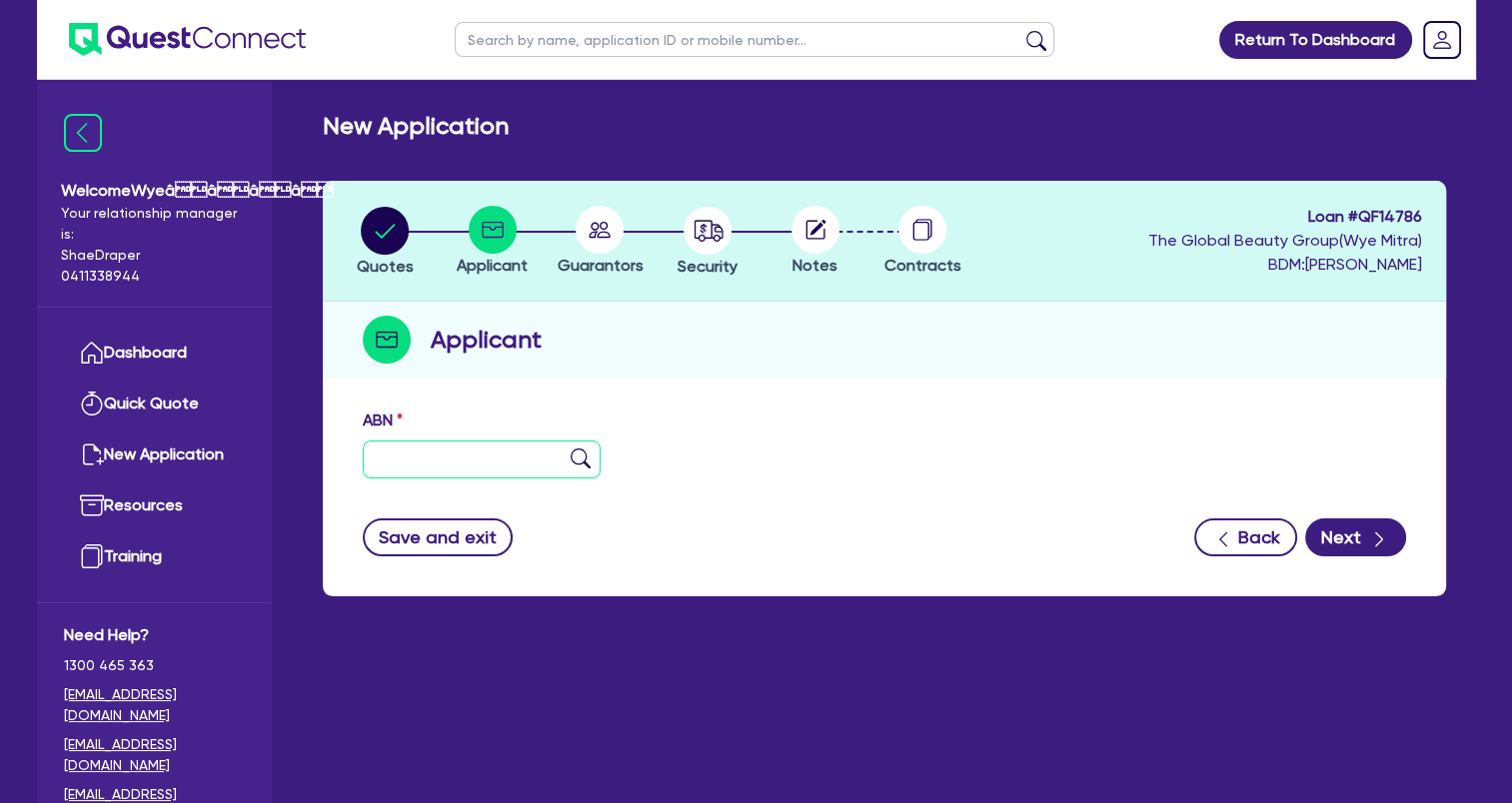 click at bounding box center [482, 459] 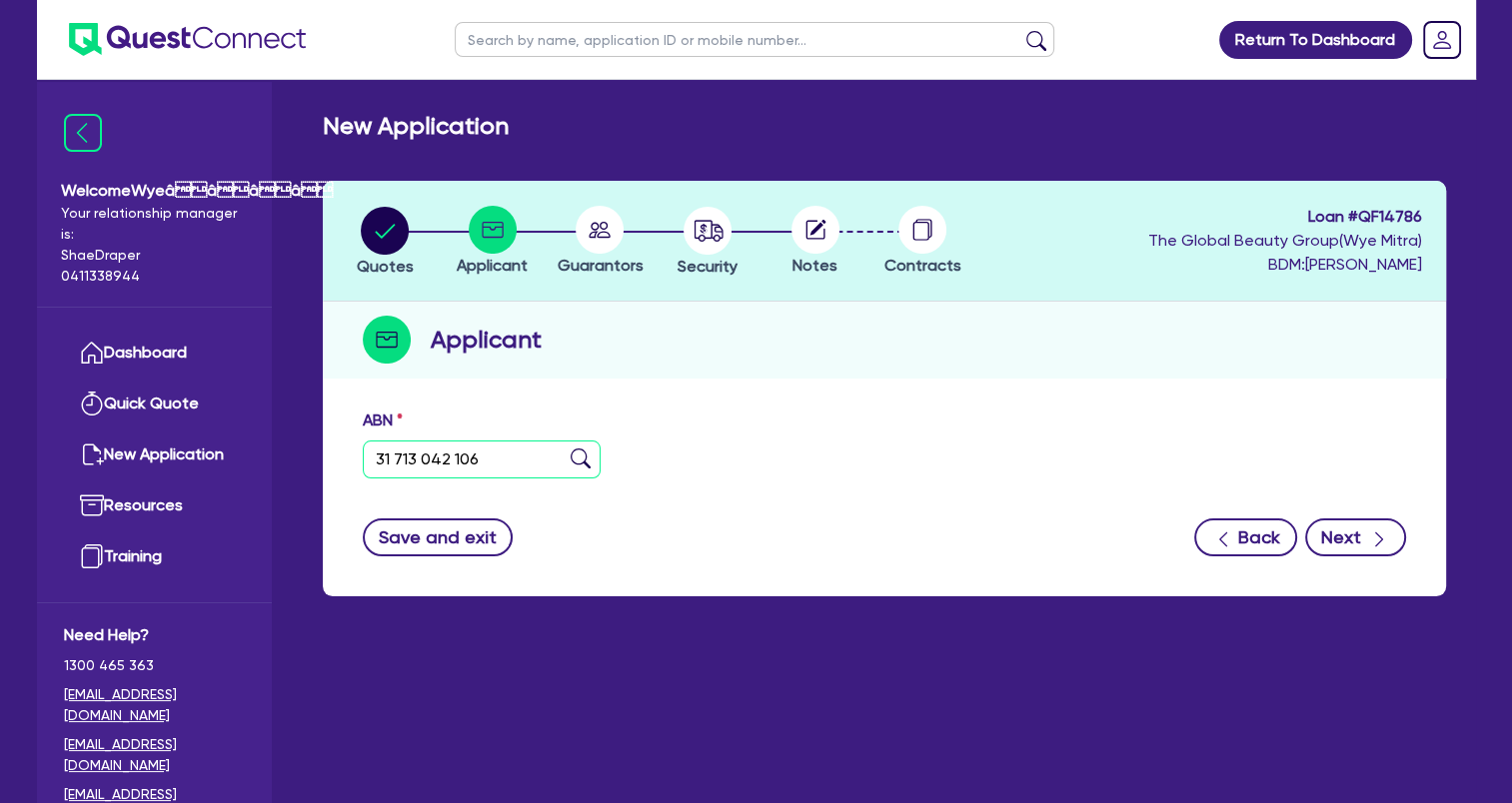type on "31 713 042 106" 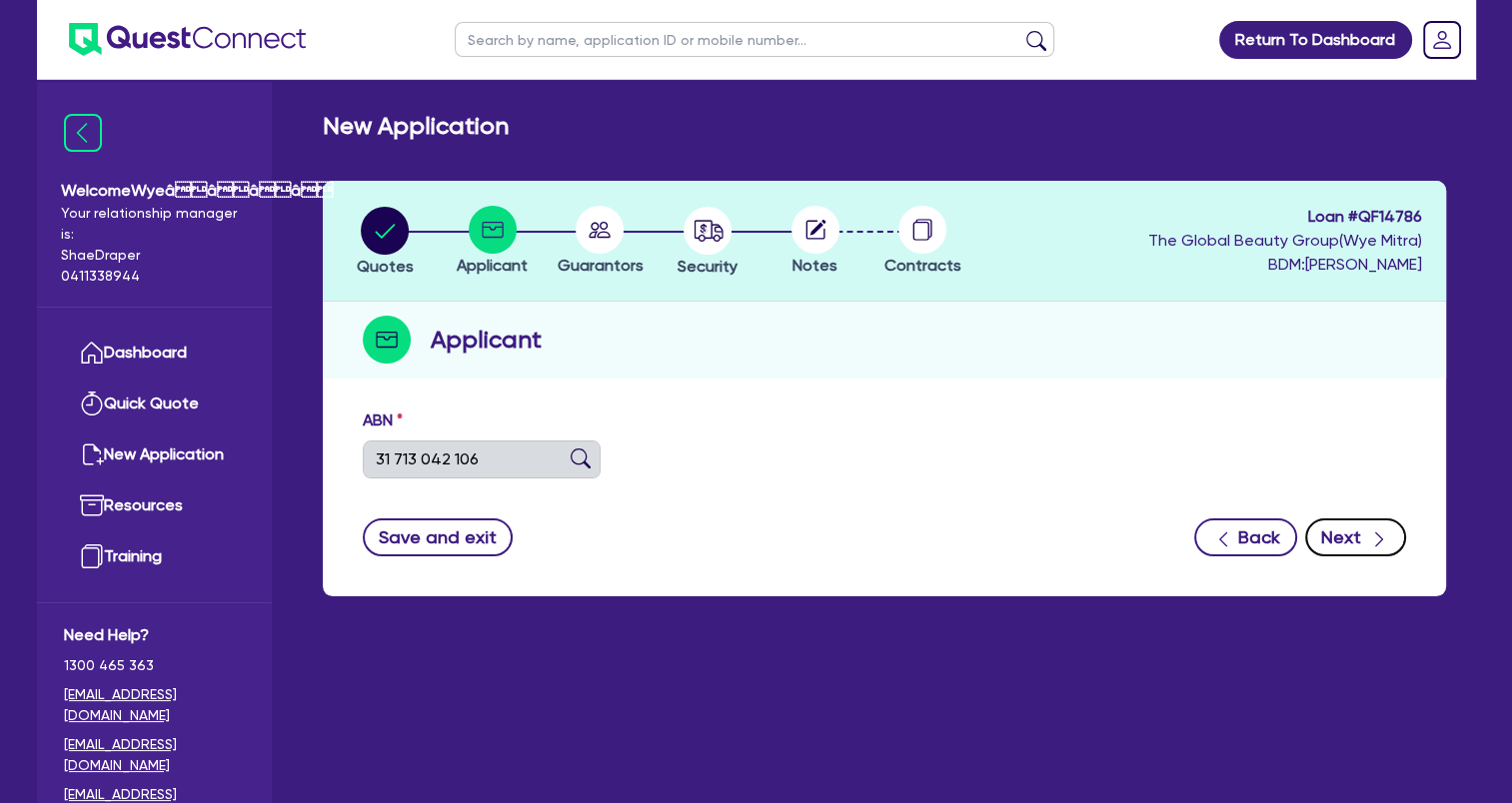 click on "Next" at bounding box center (1355, 537) 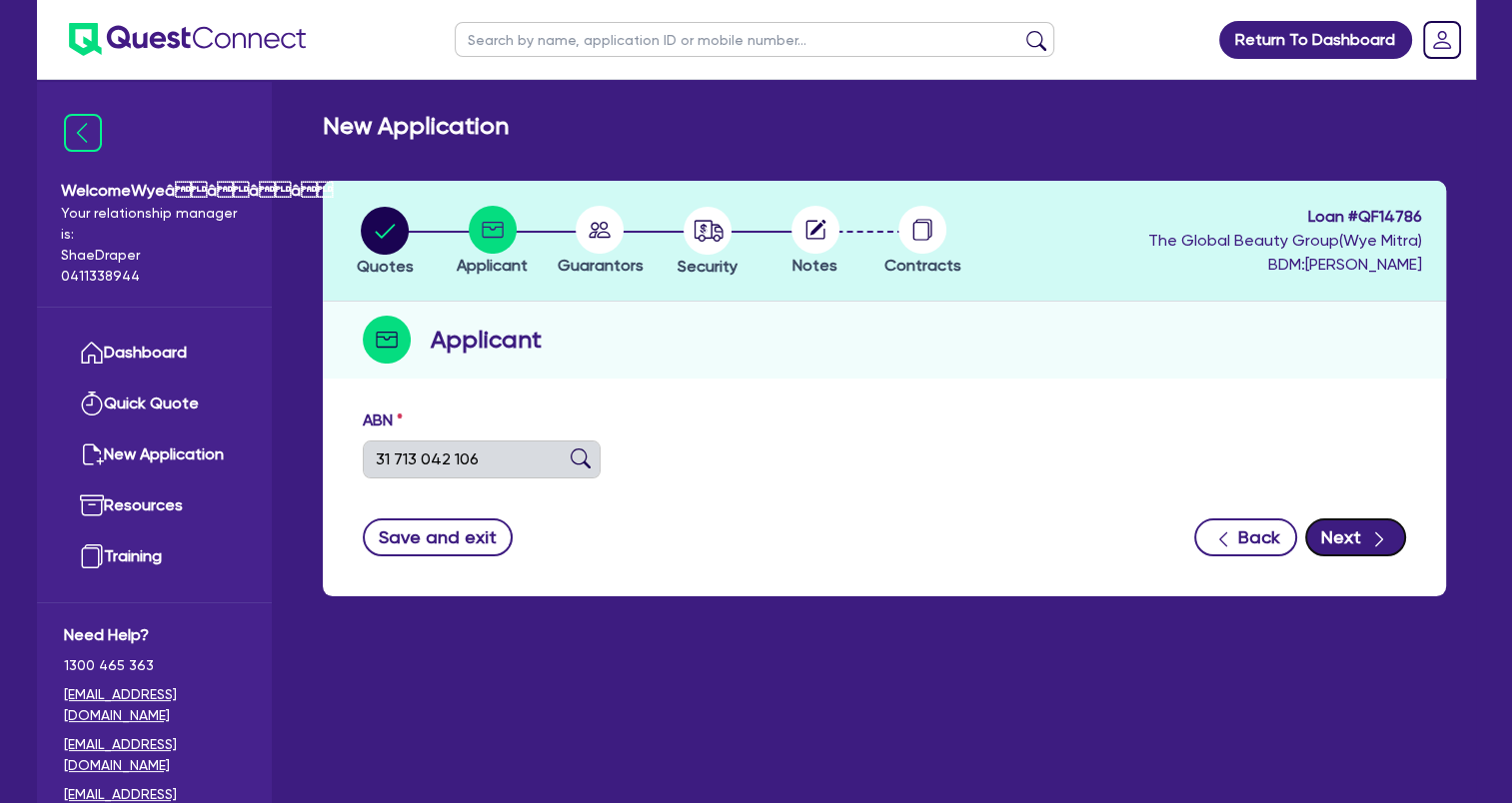 type on "[PERSON_NAME]" 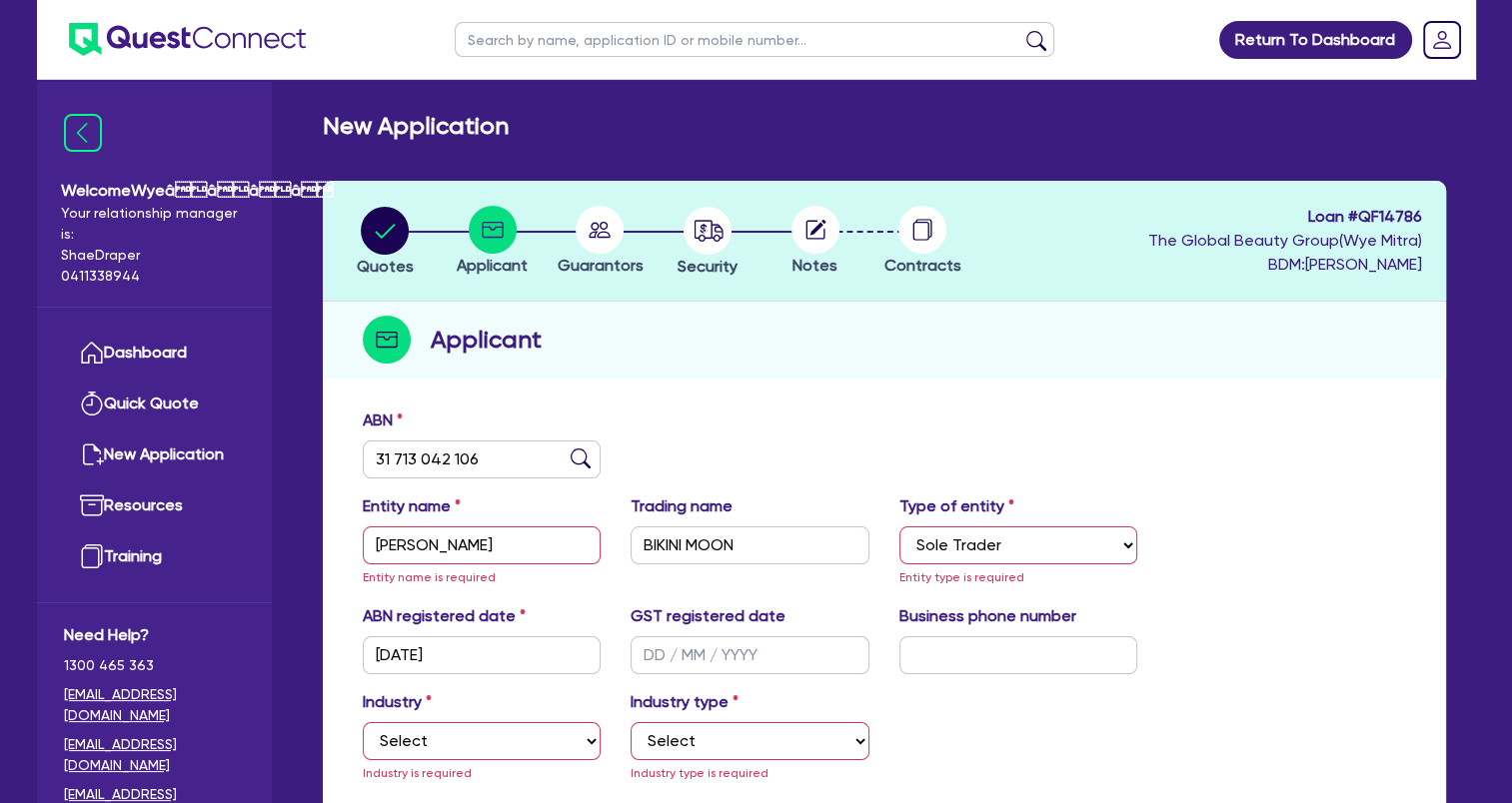 scroll, scrollTop: 200, scrollLeft: 0, axis: vertical 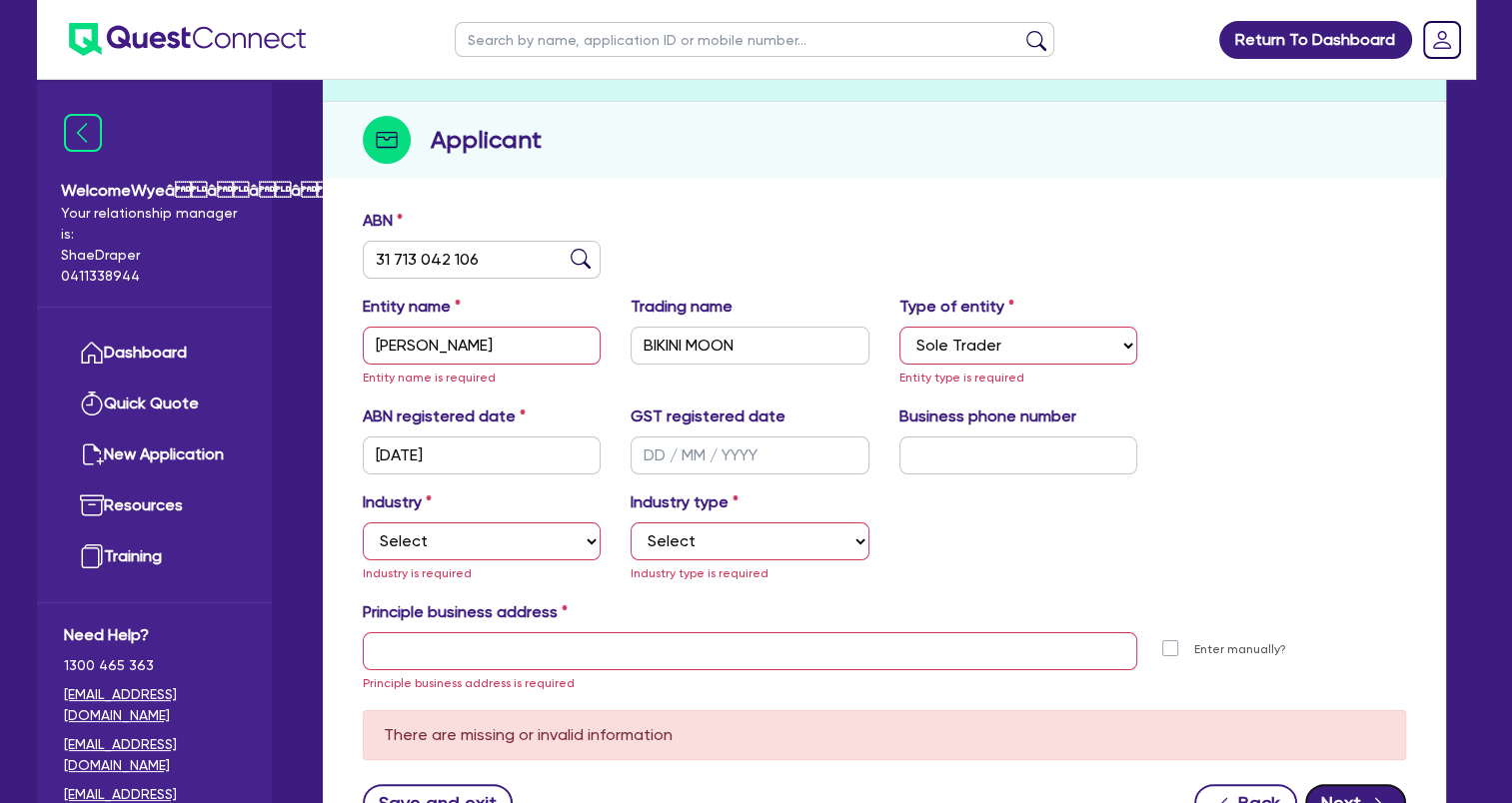 type 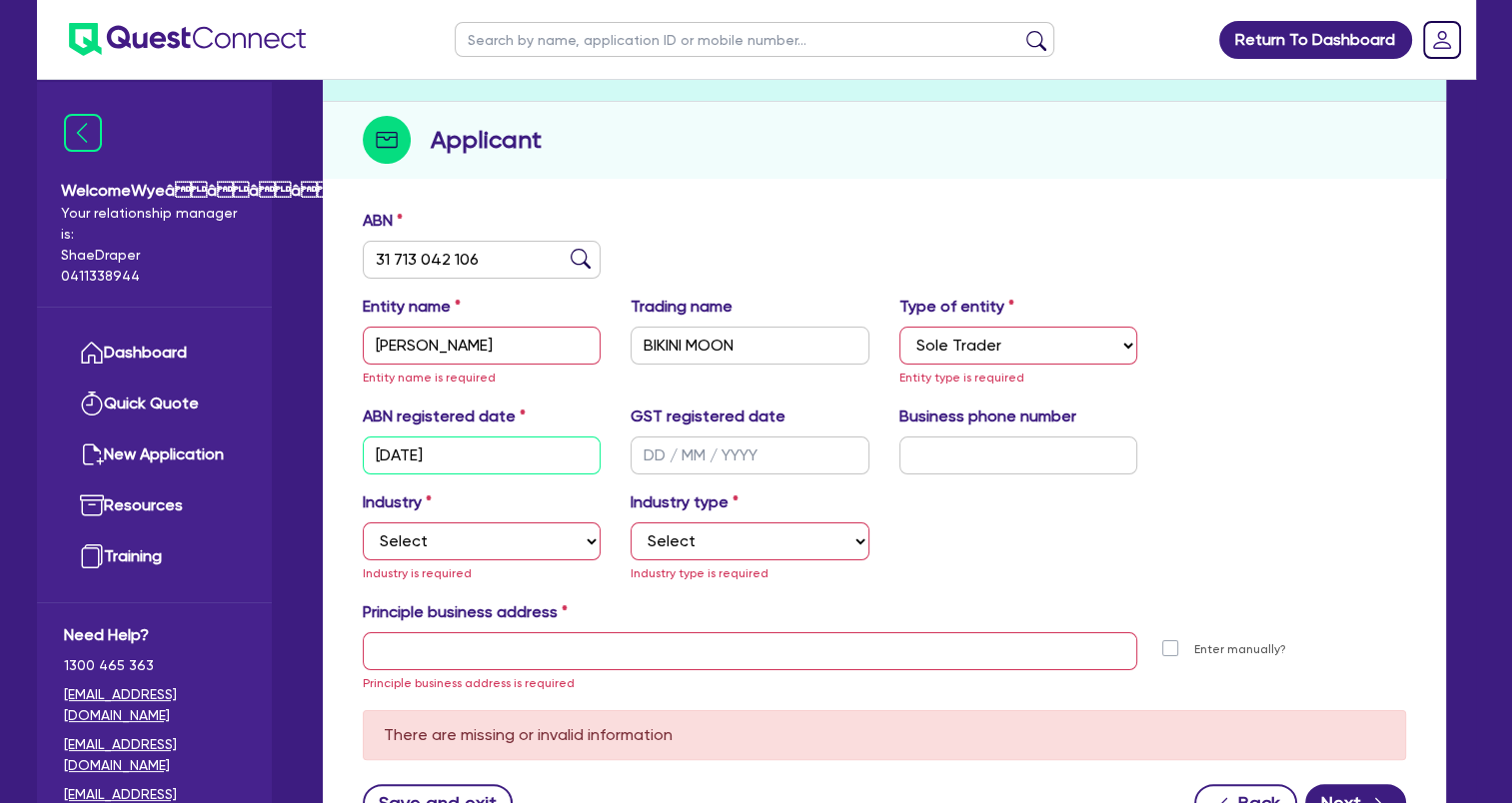 click on "[DATE]" at bounding box center [482, 455] 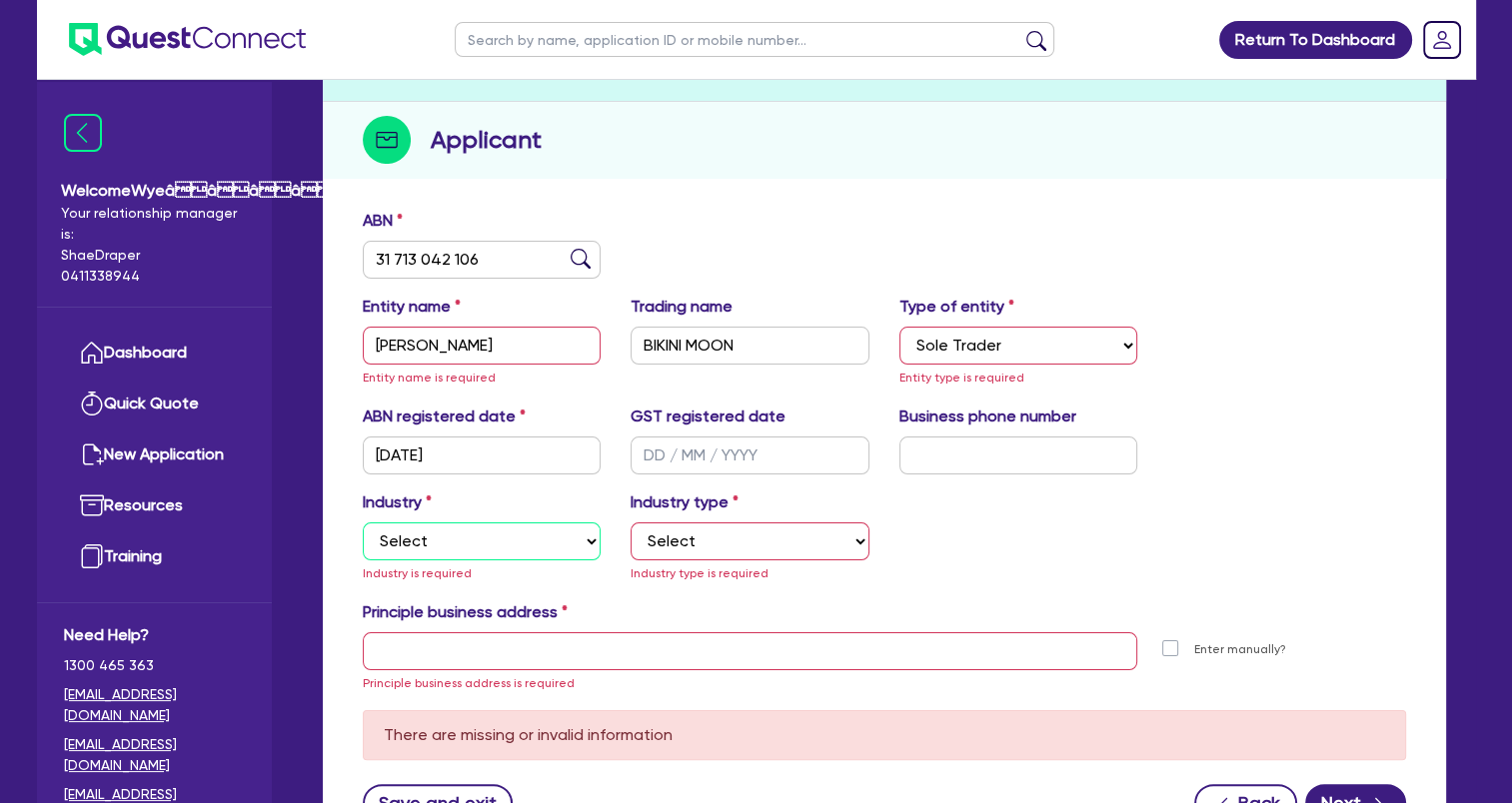 click on "Select Accomodation & Food Services Administrative & Support Services Agriculture Arts & Recreation Services Building and Construction Financial & Insurance Services Fisheries Forestry Health & Beauty Information Media & Telecommunication Manufacturing Professional, Scientific and Technical Services Rental, Hiring and Real Estate Services Retail & Wholesale Trade Tourism Transport, Postal & Warehousing Services" at bounding box center [482, 541] 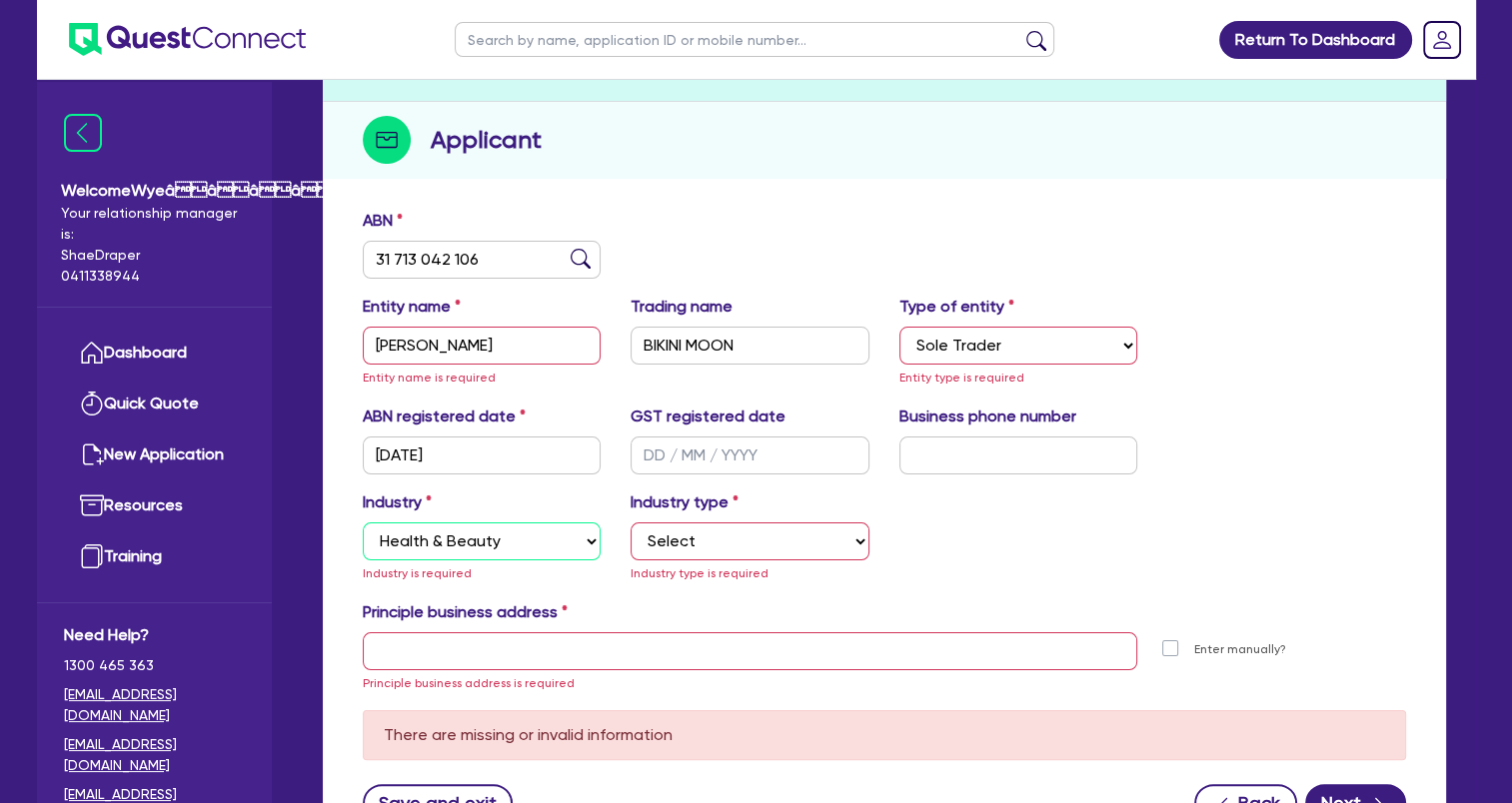 click on "Select Accomodation & Food Services Administrative & Support Services Agriculture Arts & Recreation Services Building and Construction Financial & Insurance Services Fisheries Forestry Health & Beauty Information Media & Telecommunication Manufacturing Professional, Scientific and Technical Services Rental, Hiring and Real Estate Services Retail & Wholesale Trade Tourism Transport, Postal & Warehousing Services" at bounding box center [482, 541] 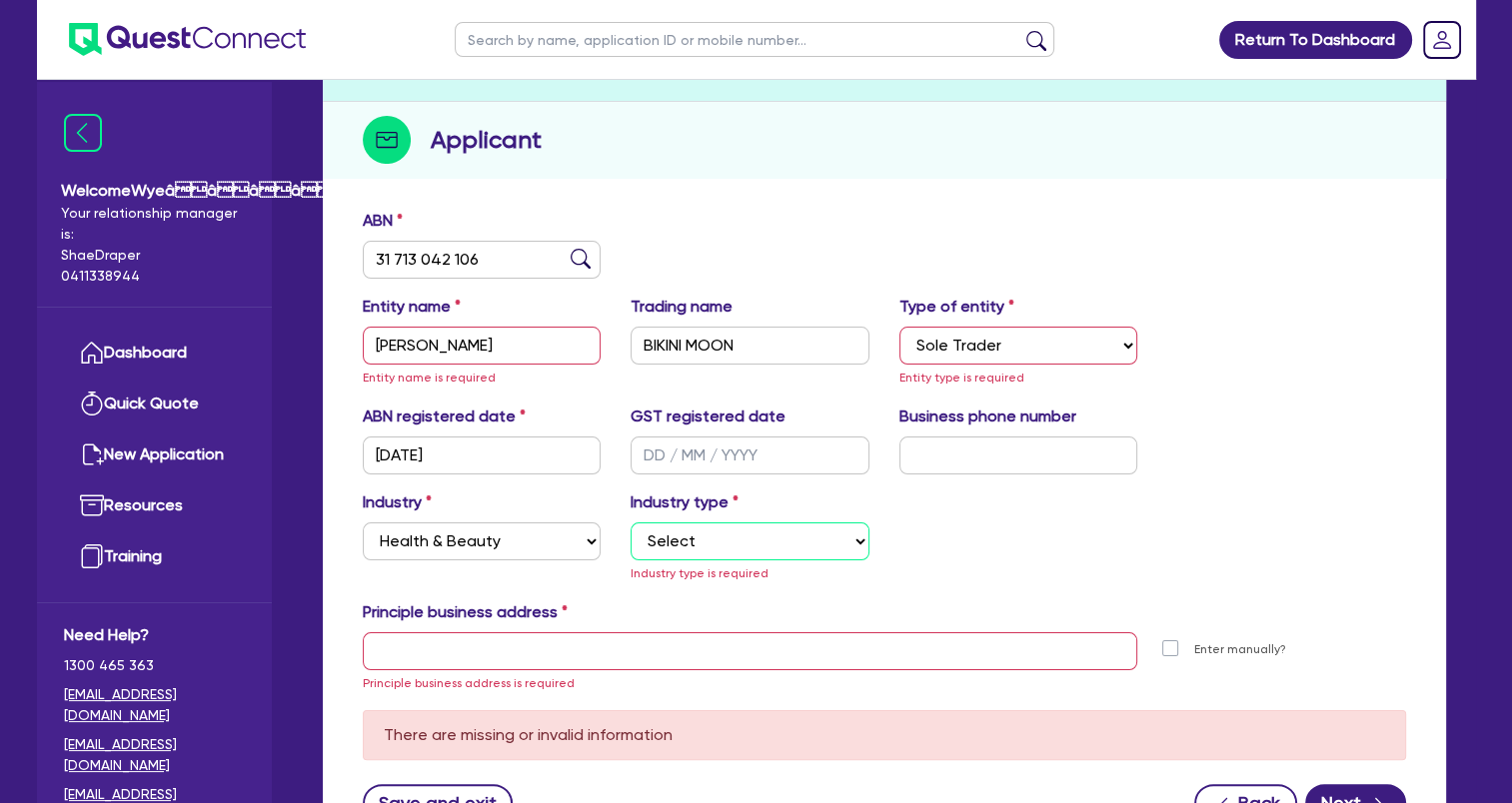 click on "Select [MEDICAL_DATA], [MEDICAL_DATA] Services Cosmetics Supplies Day Spas, Health Retreats Dental Services General Practice Medical Services Hair, Beauty Salons Health Foods, Nutrition, Supplements Optometry Services Pathology & Imaging Services Physiotherapy Services Specialist Medical Services Other Health & Beauty" at bounding box center (750, 541) 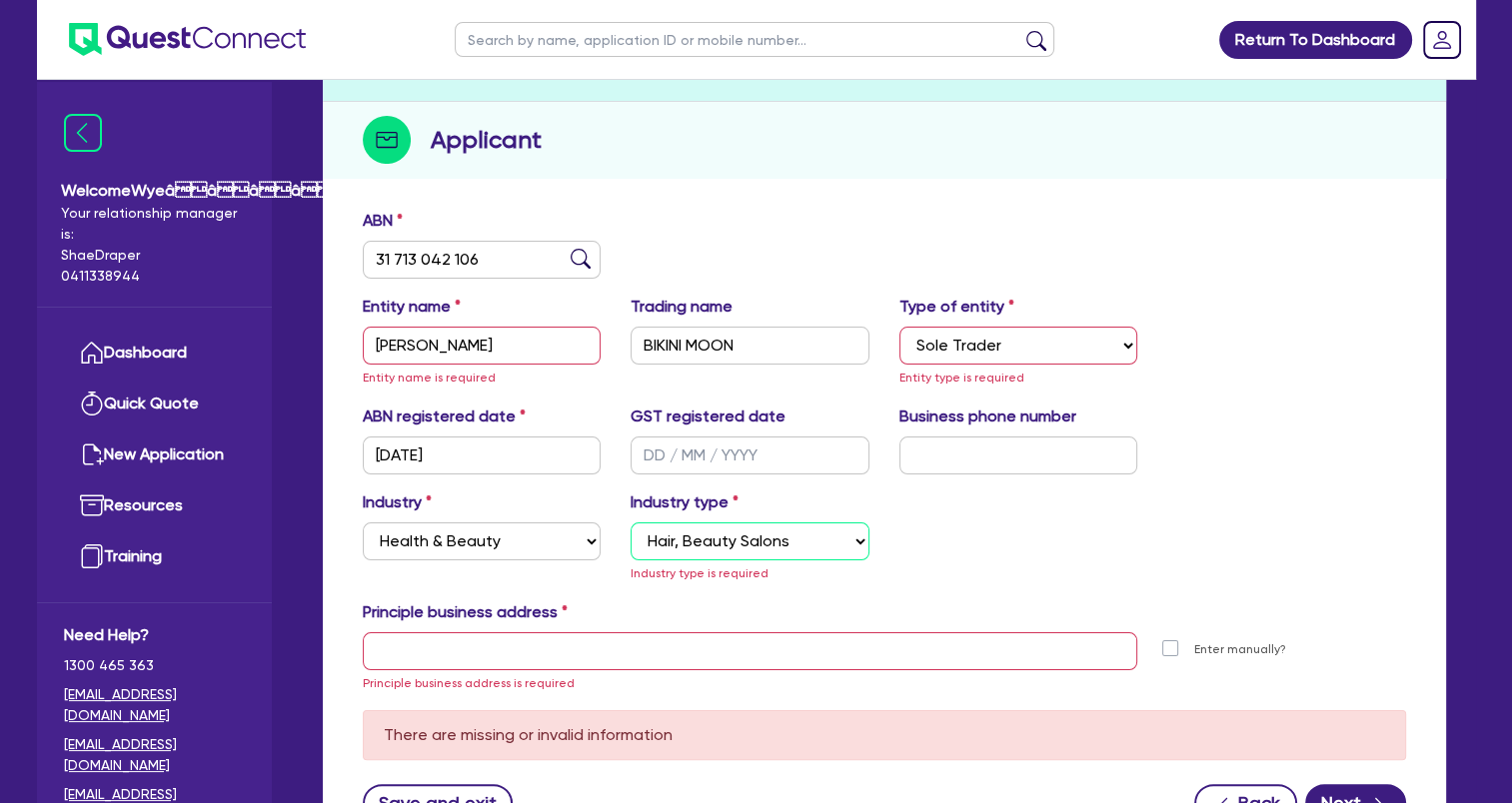 click on "Select [MEDICAL_DATA], [MEDICAL_DATA] Services Cosmetics Supplies Day Spas, Health Retreats Dental Services General Practice Medical Services Hair, Beauty Salons Health Foods, Nutrition, Supplements Optometry Services Pathology & Imaging Services Physiotherapy Services Specialist Medical Services Other Health & Beauty" at bounding box center (750, 541) 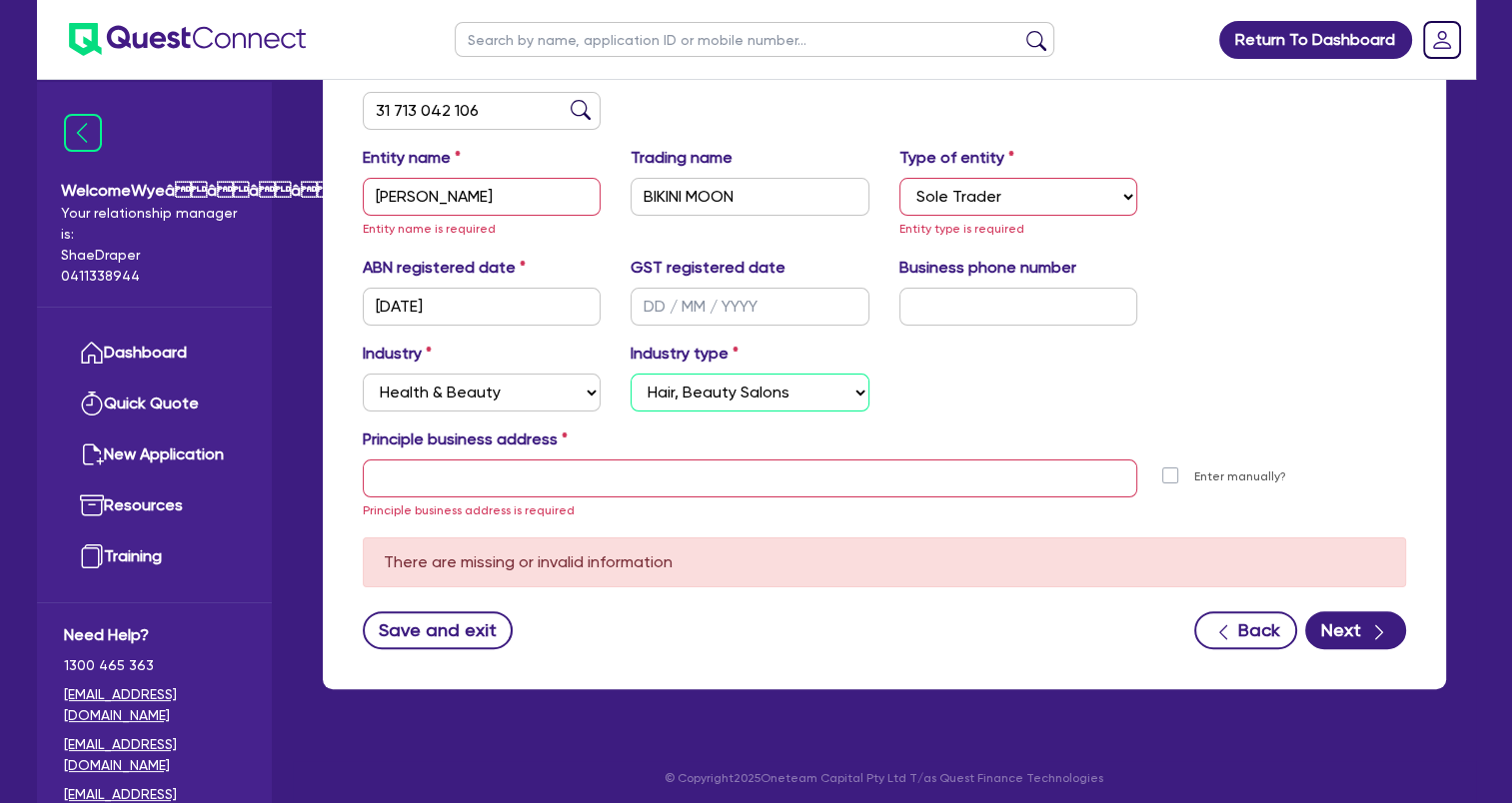 scroll, scrollTop: 356, scrollLeft: 0, axis: vertical 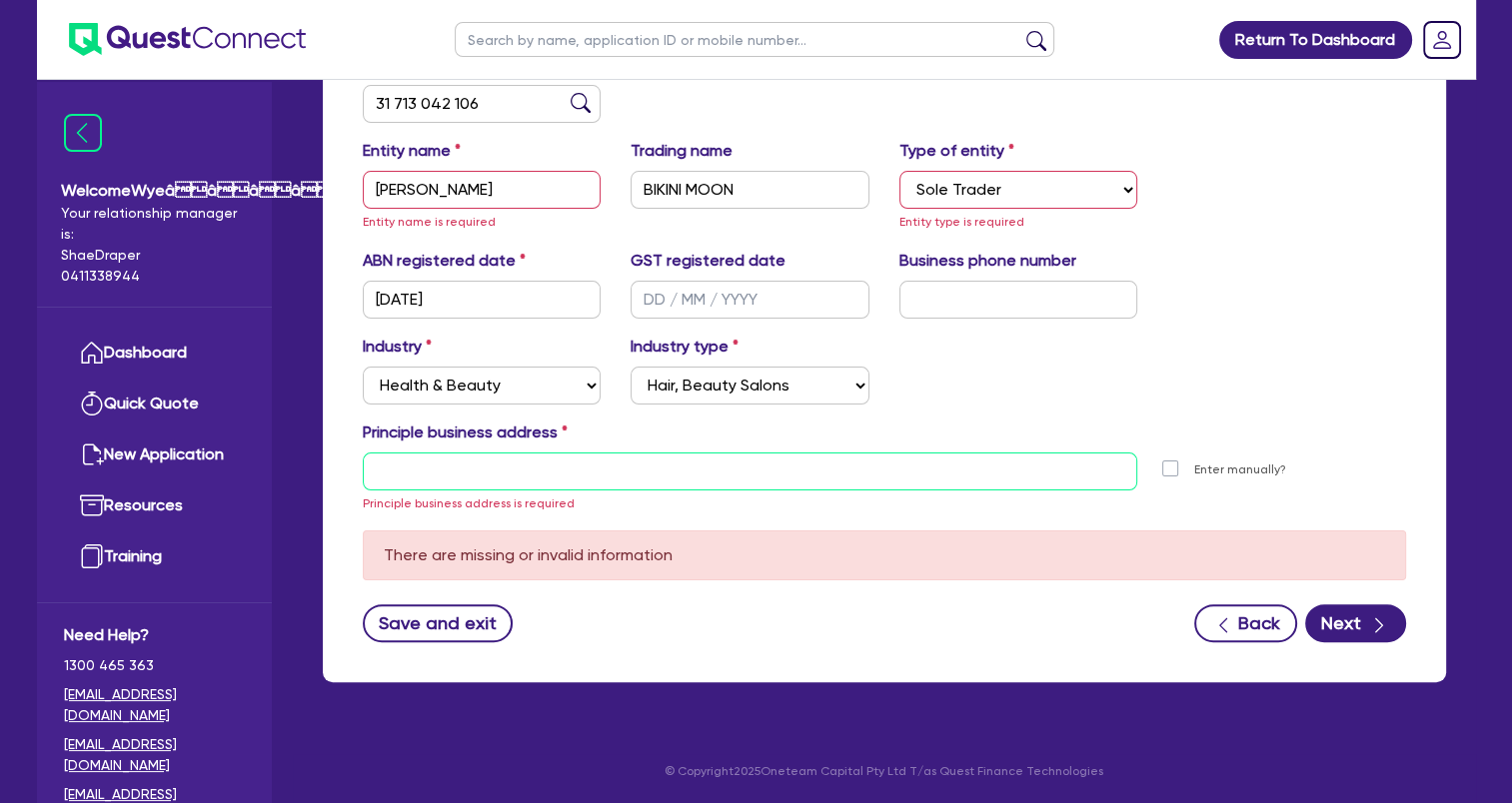 click at bounding box center (751, 471) 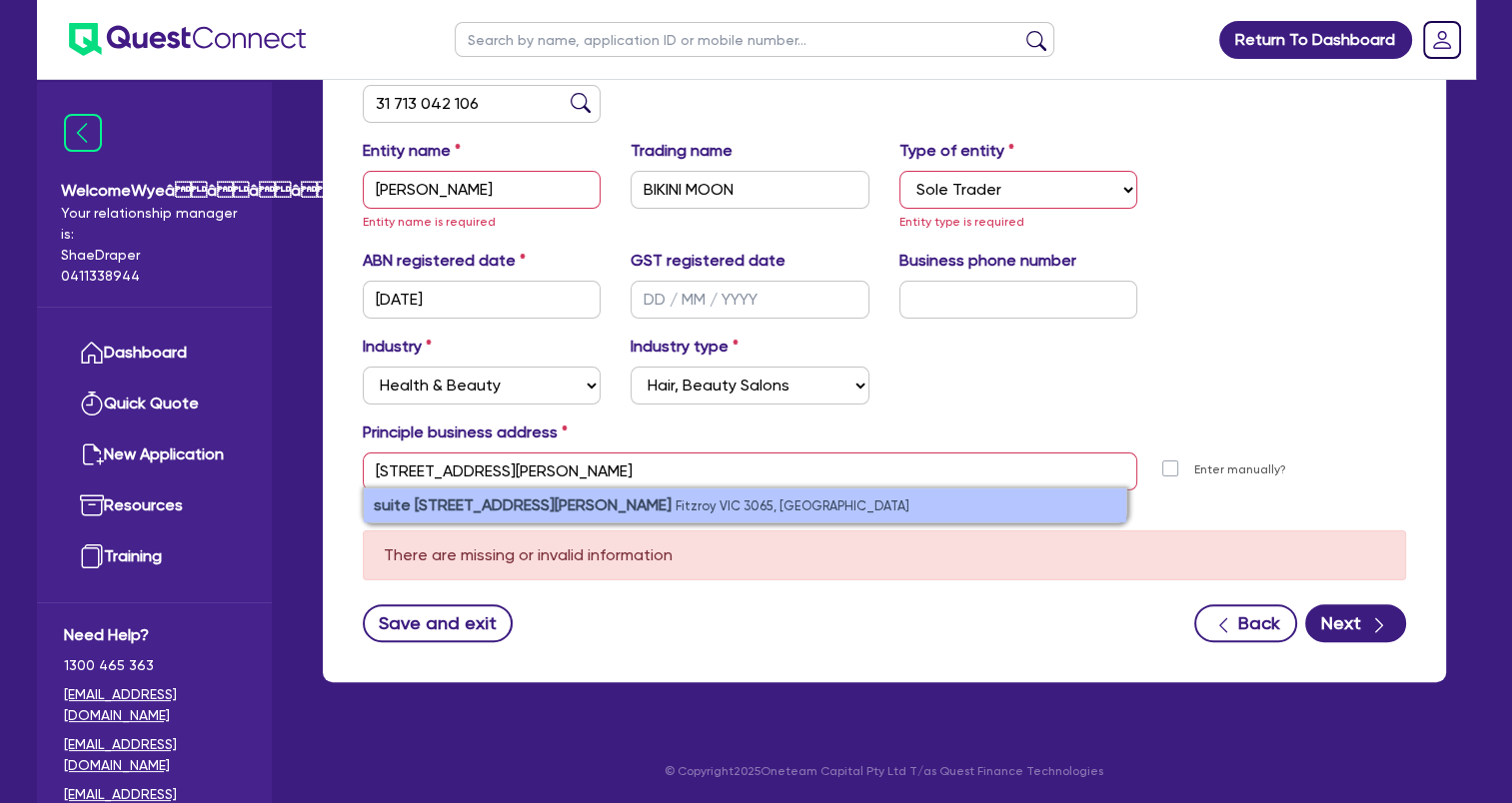 click on "[STREET_ADDRESS][PERSON_NAME]" at bounding box center [745, 505] 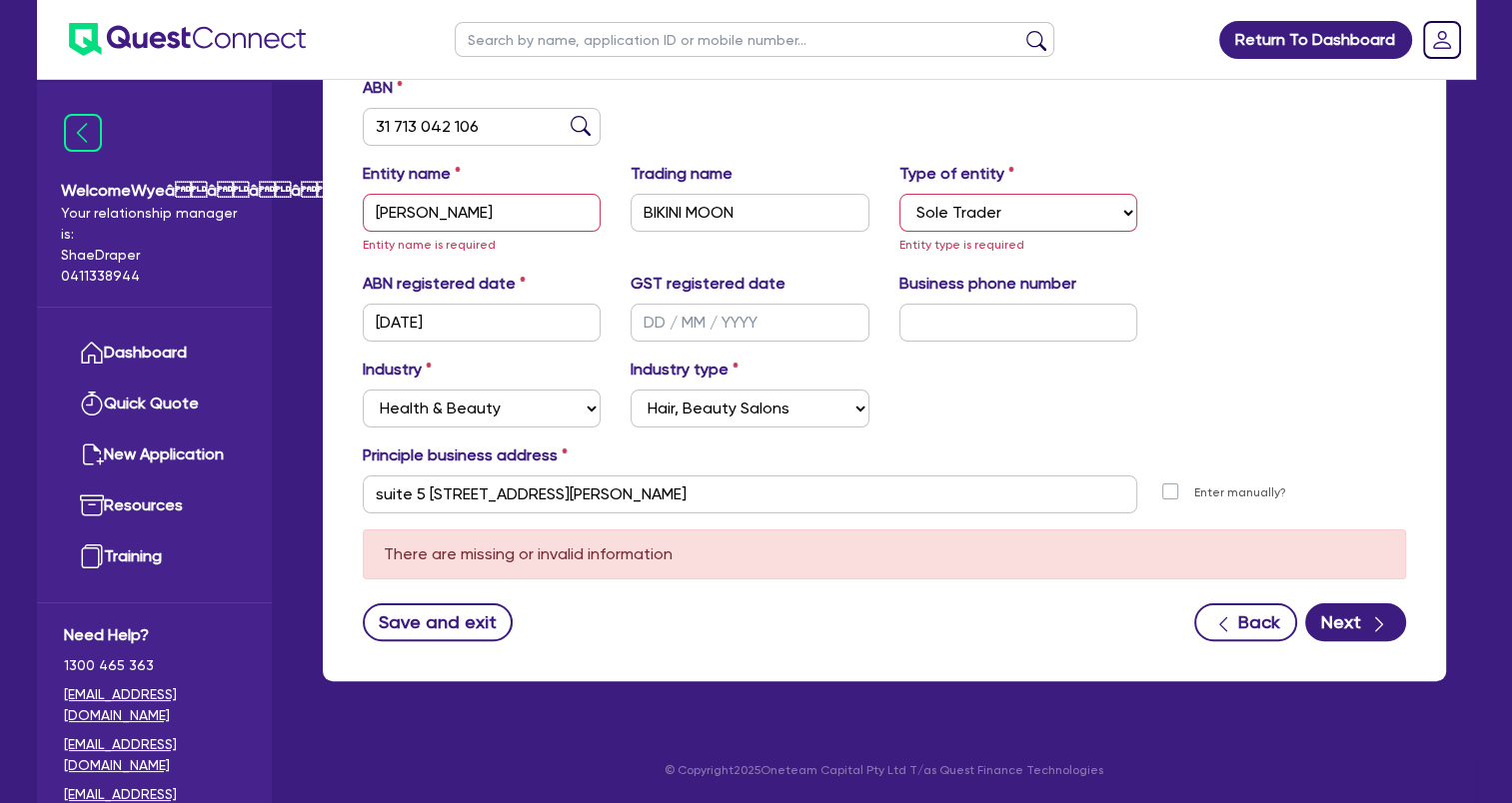 scroll, scrollTop: 332, scrollLeft: 0, axis: vertical 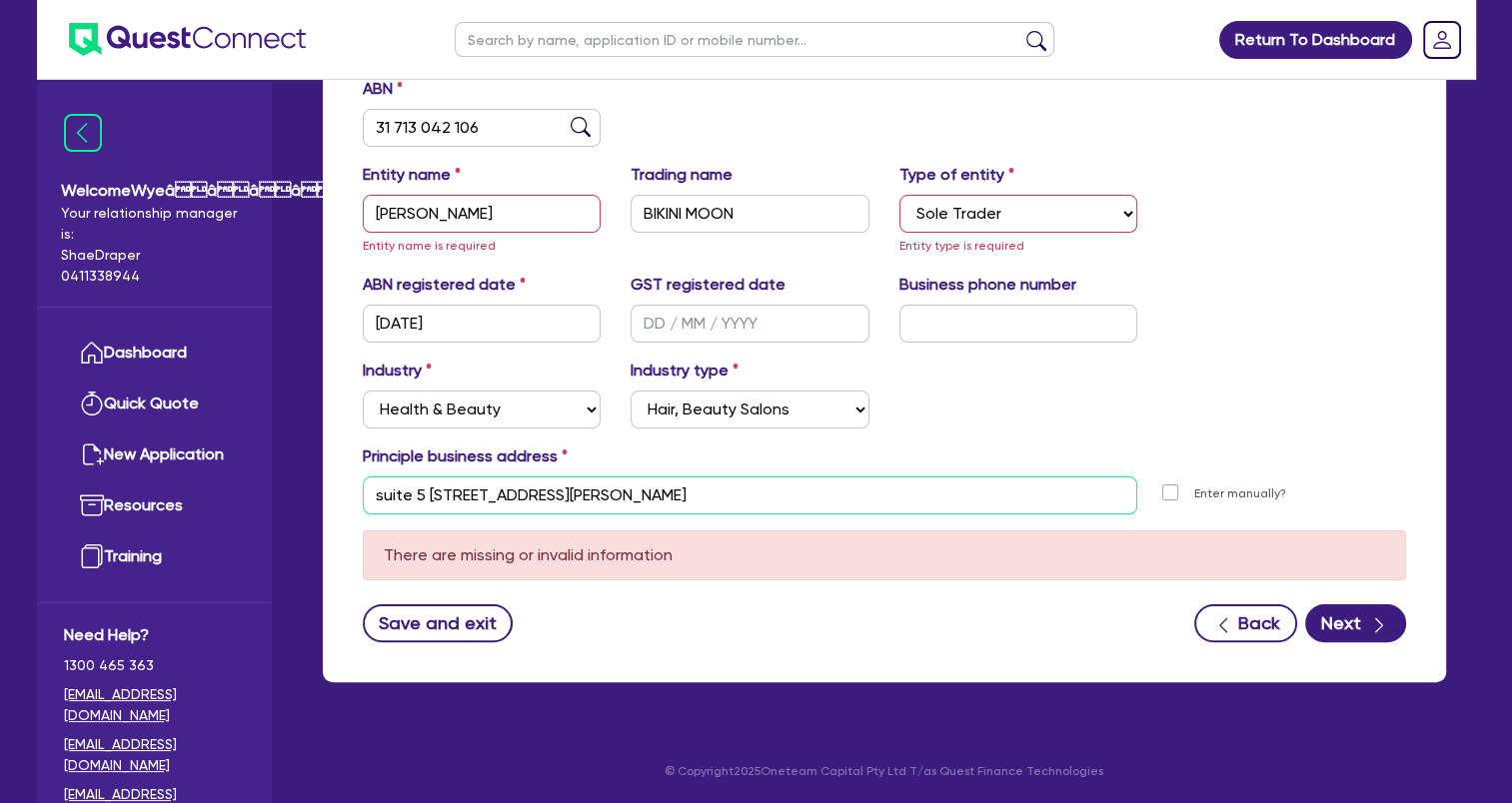 drag, startPoint x: 694, startPoint y: 507, endPoint x: 291, endPoint y: 470, distance: 404.69495 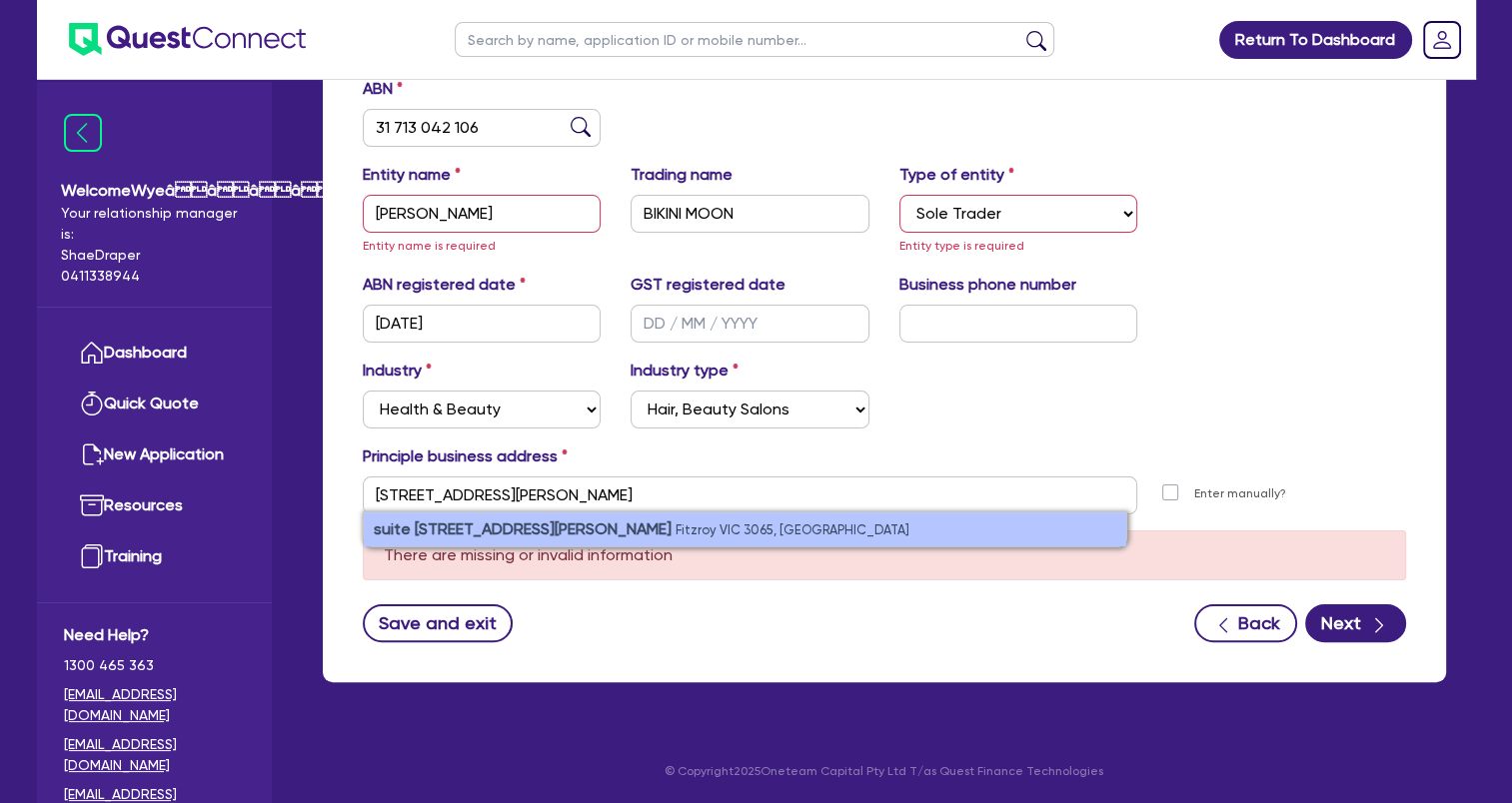 click on "suite [STREET_ADDRESS][PERSON_NAME]" at bounding box center (523, 528) 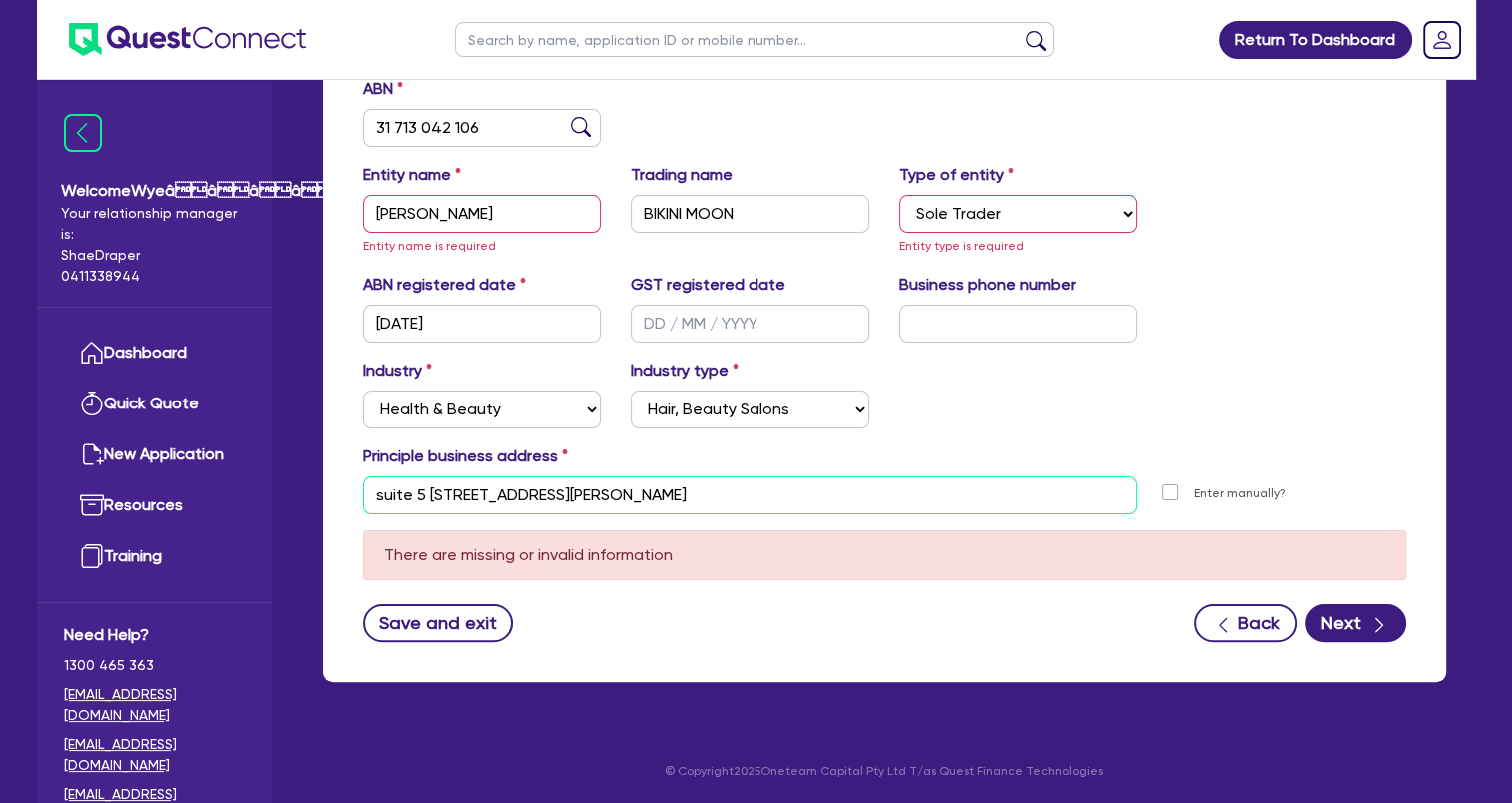 click on "suite 5 [STREET_ADDRESS][PERSON_NAME]" at bounding box center (751, 495) 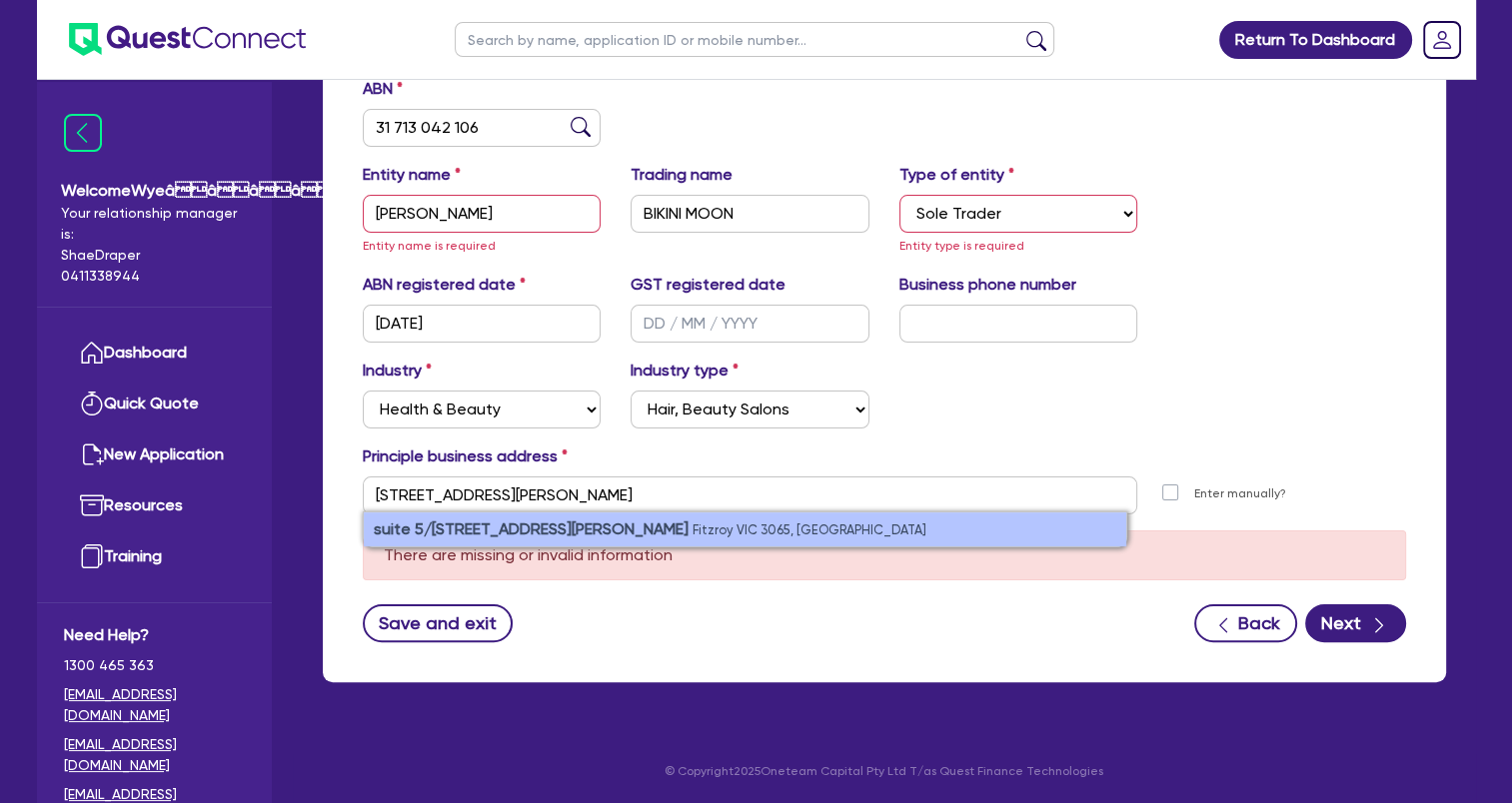 click on "[STREET_ADDRESS][PERSON_NAME]" at bounding box center [745, 529] 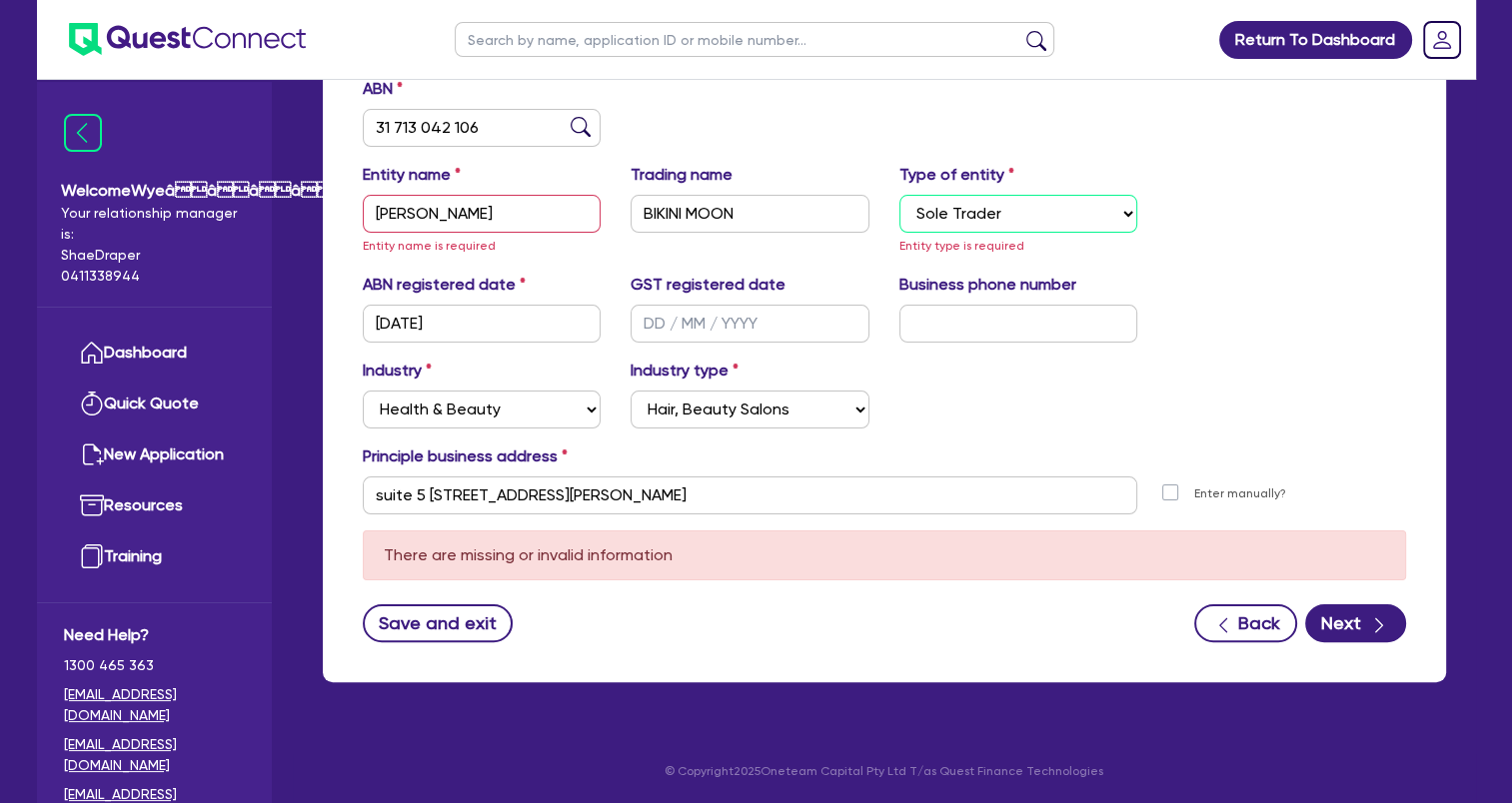 click on "Select Sole Trader Company Partnership Trust" at bounding box center [1018, 214] 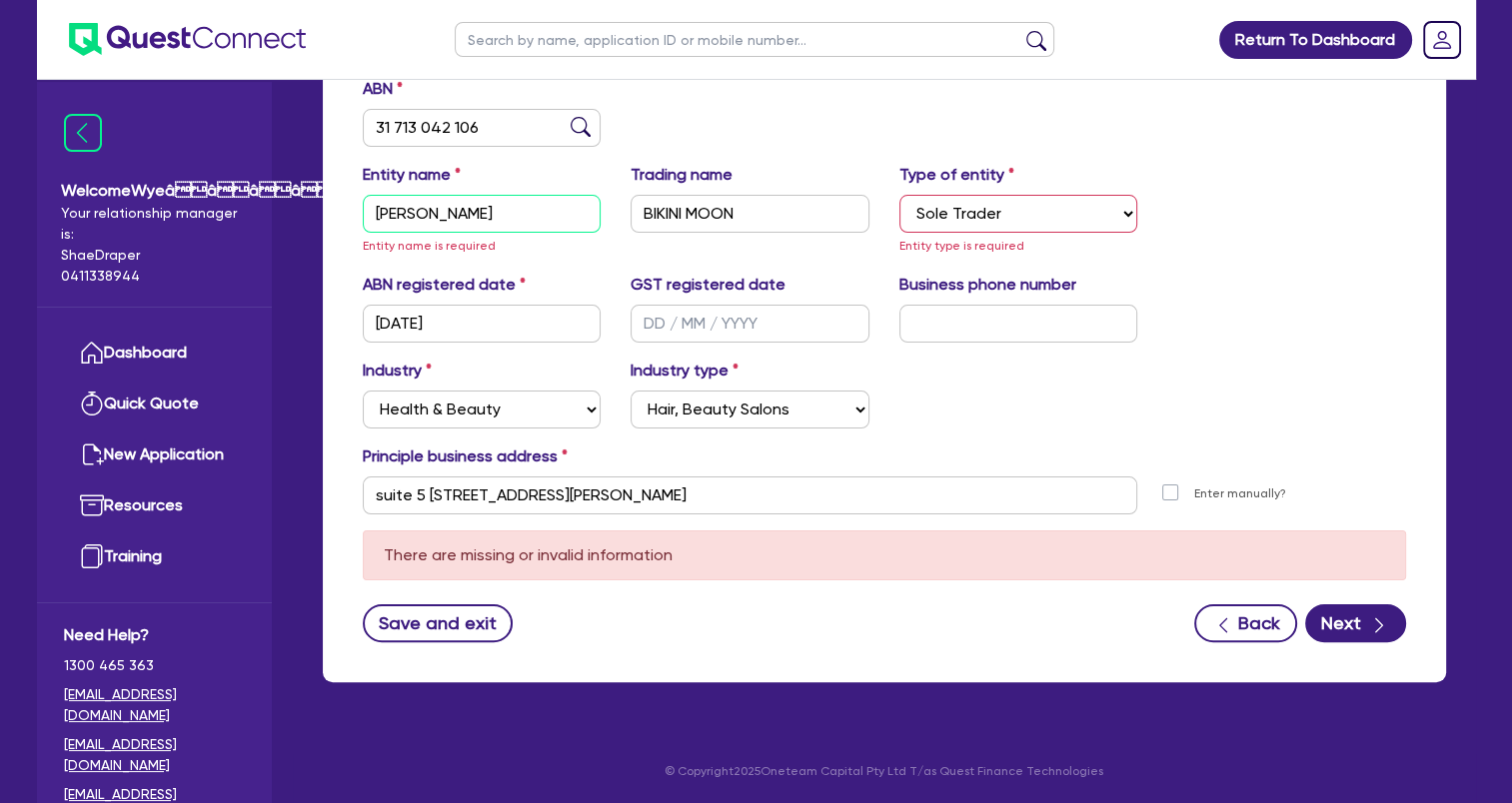 click on "[PERSON_NAME]" at bounding box center [482, 214] 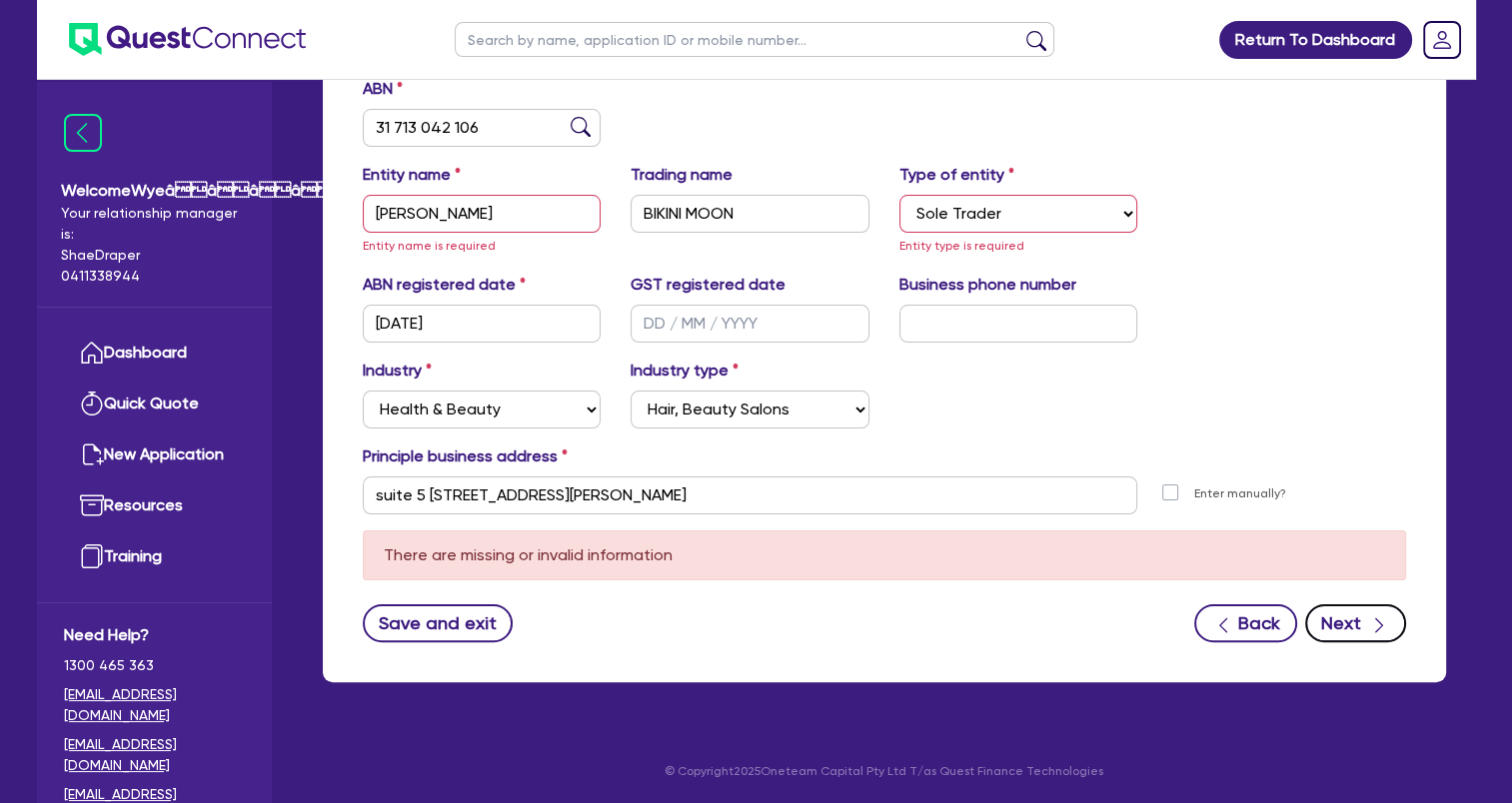 click on "Next" at bounding box center (1355, 623) 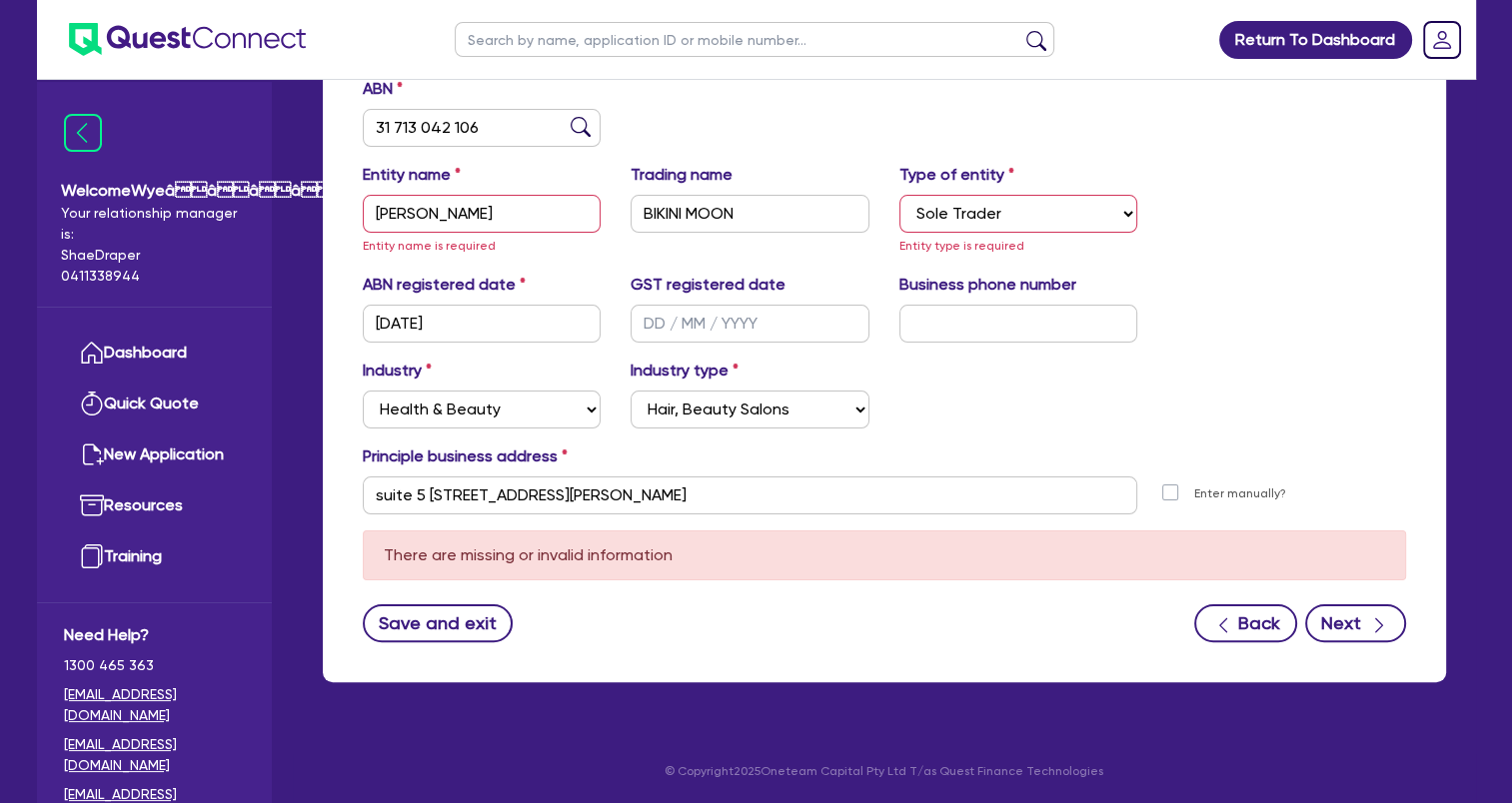 scroll, scrollTop: 242, scrollLeft: 0, axis: vertical 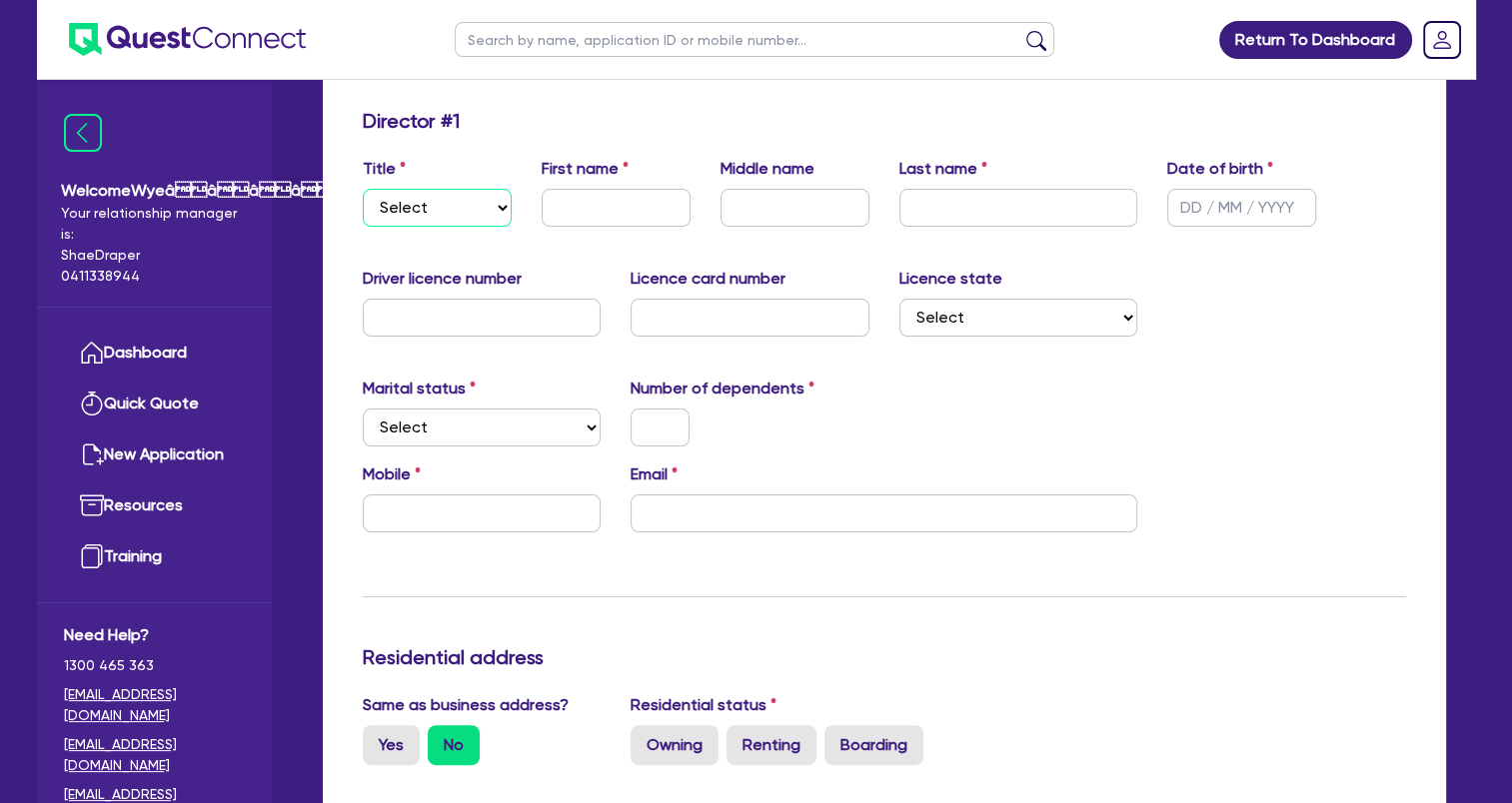 click on "Select Mr Mrs Ms Miss Dr" at bounding box center (437, 208) 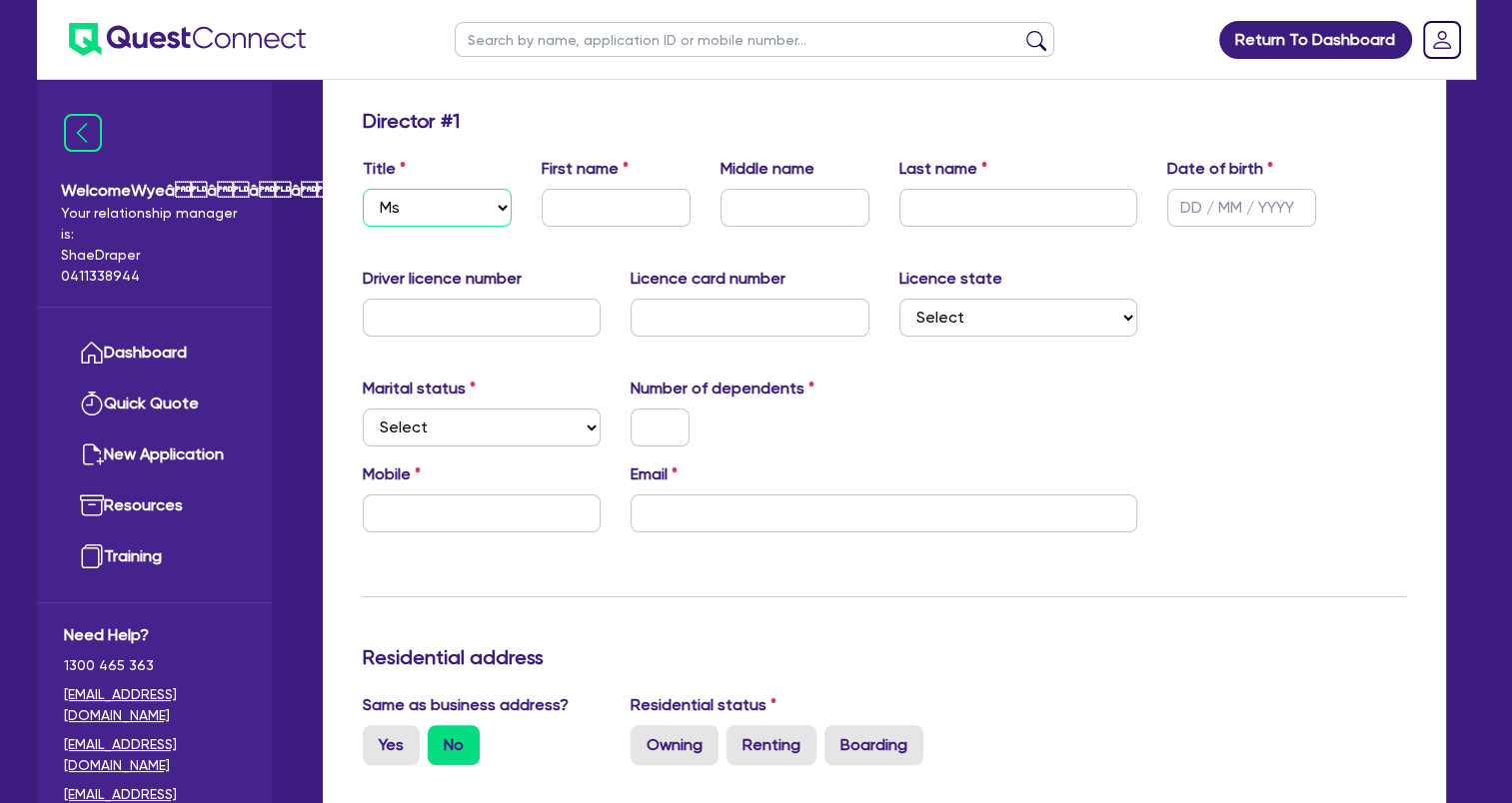 click on "Select Mr Mrs Ms Miss Dr" at bounding box center [437, 208] 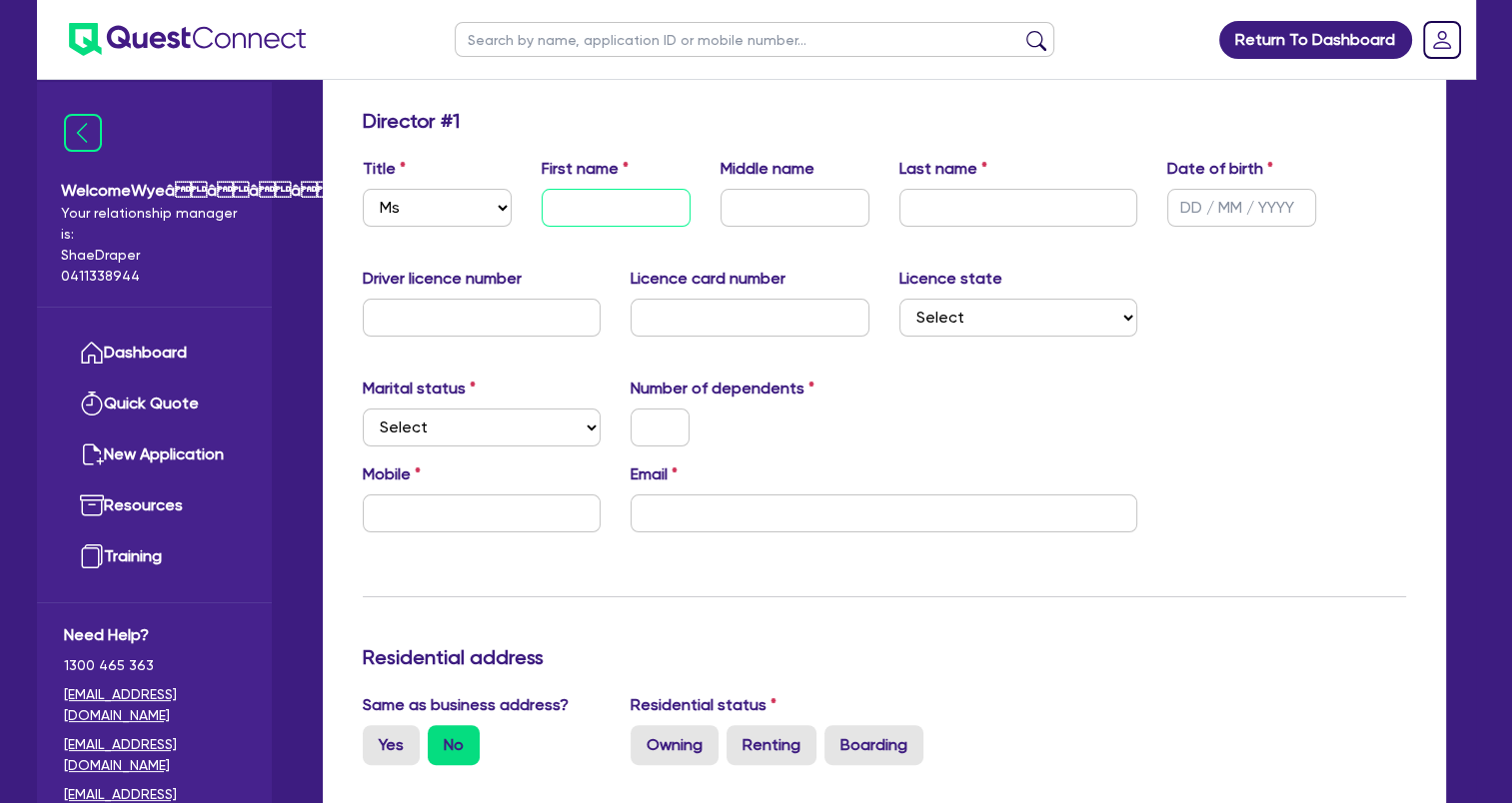 click at bounding box center (616, 208) 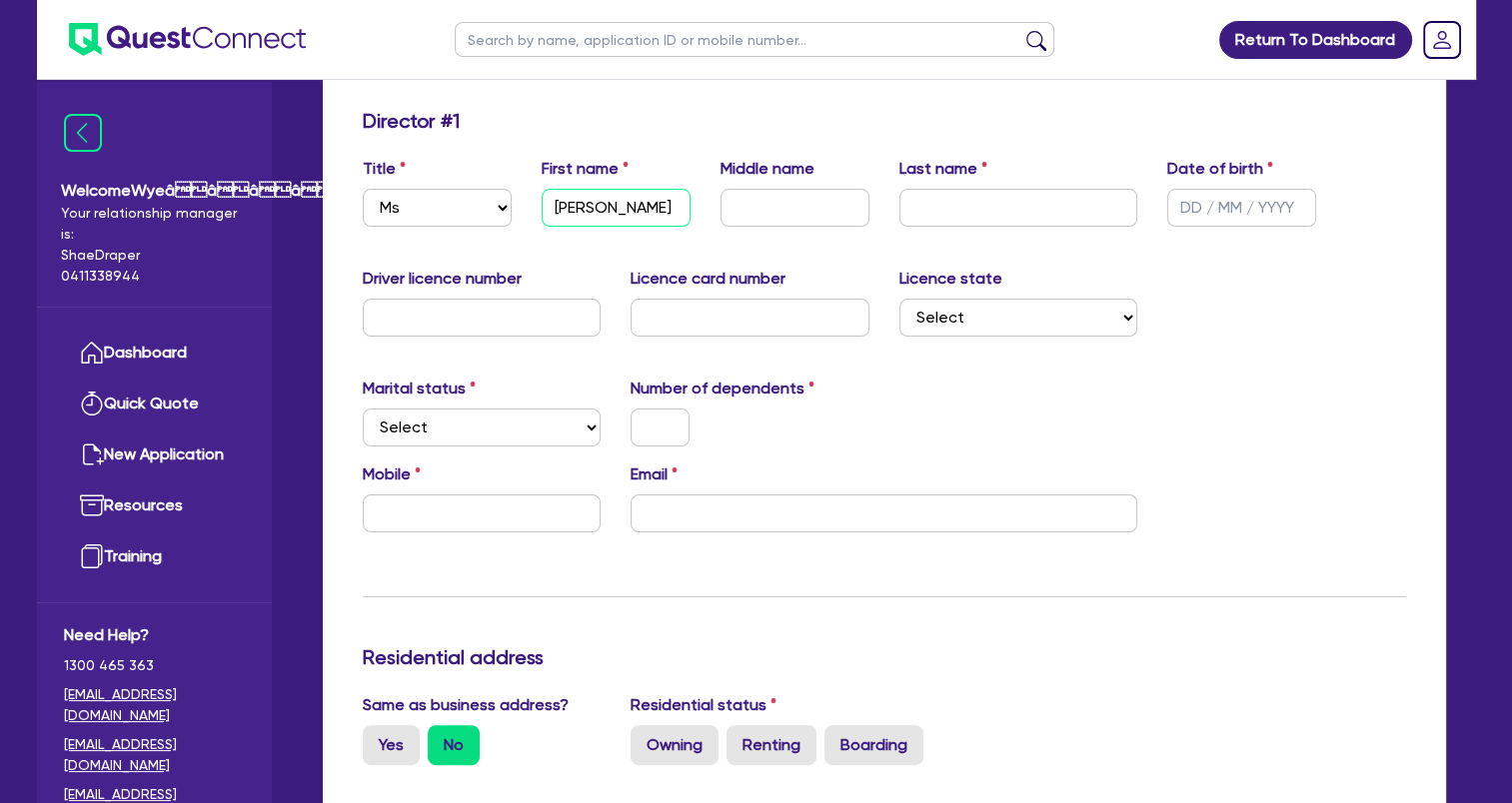 click on "[PERSON_NAME]" at bounding box center (616, 208) 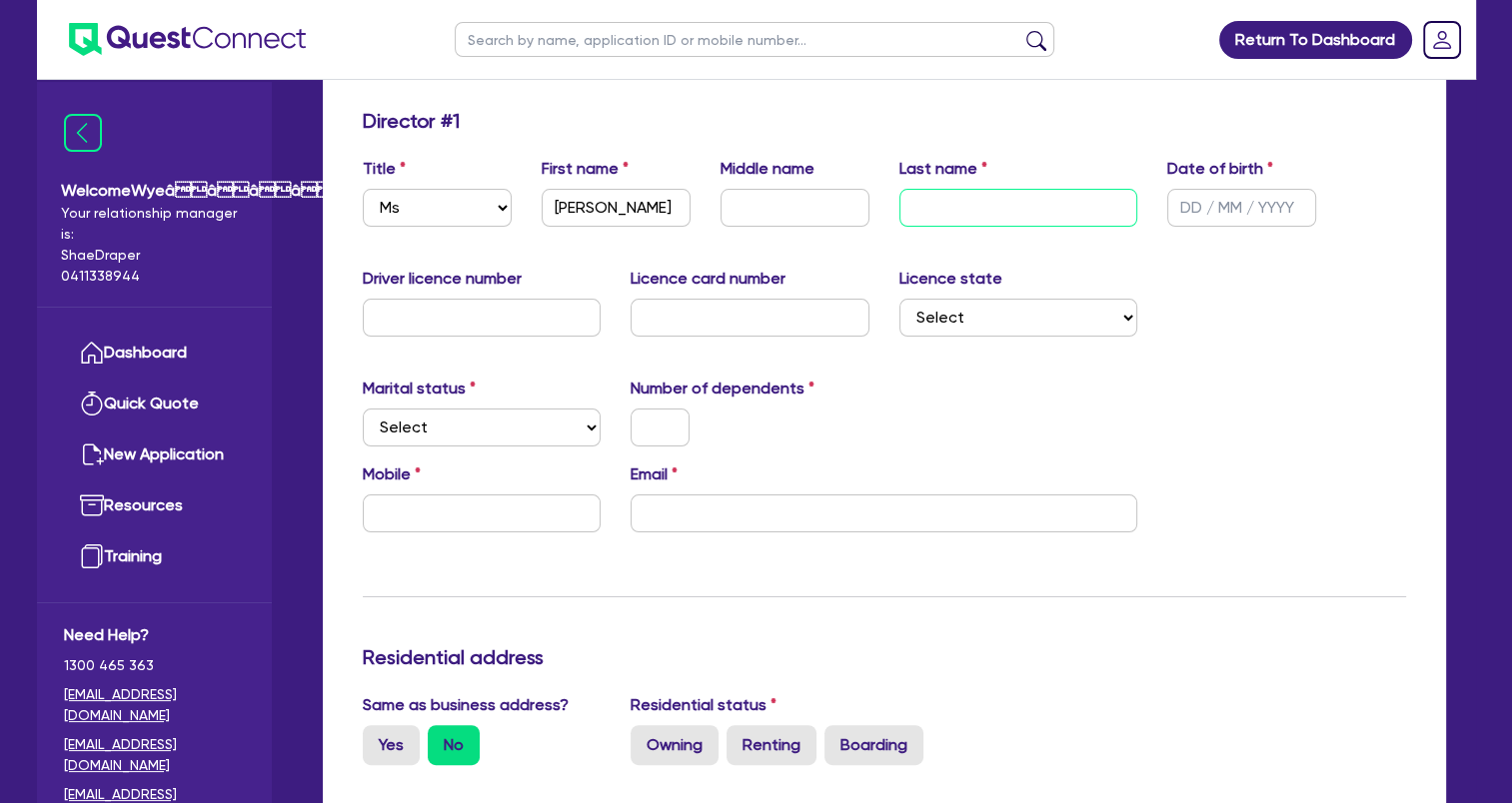 click at bounding box center (1018, 208) 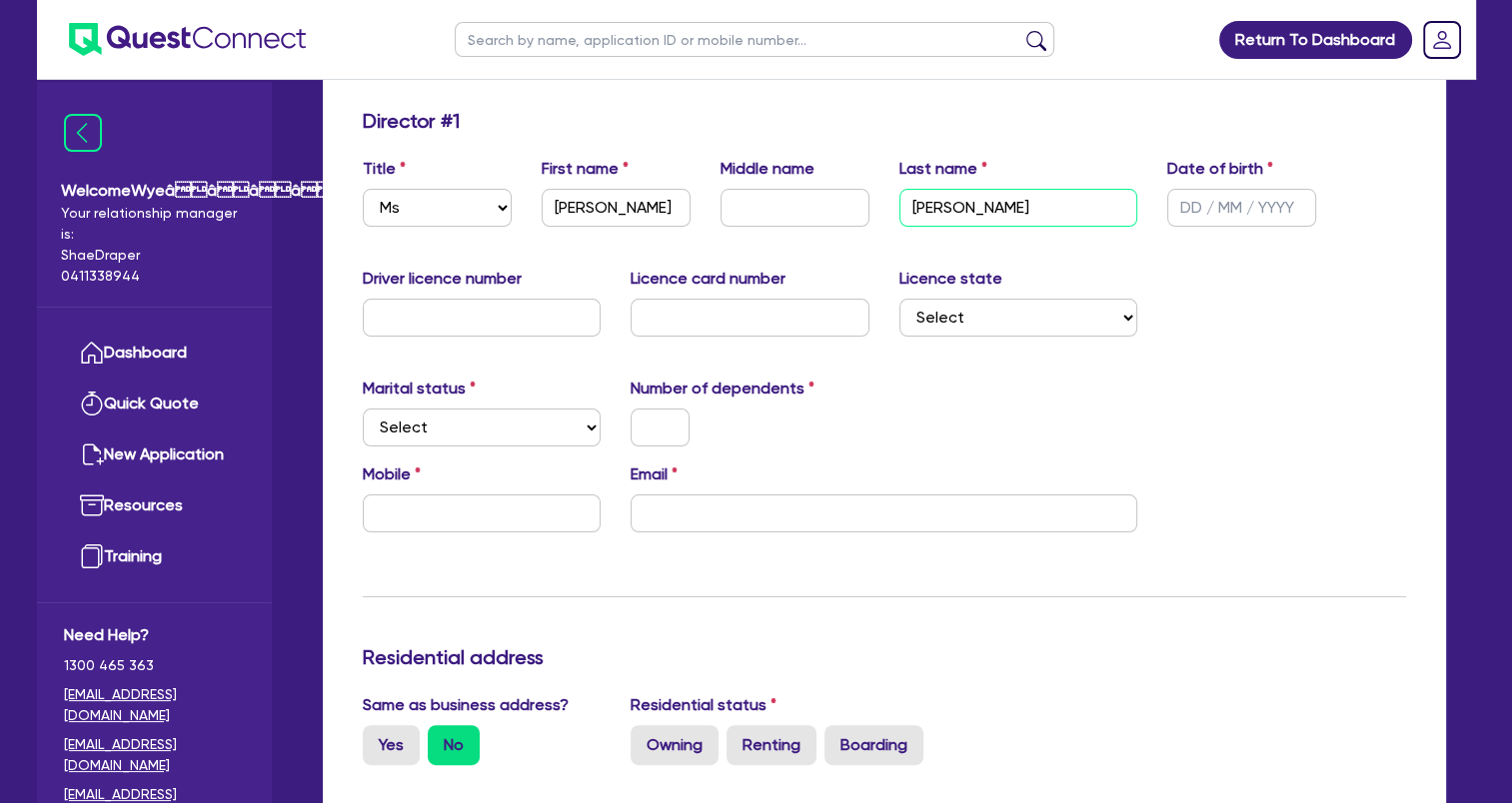 type on "[PERSON_NAME]" 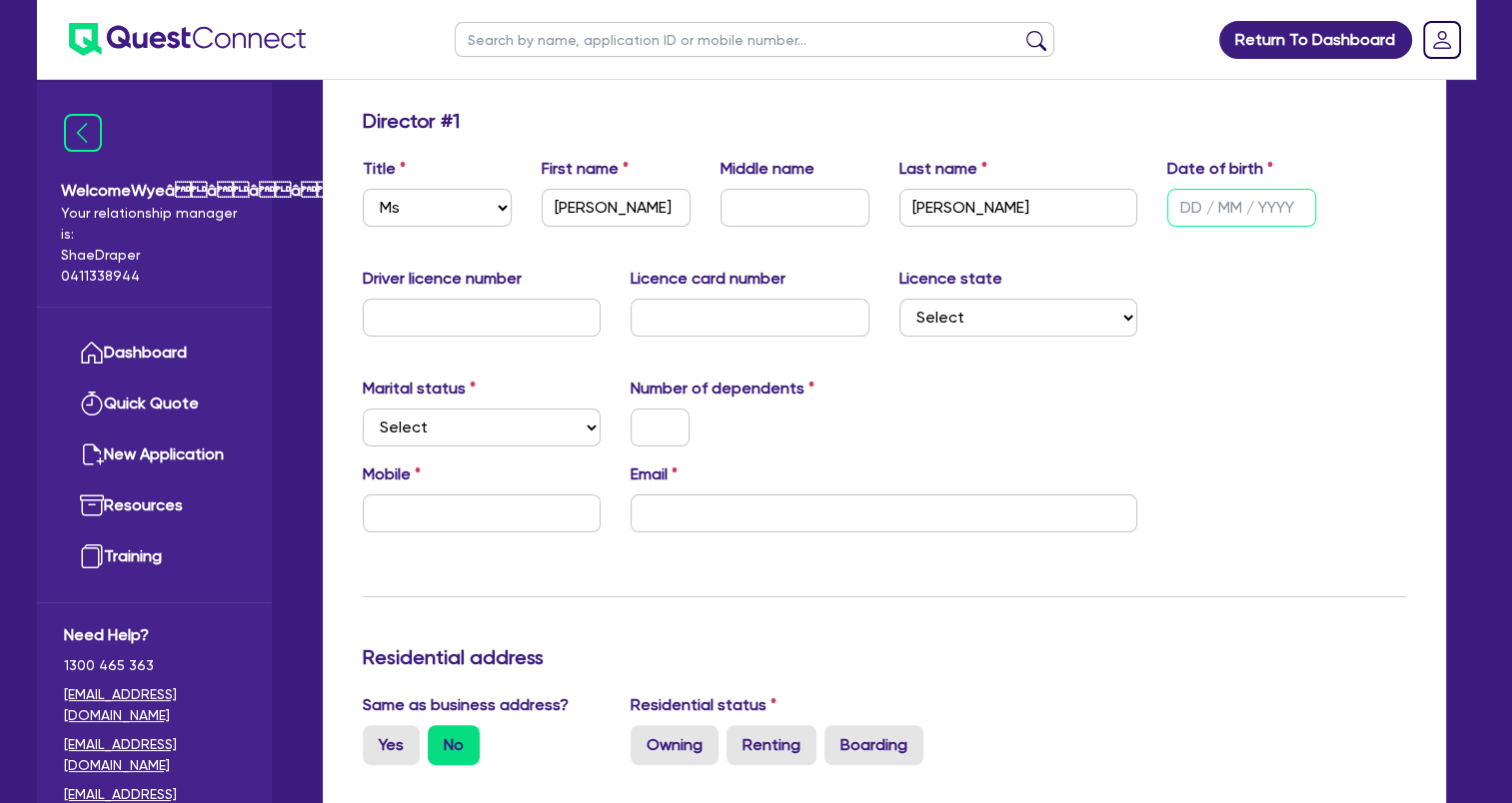 click at bounding box center (1241, 208) 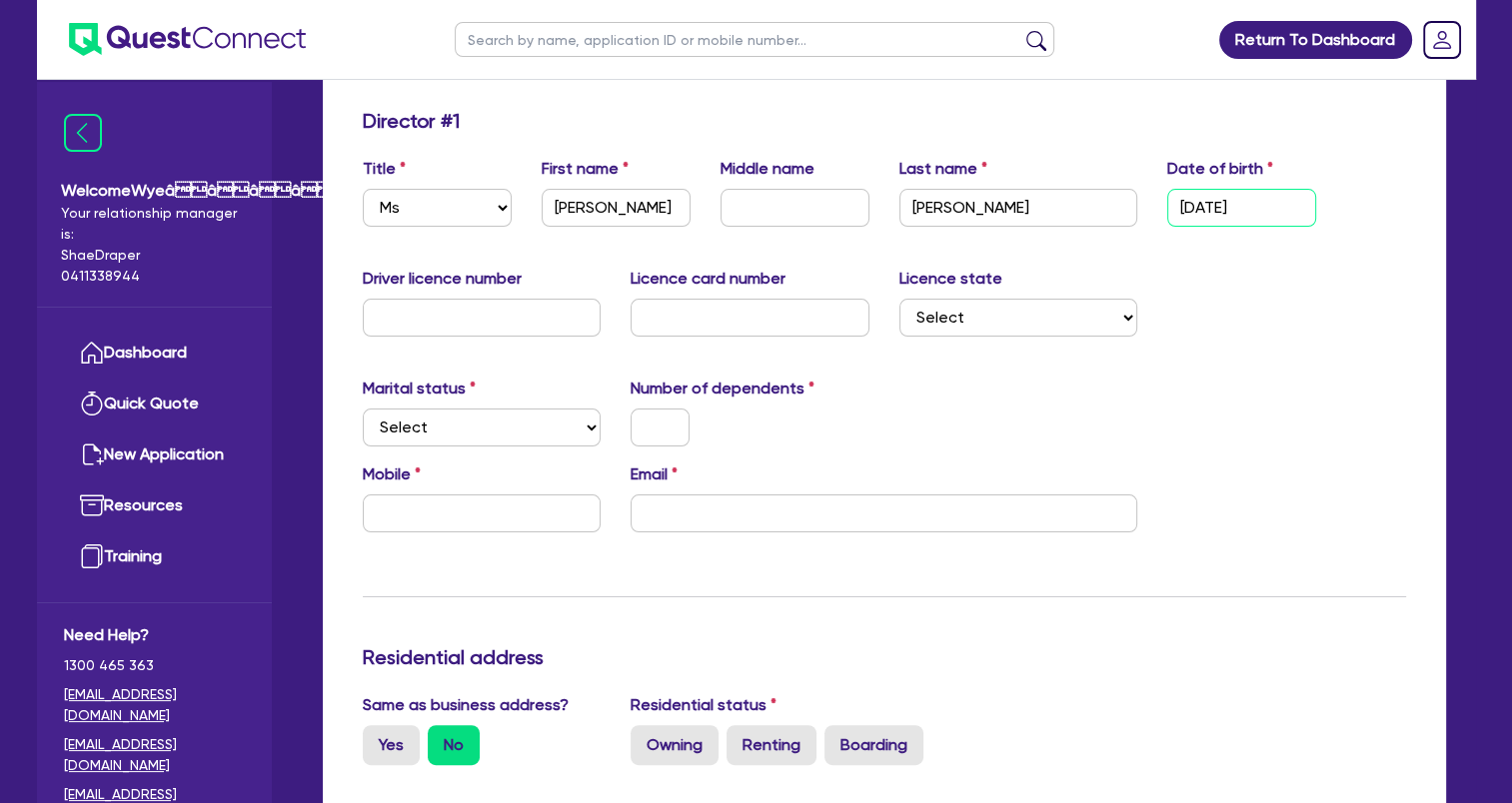 type on "[DATE]" 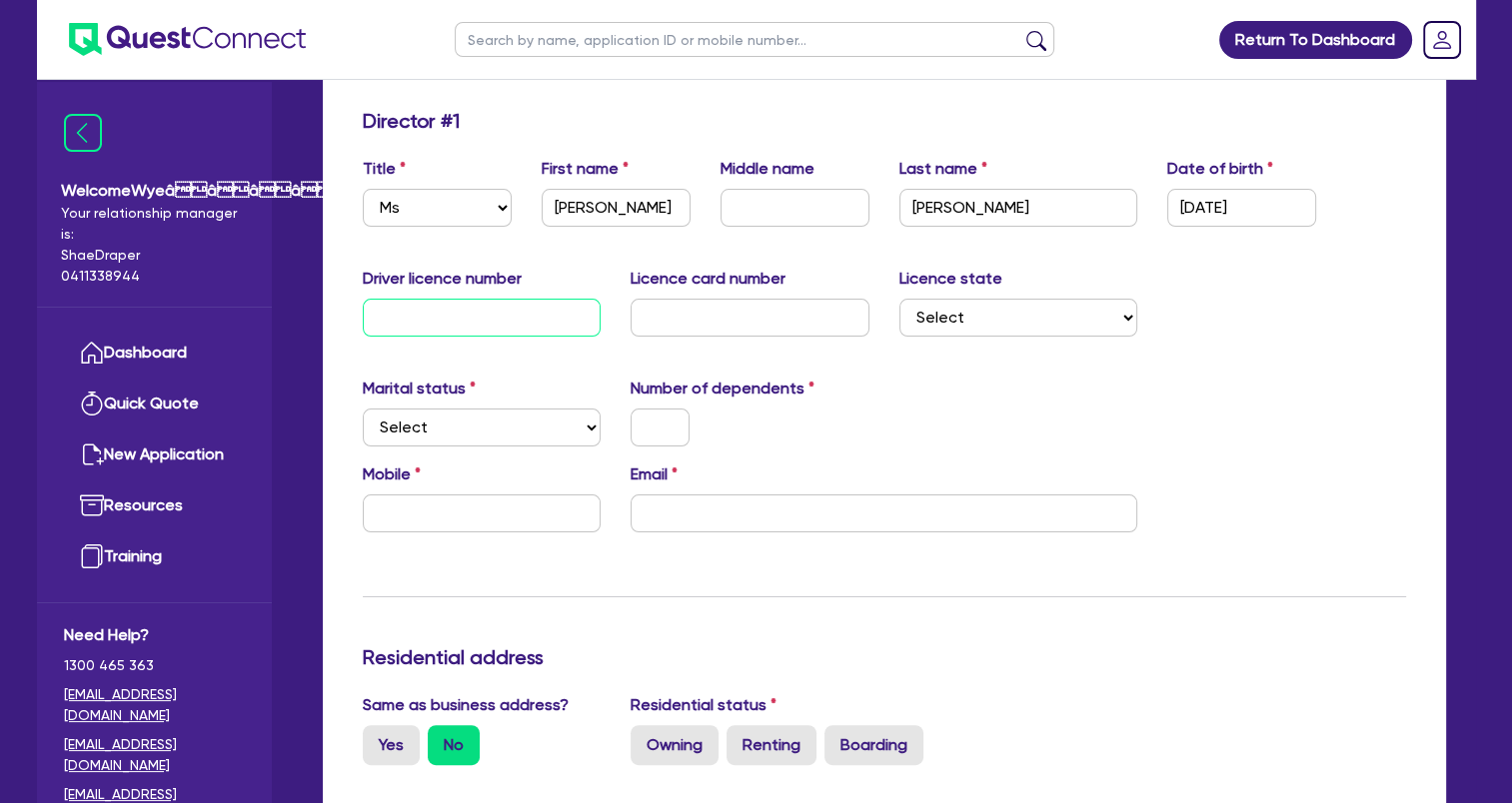 click at bounding box center (482, 318) 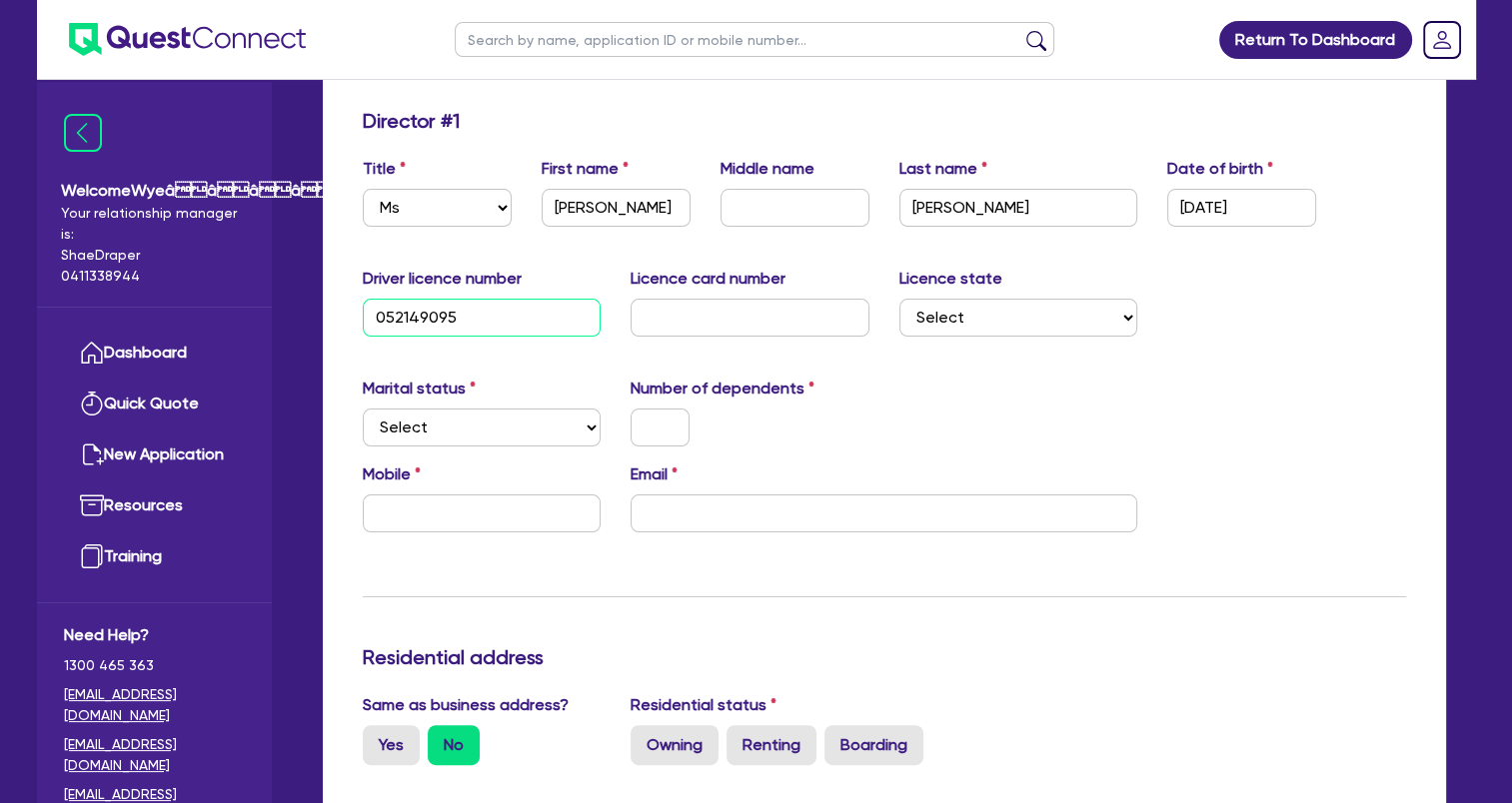 type on "052149095" 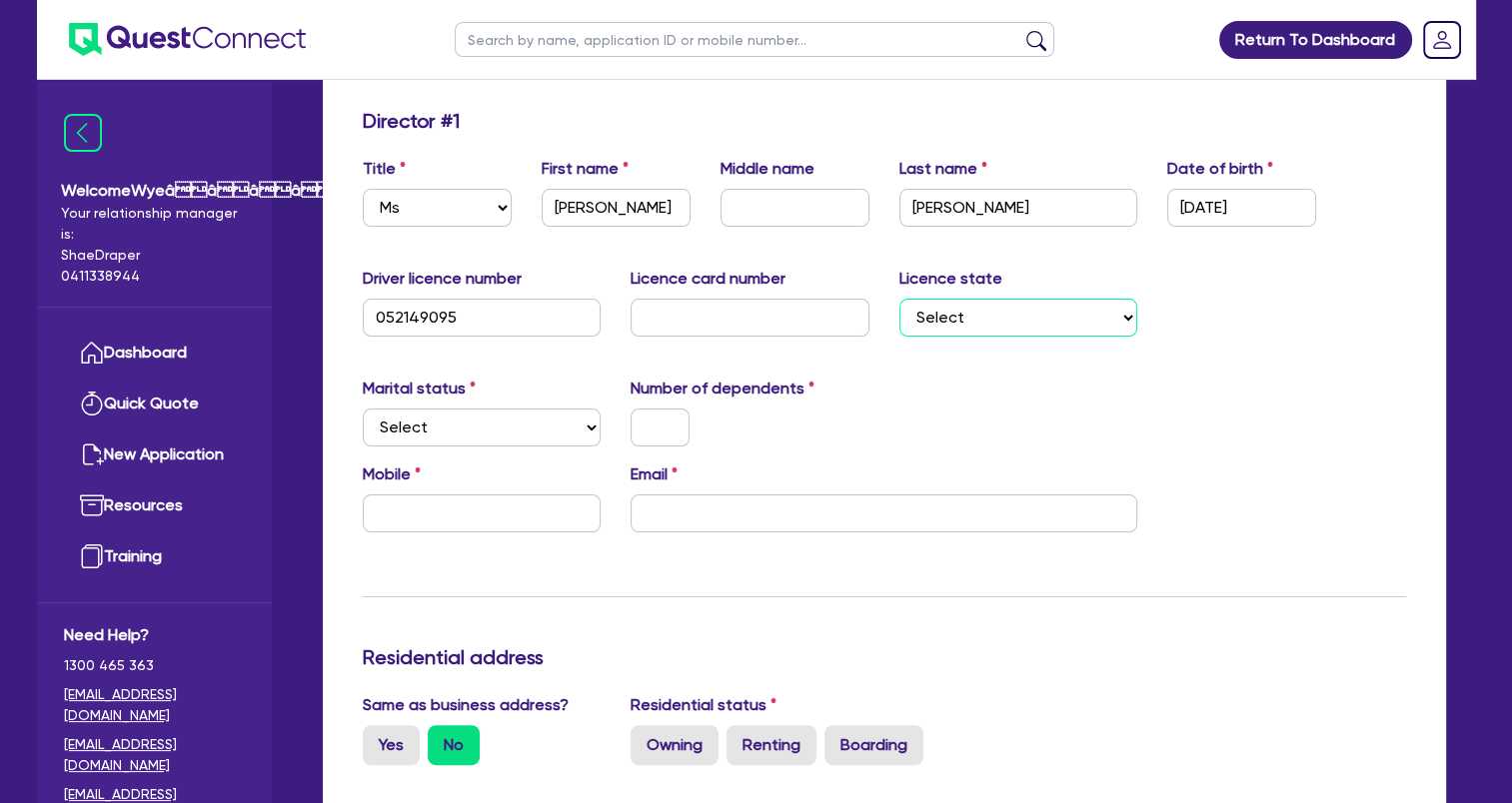 click on "Select [GEOGRAPHIC_DATA] [GEOGRAPHIC_DATA] [GEOGRAPHIC_DATA] [GEOGRAPHIC_DATA] [GEOGRAPHIC_DATA] SA [GEOGRAPHIC_DATA] [GEOGRAPHIC_DATA]" at bounding box center [1018, 318] 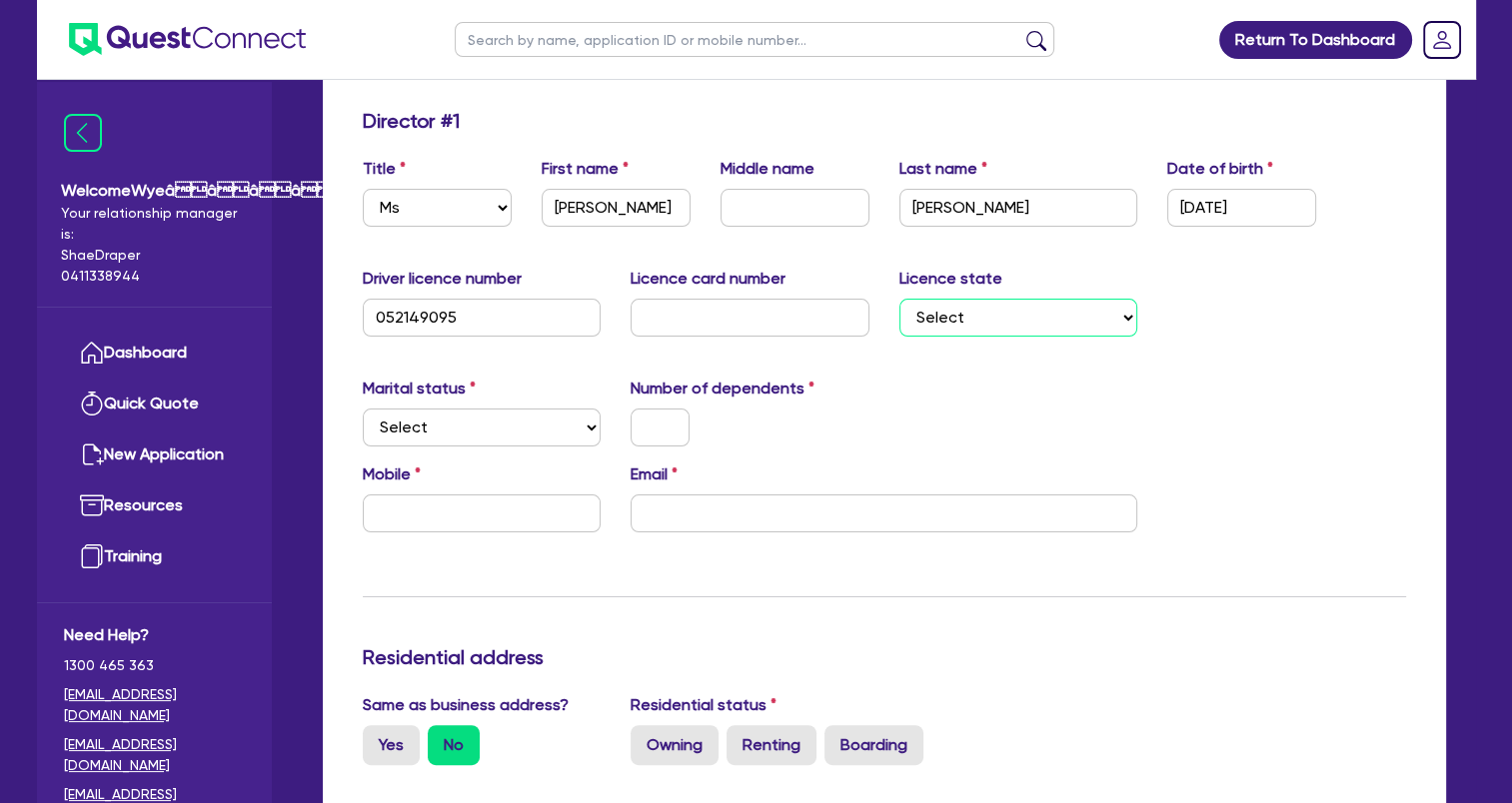 drag, startPoint x: 975, startPoint y: 321, endPoint x: 958, endPoint y: 339, distance: 24.758837 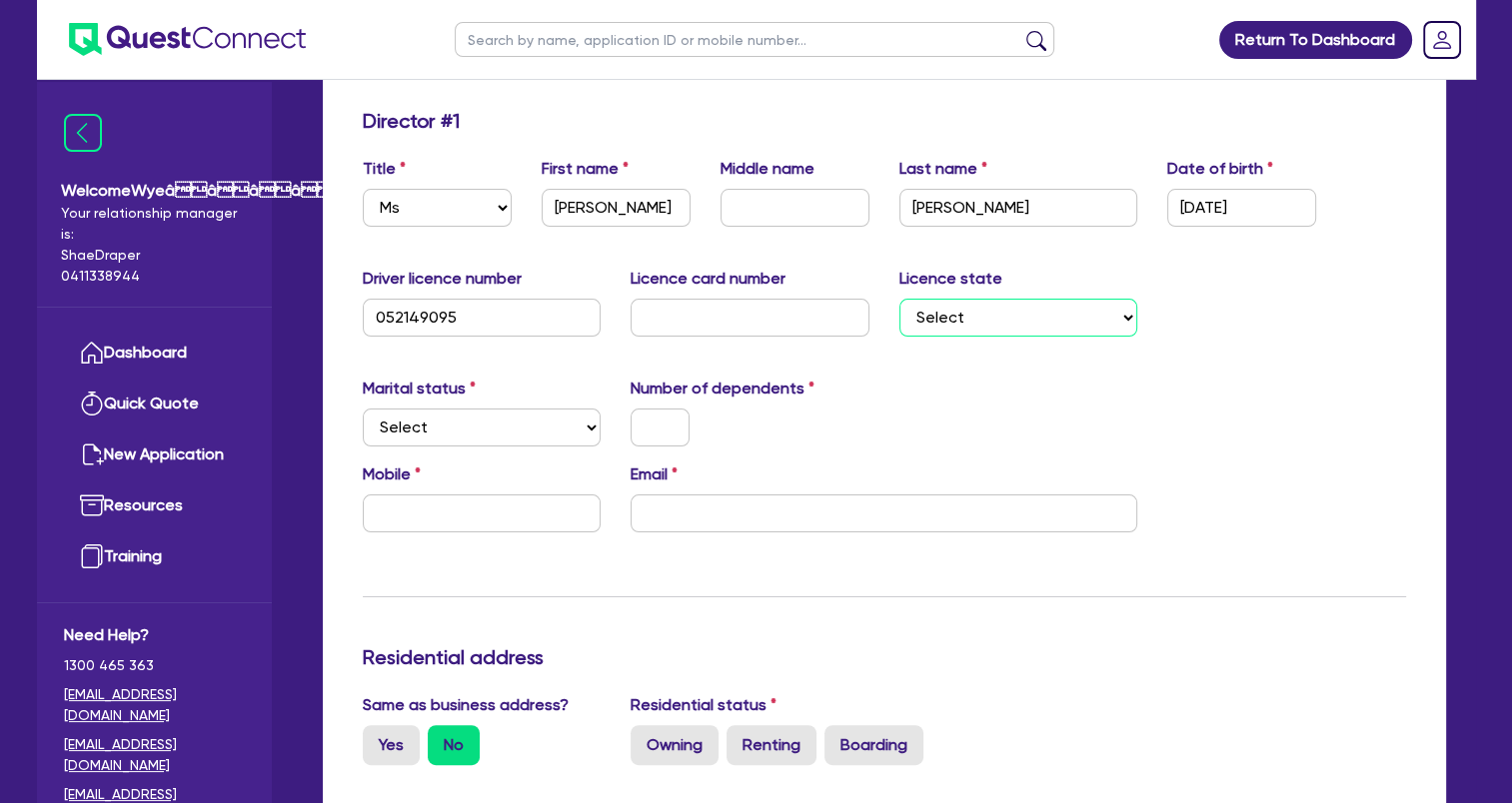 select on "VIC" 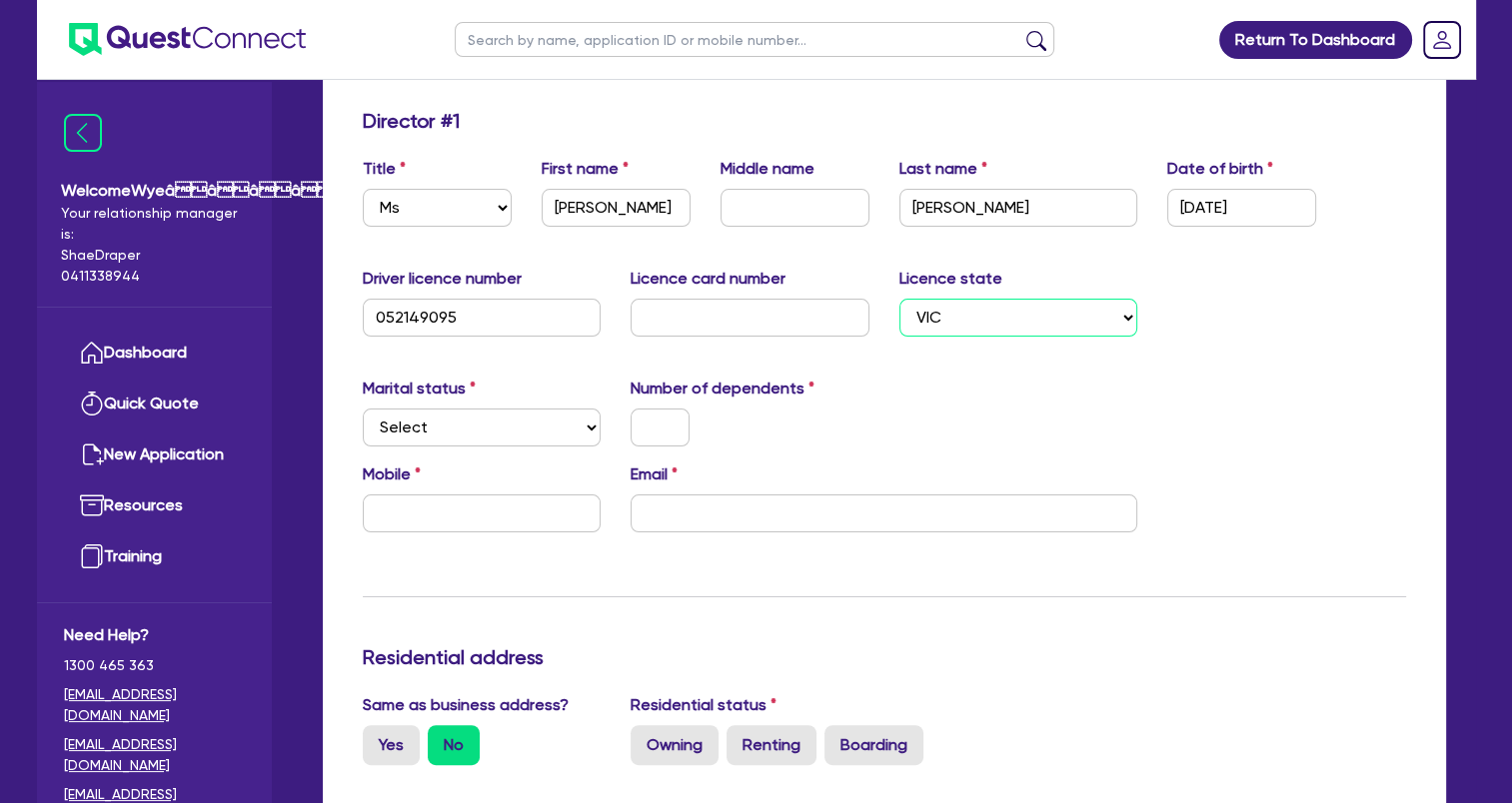 click on "Select [GEOGRAPHIC_DATA] [GEOGRAPHIC_DATA] [GEOGRAPHIC_DATA] [GEOGRAPHIC_DATA] [GEOGRAPHIC_DATA] SA [GEOGRAPHIC_DATA] [GEOGRAPHIC_DATA]" at bounding box center (1018, 318) 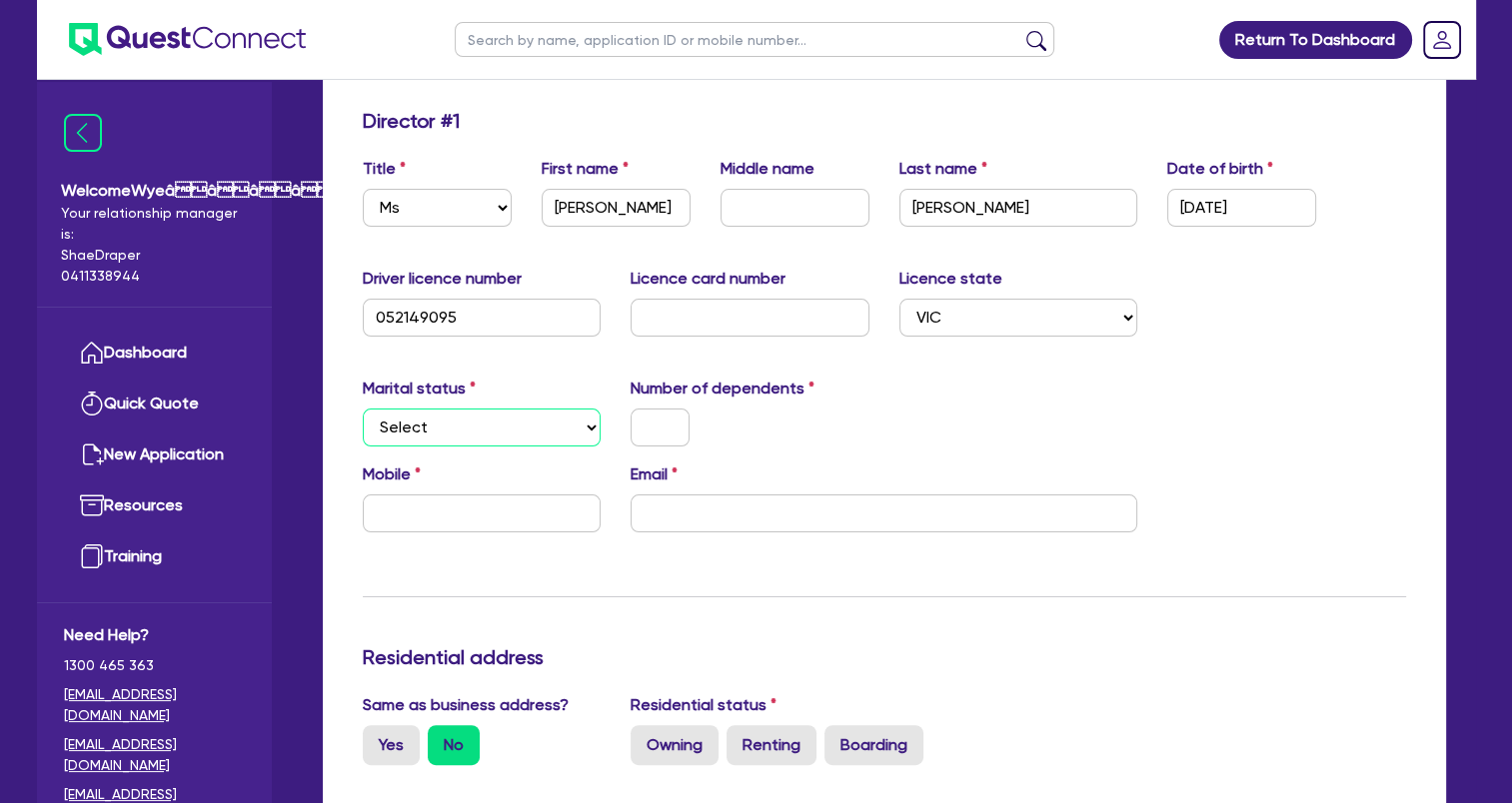 click on "Select Single Married De Facto / Partner" at bounding box center [482, 427] 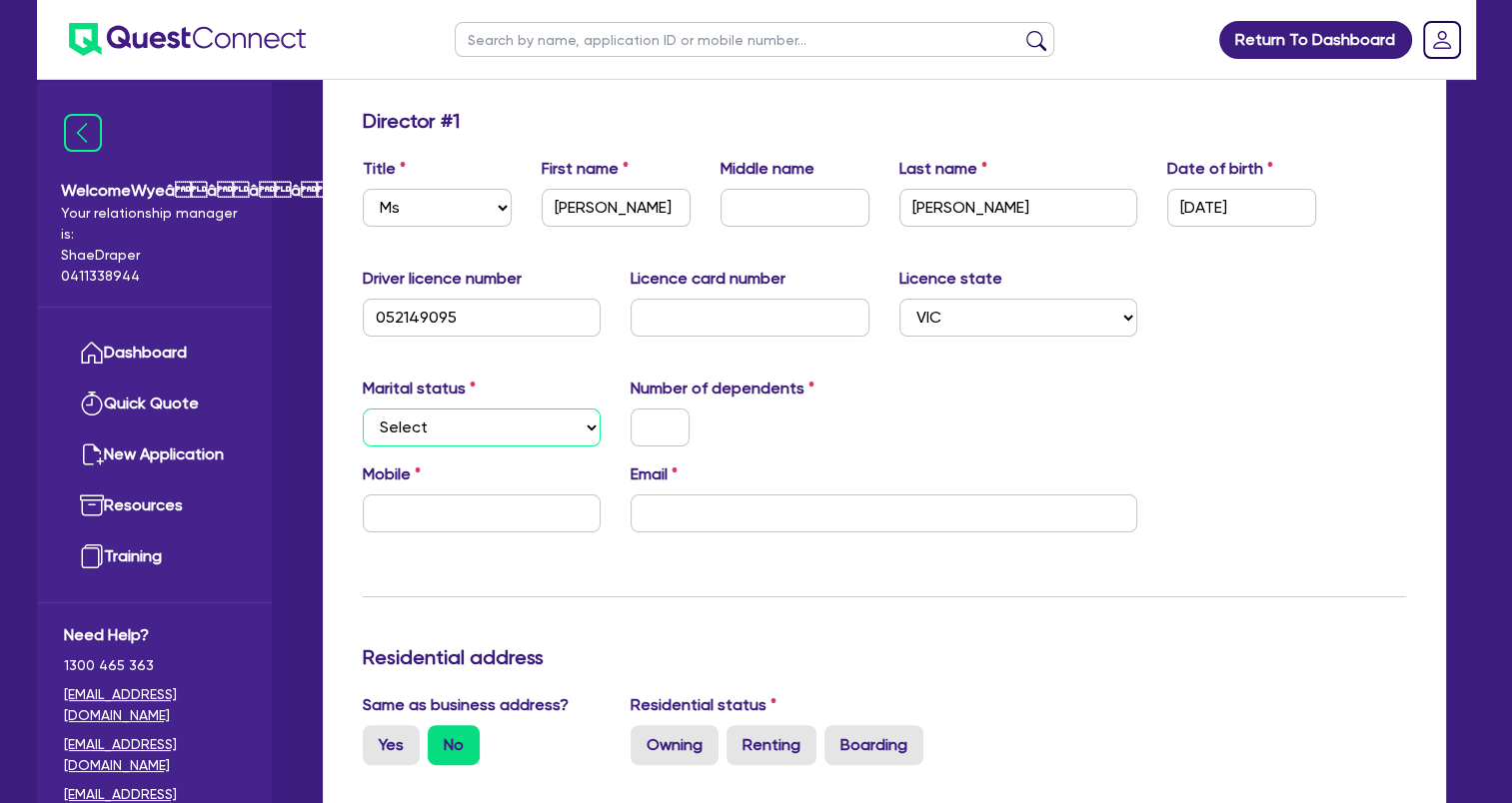 select on "DE_FACTO" 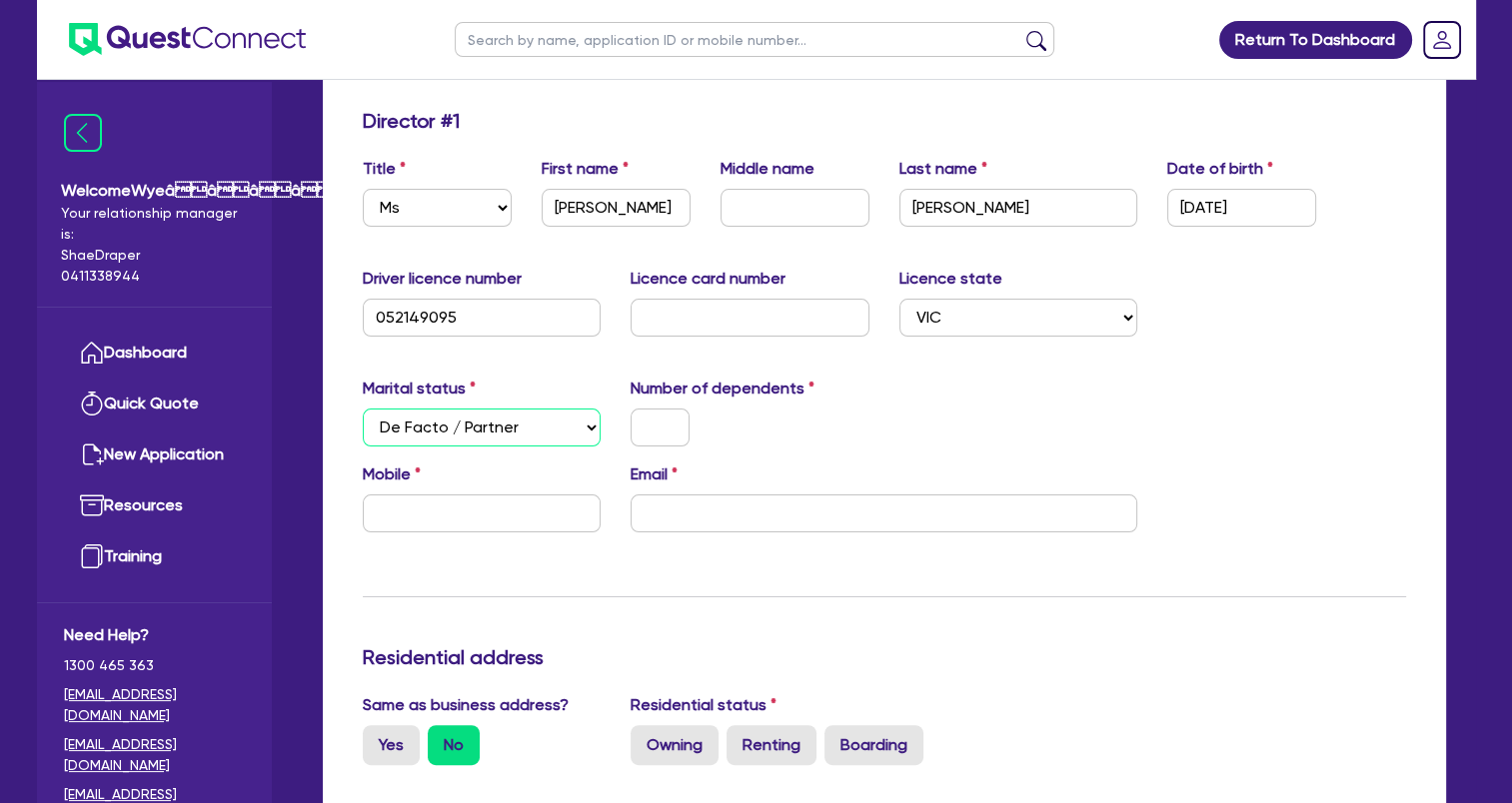 click on "Select Single Married De Facto / Partner" at bounding box center [482, 427] 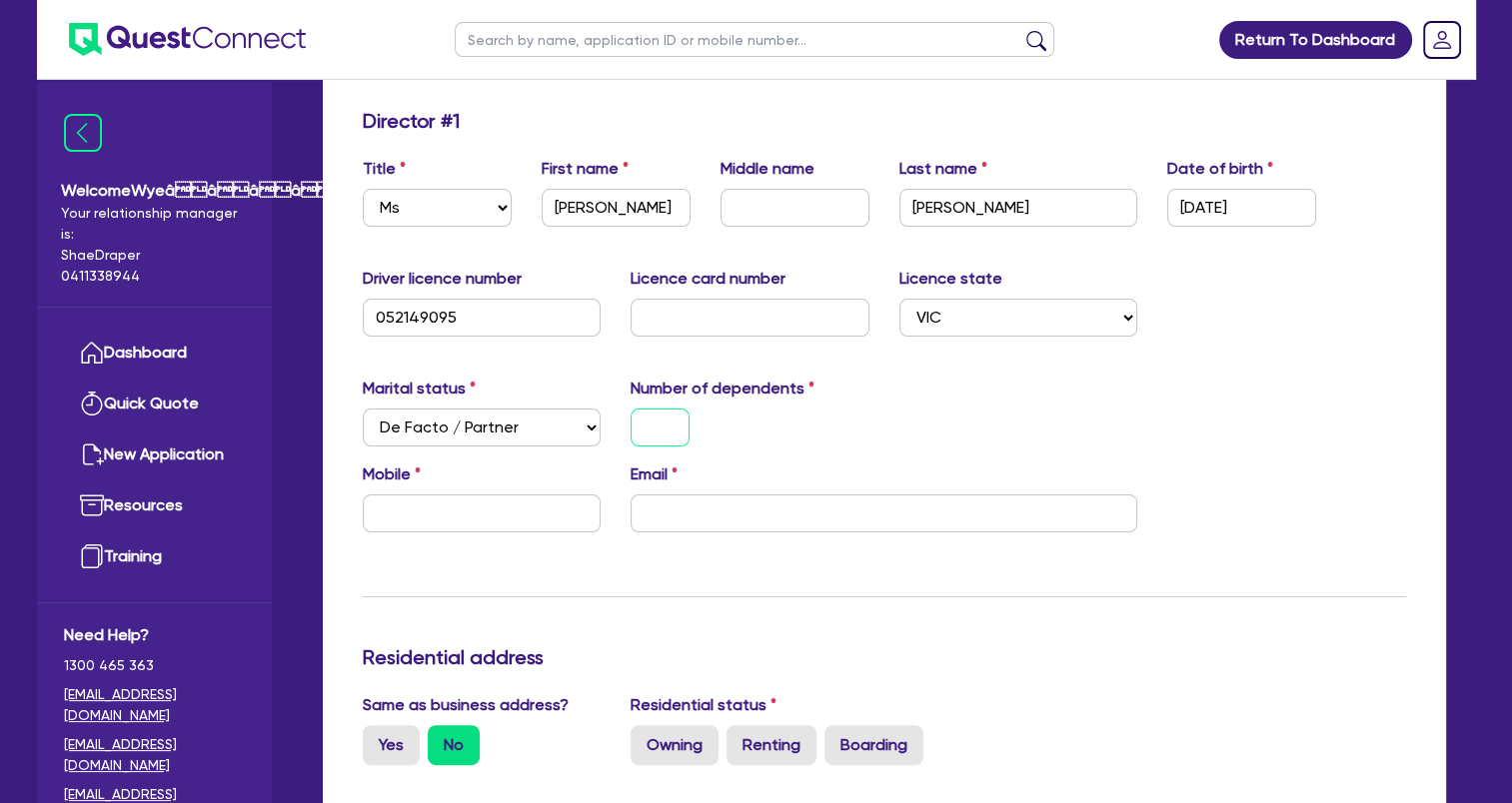 click at bounding box center (660, 427) 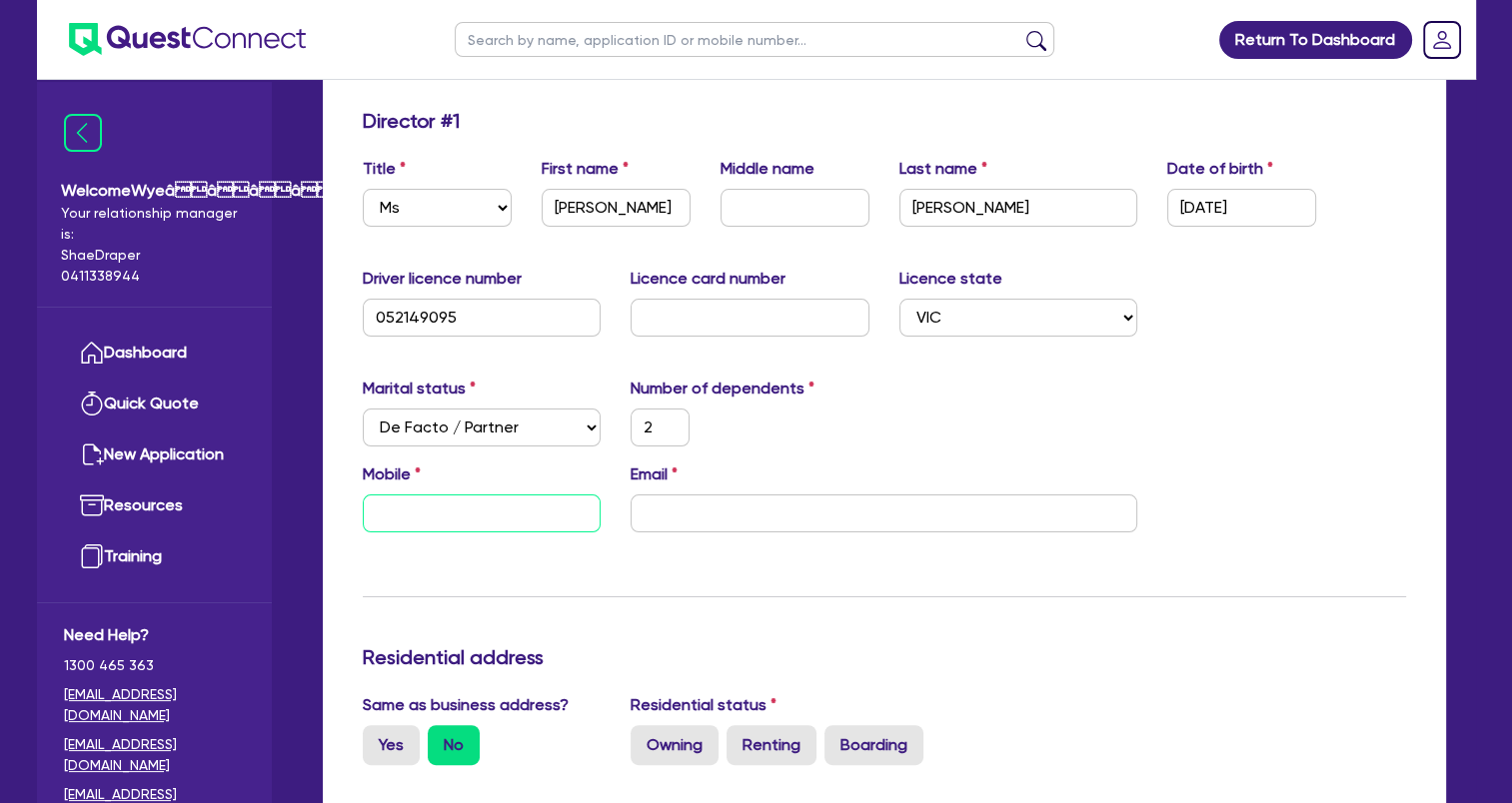 click at bounding box center (482, 513) 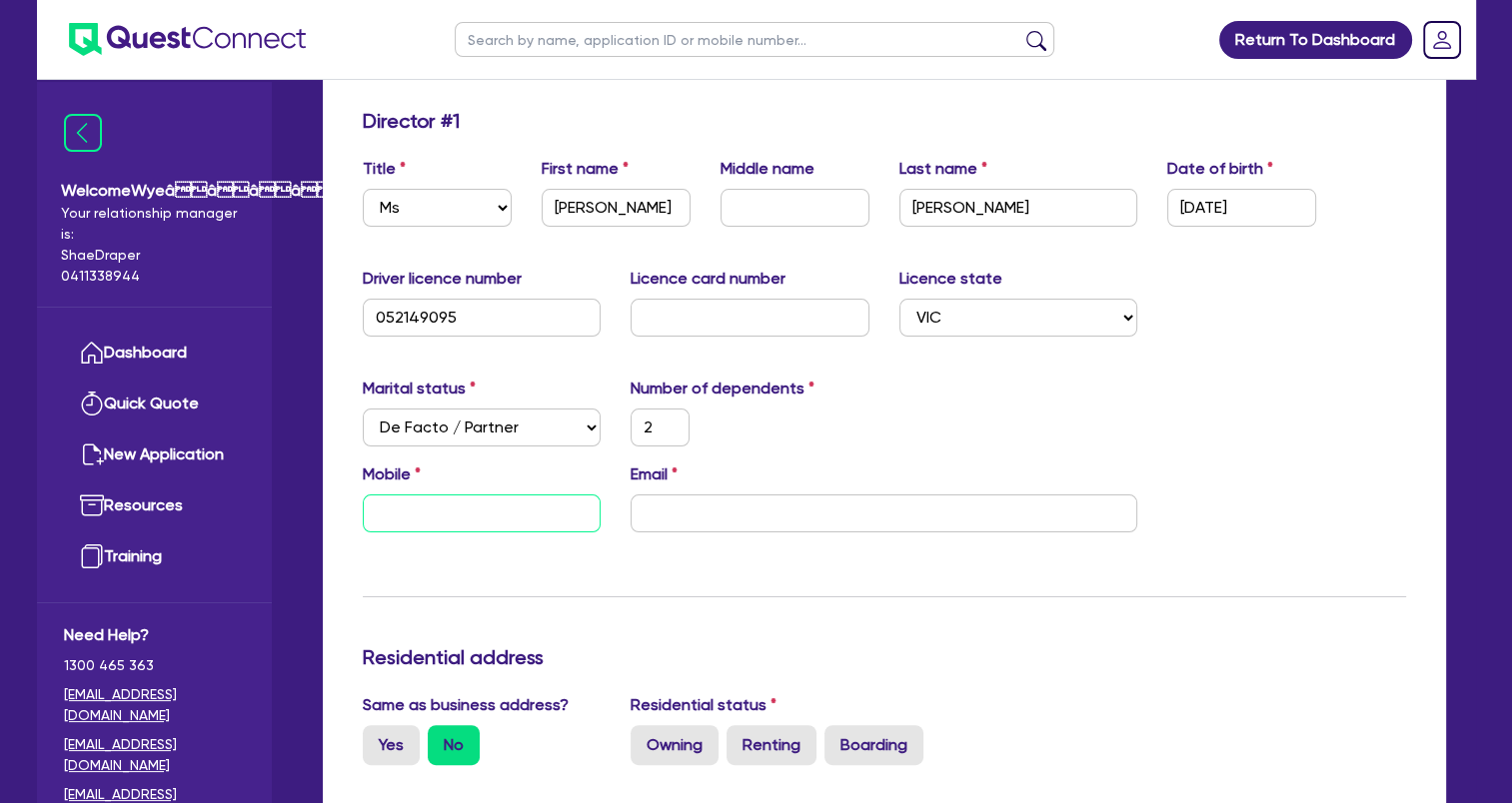 paste on "0419 791 797" 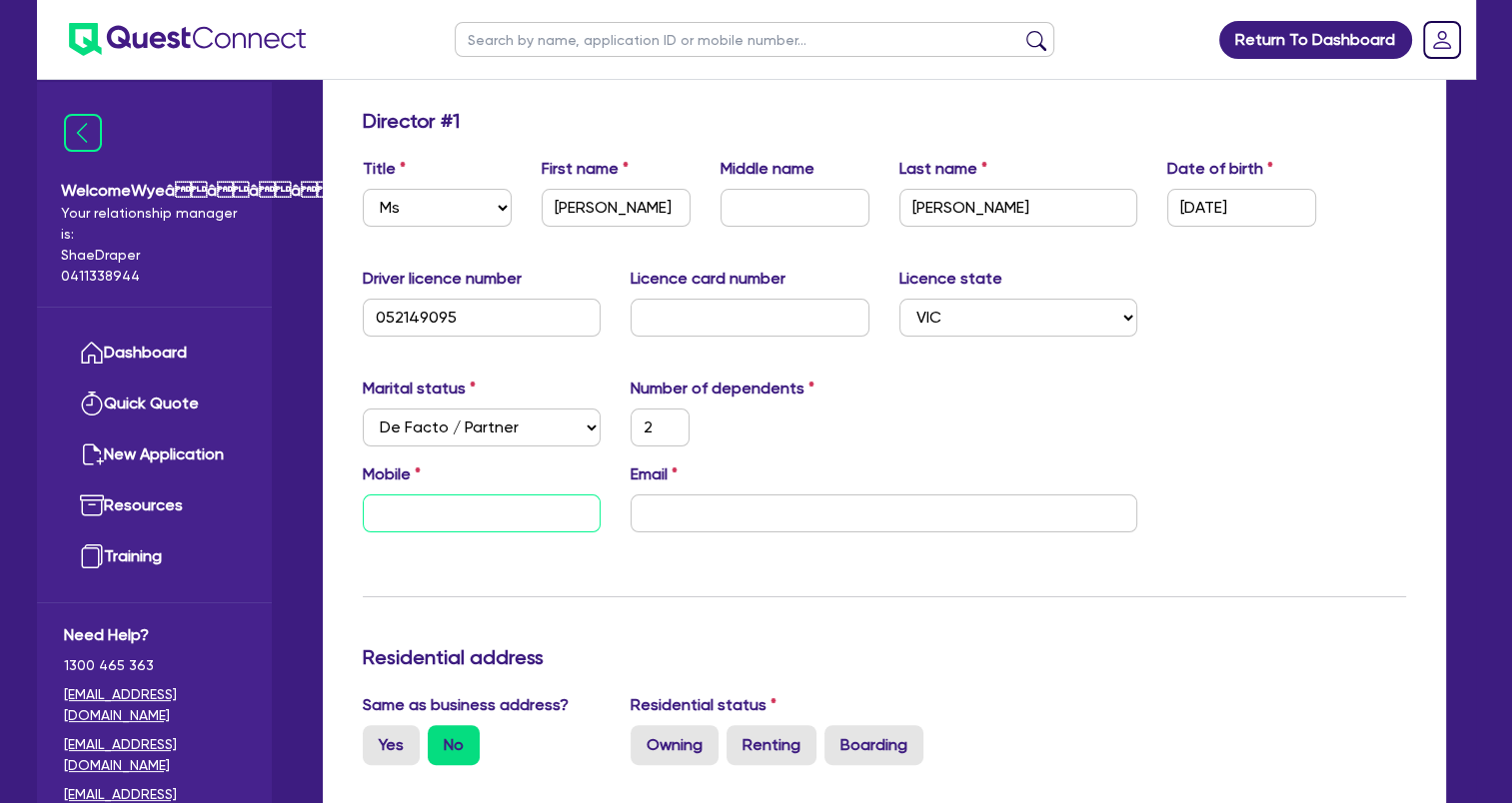type on "2" 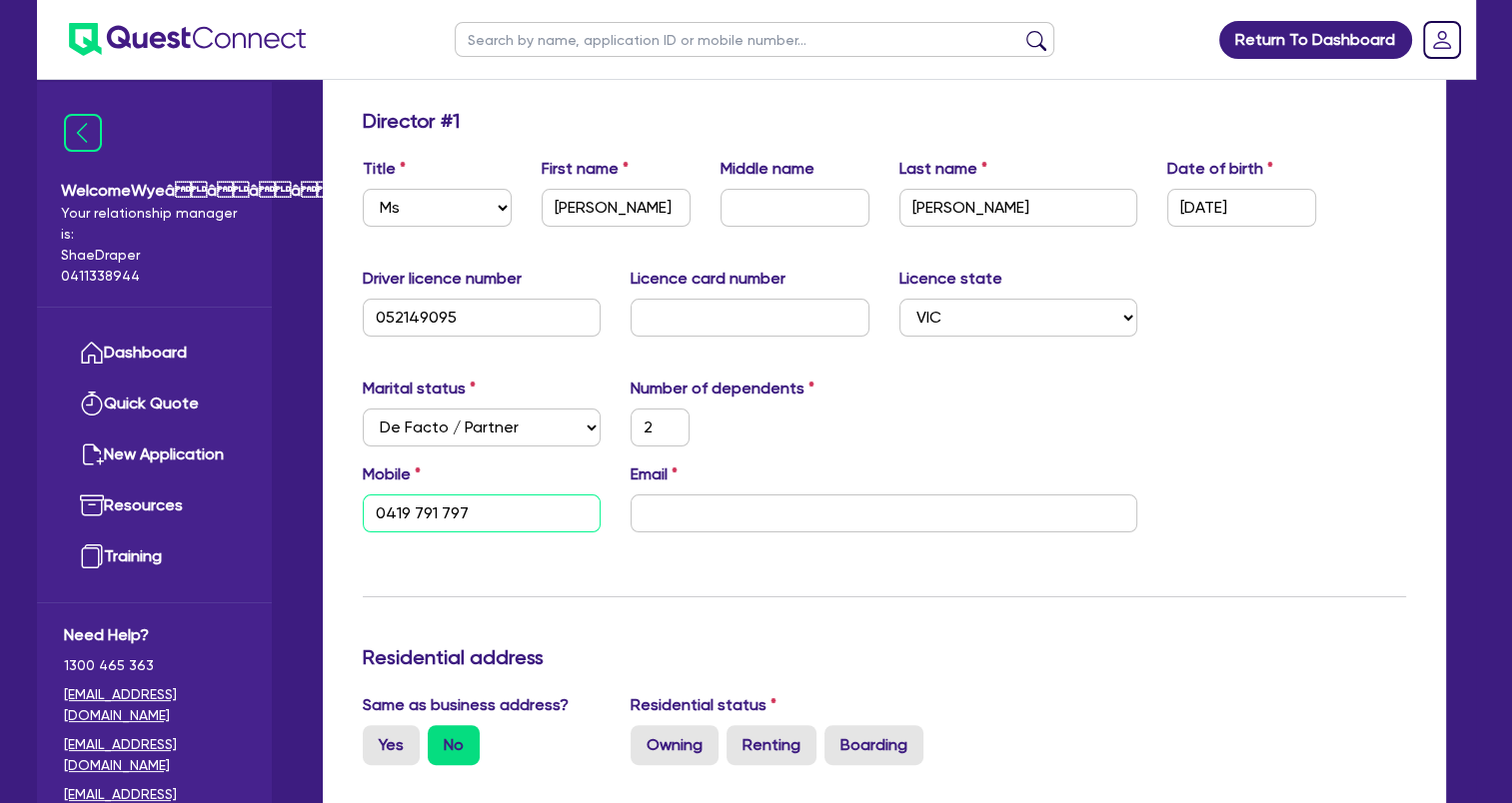 type on "0419 791 797" 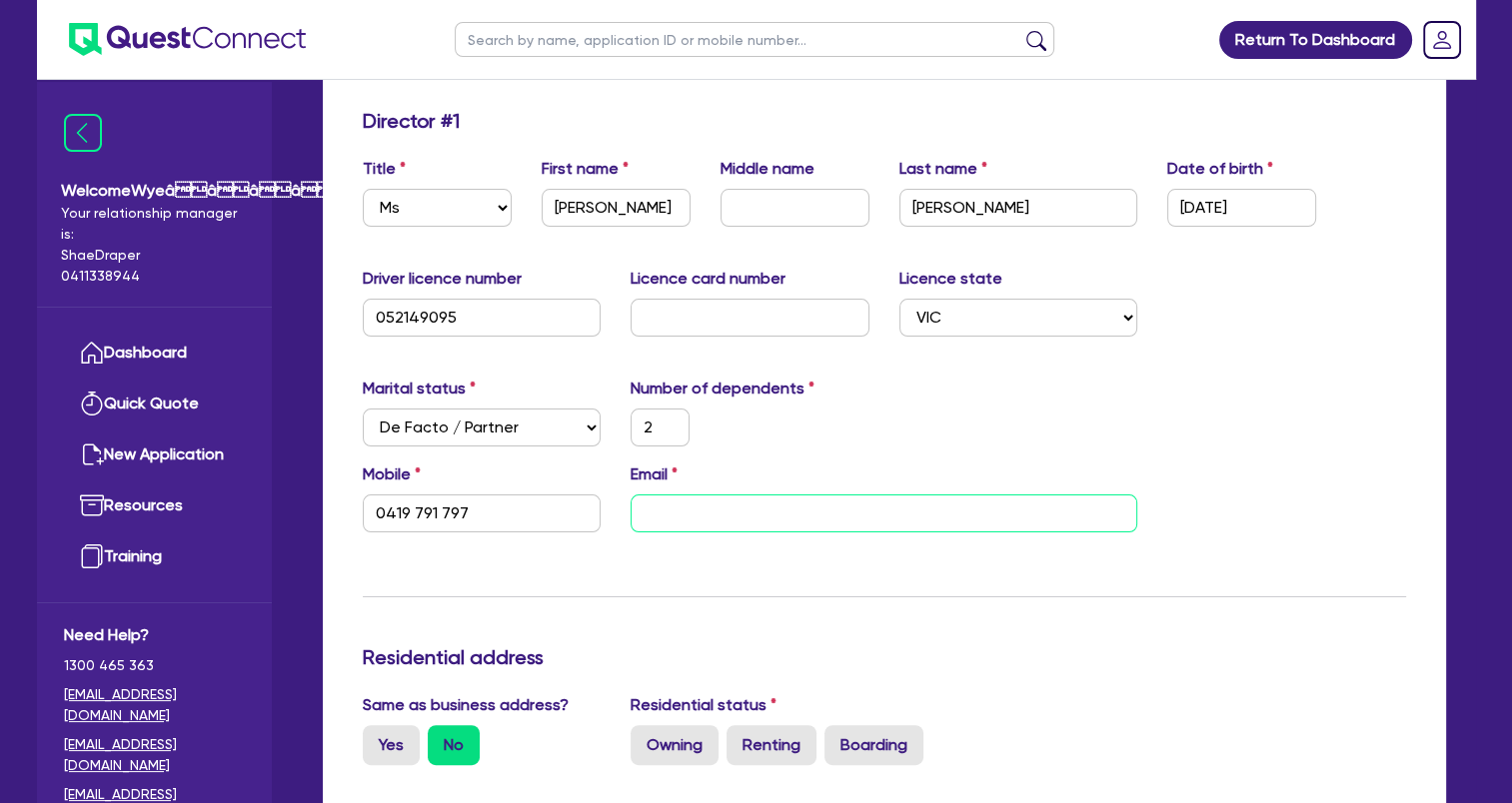 click at bounding box center [883, 513] 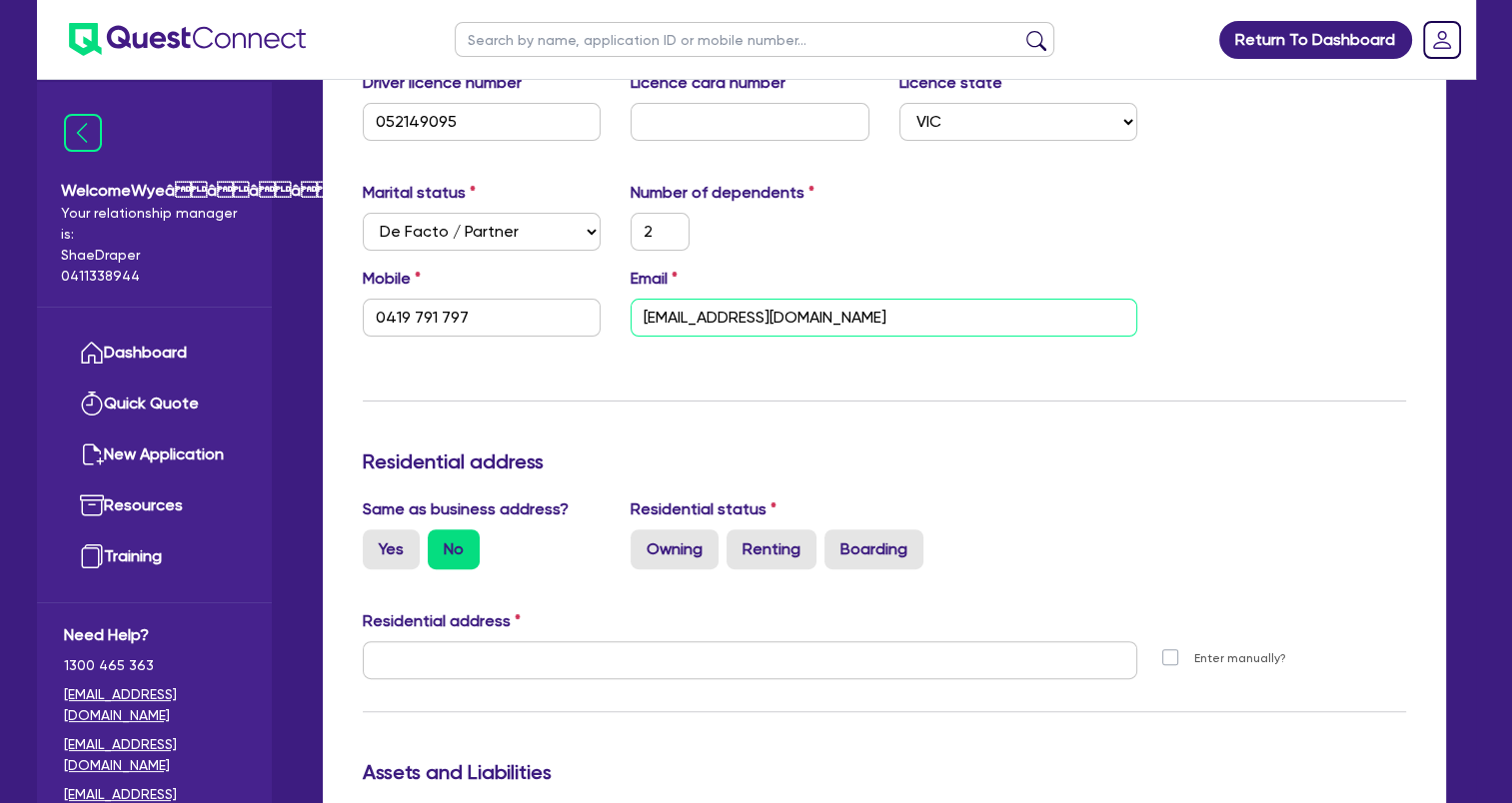 scroll, scrollTop: 599, scrollLeft: 0, axis: vertical 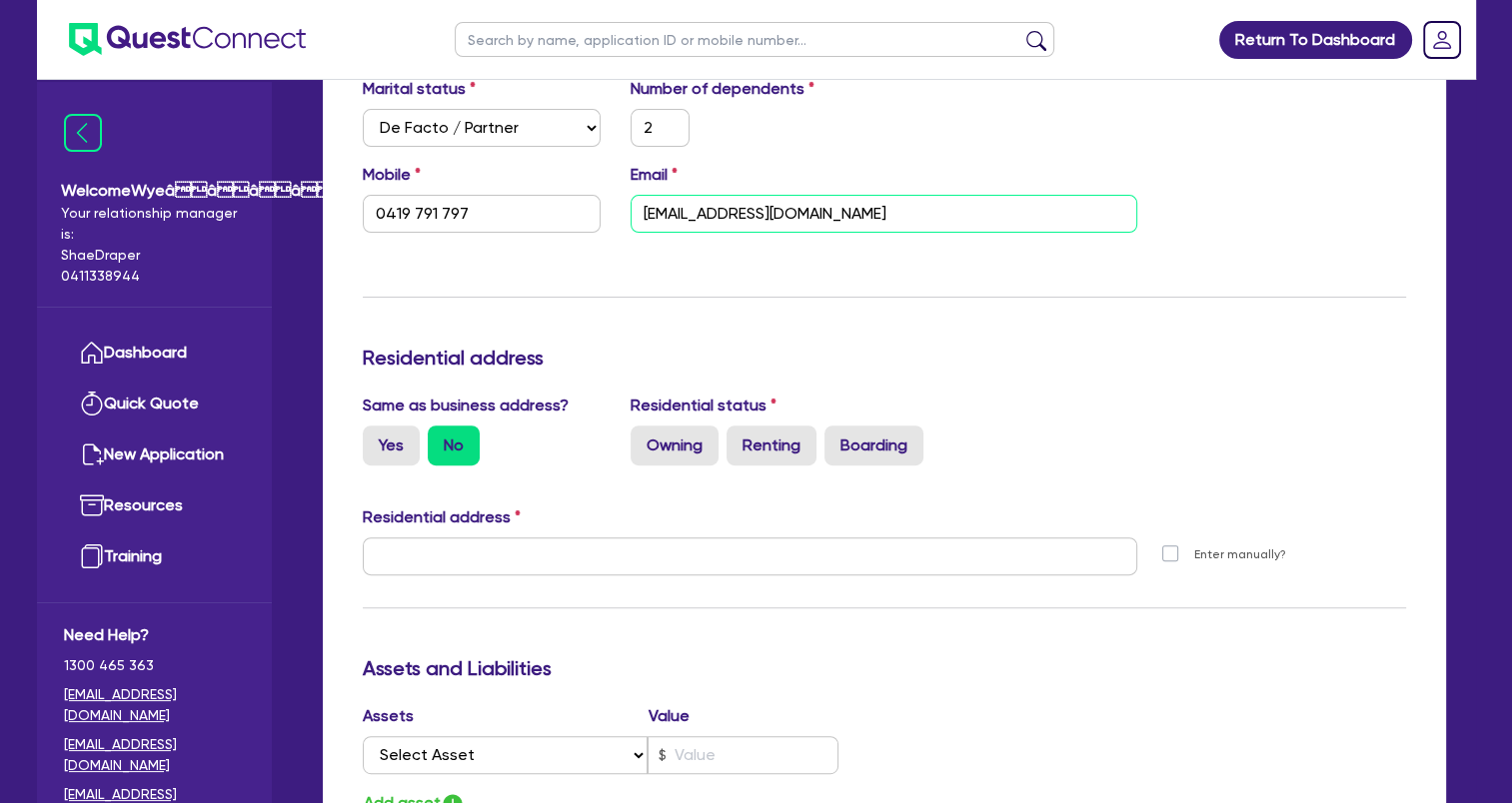 type on "[EMAIL_ADDRESS][DOMAIN_NAME]" 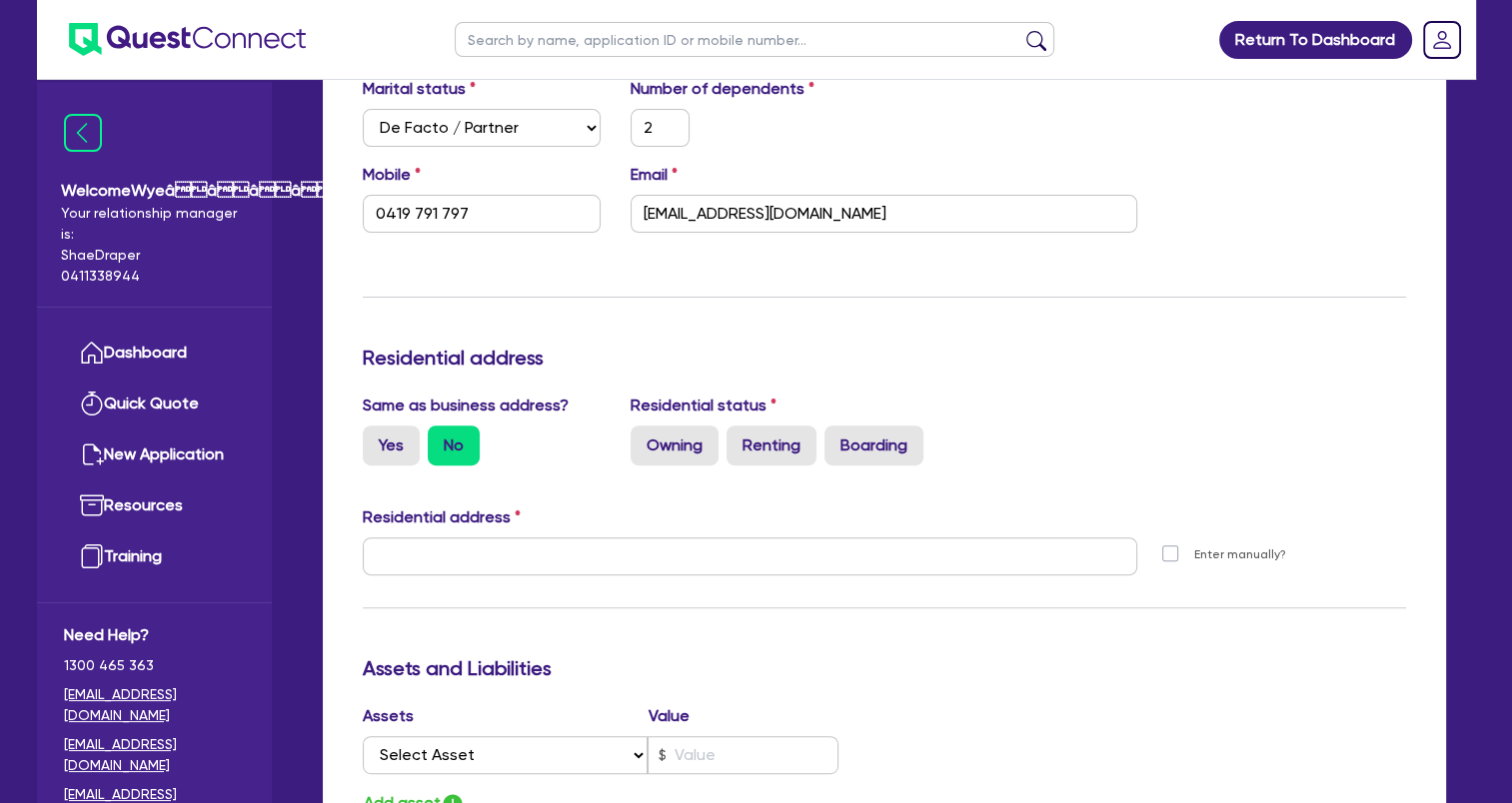 click on "No" at bounding box center [454, 445] 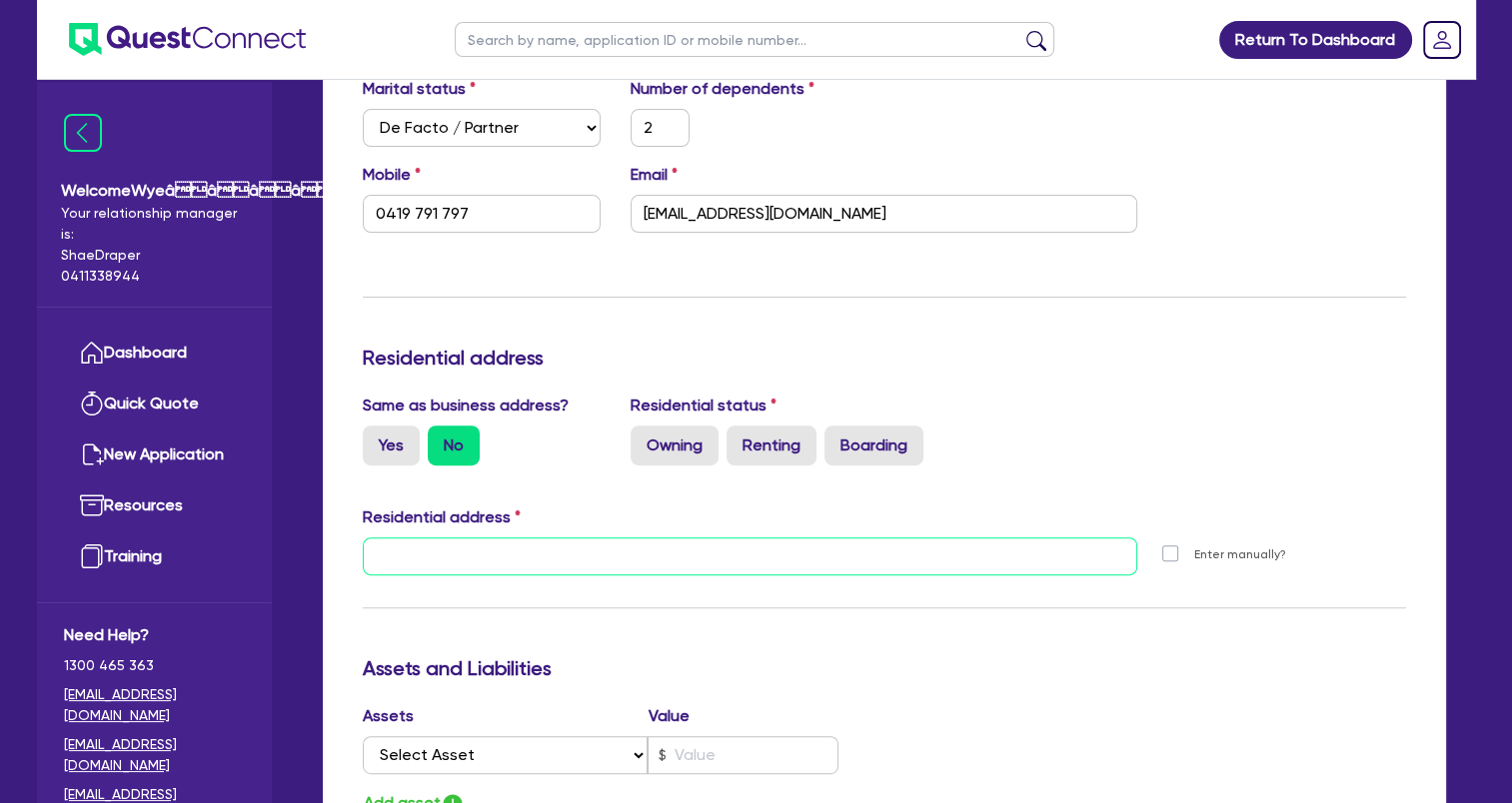 click at bounding box center (751, 556) 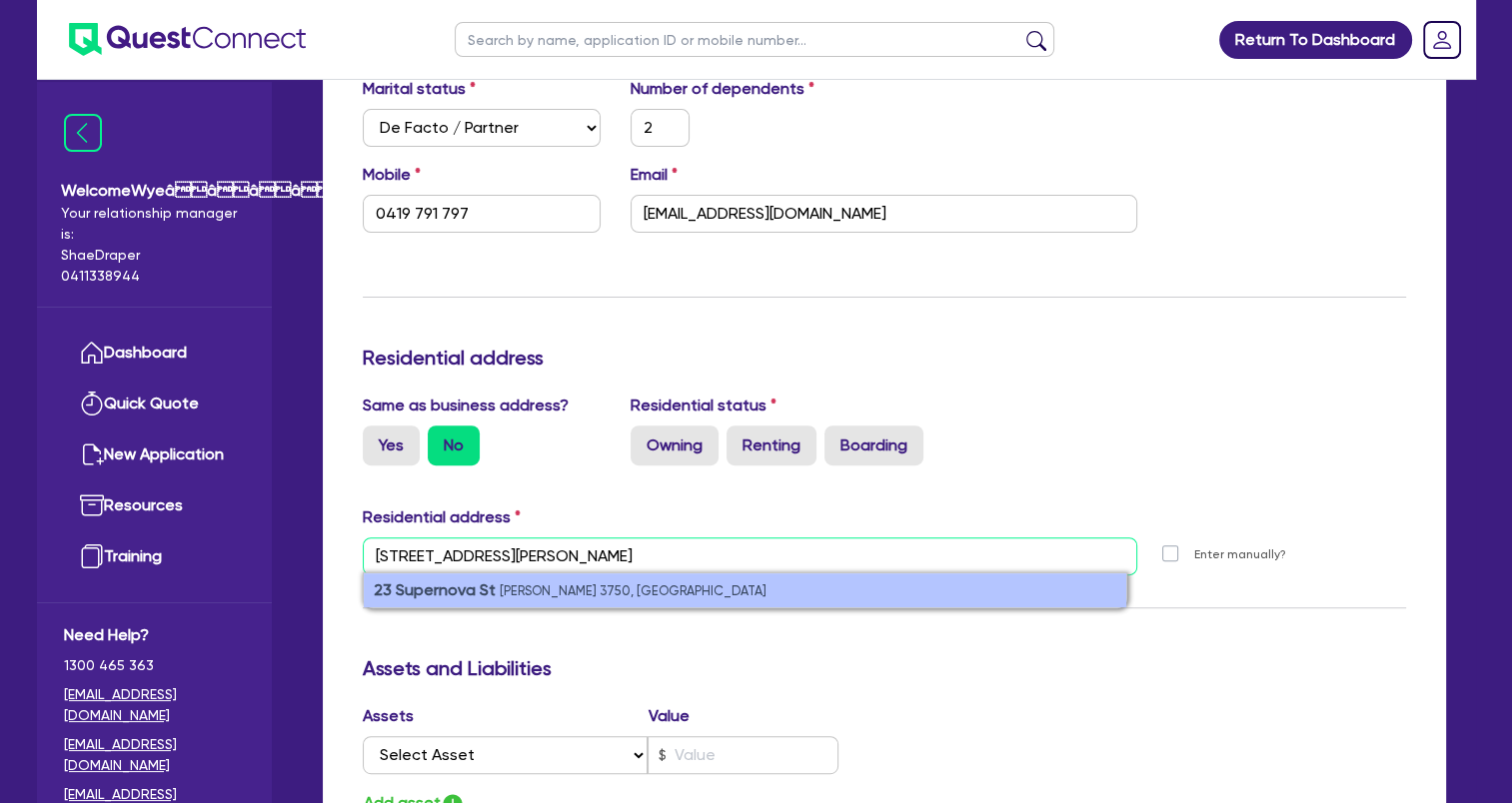 type on "[STREET_ADDRESS][PERSON_NAME]" 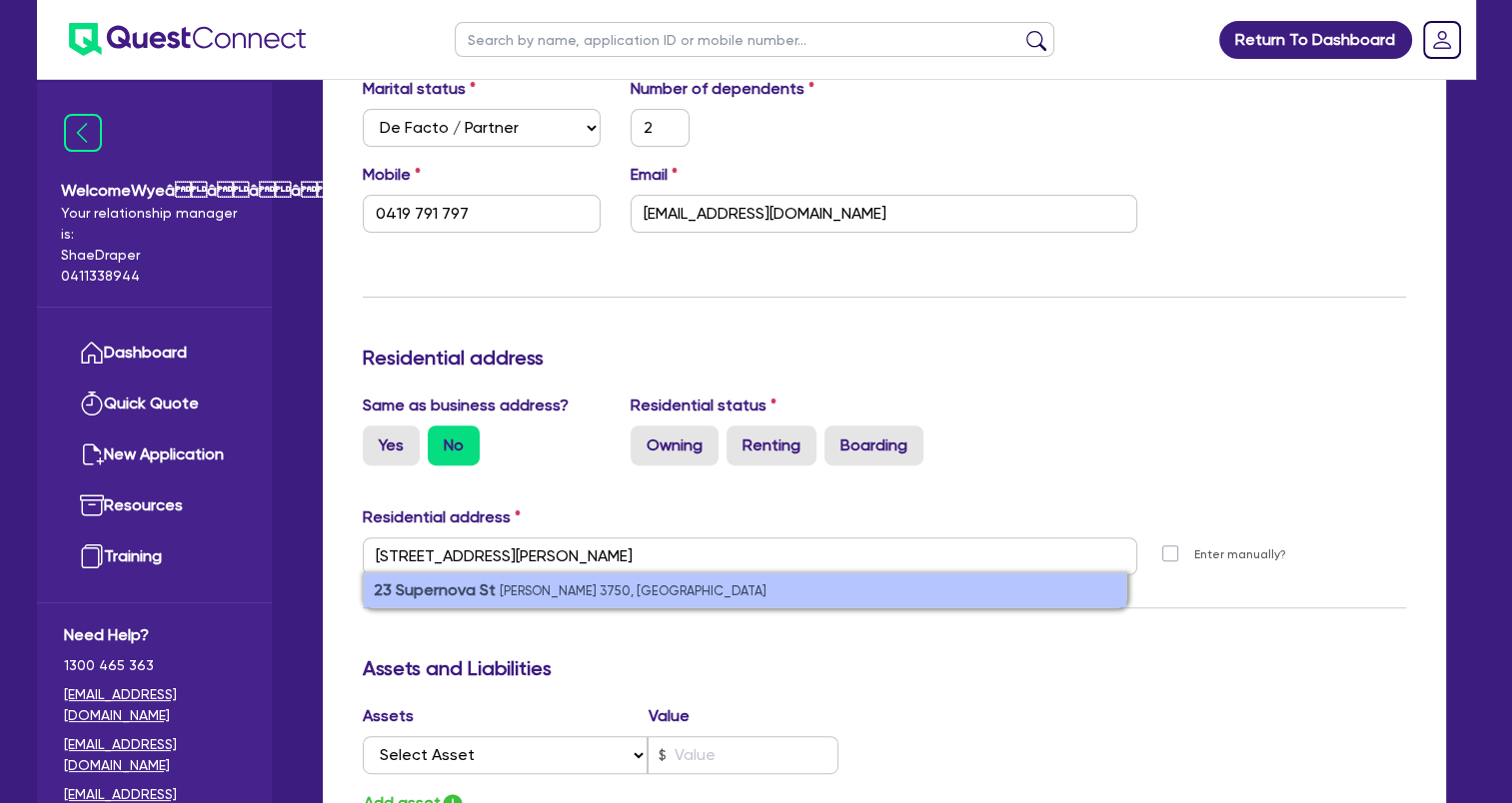 click on "[STREET_ADDRESS][PERSON_NAME]" at bounding box center (745, 590) 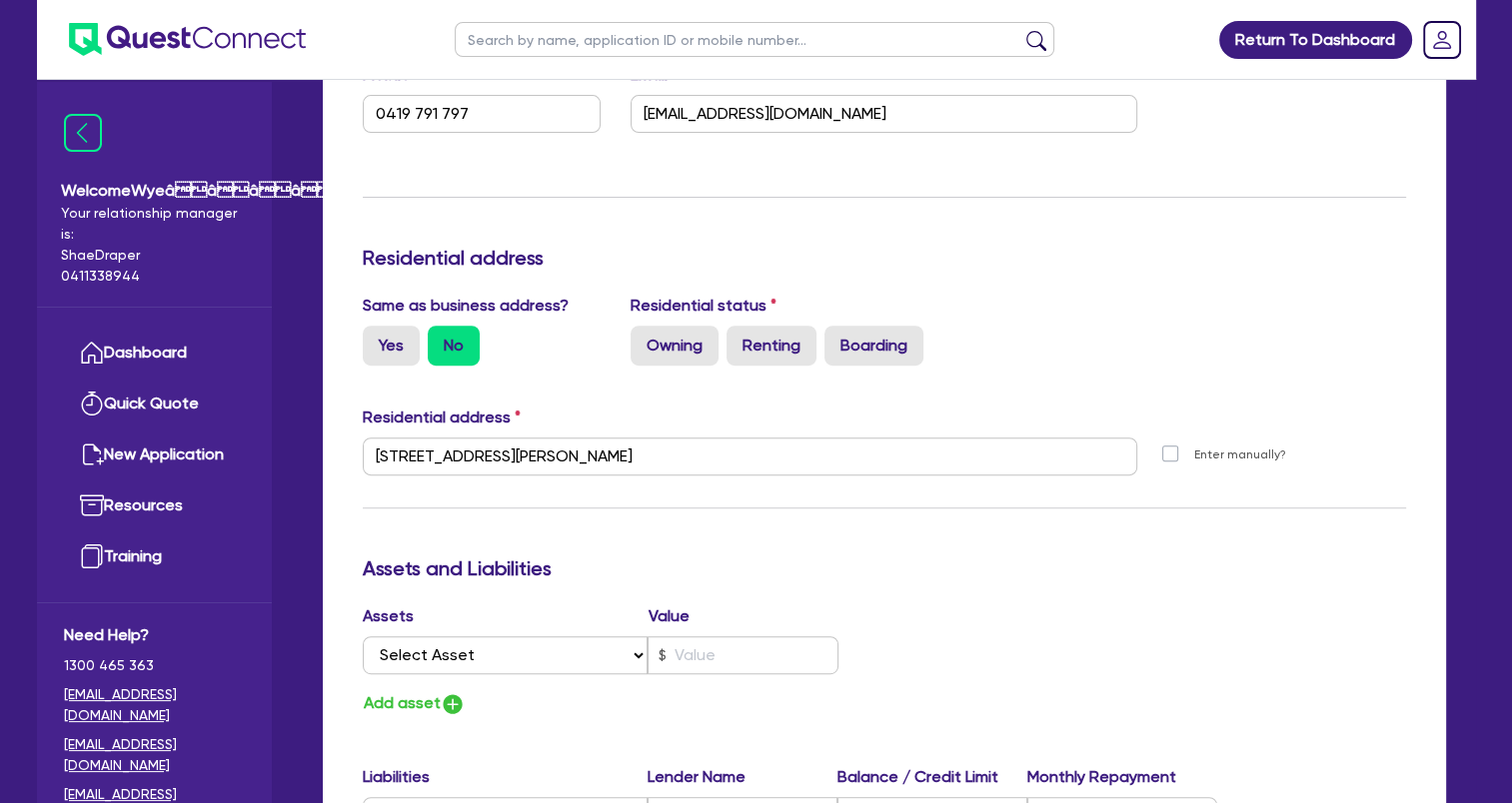 scroll, scrollTop: 799, scrollLeft: 0, axis: vertical 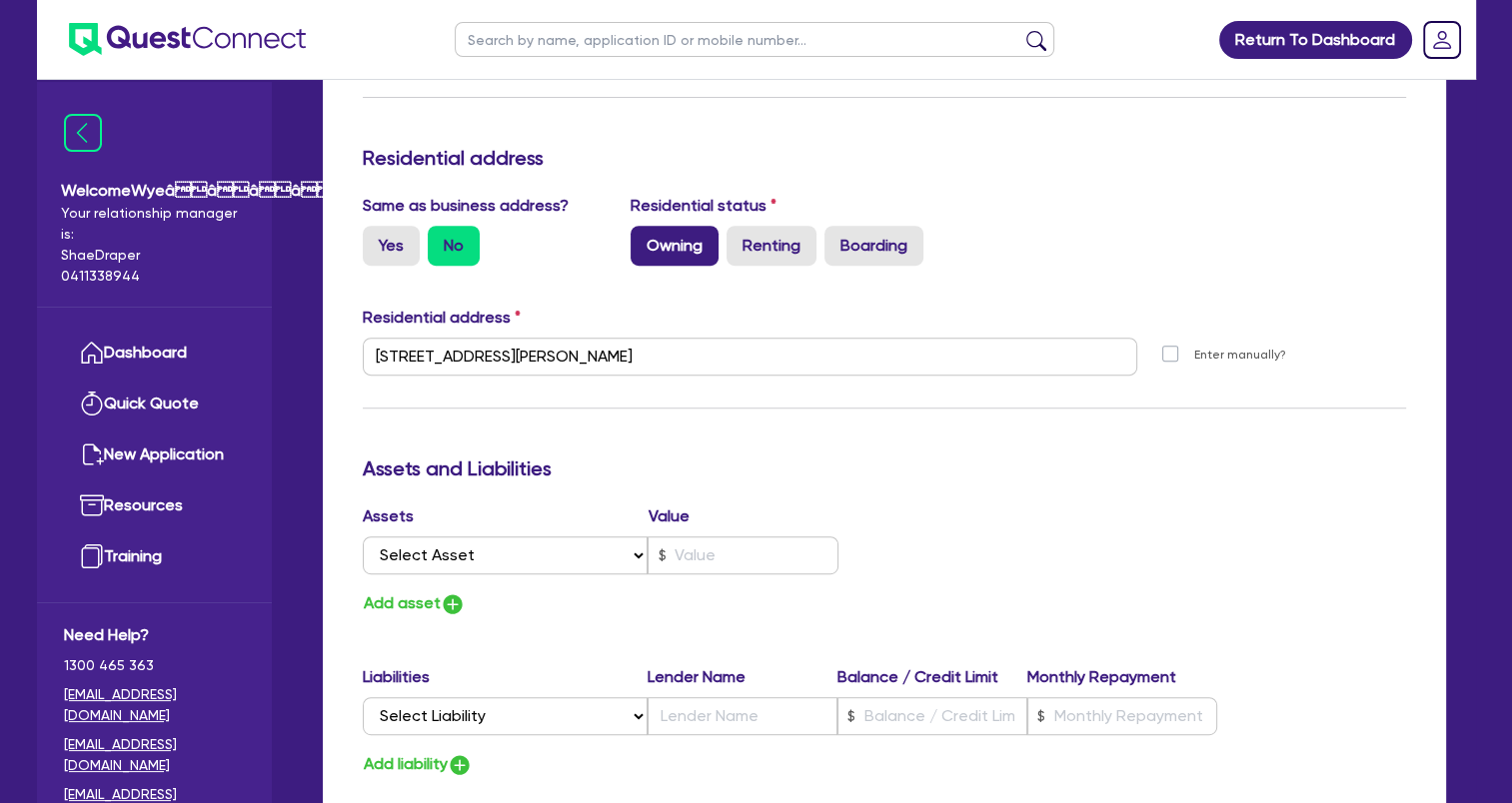 click on "Owning" at bounding box center (675, 246) 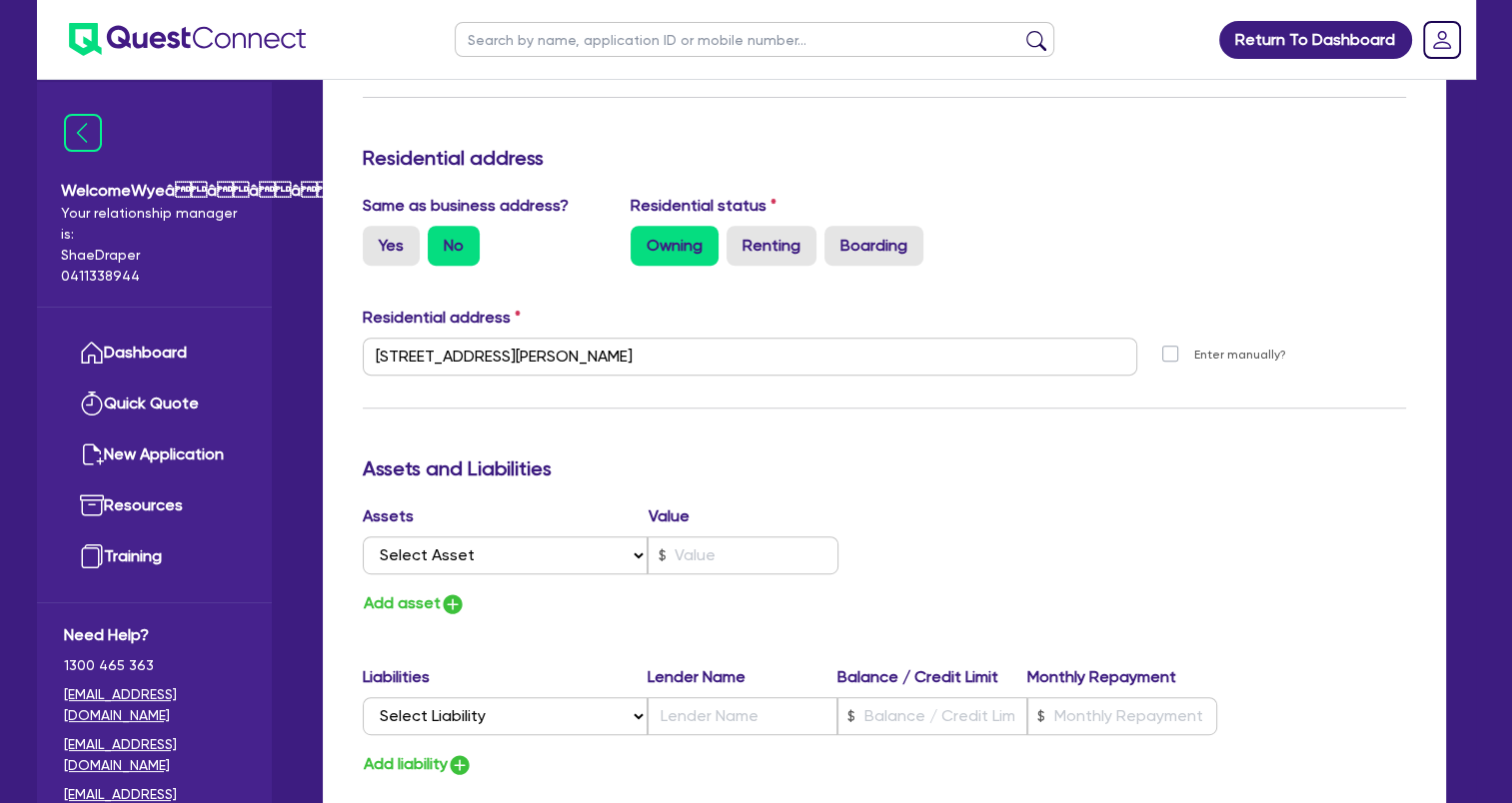 type on "2" 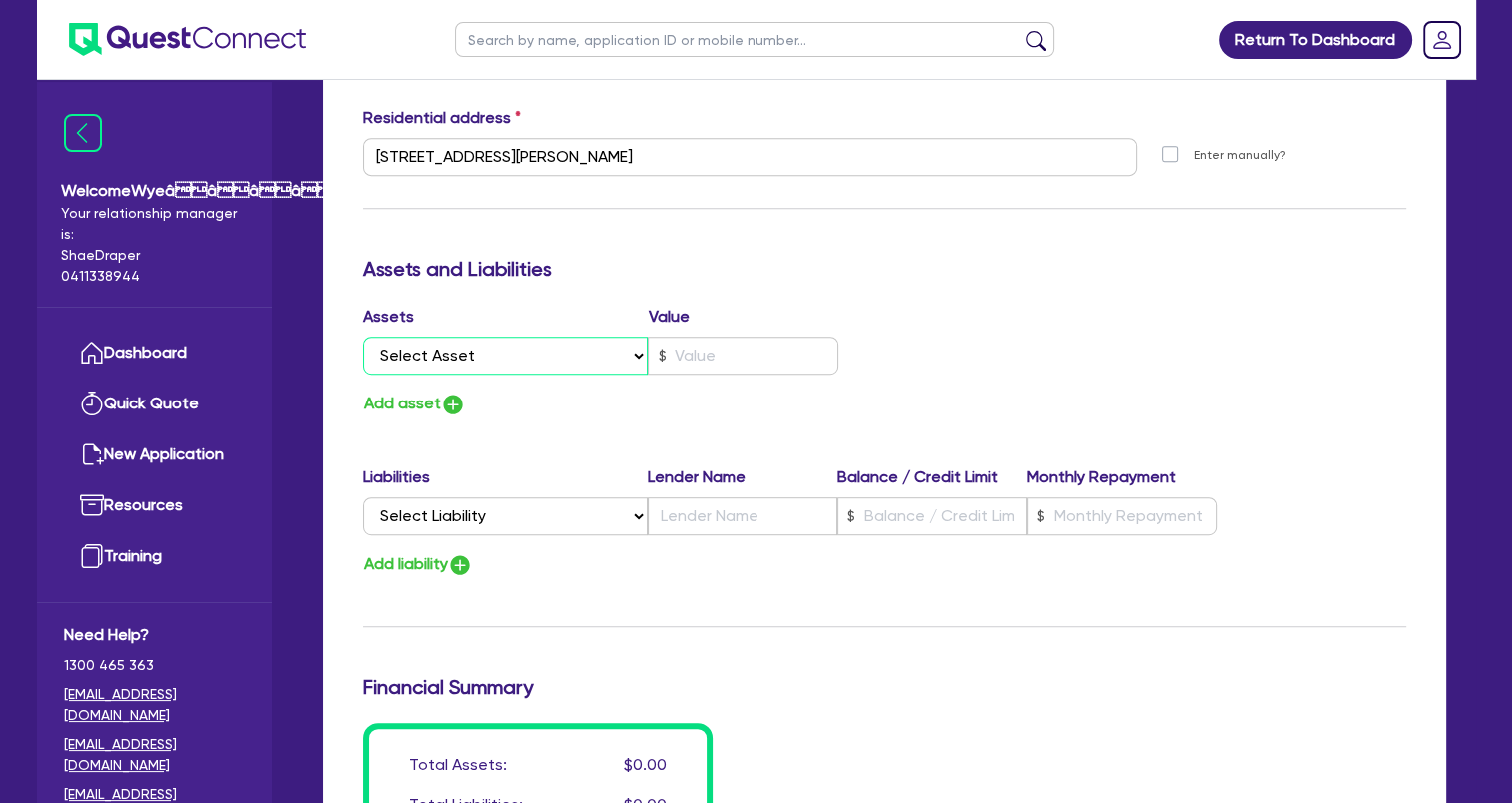 click on "Select Asset Cash Property Investment property Vehicle Truck Trailer Equipment Household & personal asset Other asset" at bounding box center [506, 356] 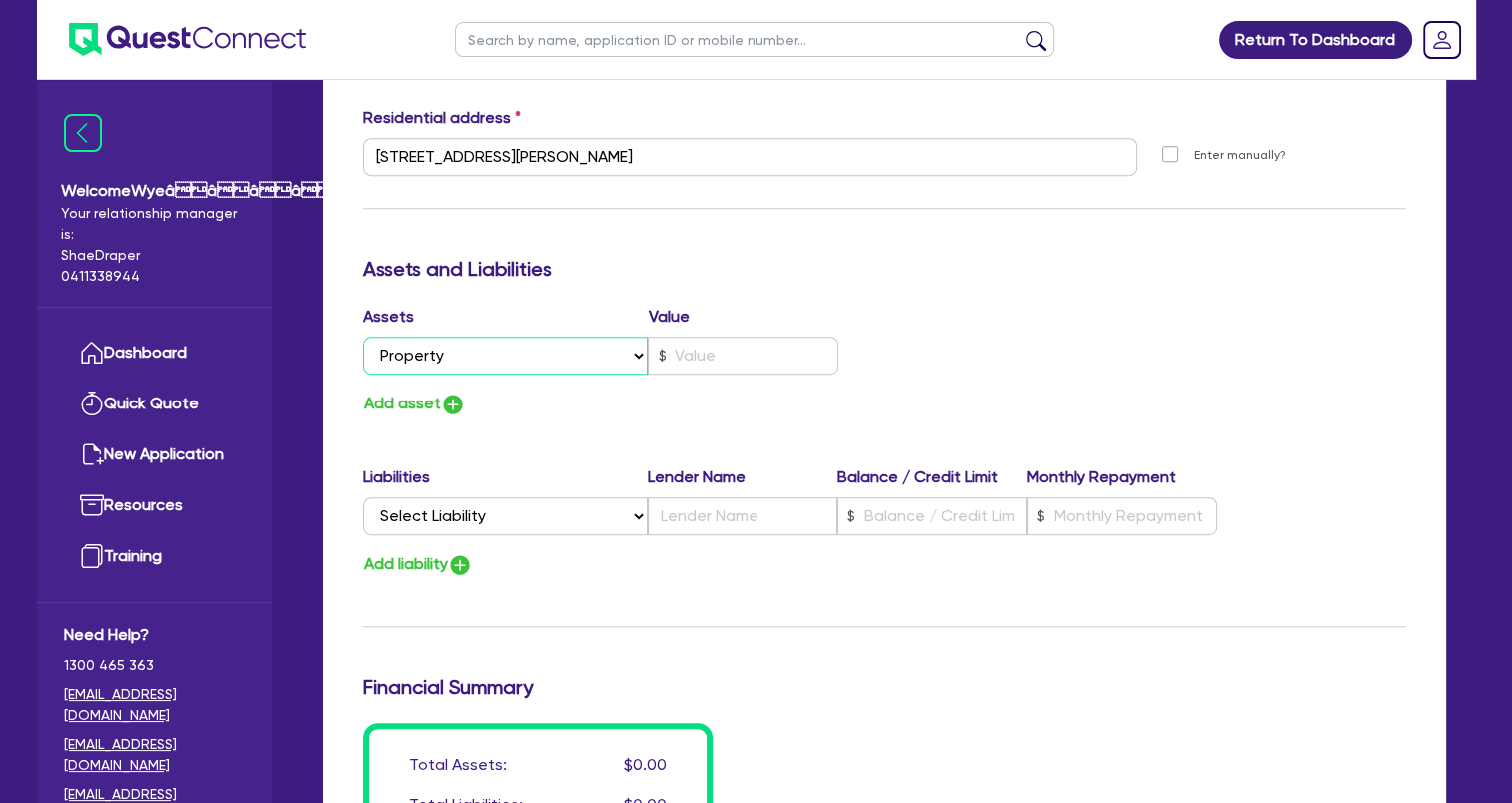 click on "Select Asset Cash Property Investment property Vehicle Truck Trailer Equipment Household & personal asset Other asset" at bounding box center (506, 356) 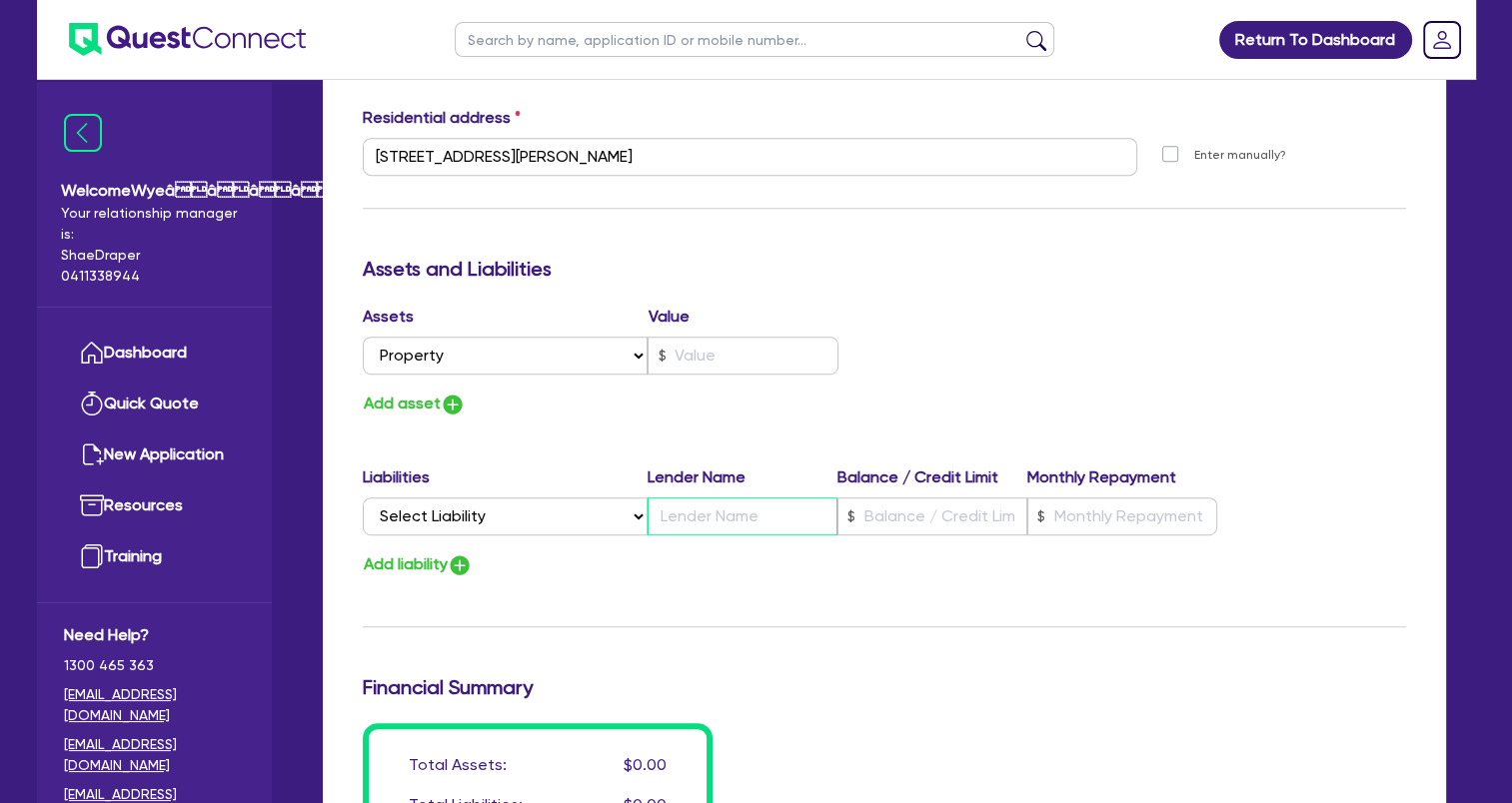 click at bounding box center (743, 516) 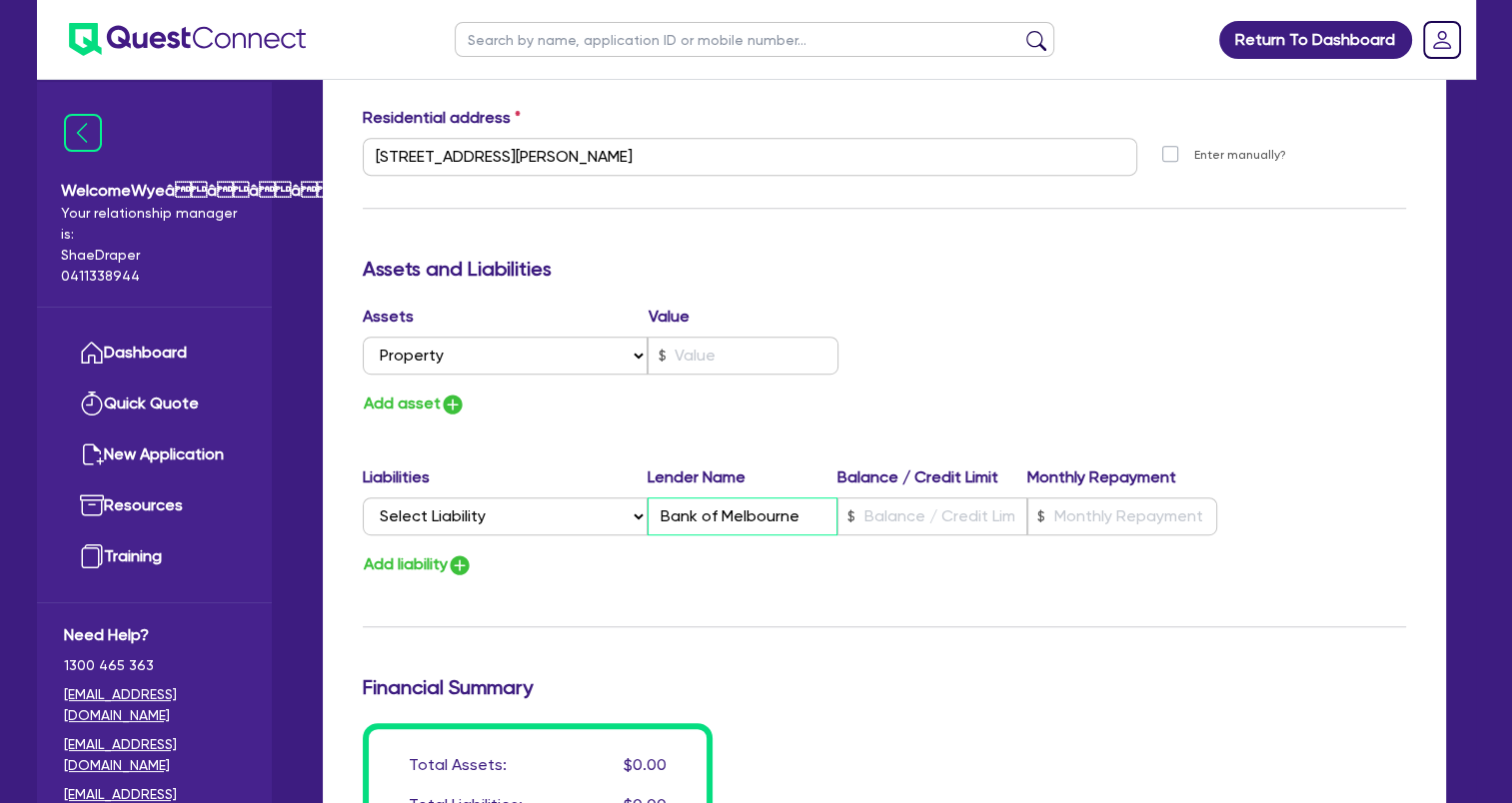type on "Bank of Melbourne" 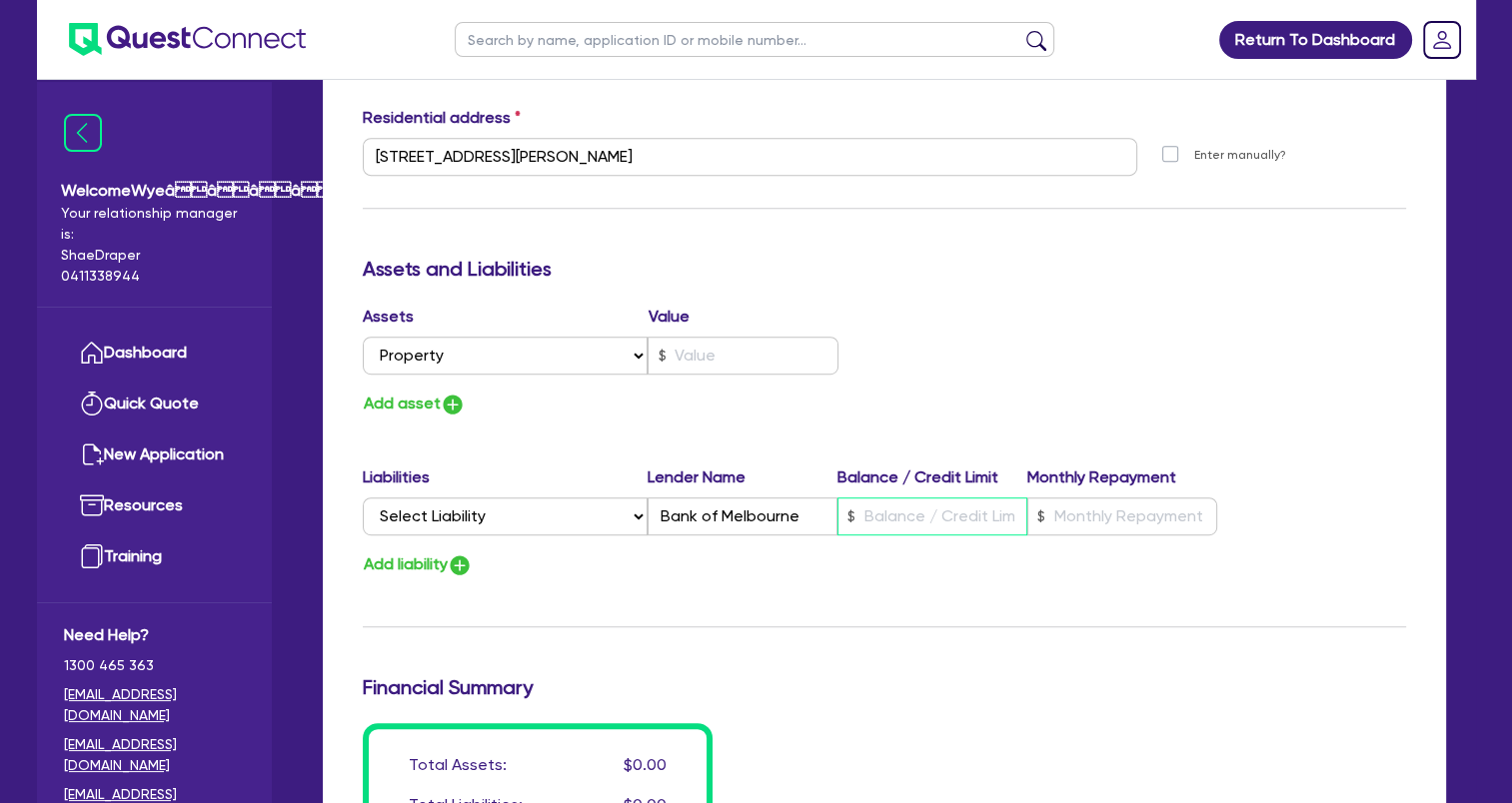 click at bounding box center (932, 516) 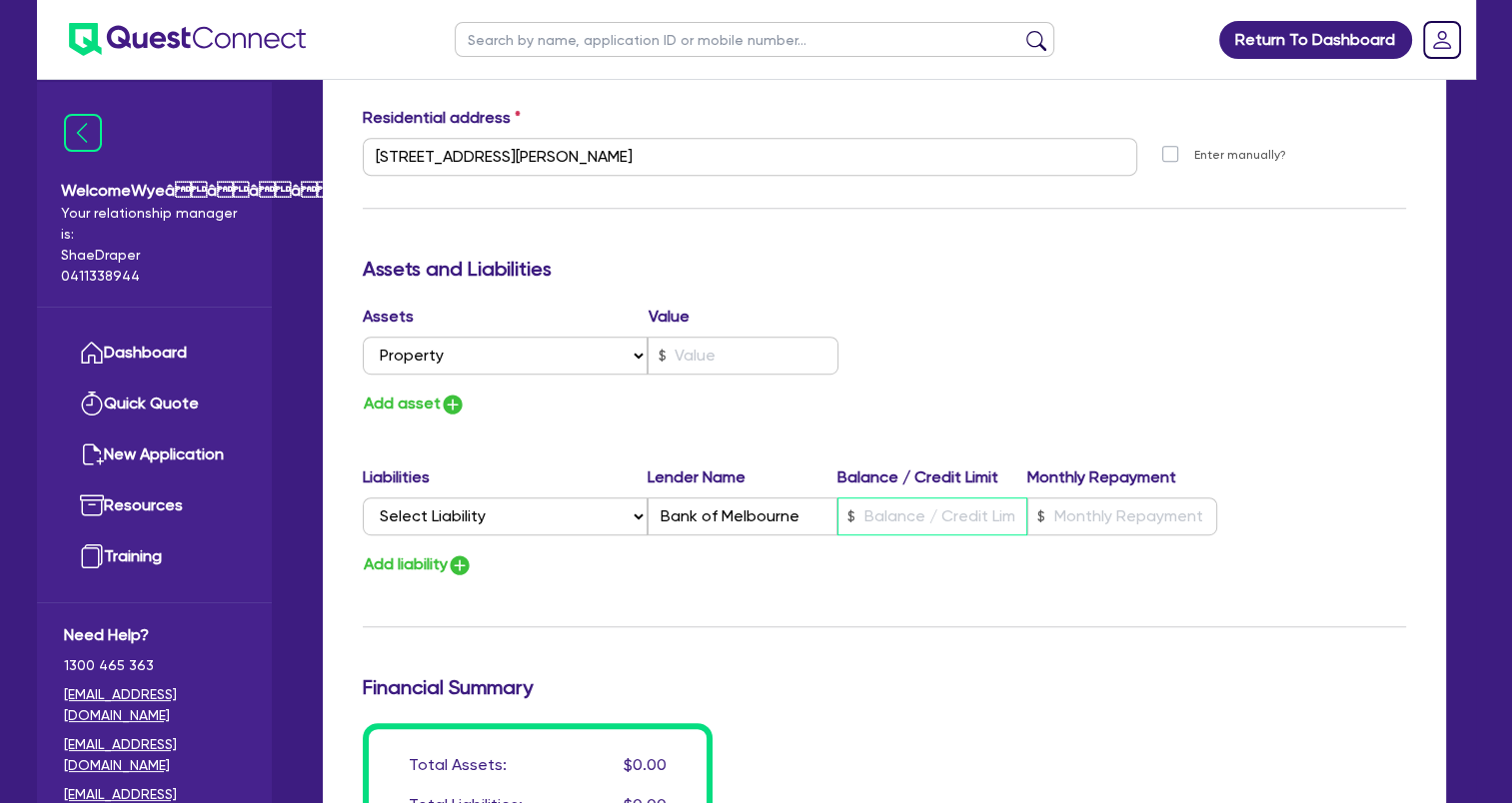type on "2" 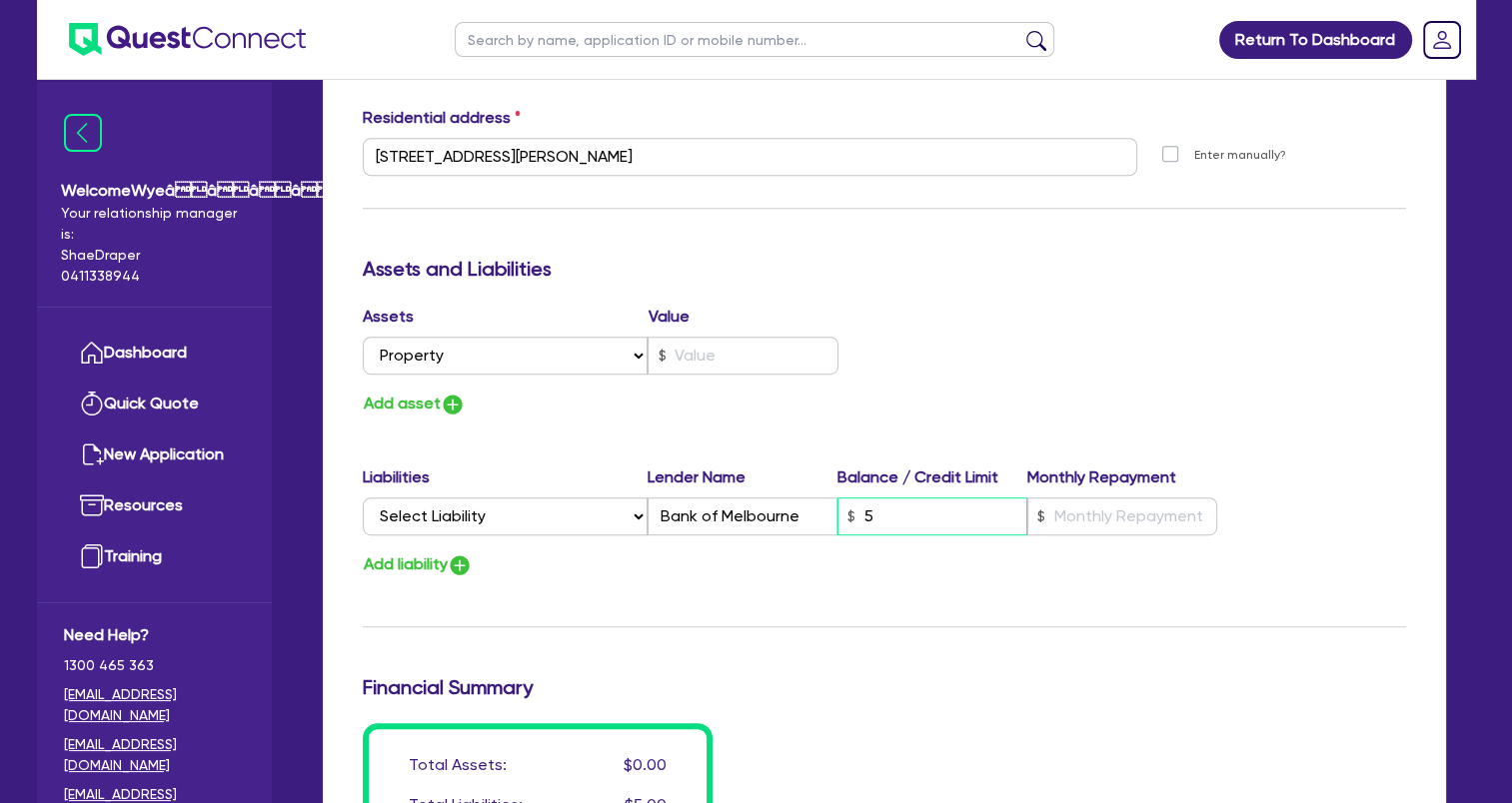 type on "2" 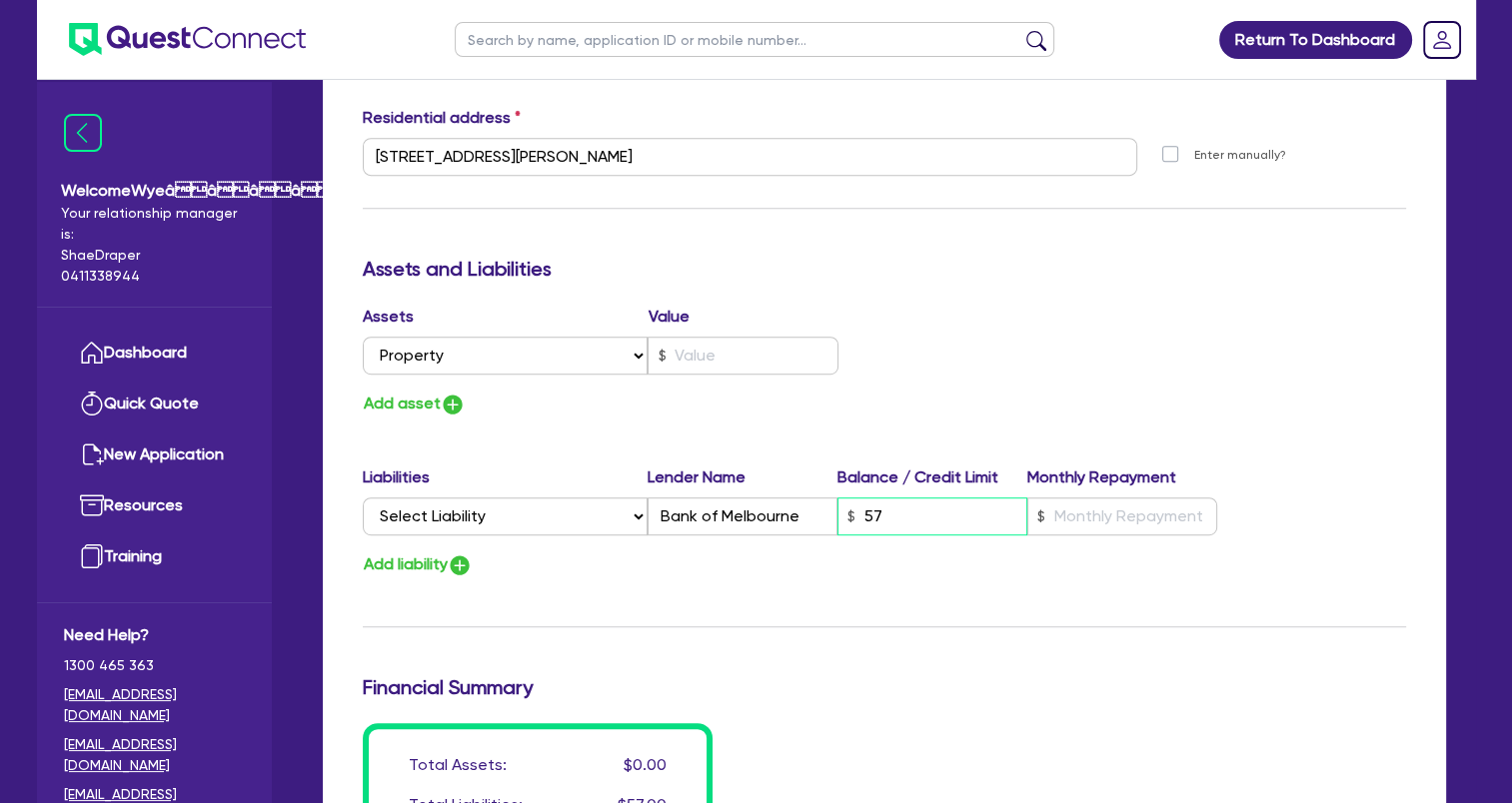 type on "2" 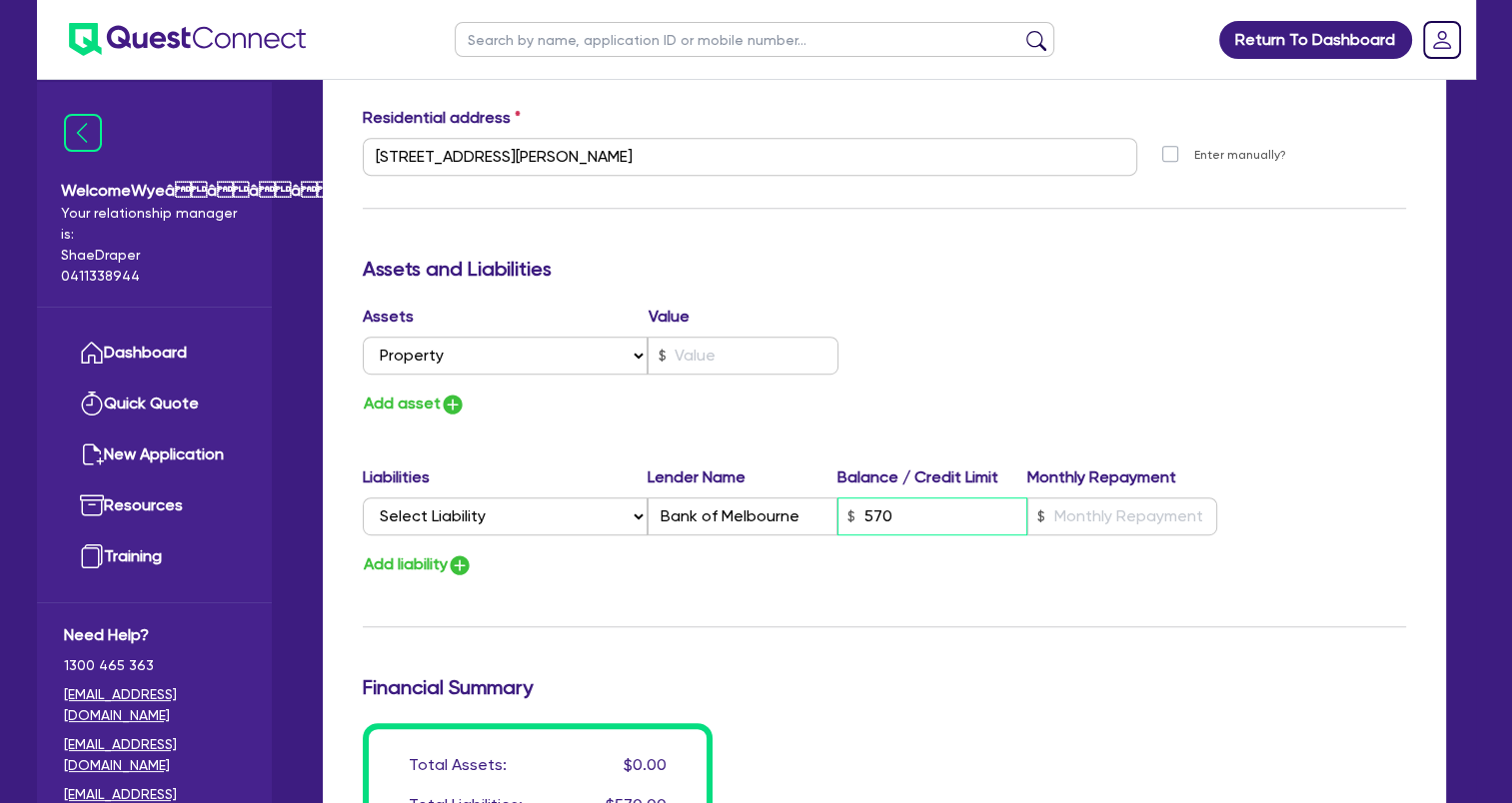 type on "2" 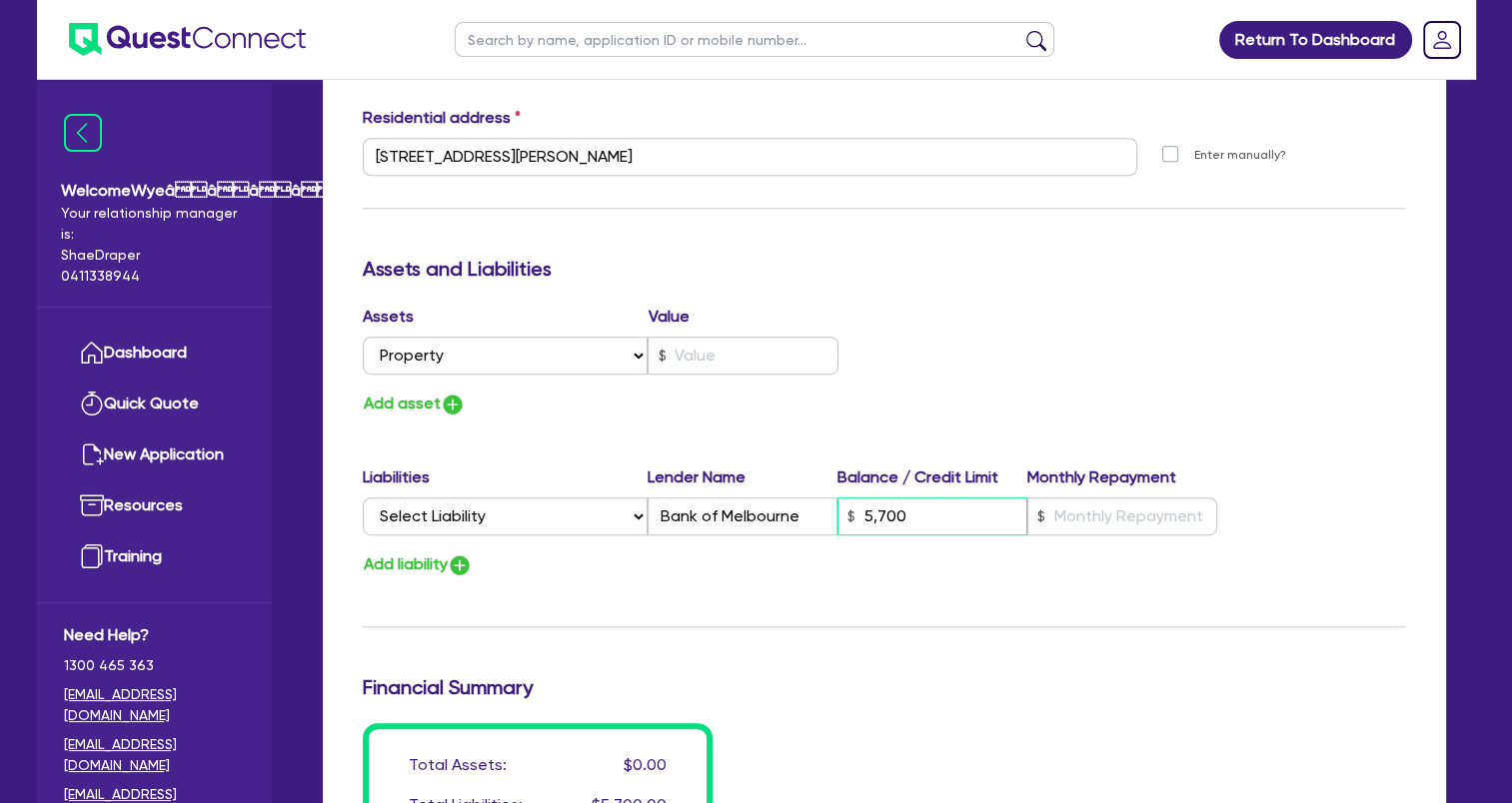 type on "2" 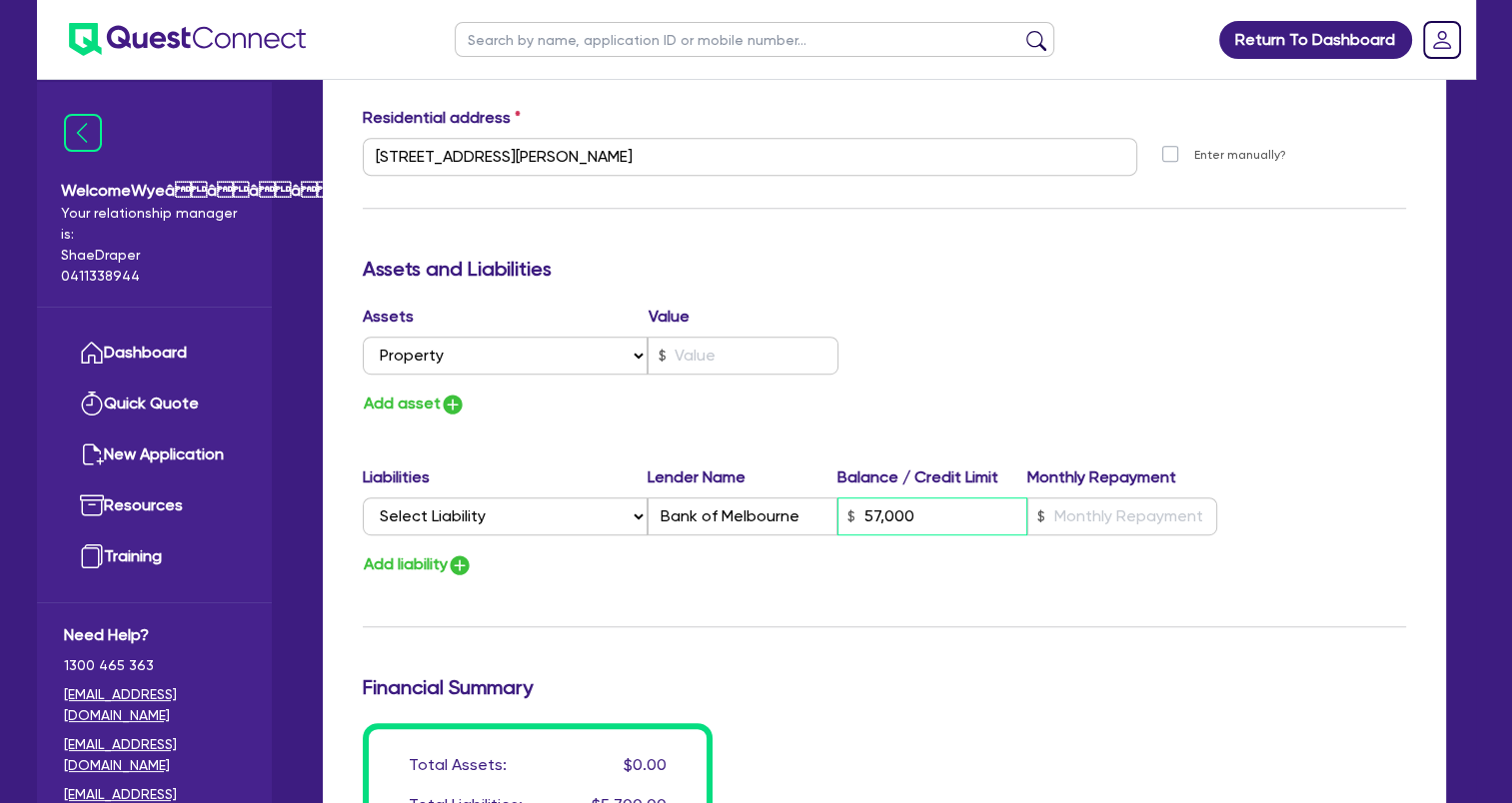 type on "2" 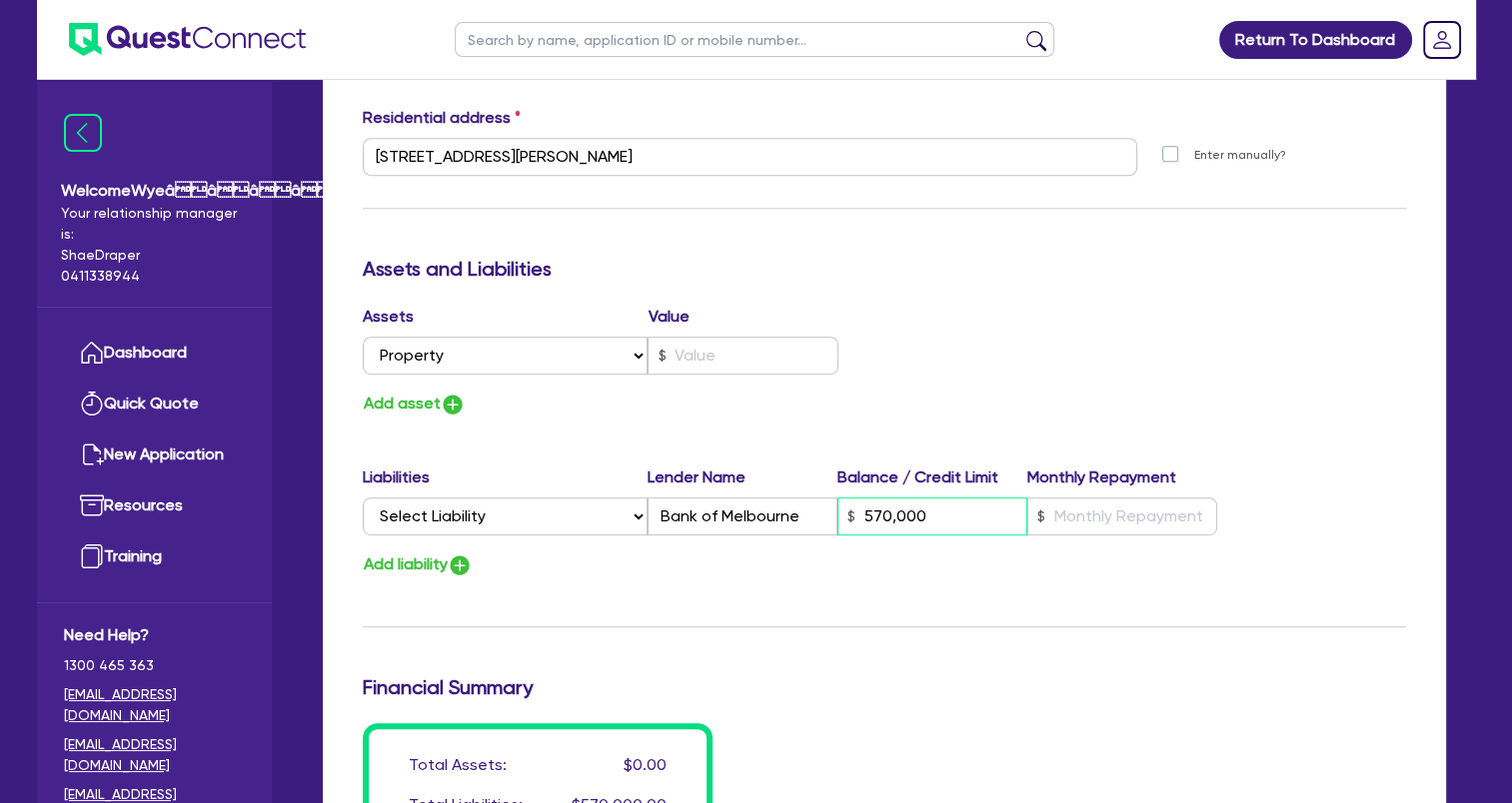 type on "570,000" 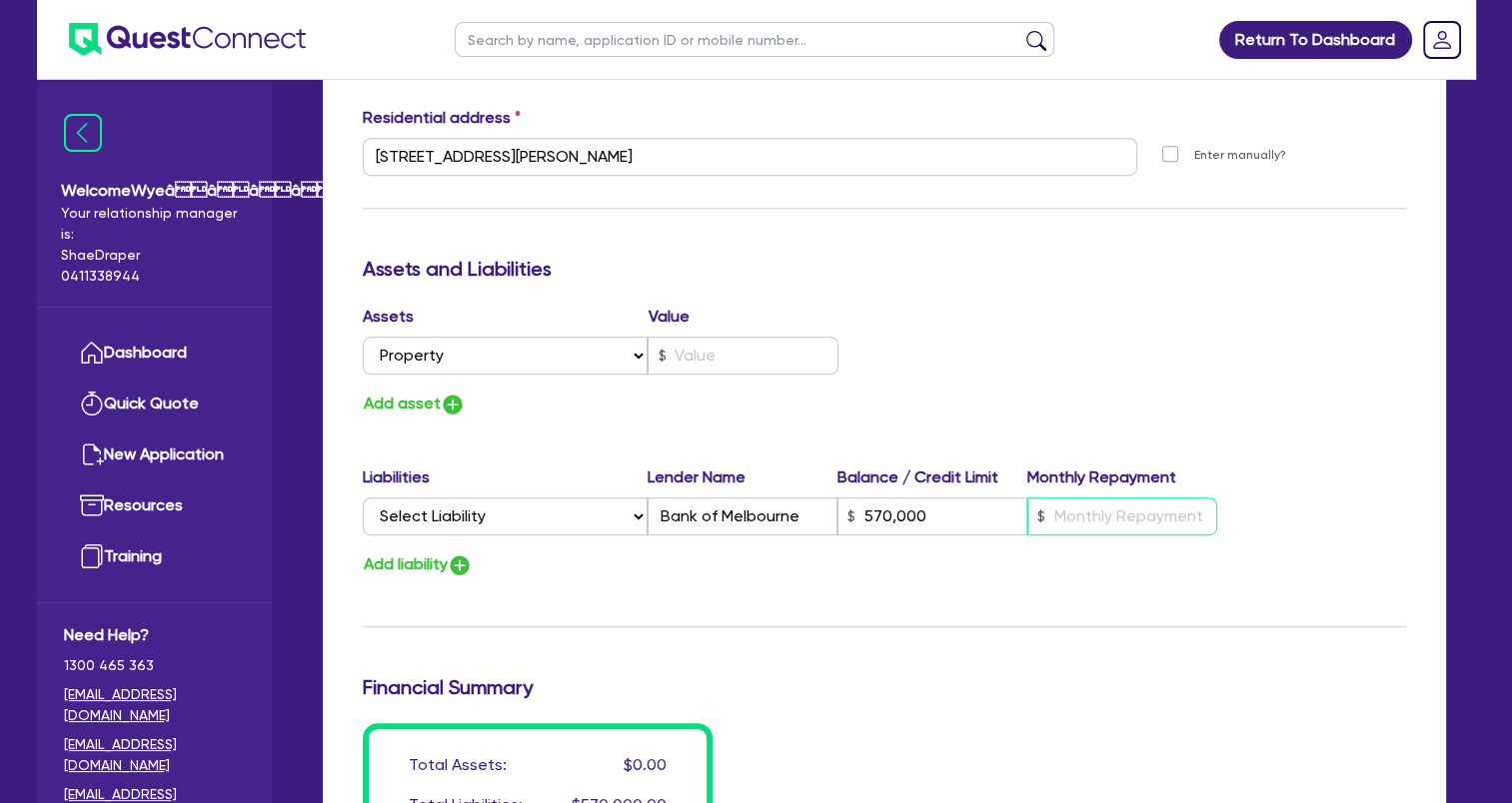 type on "2" 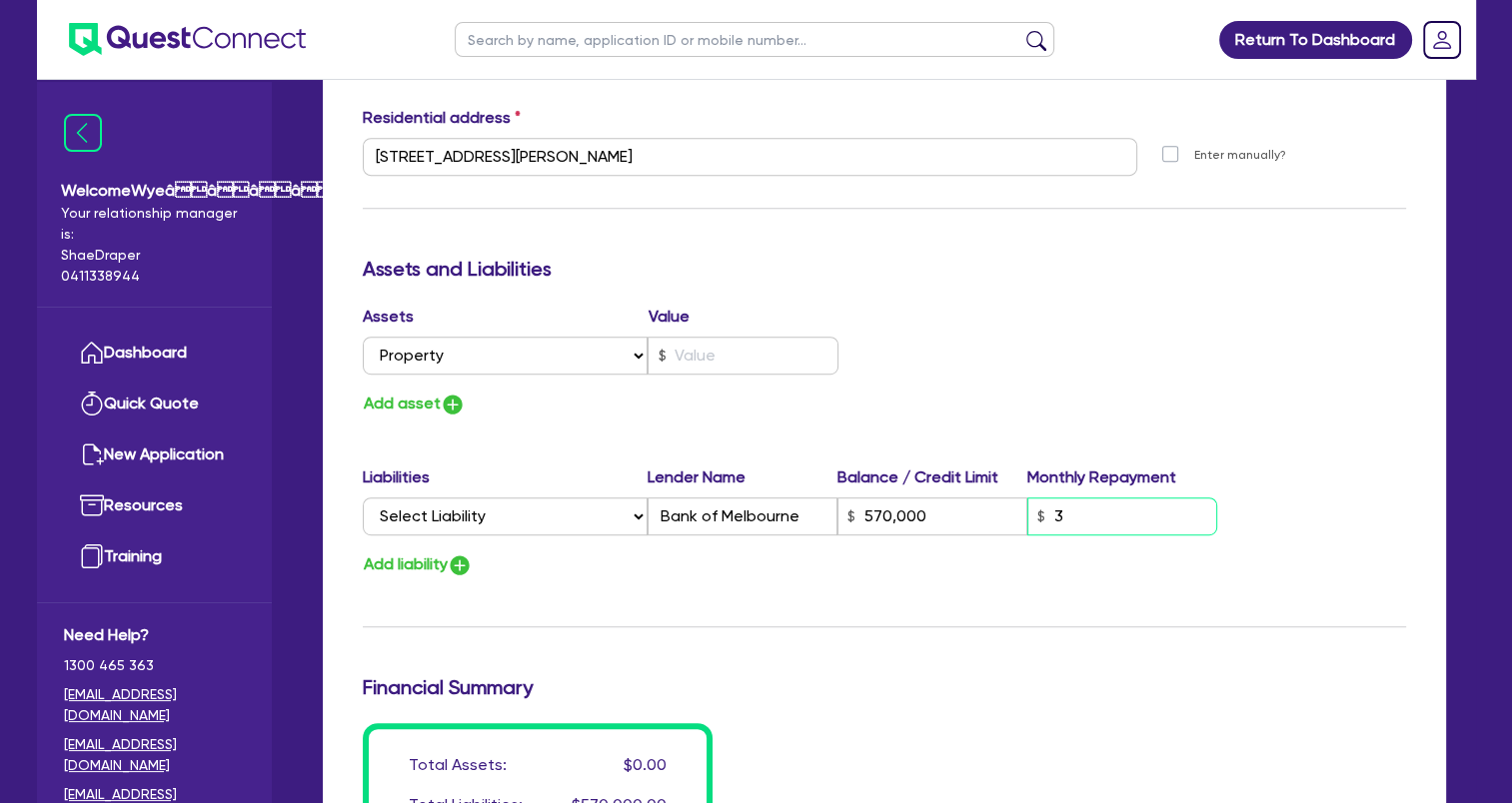 type on "3" 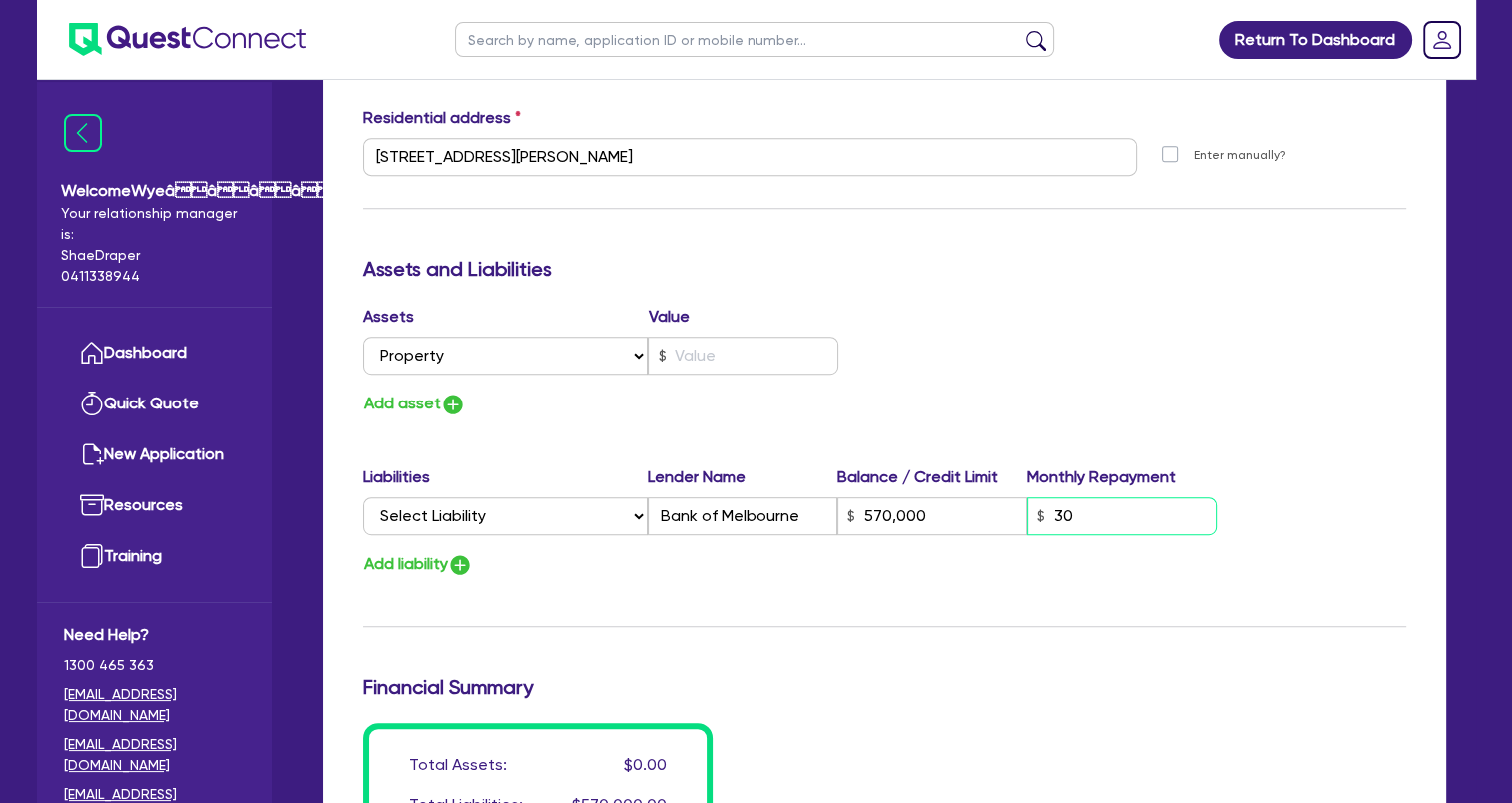 type on "2" 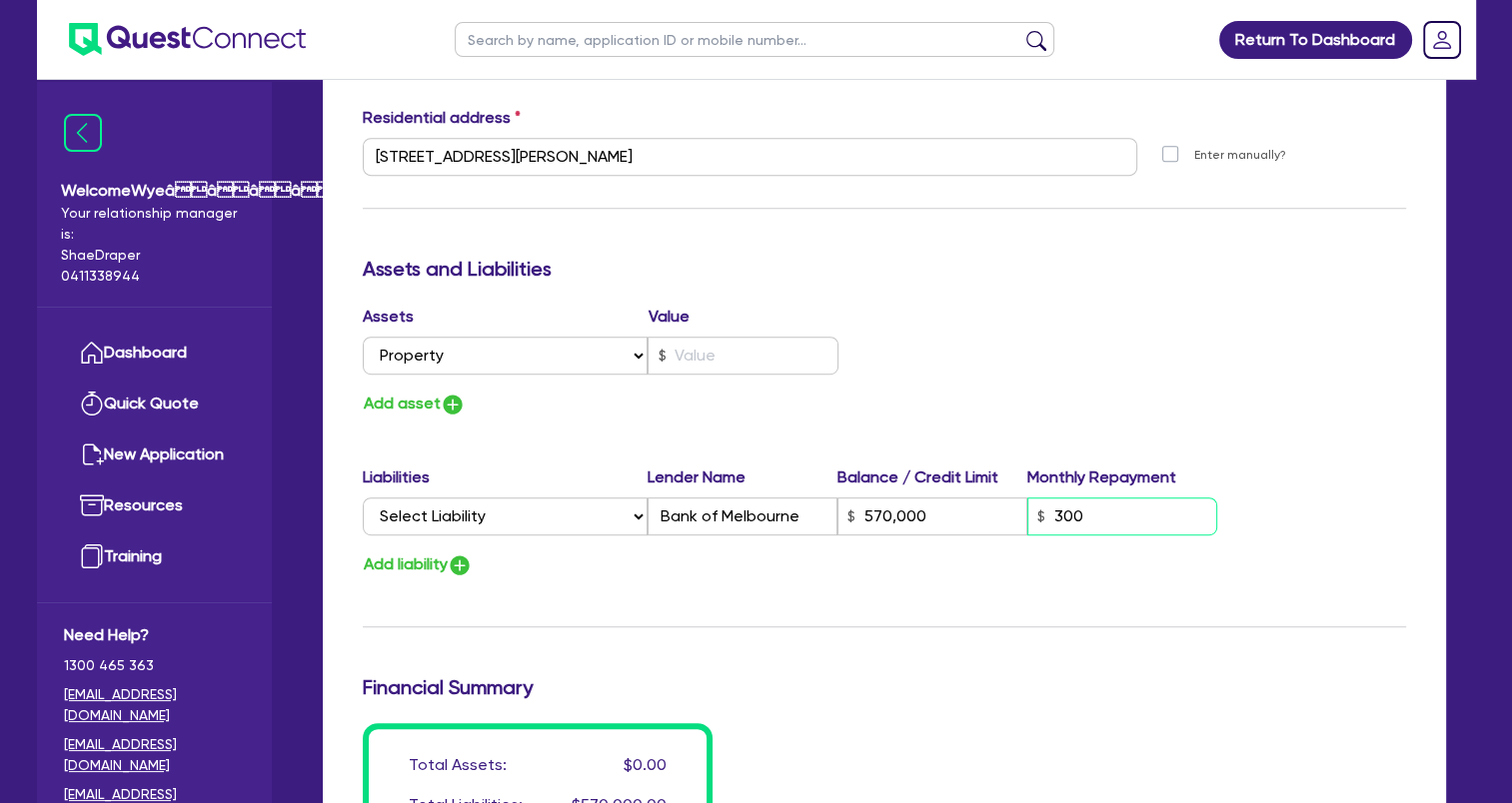 type on "2" 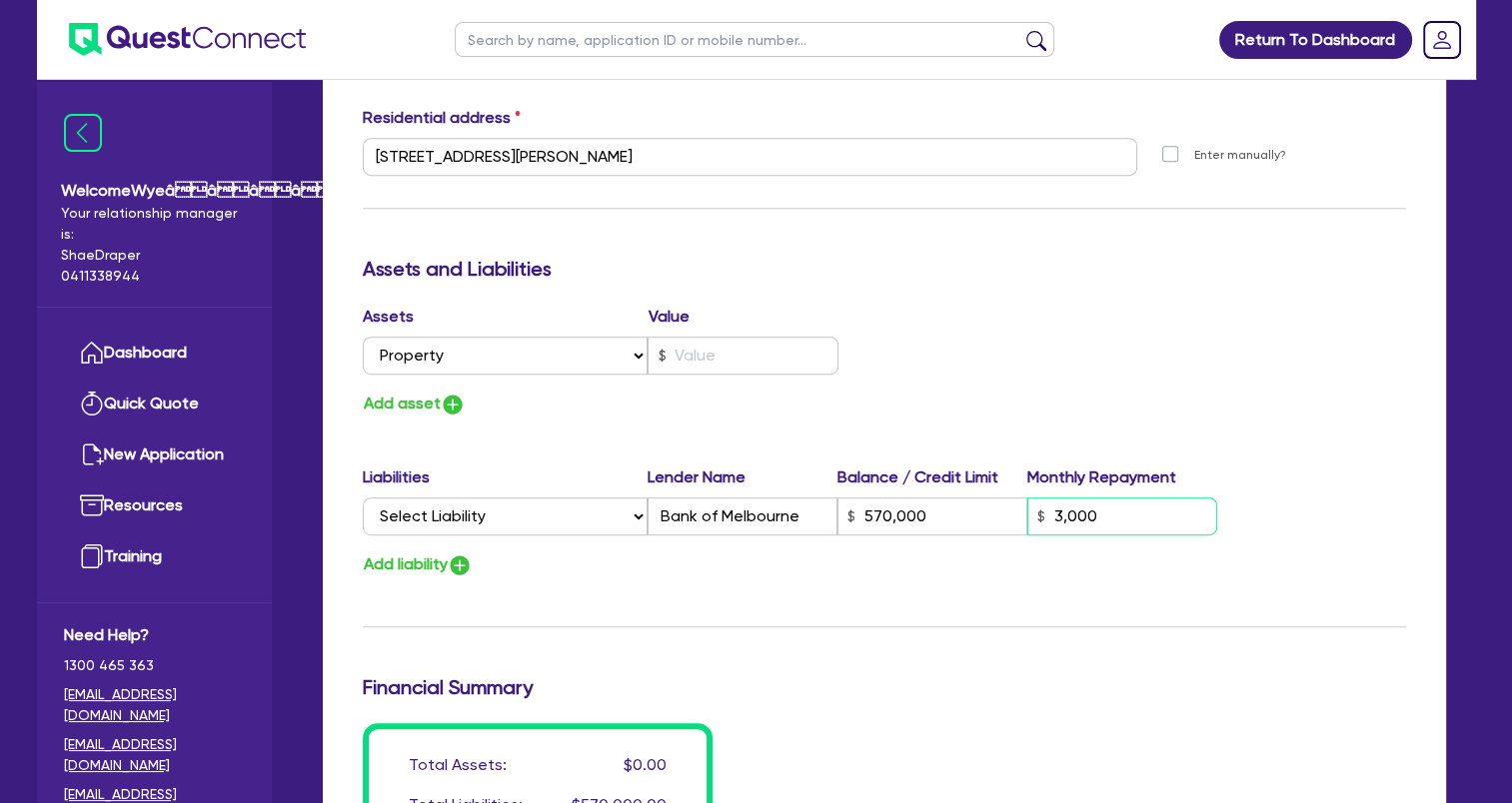 type on "3,000" 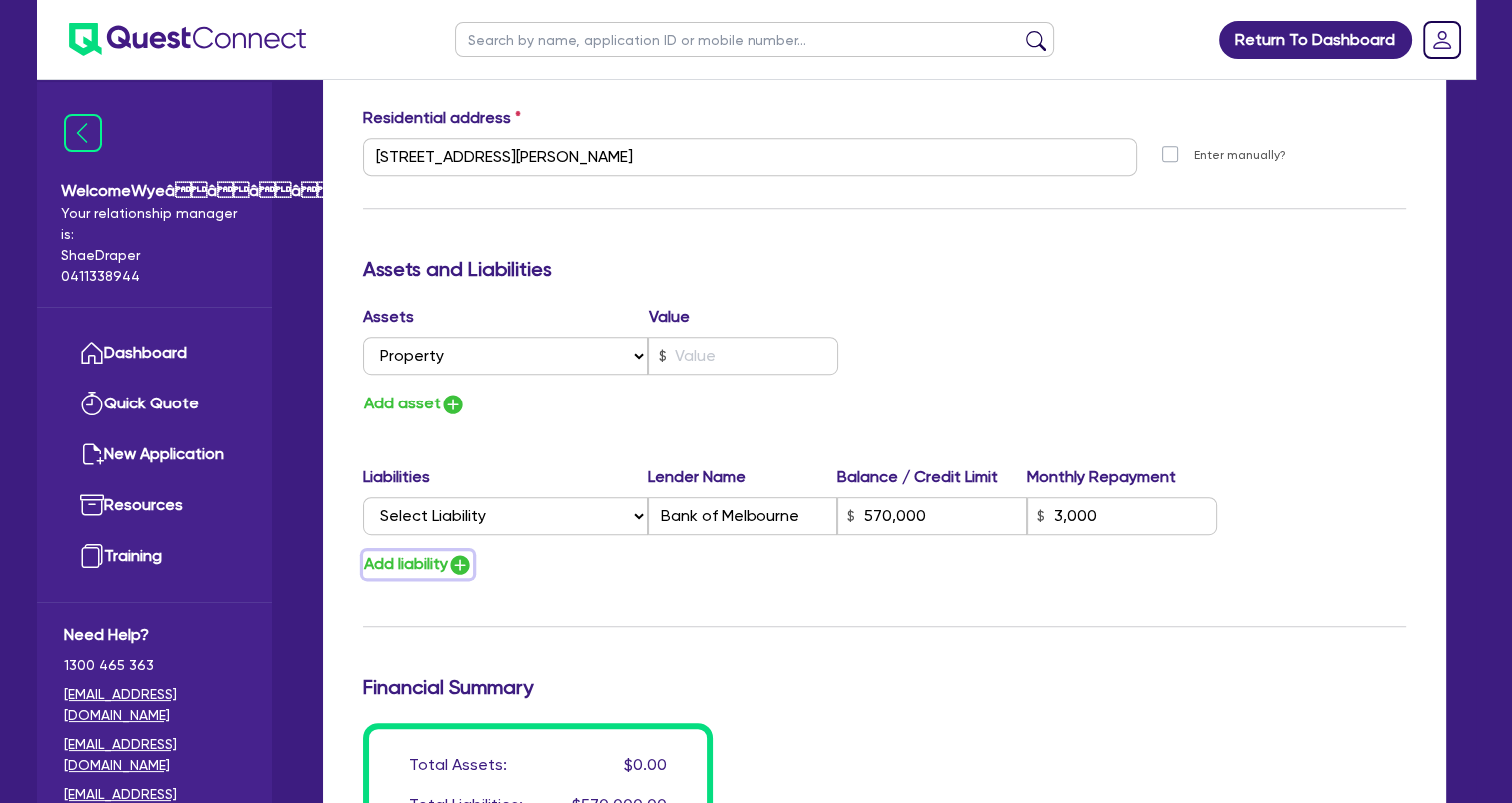 type 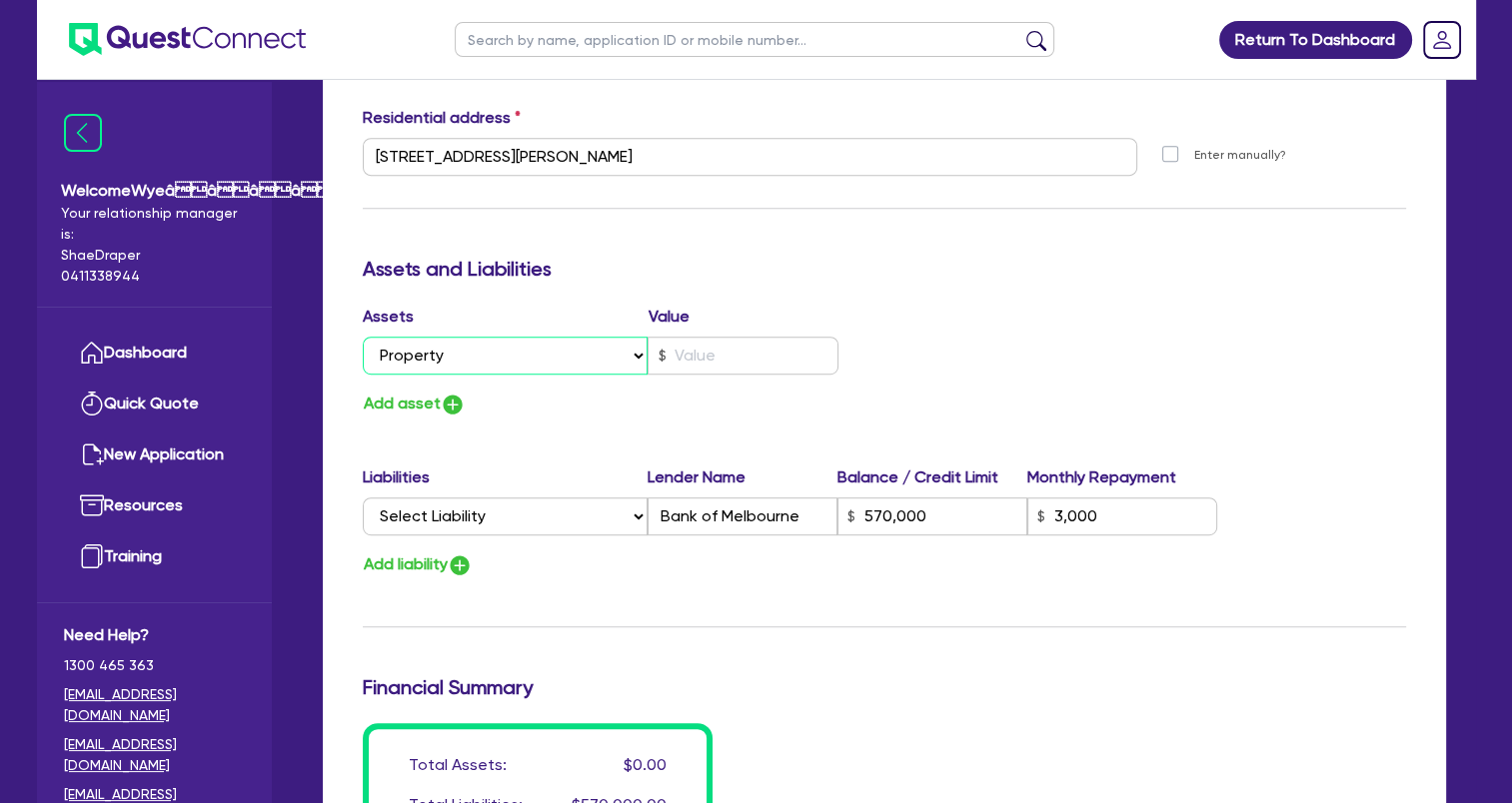 click on "Select Asset Cash Property Investment property Vehicle Truck Trailer Equipment Household & personal asset Other asset" at bounding box center (506, 356) 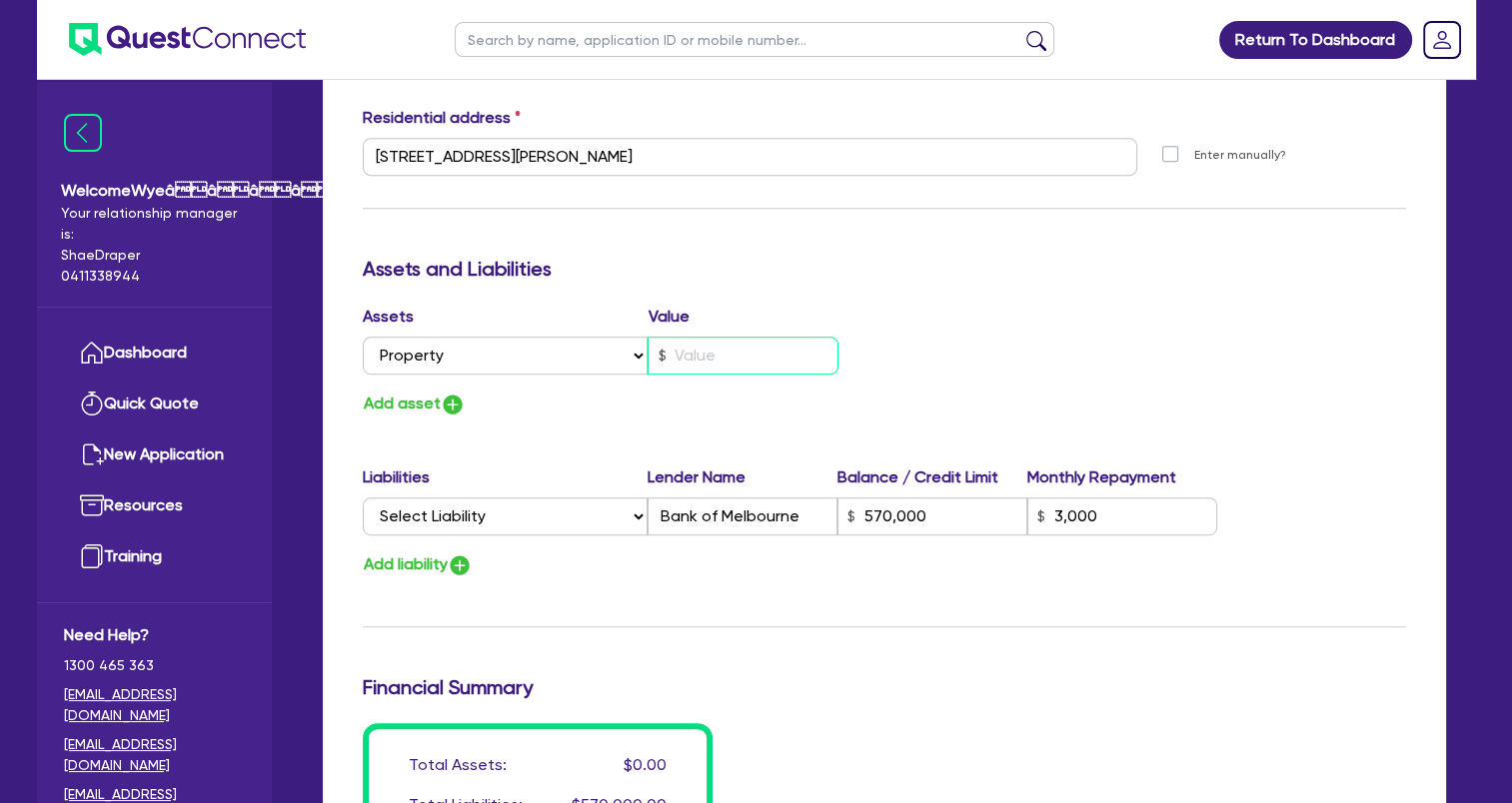 click at bounding box center [743, 356] 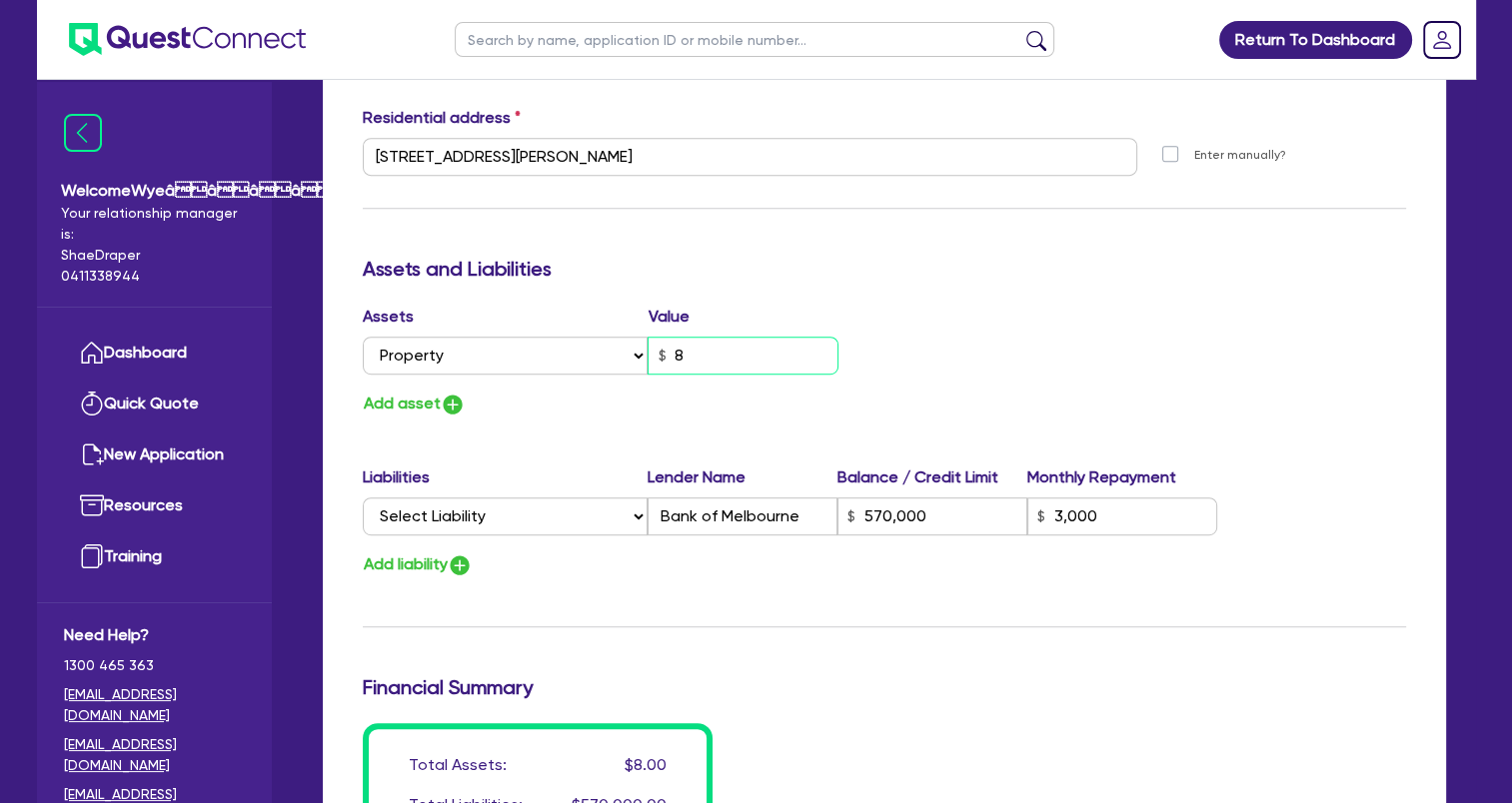 type on "2" 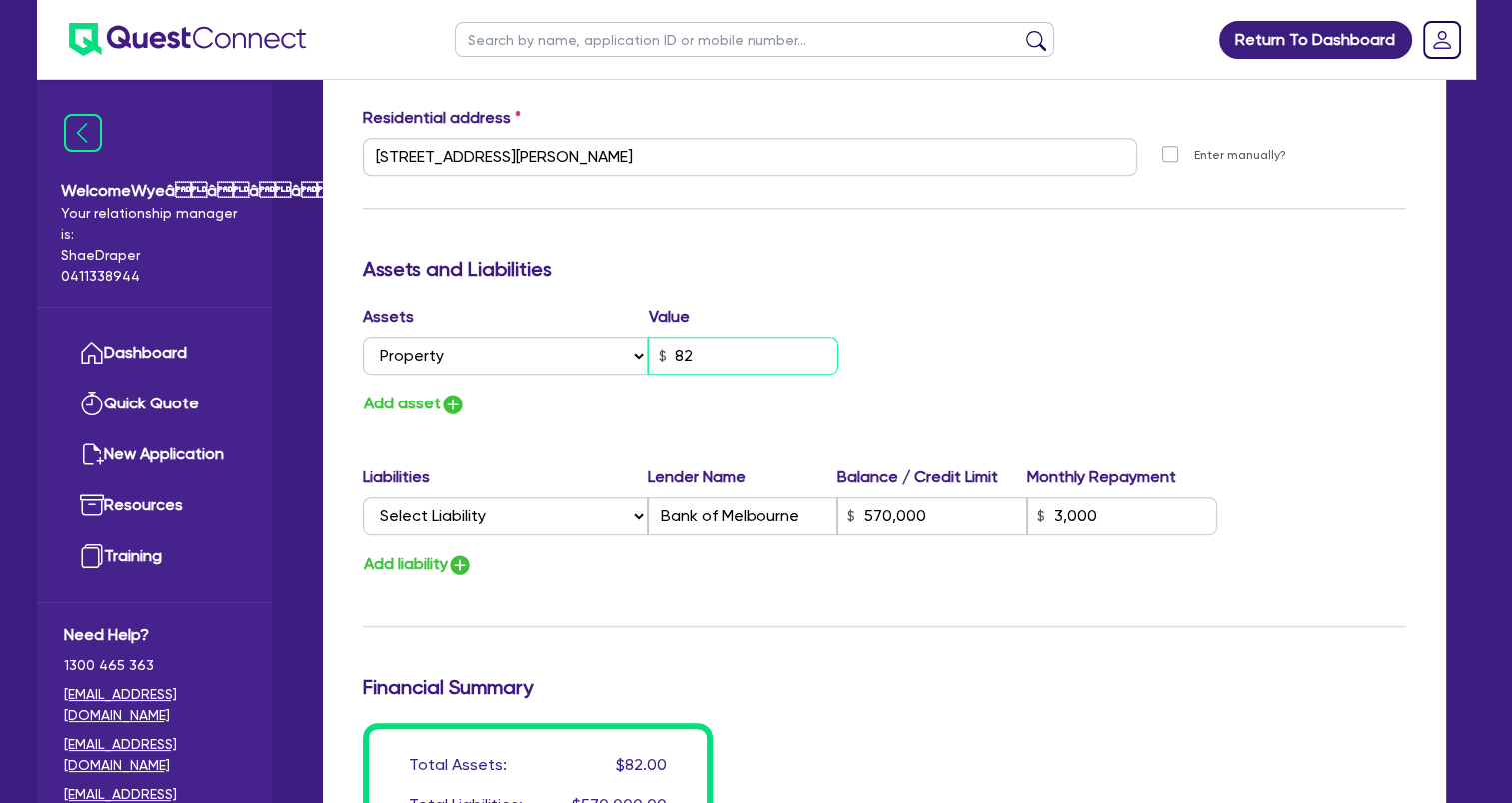 type on "2" 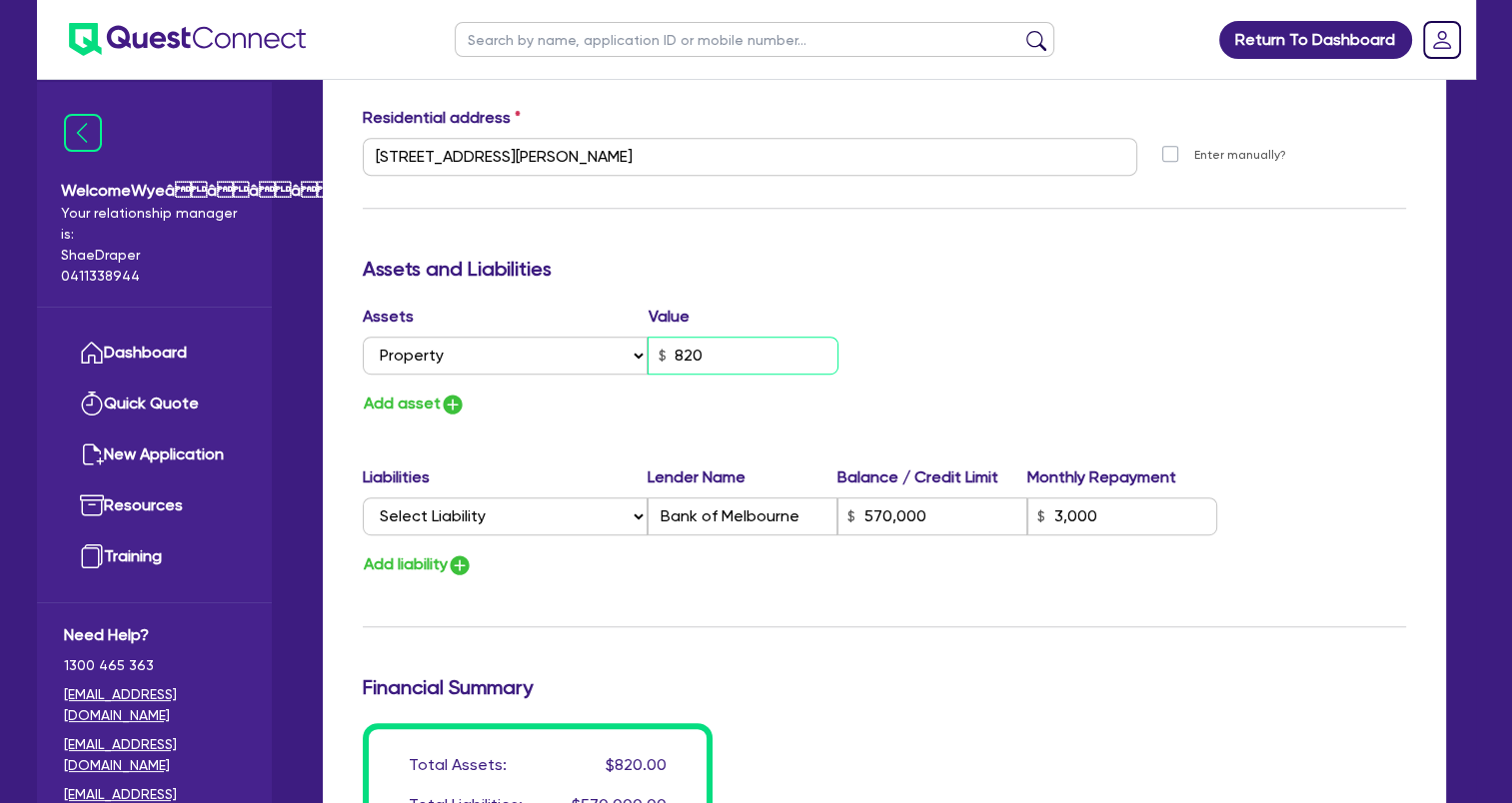 type on "2" 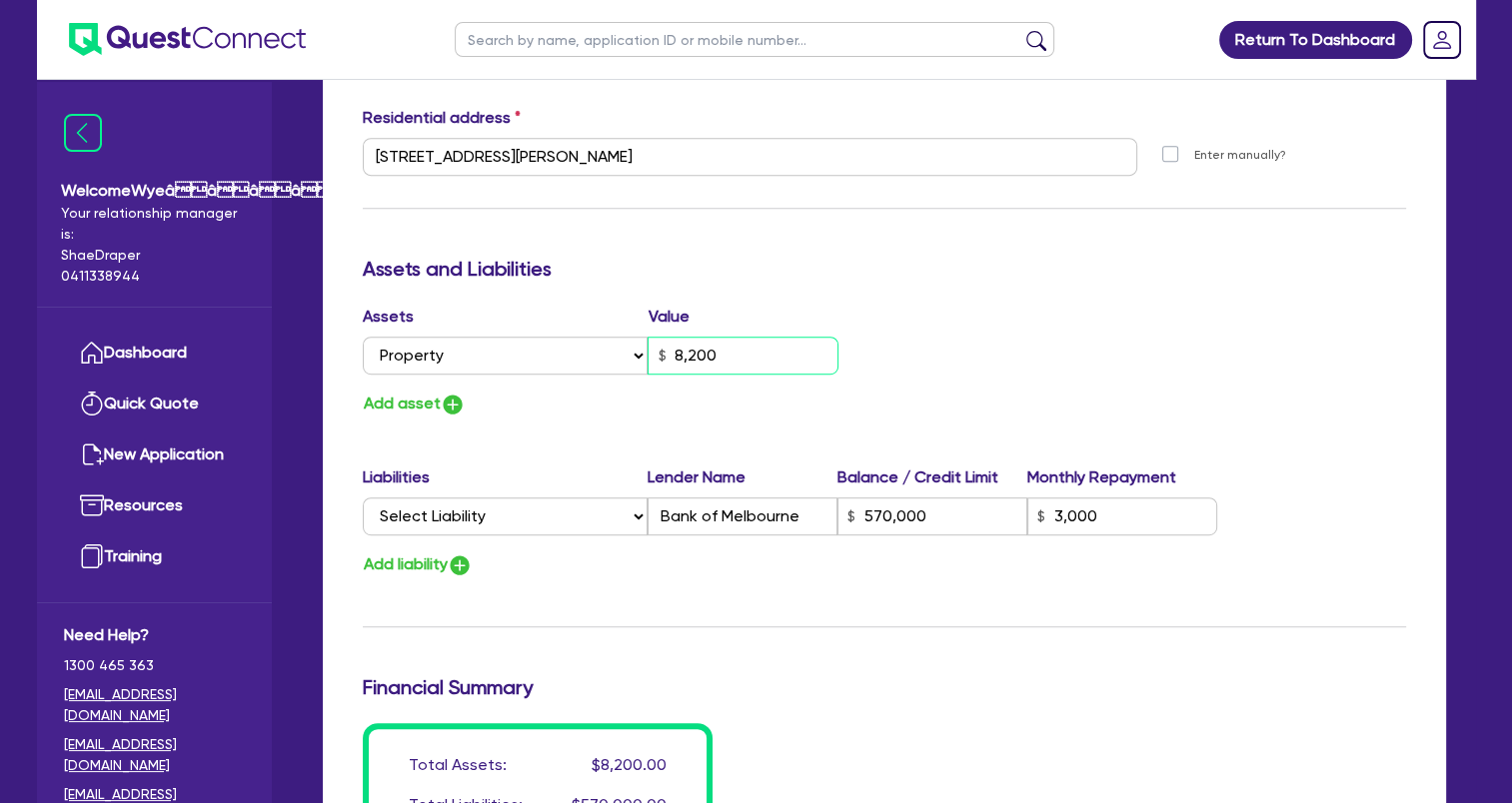 type on "2" 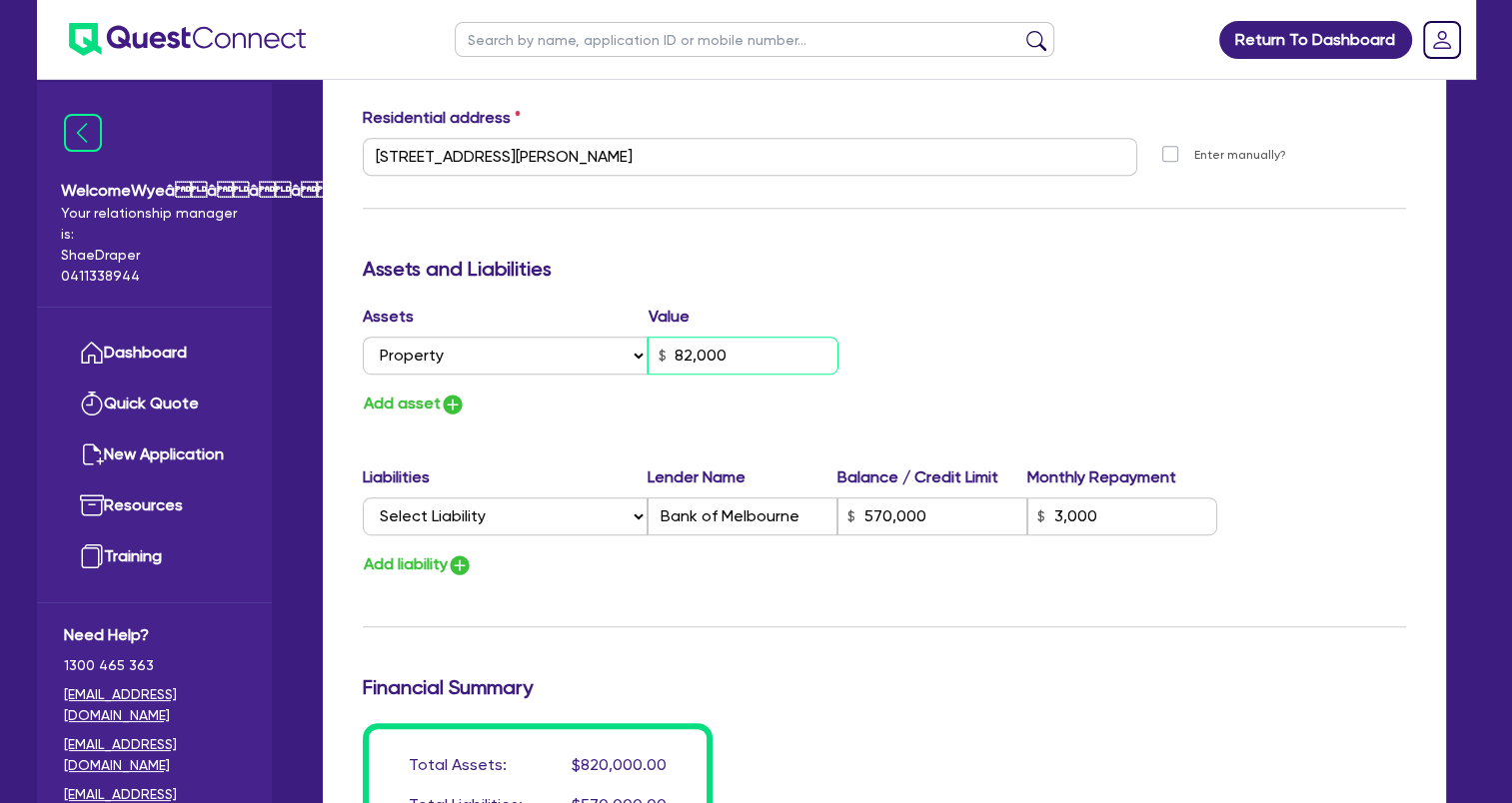 type on "2" 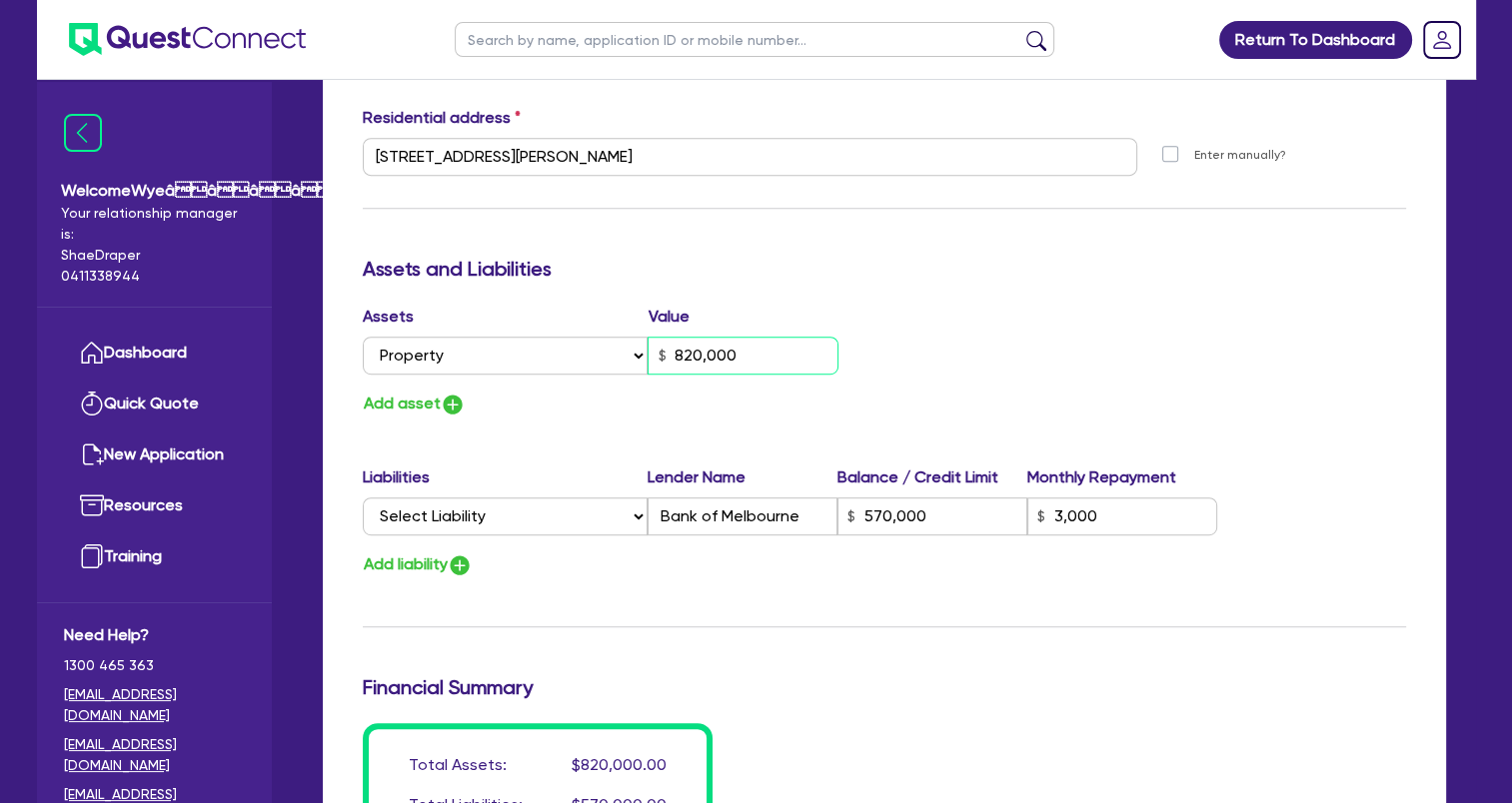 type on "820,000" 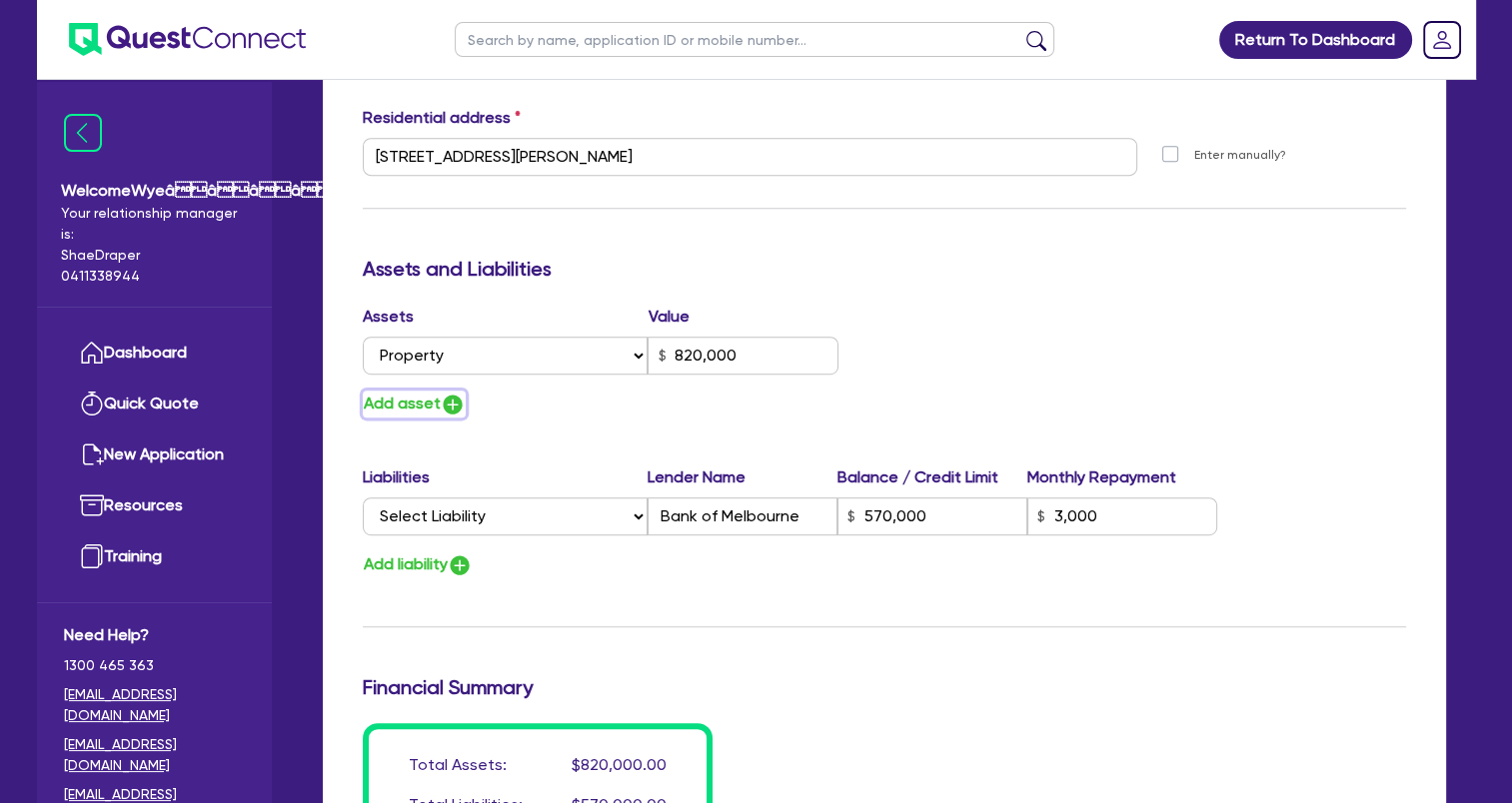type 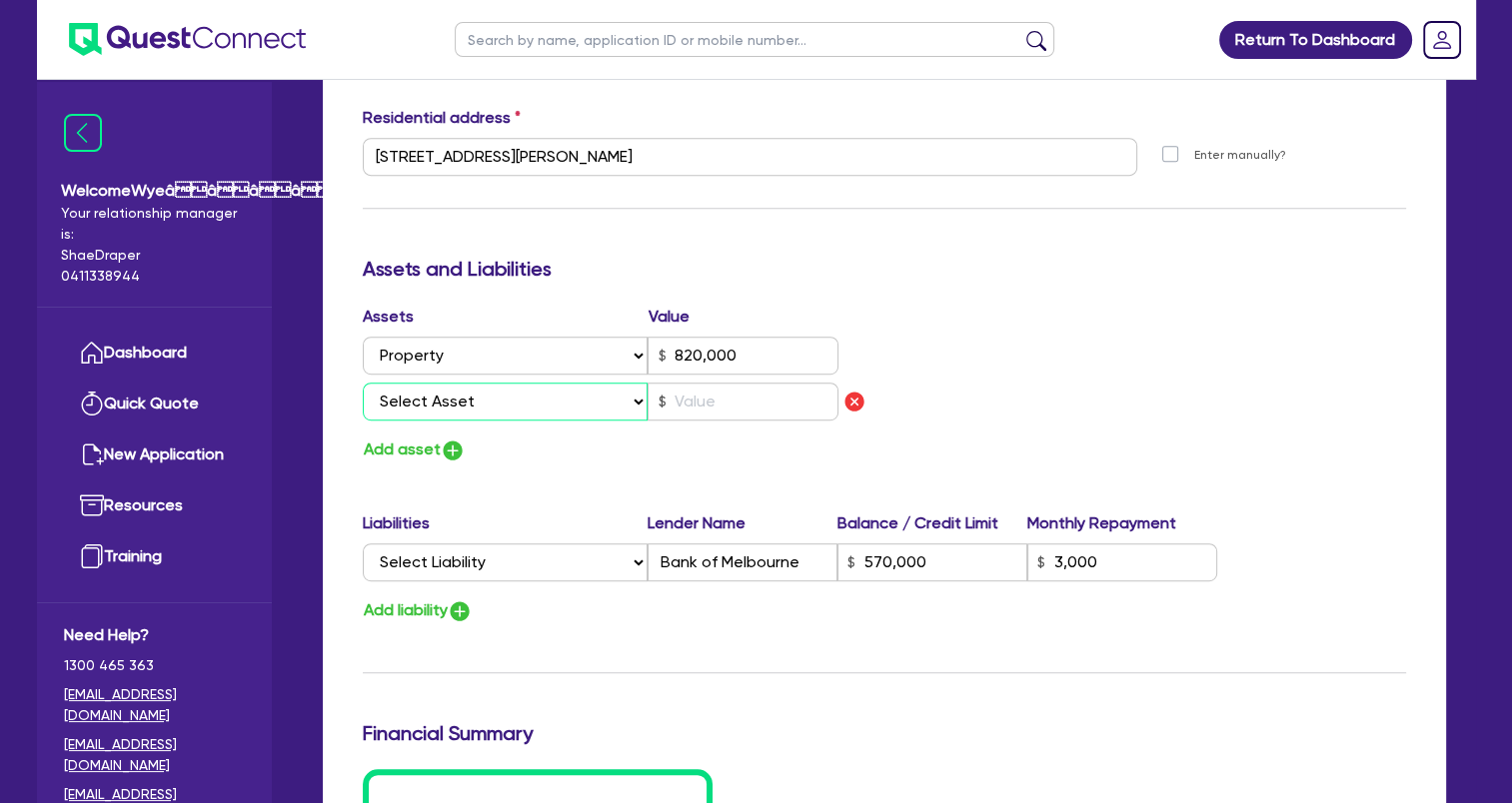 click on "Select Asset Cash Property Investment property Vehicle Truck Trailer Equipment Household & personal asset Other asset" at bounding box center (506, 402) 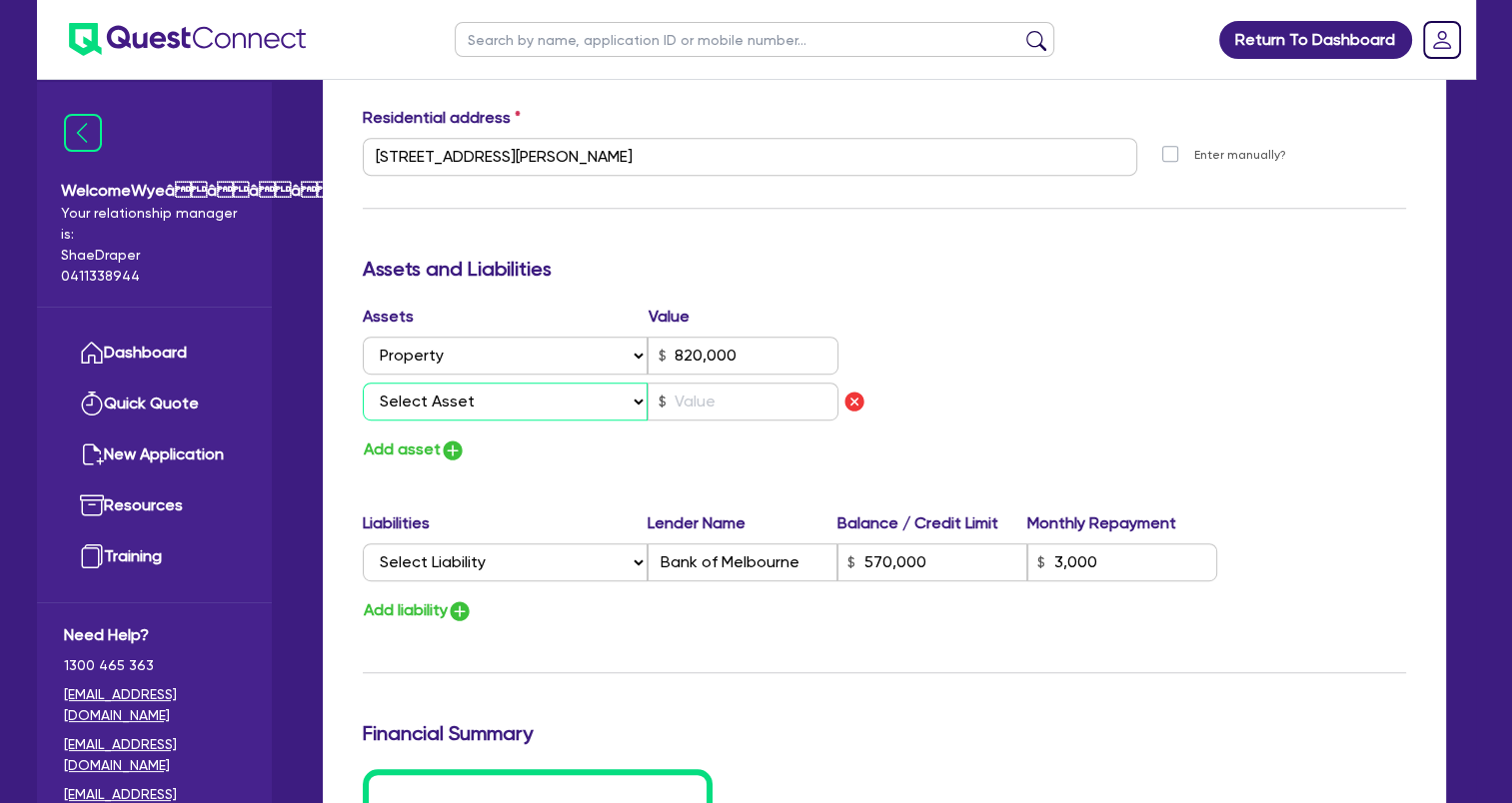select on "CASH" 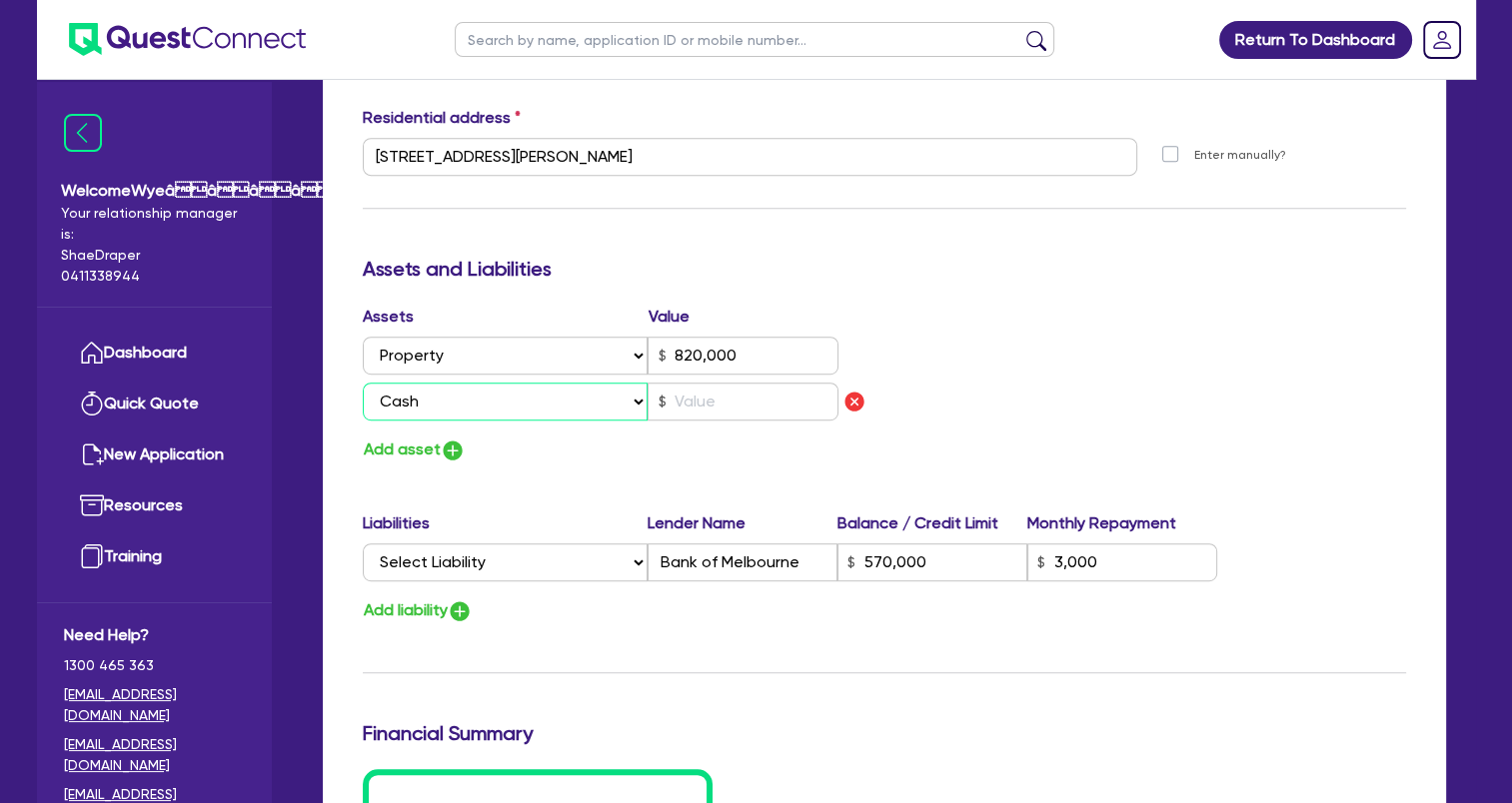 click on "Select Asset Cash Property Investment property Vehicle Truck Trailer Equipment Household & personal asset Other asset" at bounding box center [506, 402] 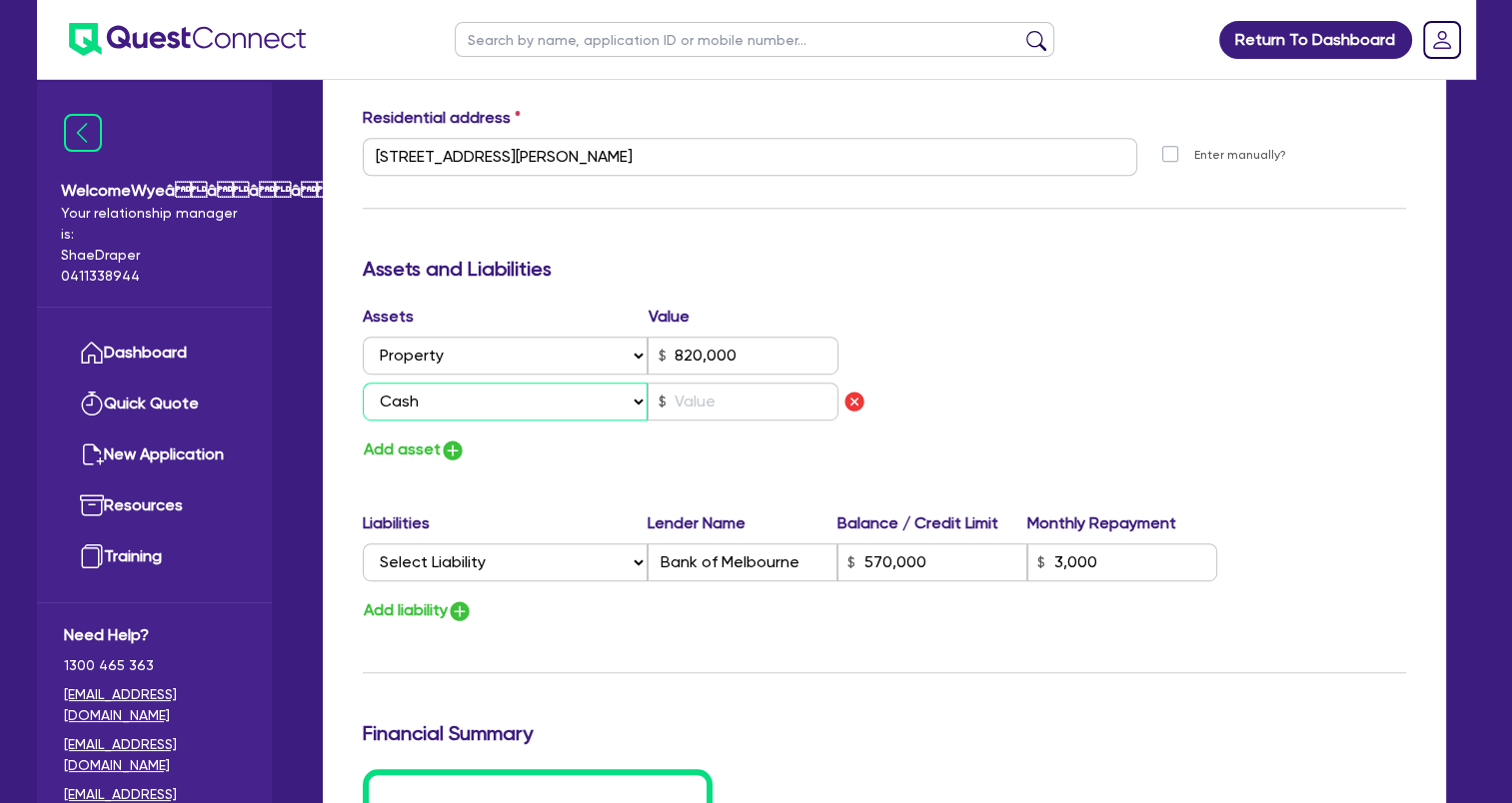 type on "2" 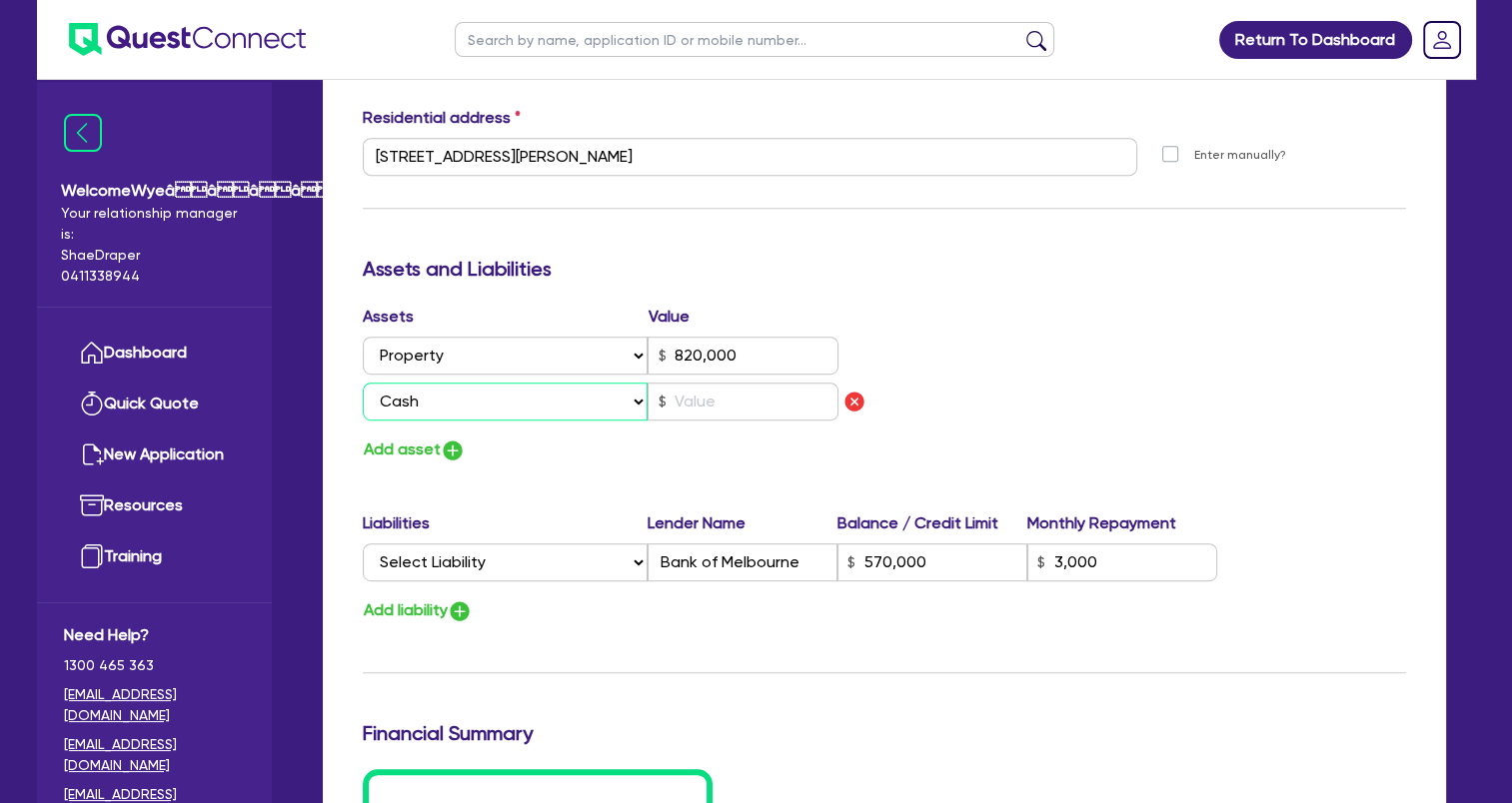 type on "0419 791 797" 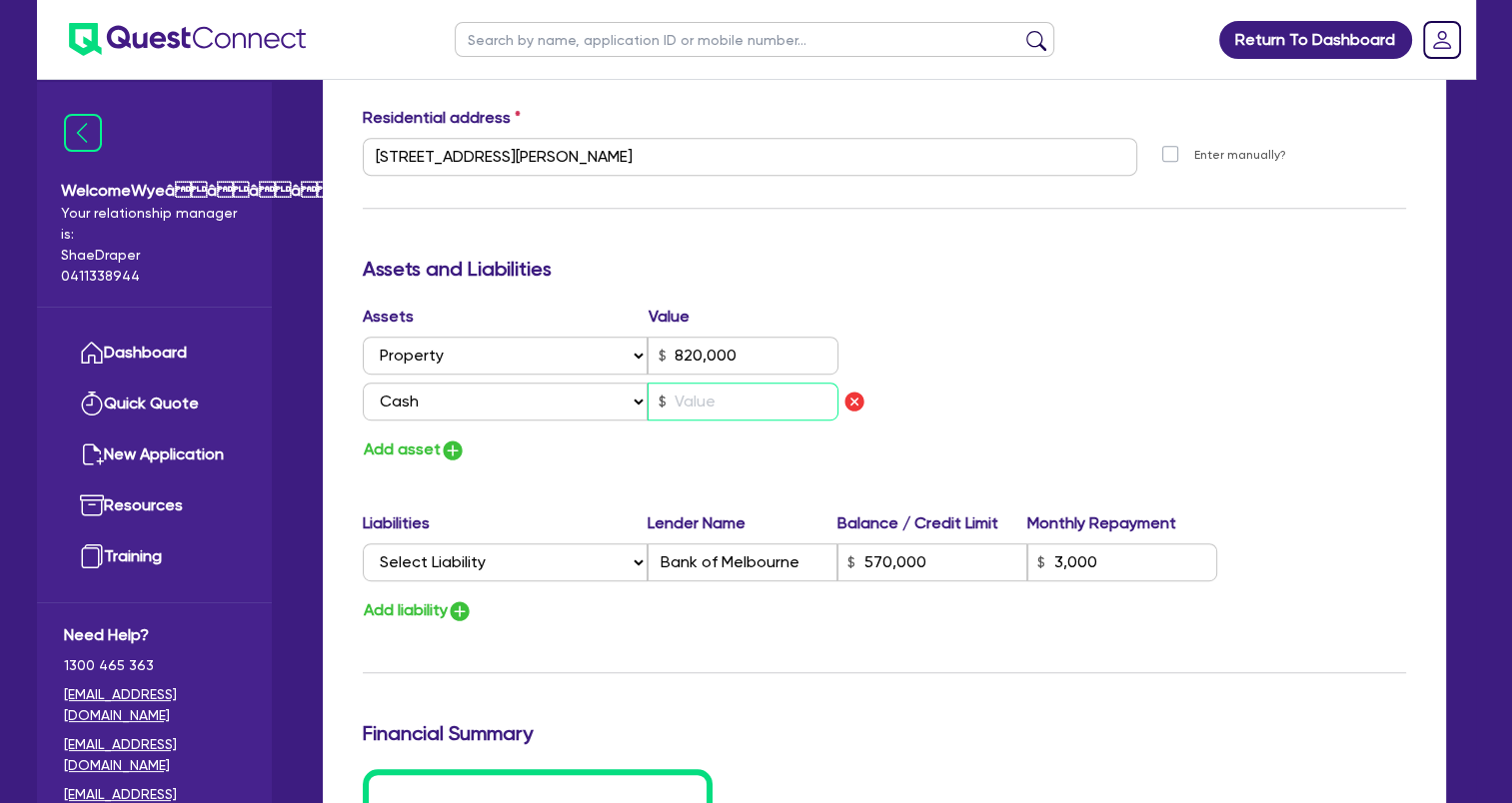 click at bounding box center (743, 402) 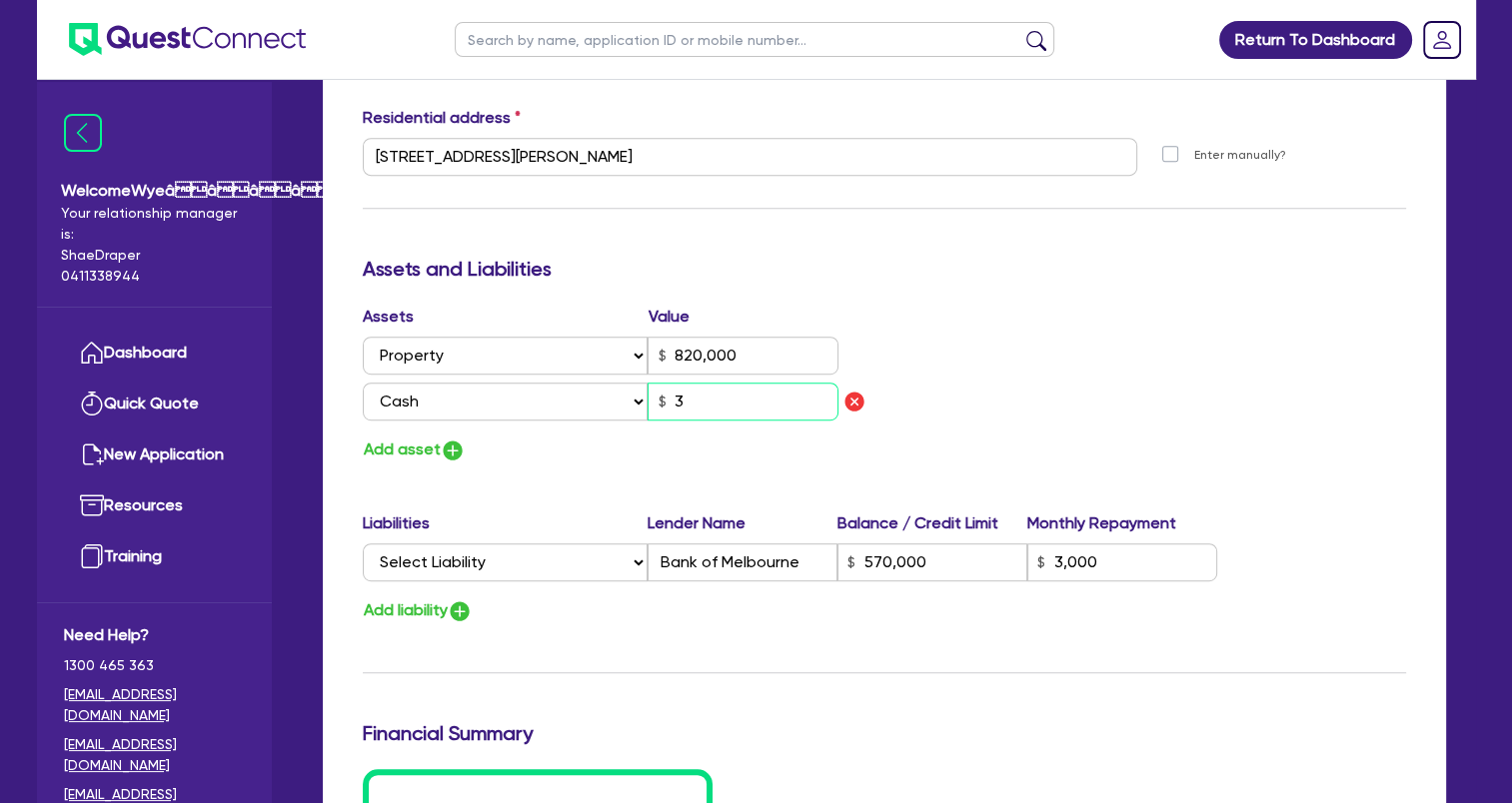 type on "3" 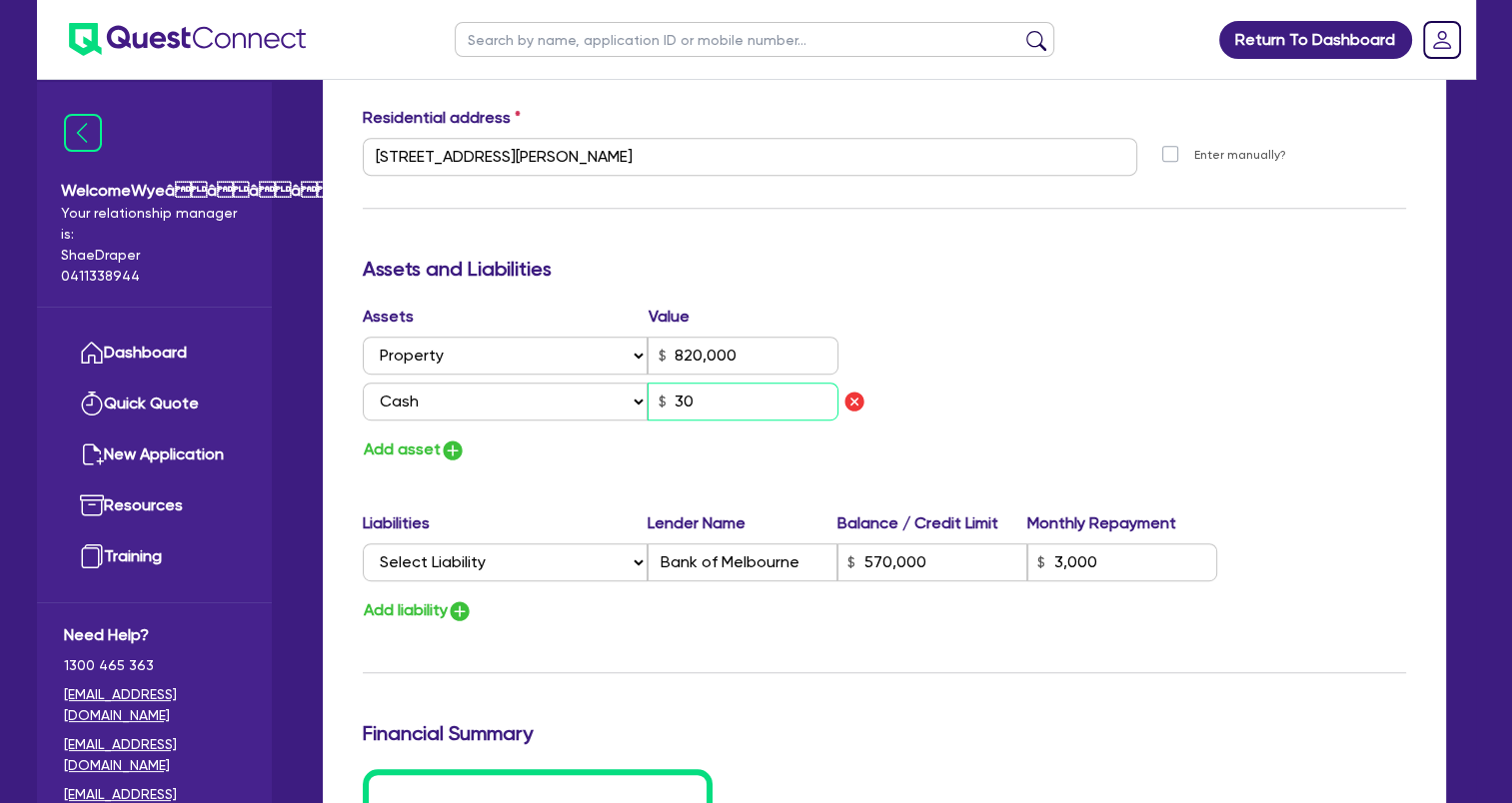 type on "2" 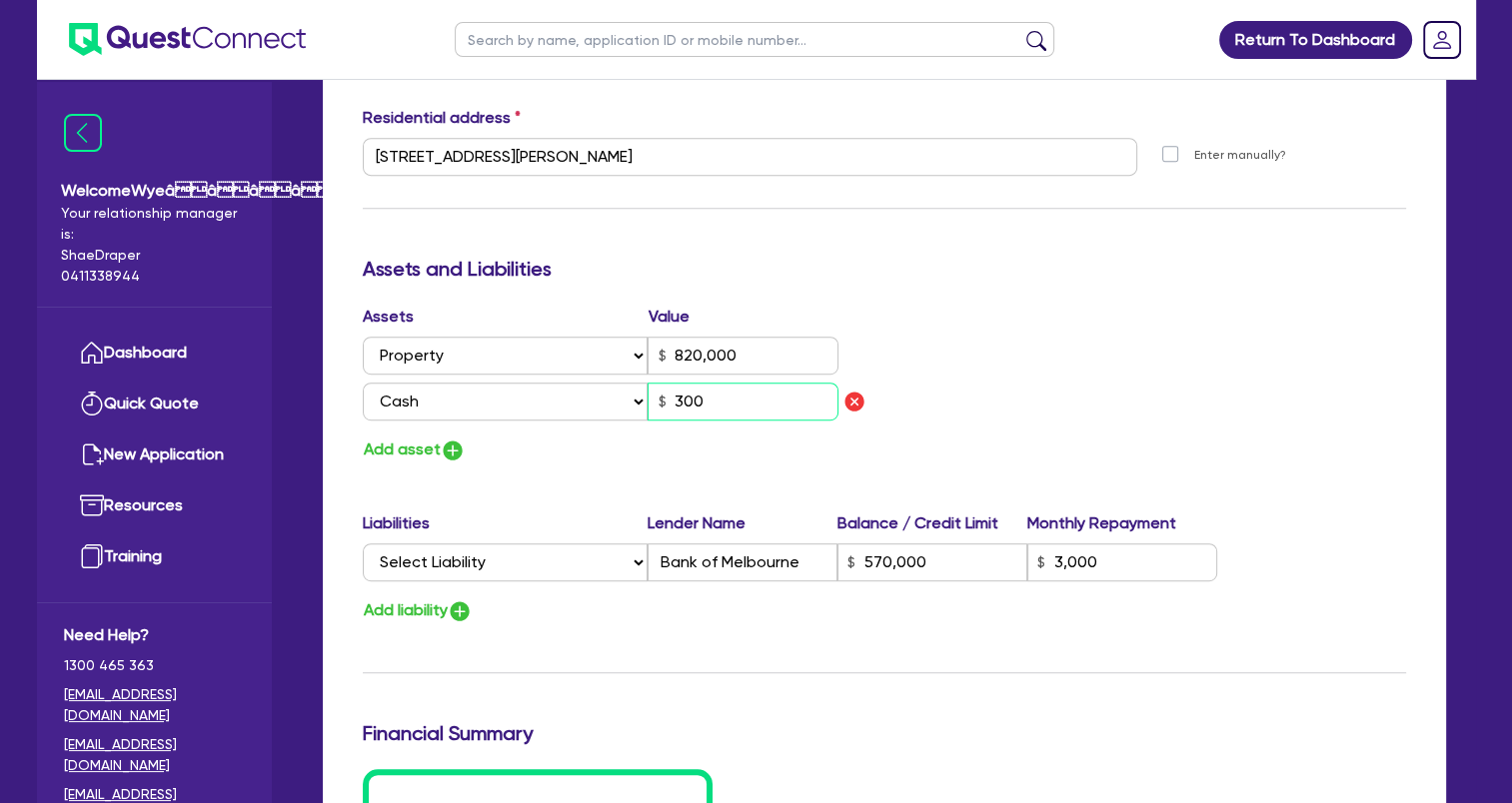 type on "2" 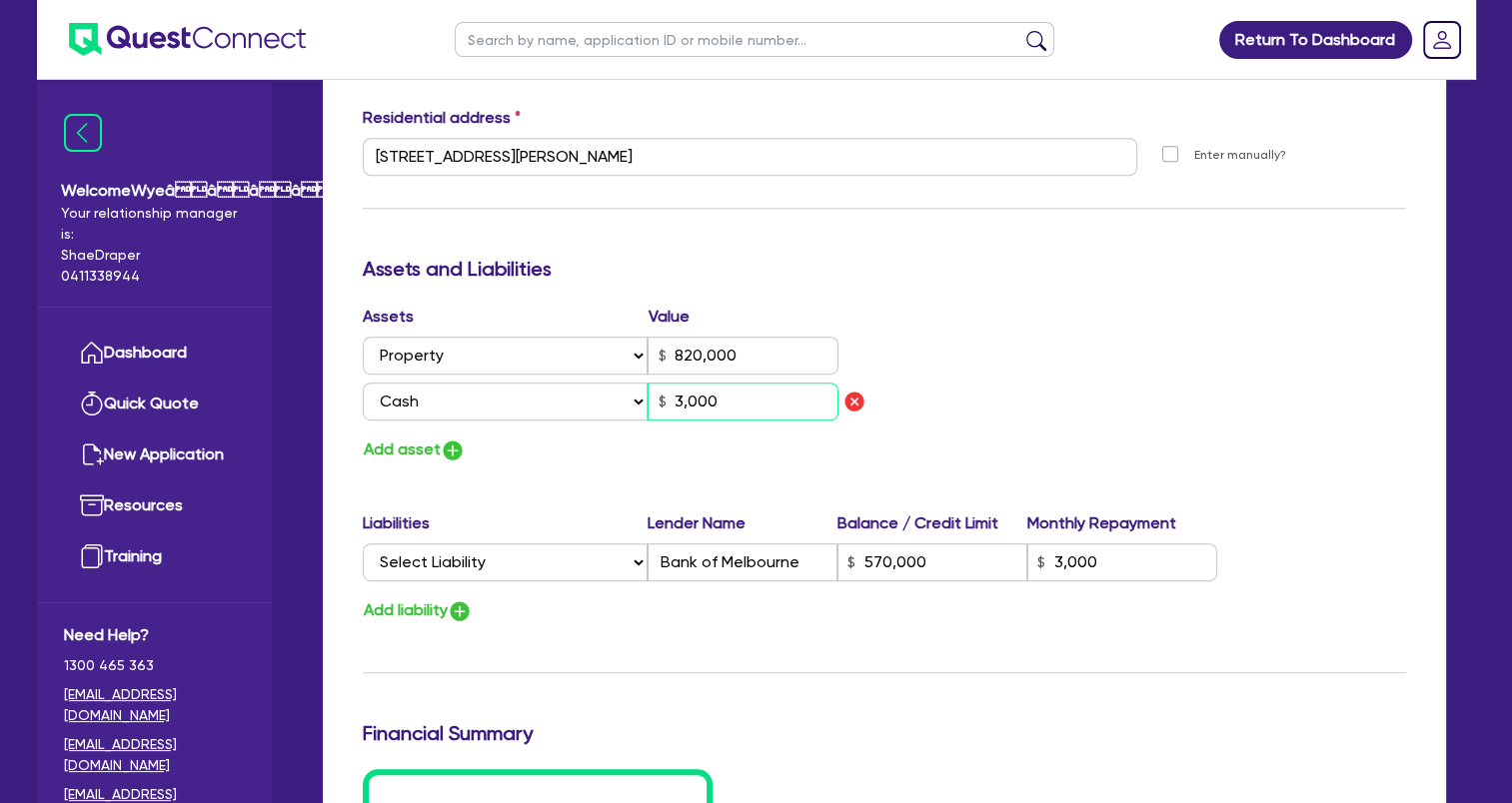 type on "3,000" 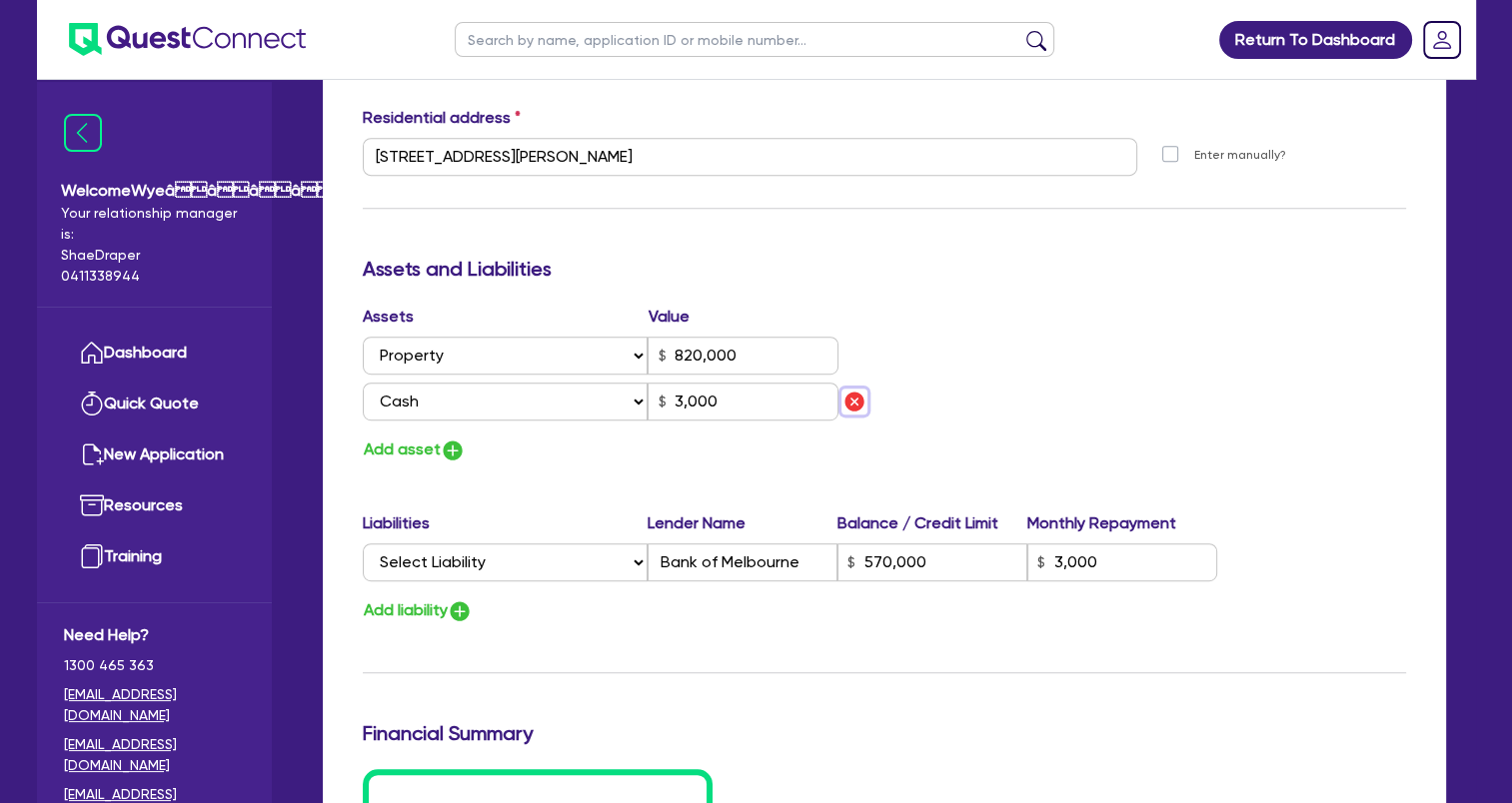 type 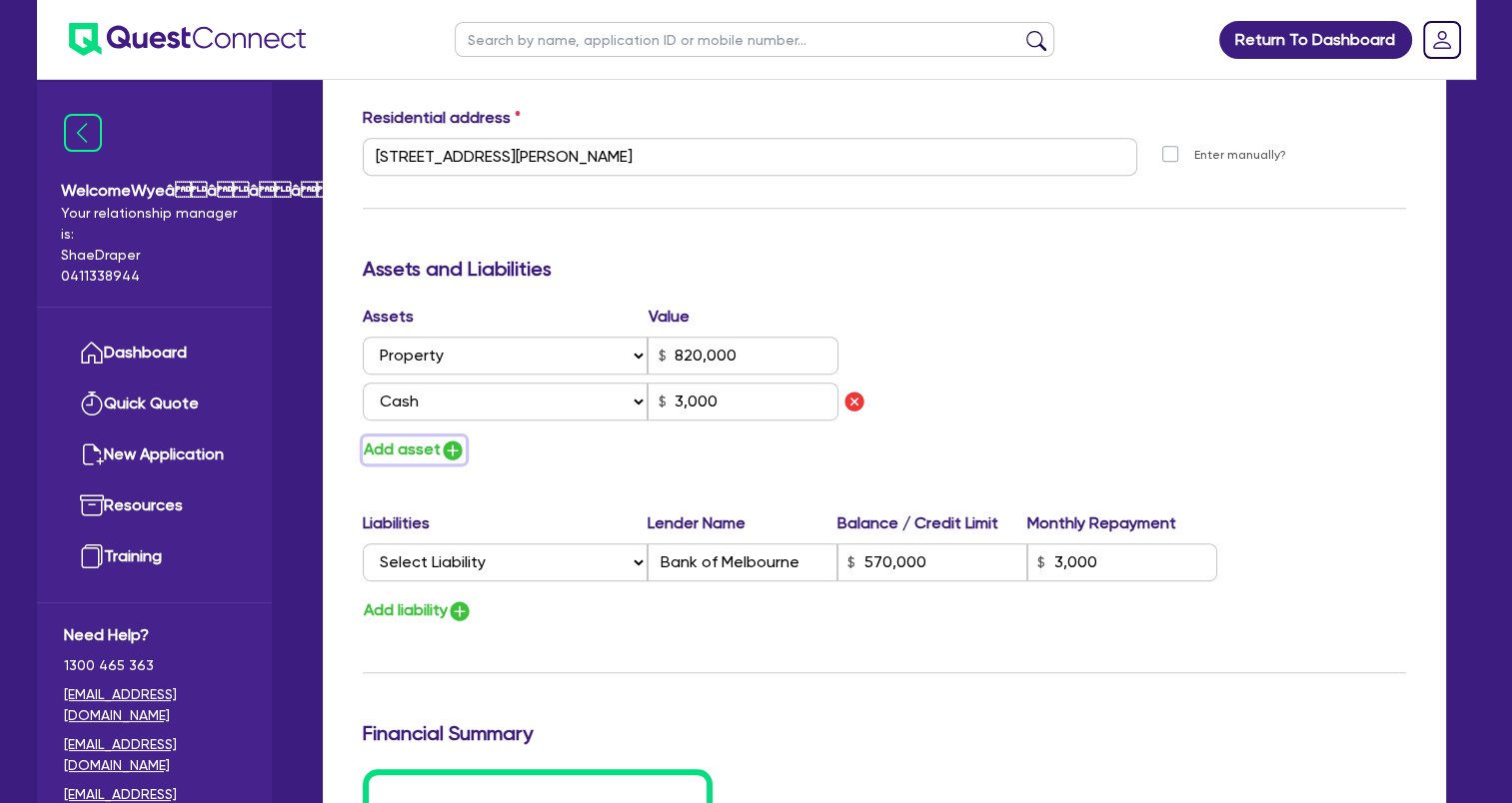 click at bounding box center [453, 450] 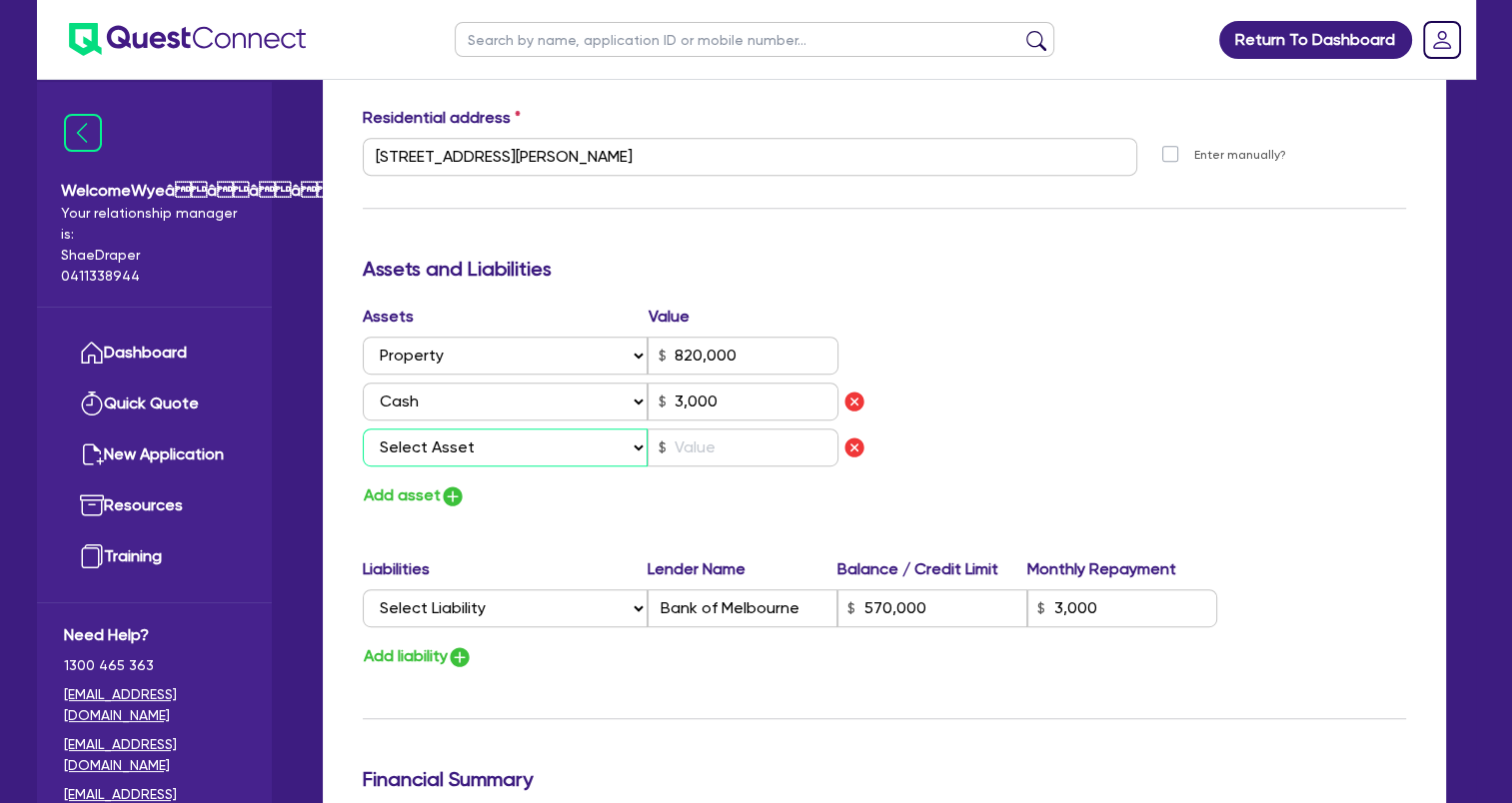 click on "Select Asset Cash Property Investment property Vehicle Truck Trailer Equipment Household & personal asset Other asset" at bounding box center (506, 447) 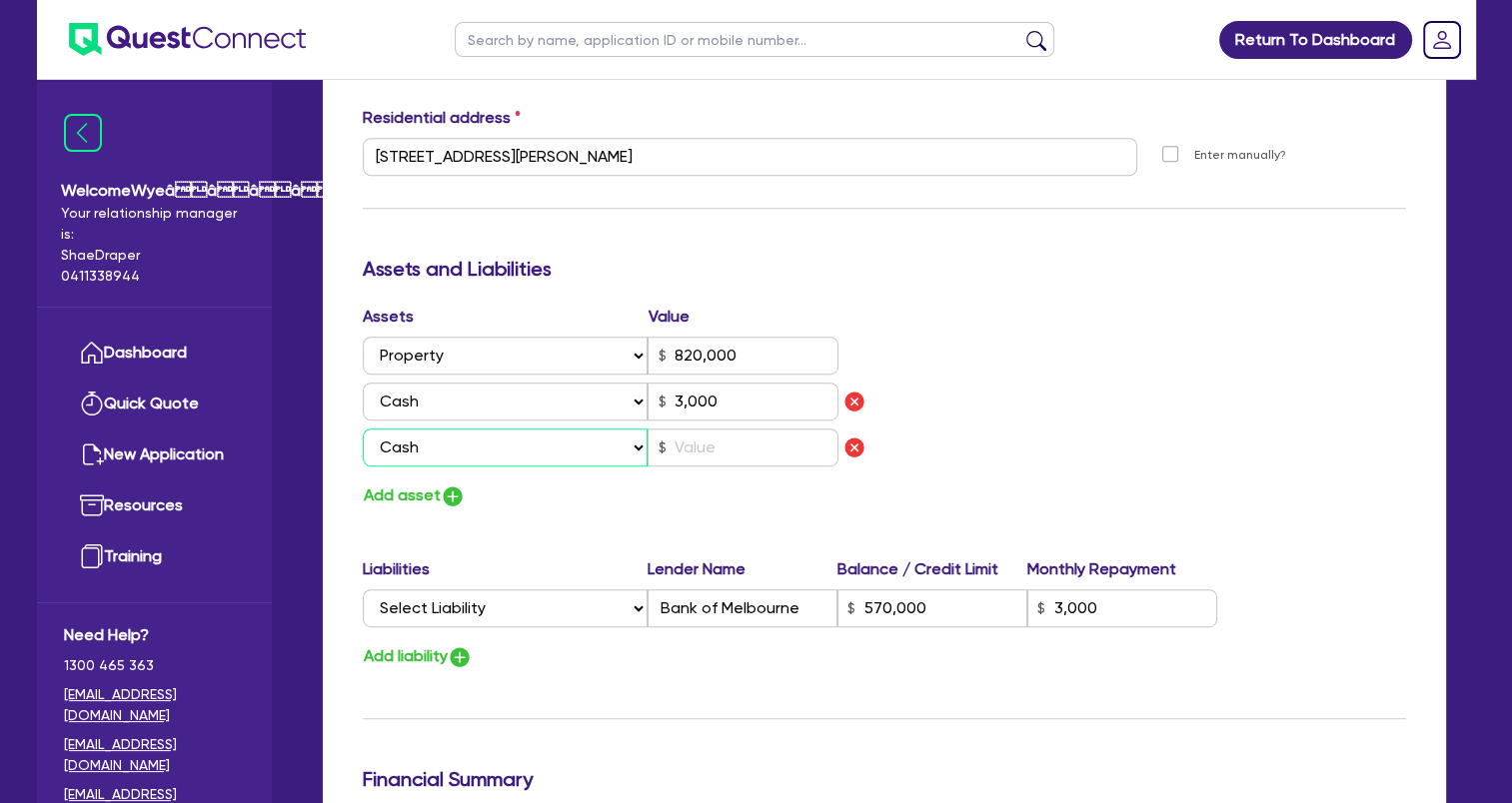 click on "Select Asset Cash Property Investment property Vehicle Truck Trailer Equipment Household & personal asset Other asset" at bounding box center [506, 447] 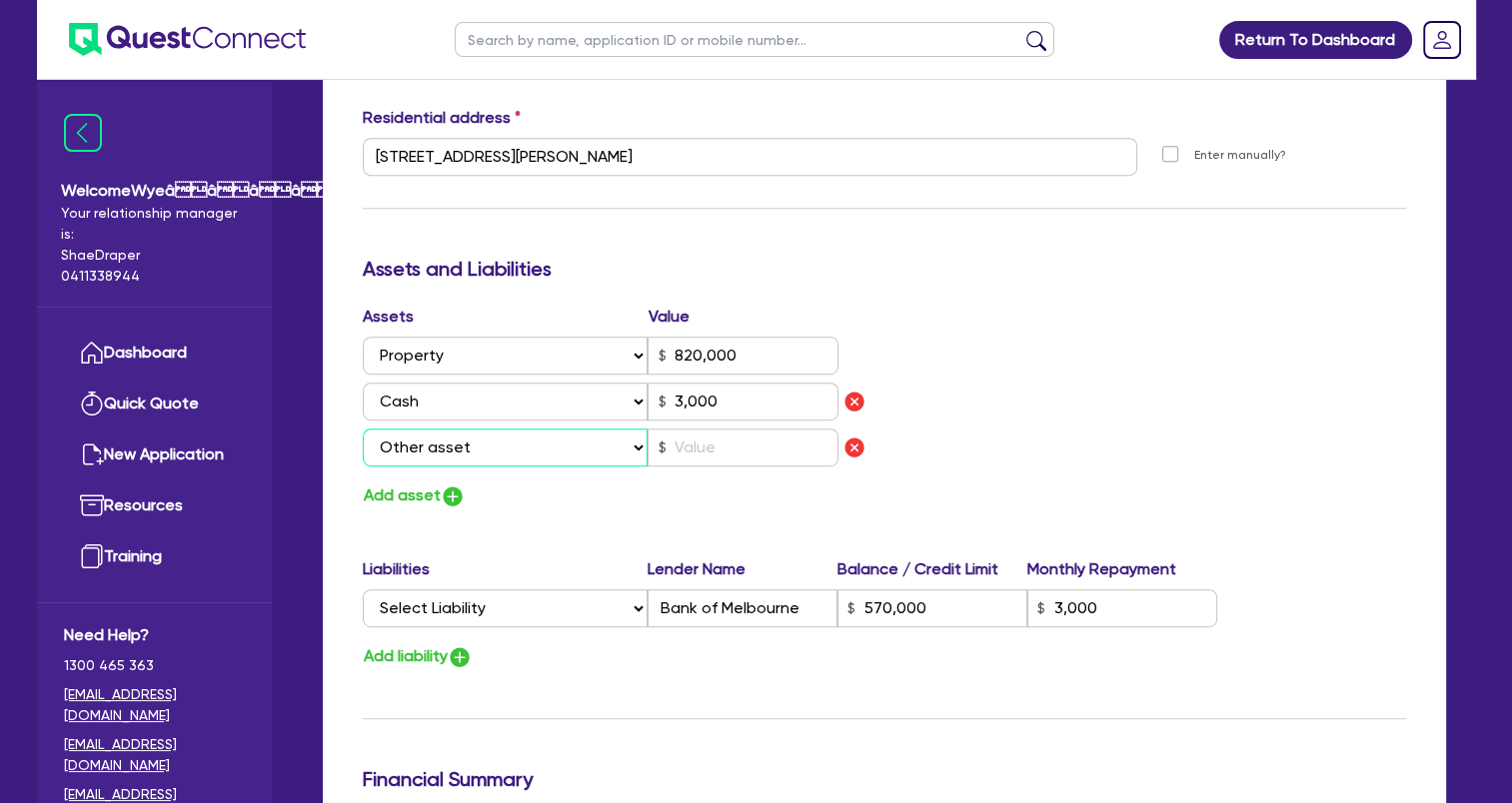 click on "Select Asset Cash Property Investment property Vehicle Truck Trailer Equipment Household & personal asset Other asset" at bounding box center (506, 447) 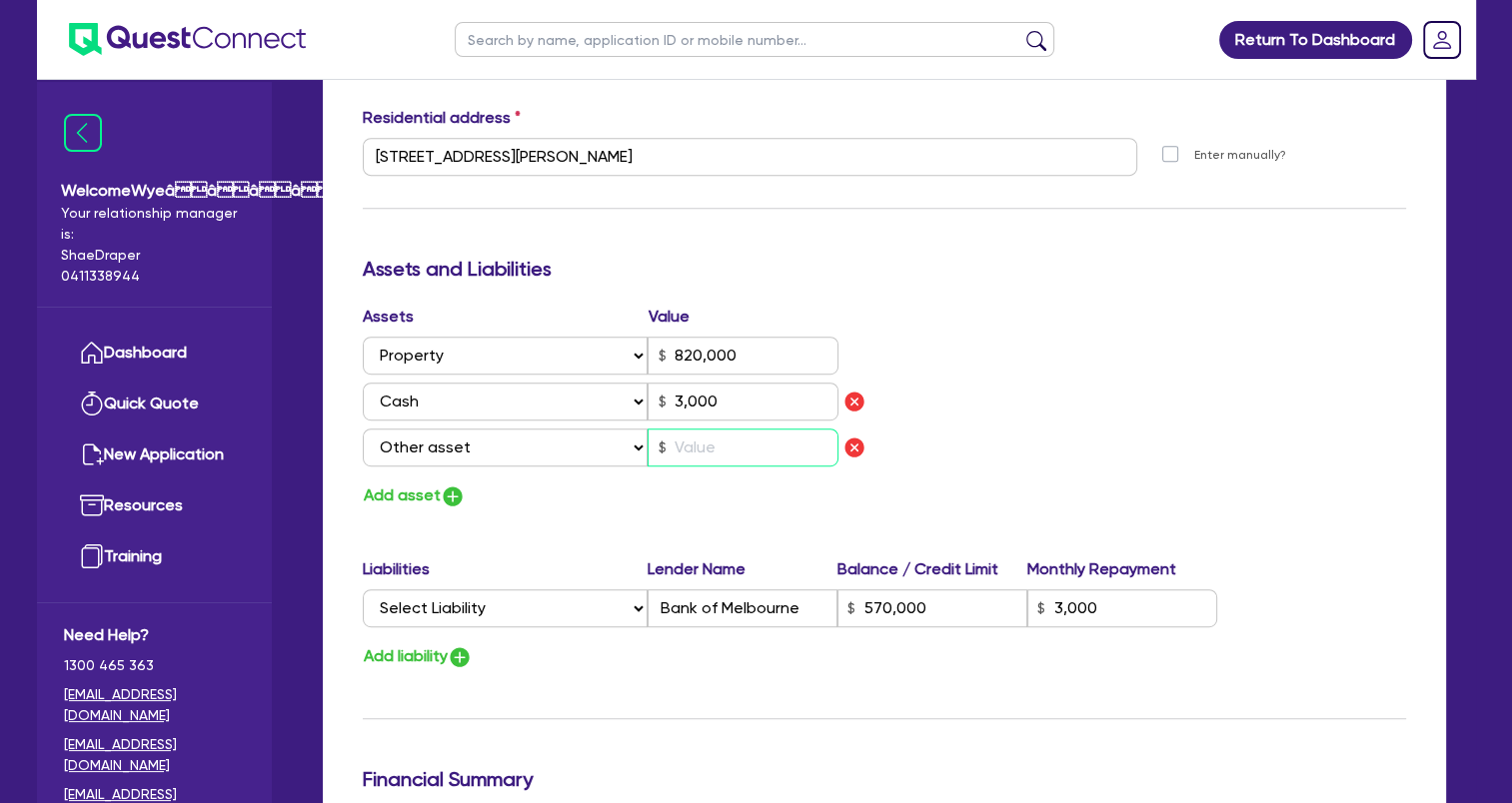 click at bounding box center [743, 447] 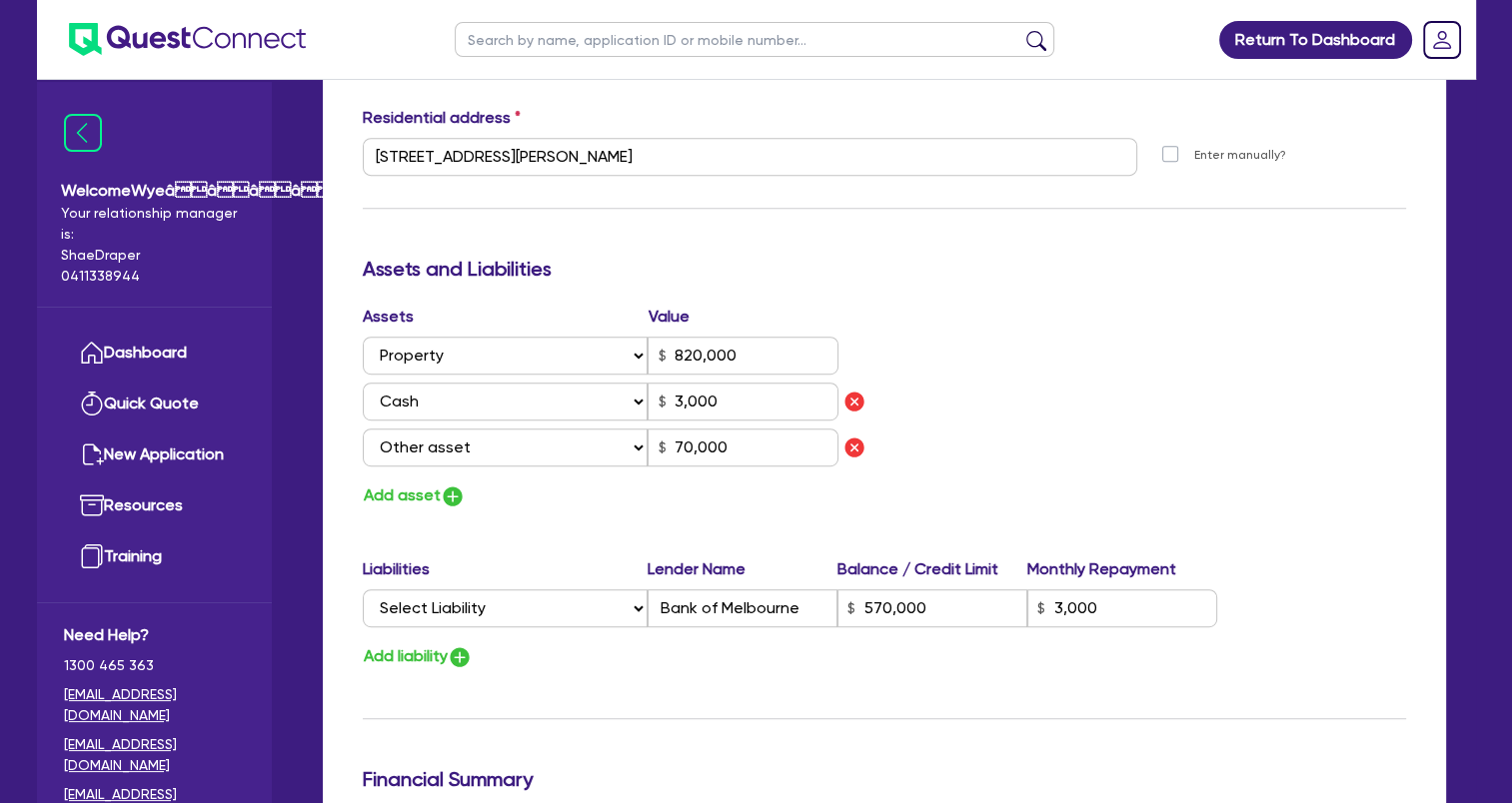 click on "Add asset" at bounding box center [616, 495] 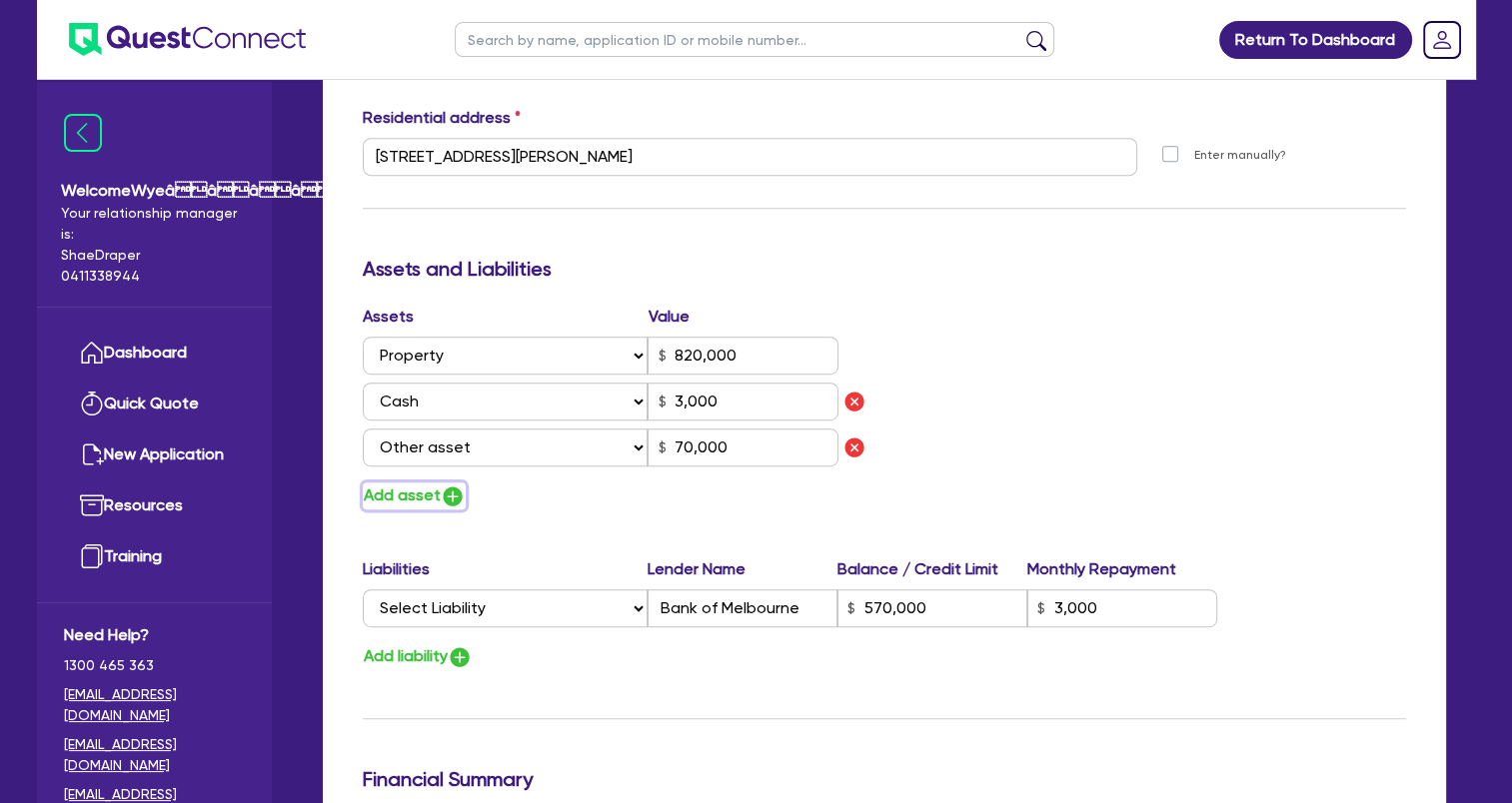 click at bounding box center (453, 496) 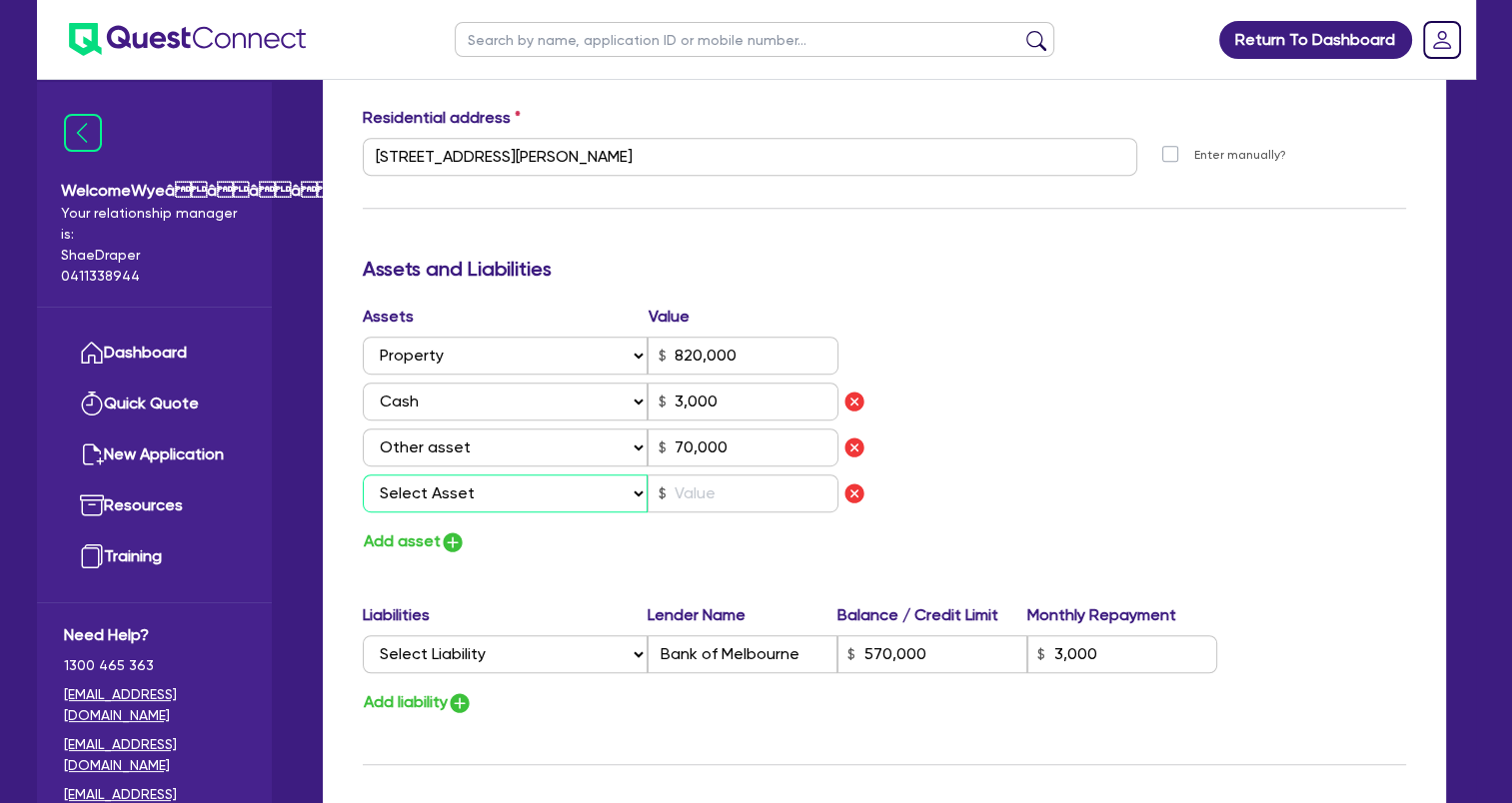 click on "Select Asset Cash Property Investment property Vehicle Truck Trailer Equipment Household & personal asset Other asset" at bounding box center (506, 493) 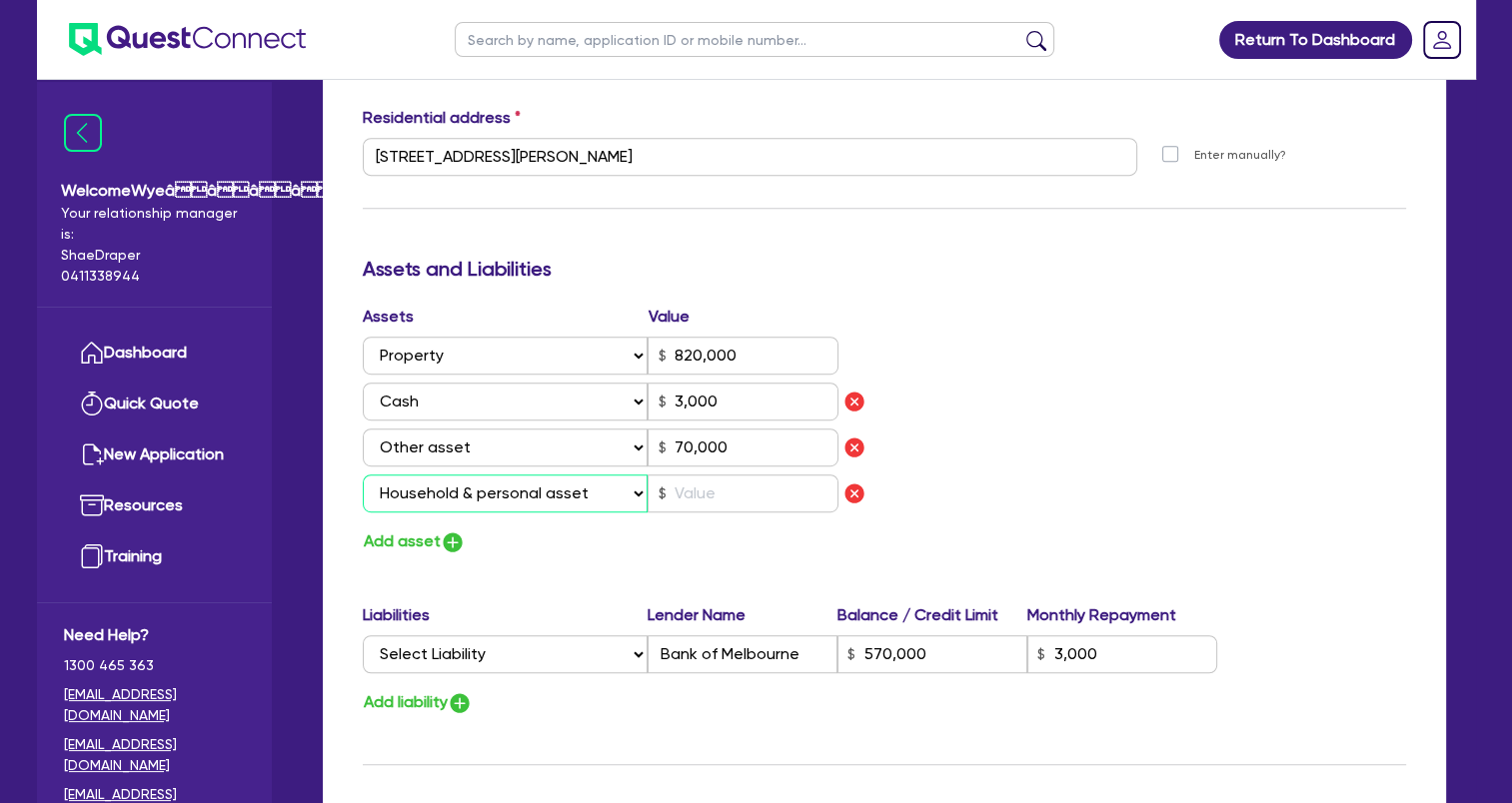 click on "Select Asset Cash Property Investment property Vehicle Truck Trailer Equipment Household & personal asset Other asset" at bounding box center (506, 493) 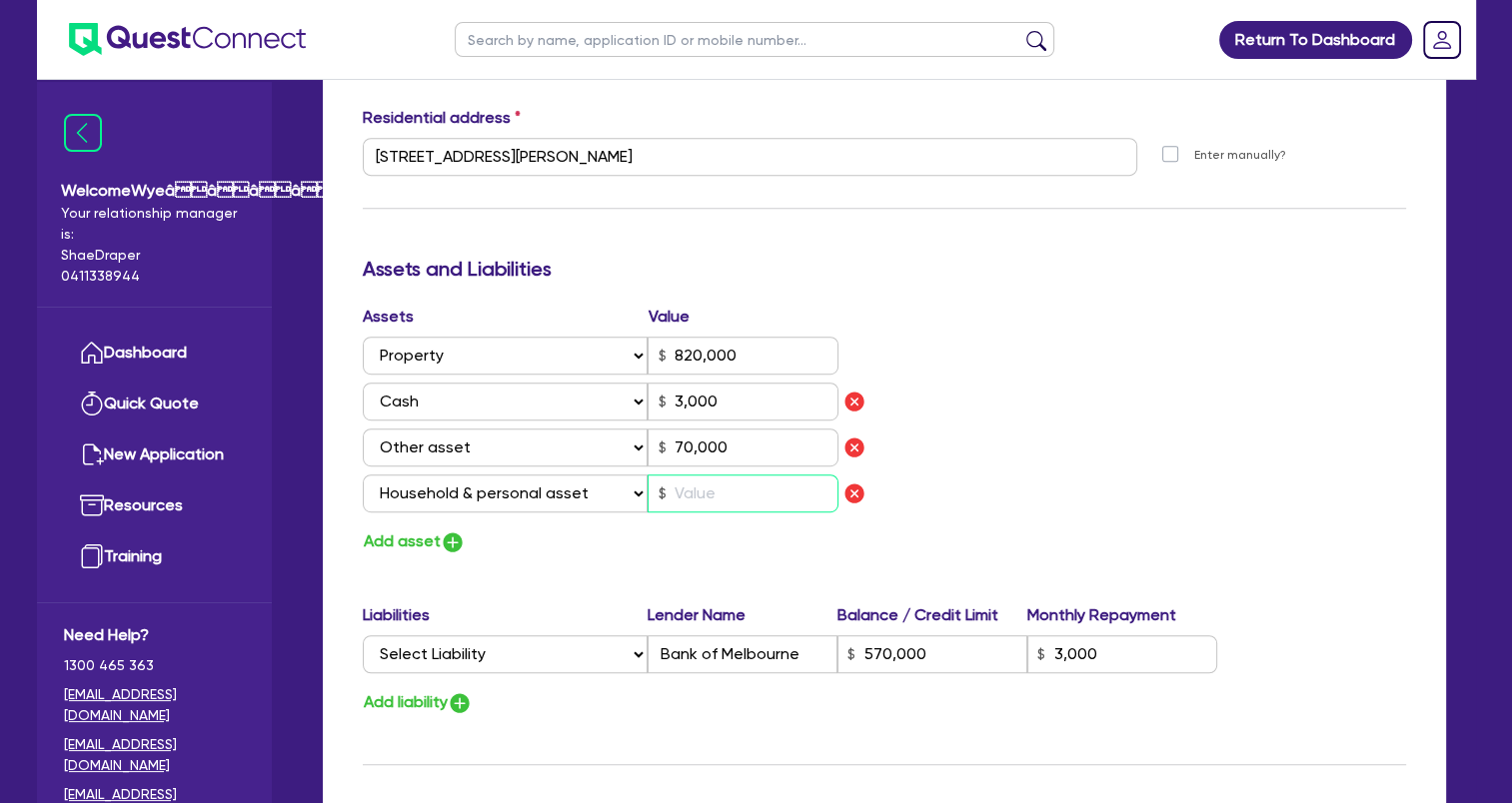 click at bounding box center (743, 493) 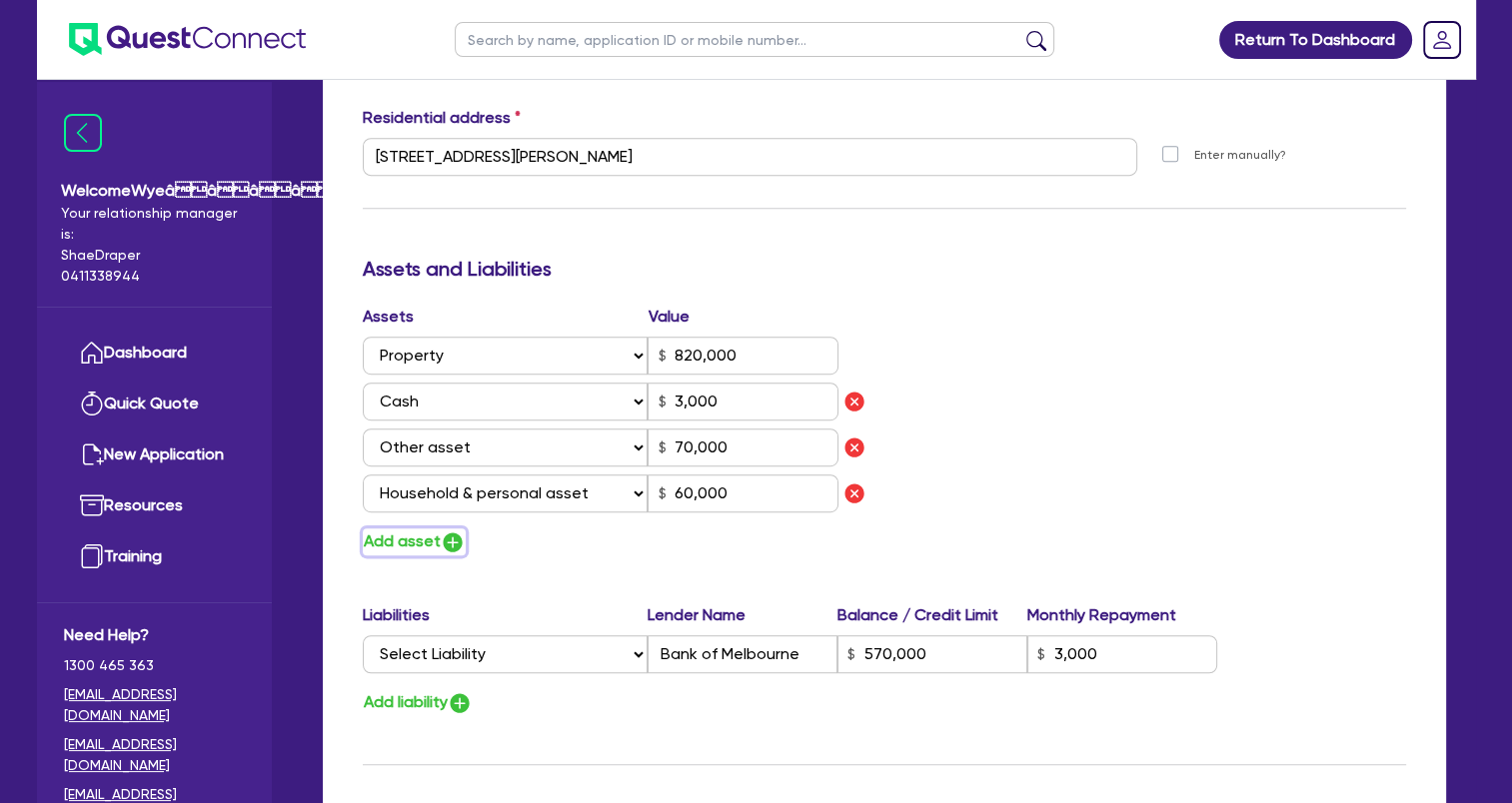 click at bounding box center (453, 542) 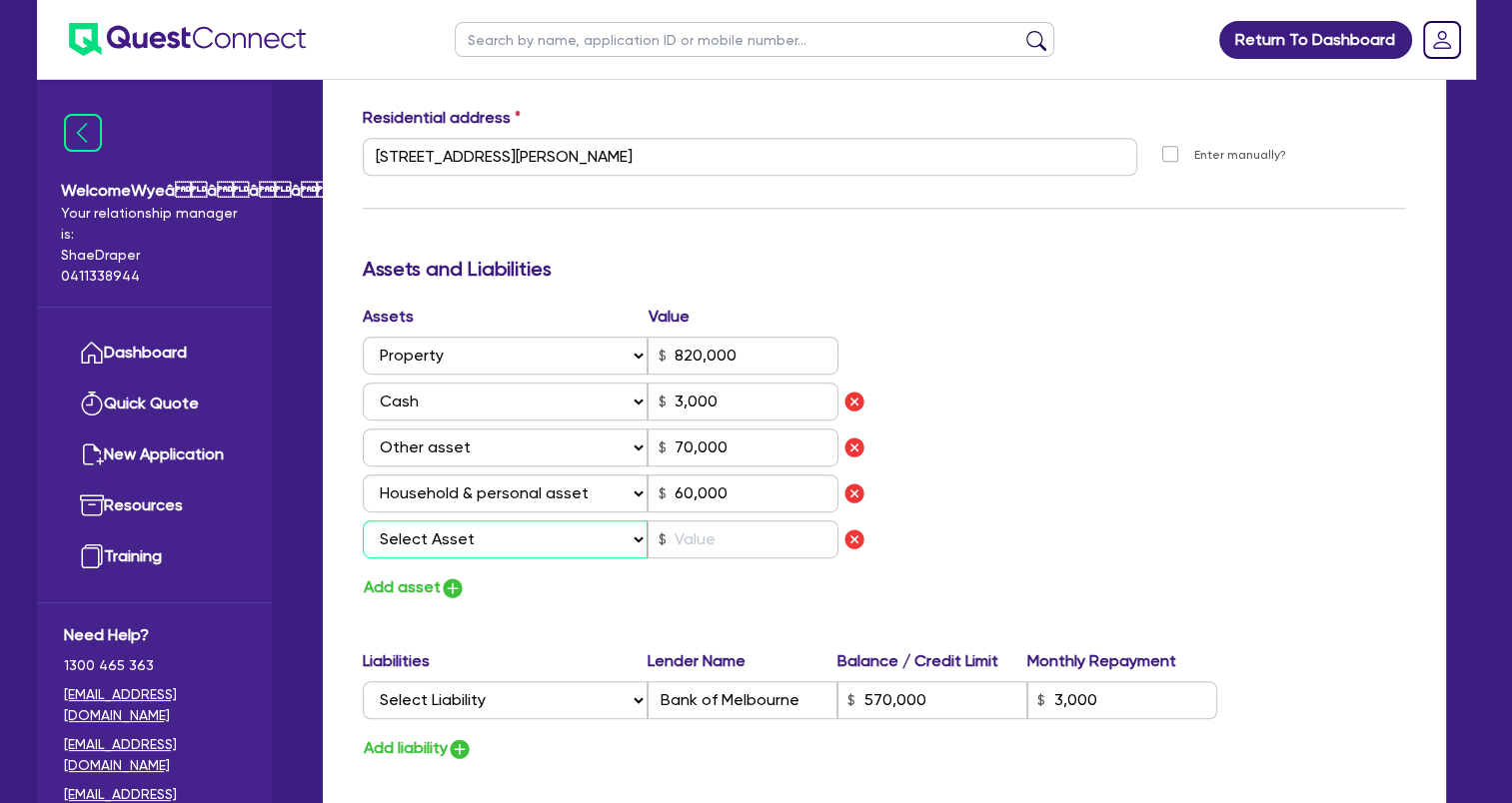 click on "Select Asset Cash Property Investment property Vehicle Truck Trailer Equipment Household & personal asset Other asset" at bounding box center [506, 539] 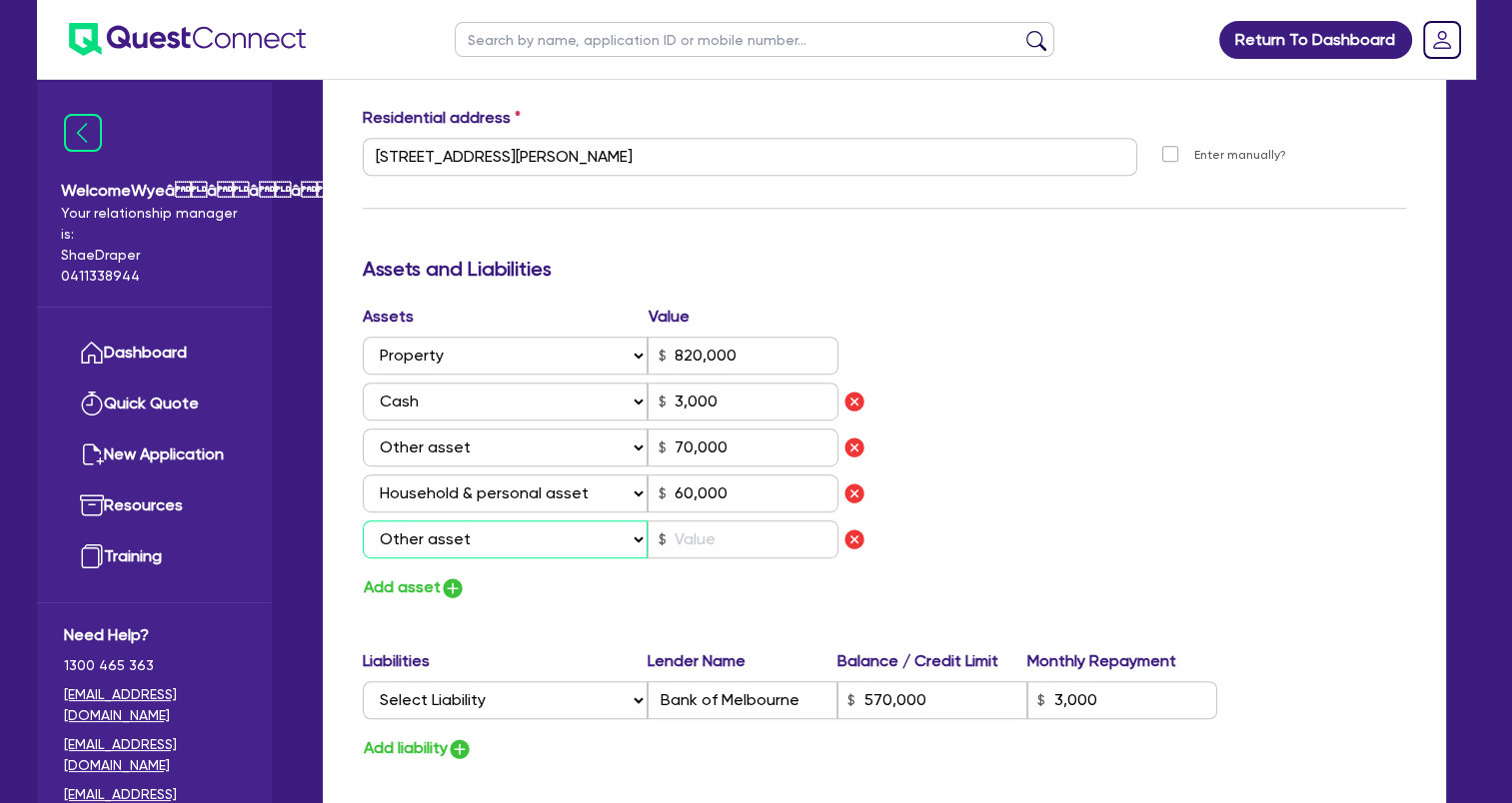 click on "Select Asset Cash Property Investment property Vehicle Truck Trailer Equipment Household & personal asset Other asset" at bounding box center (506, 539) 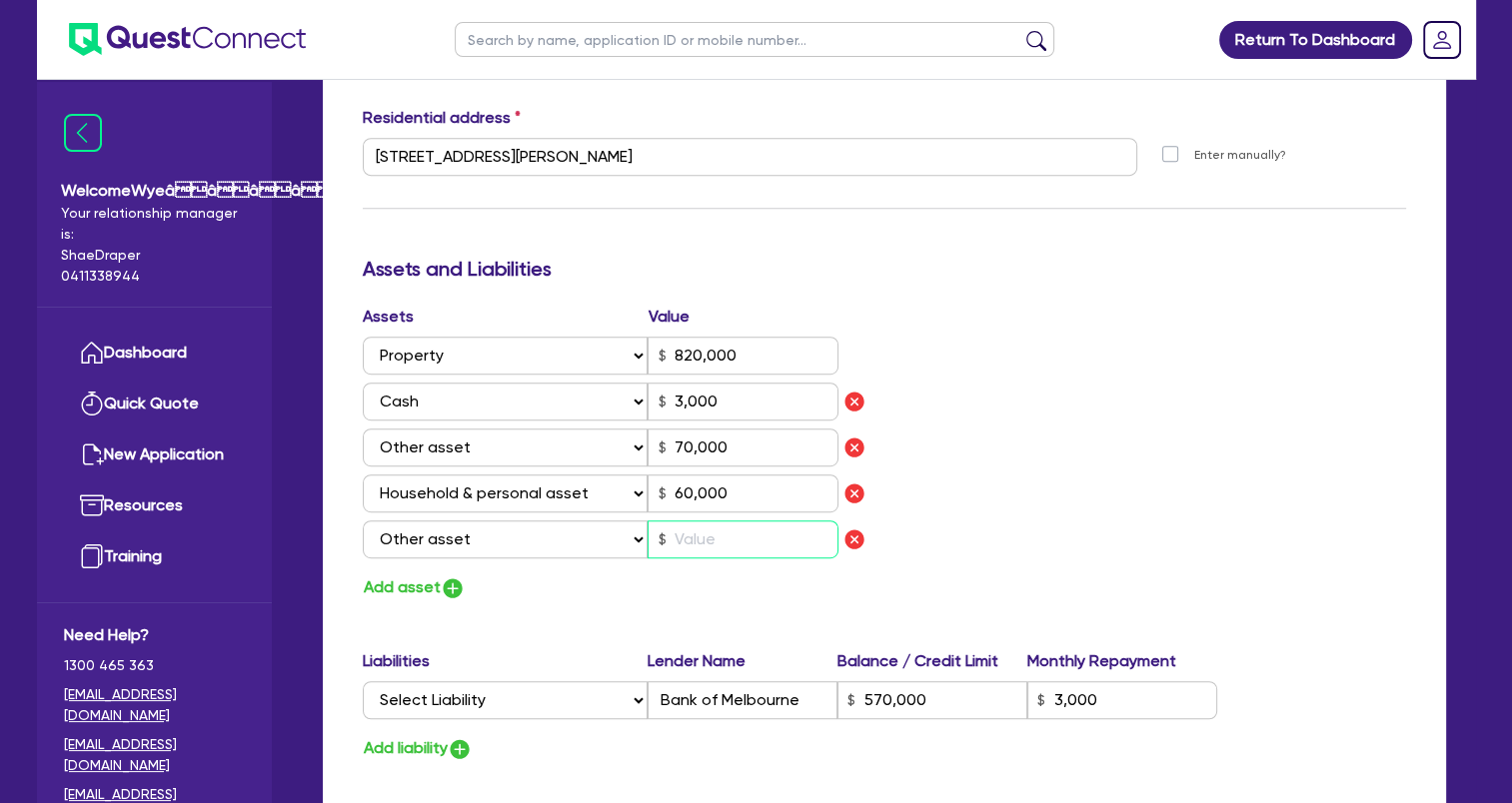 click at bounding box center [743, 539] 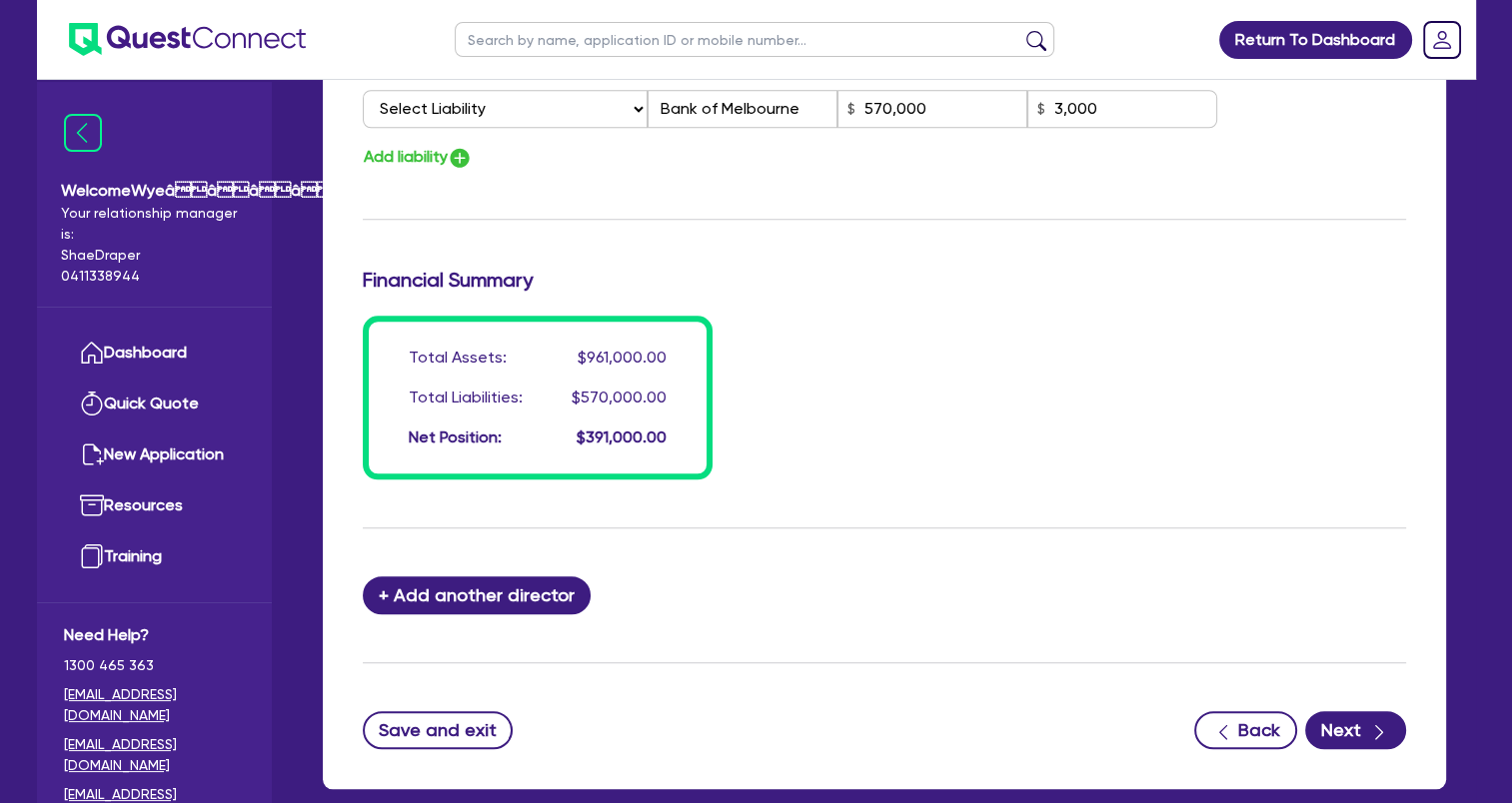 scroll, scrollTop: 1696, scrollLeft: 0, axis: vertical 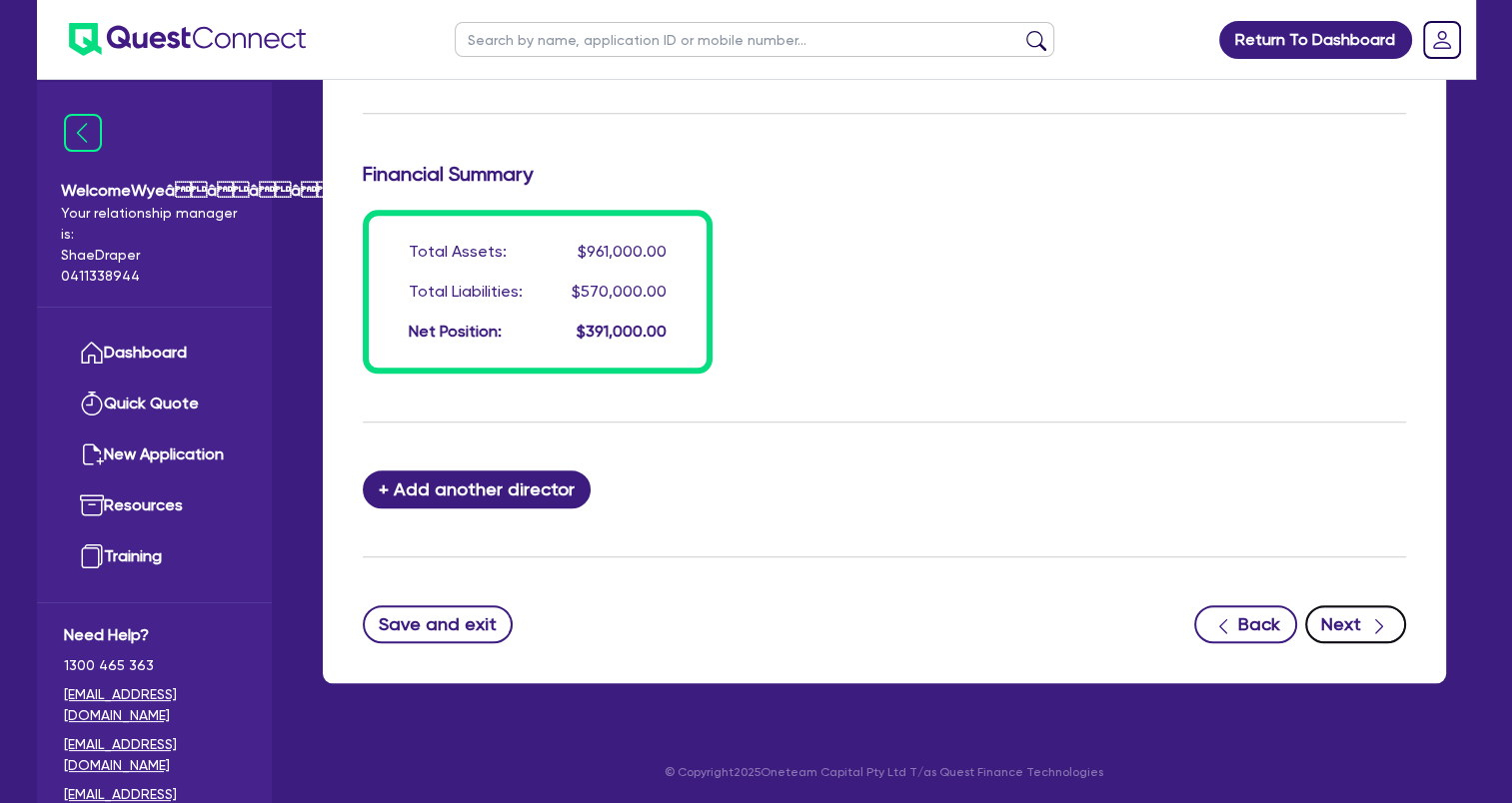 click 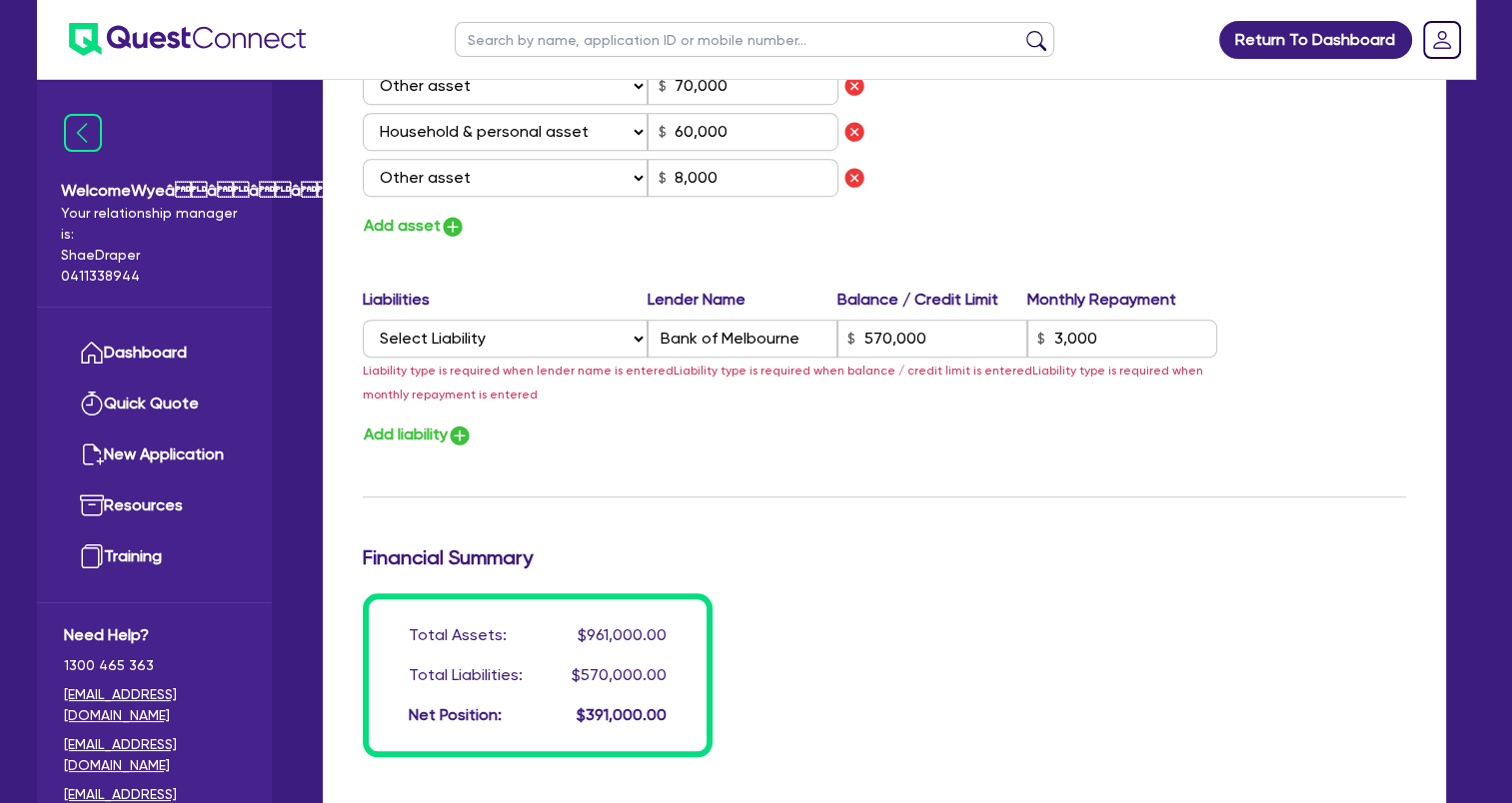 scroll, scrollTop: 1097, scrollLeft: 0, axis: vertical 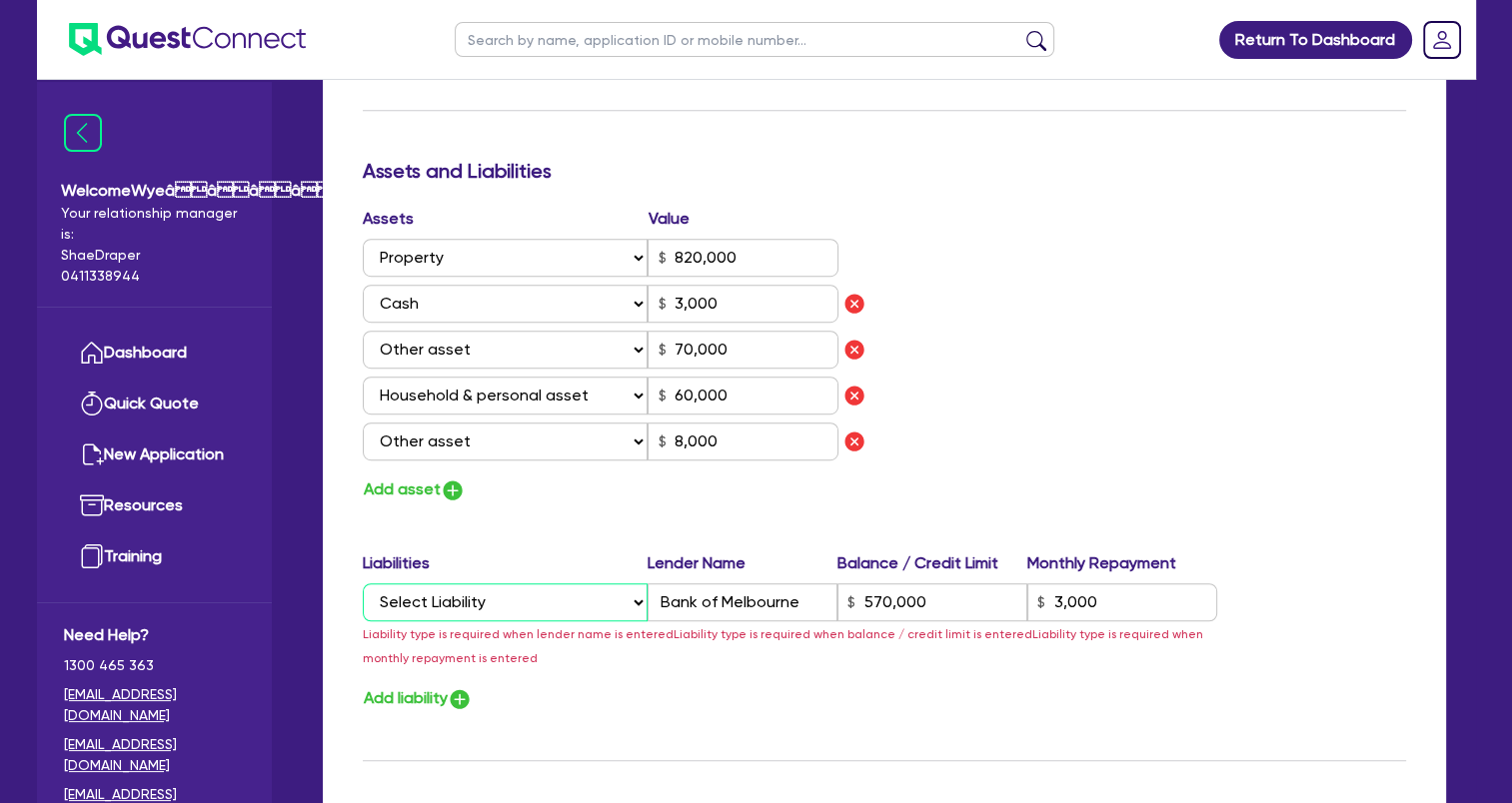 click on "Select Liability Credit card Mortgage Investment property loan Vehicle loan Truck loan Trailer loan Equipment loan Personal loan Other loan" at bounding box center [505, 602] 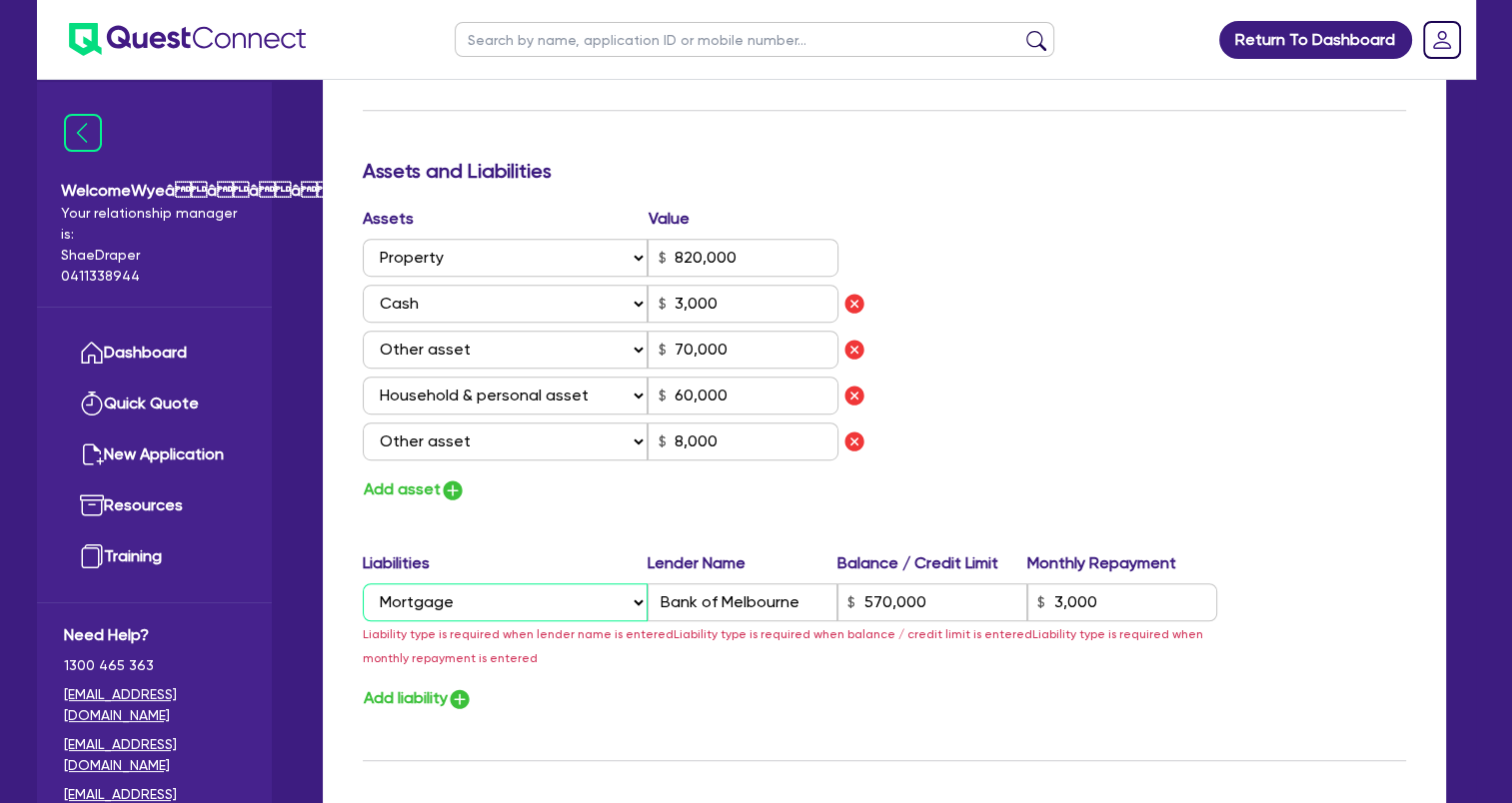 click on "Select Liability Credit card Mortgage Investment property loan Vehicle loan Truck loan Trailer loan Equipment loan Personal loan Other loan" at bounding box center [505, 602] 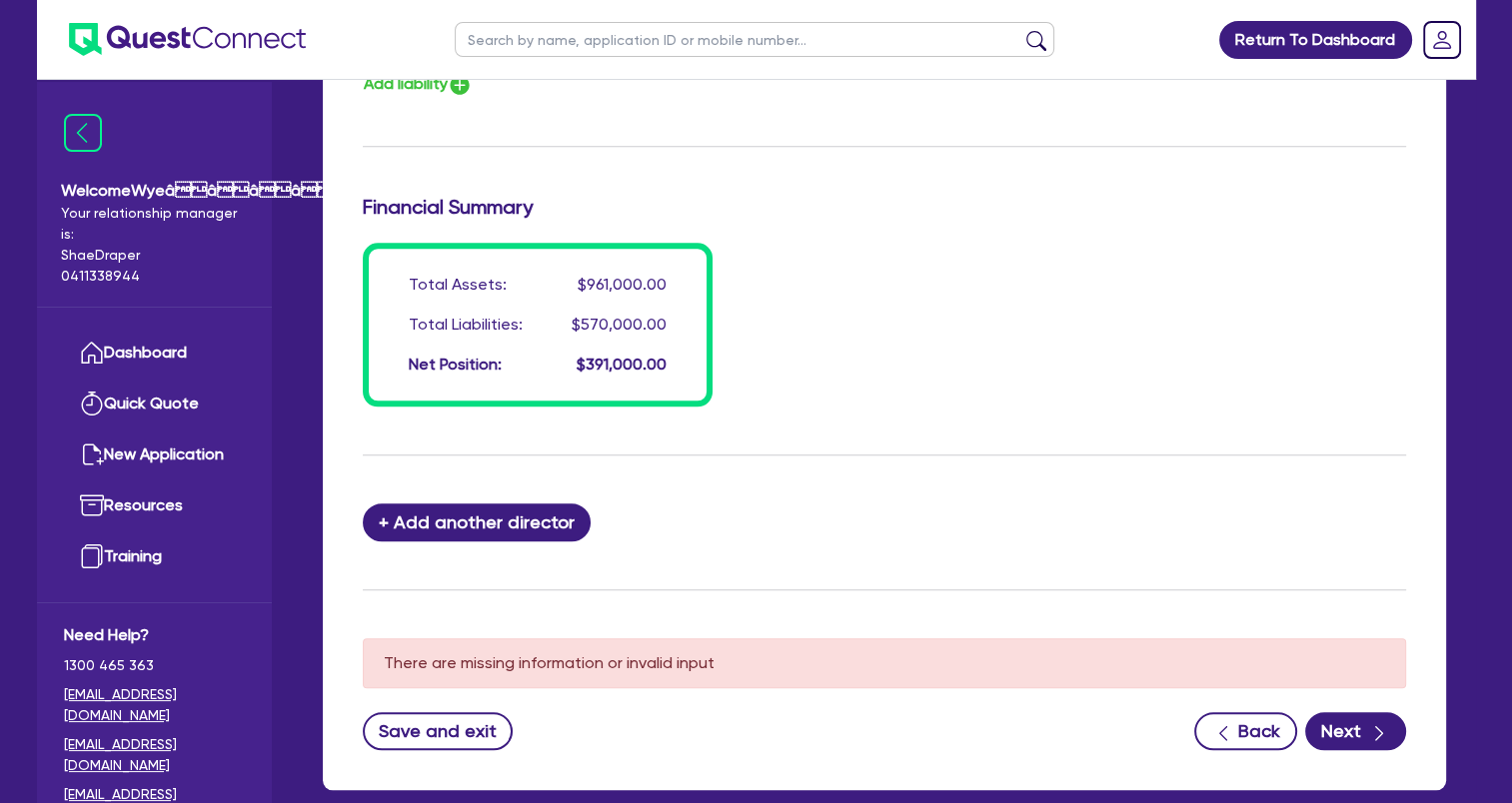 scroll, scrollTop: 1818, scrollLeft: 0, axis: vertical 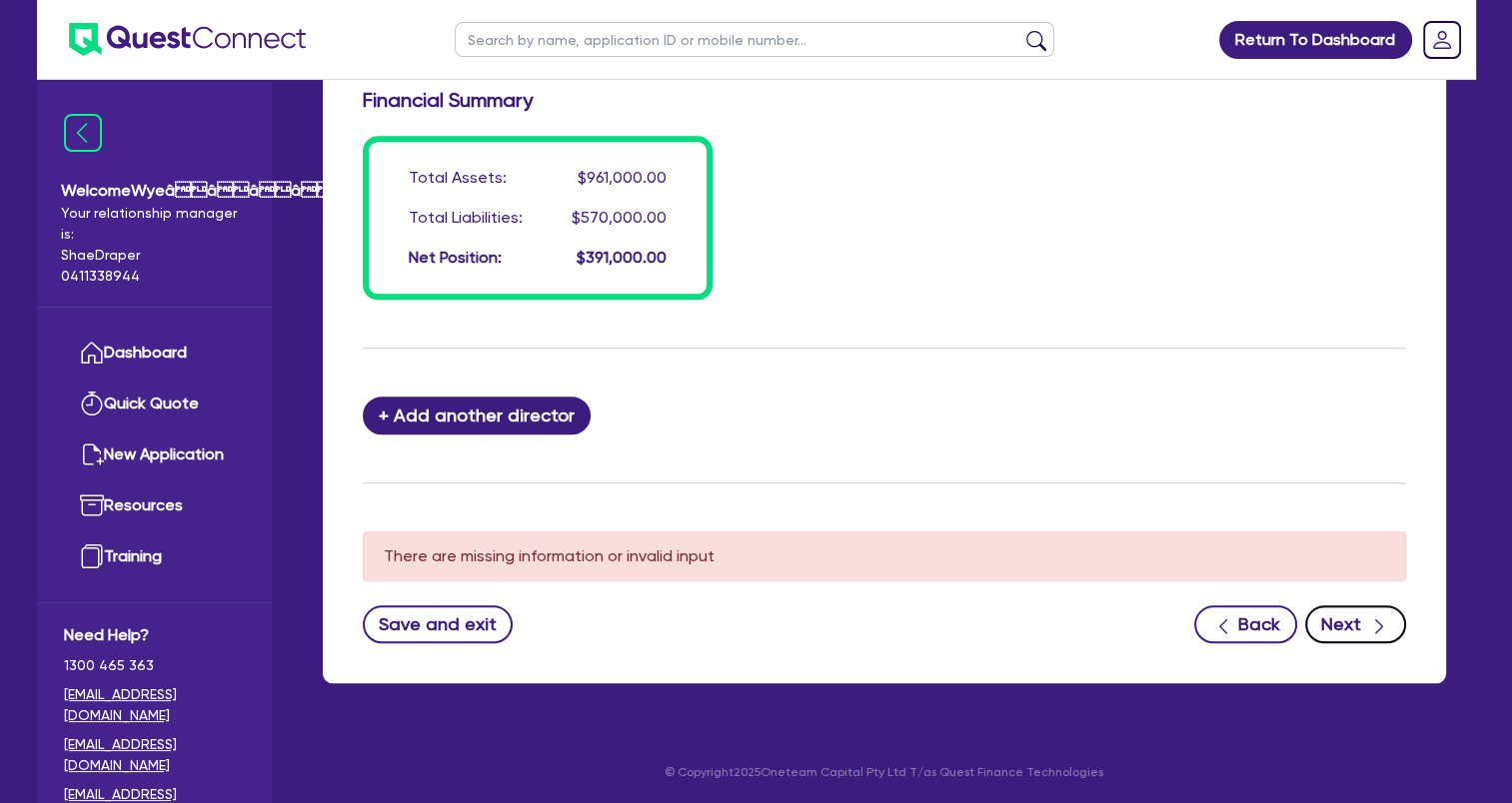 click on "Next" at bounding box center (1355, 624) 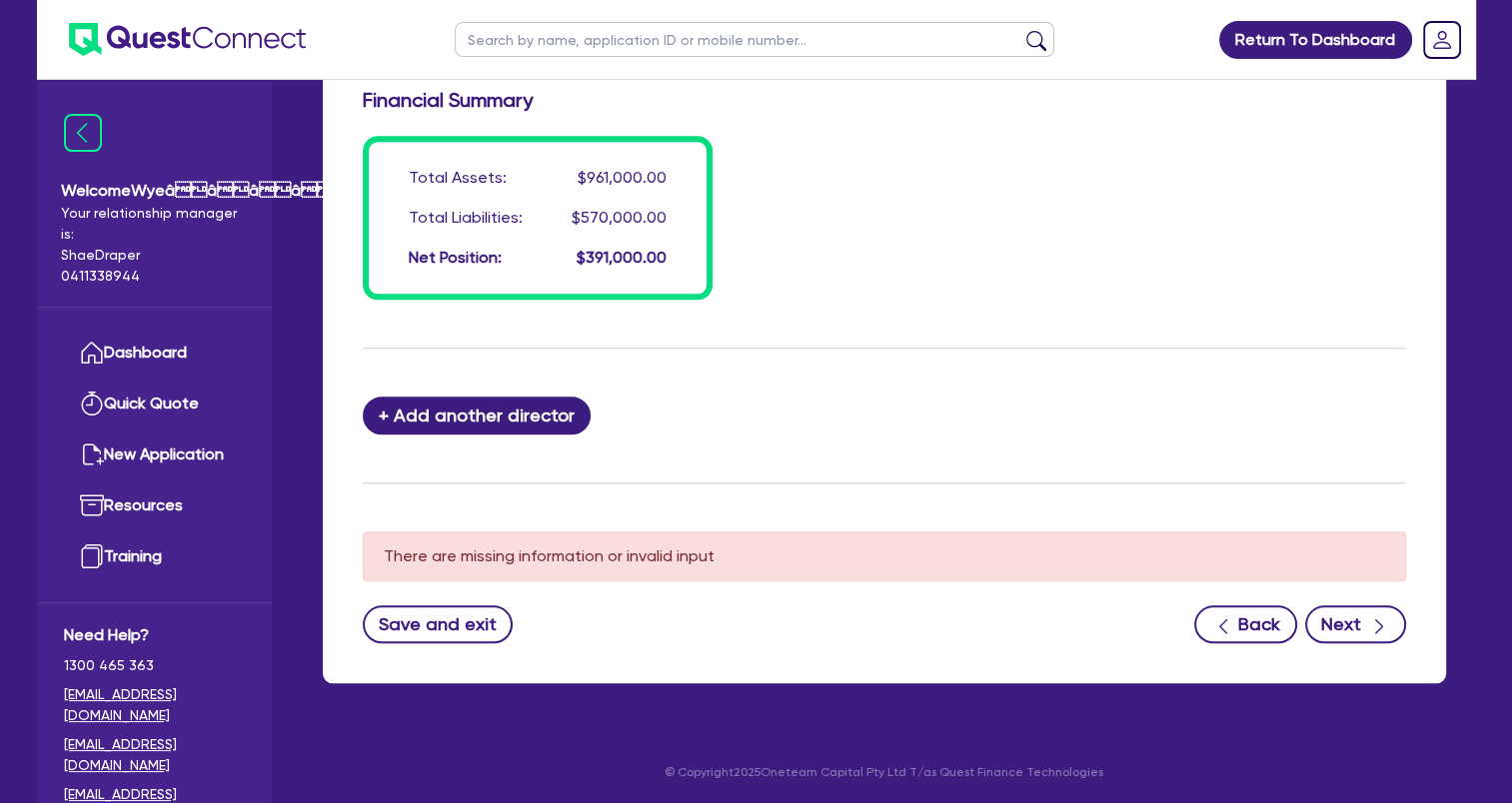scroll, scrollTop: 1696, scrollLeft: 0, axis: vertical 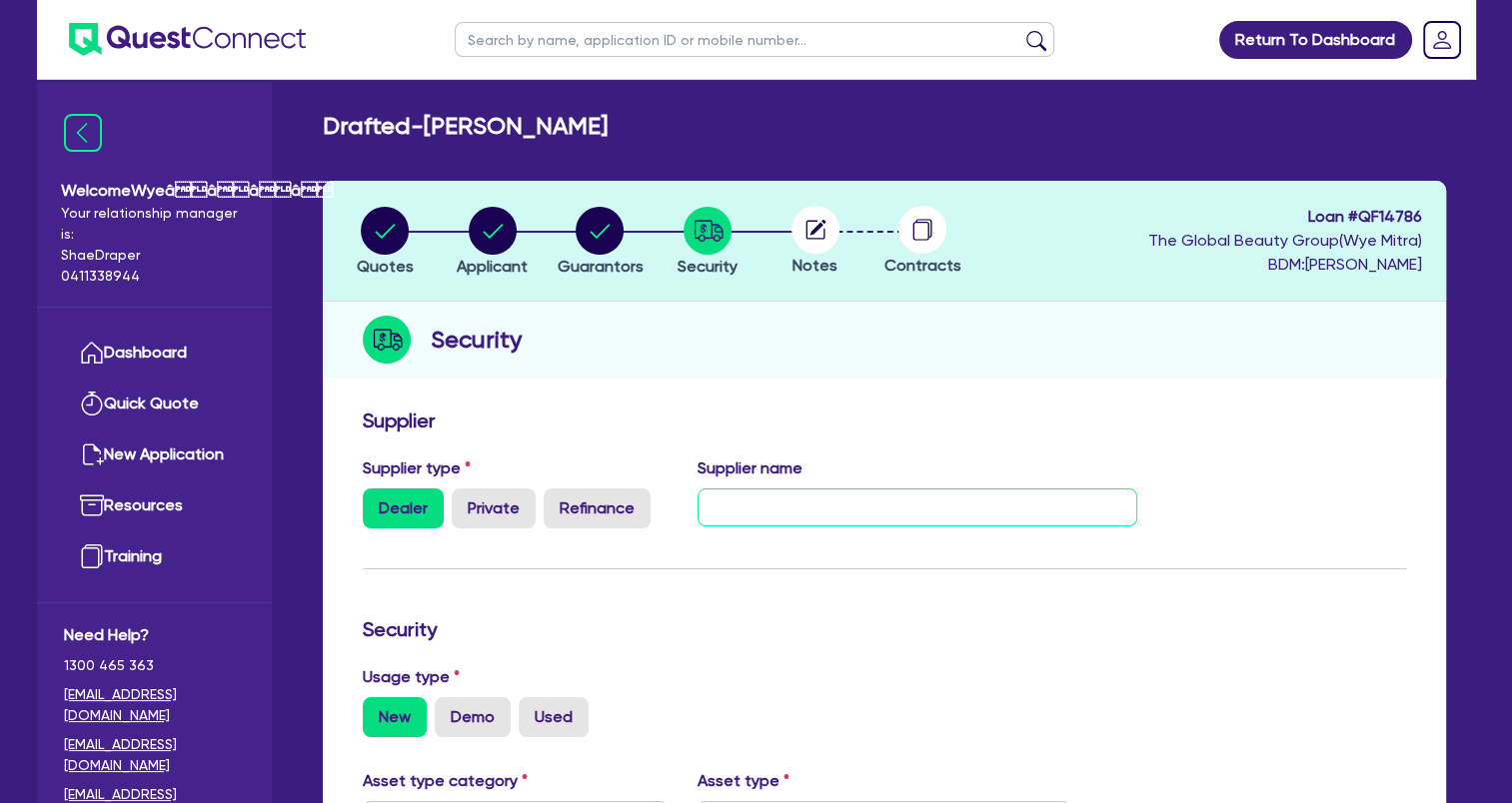 click at bounding box center [917, 507] 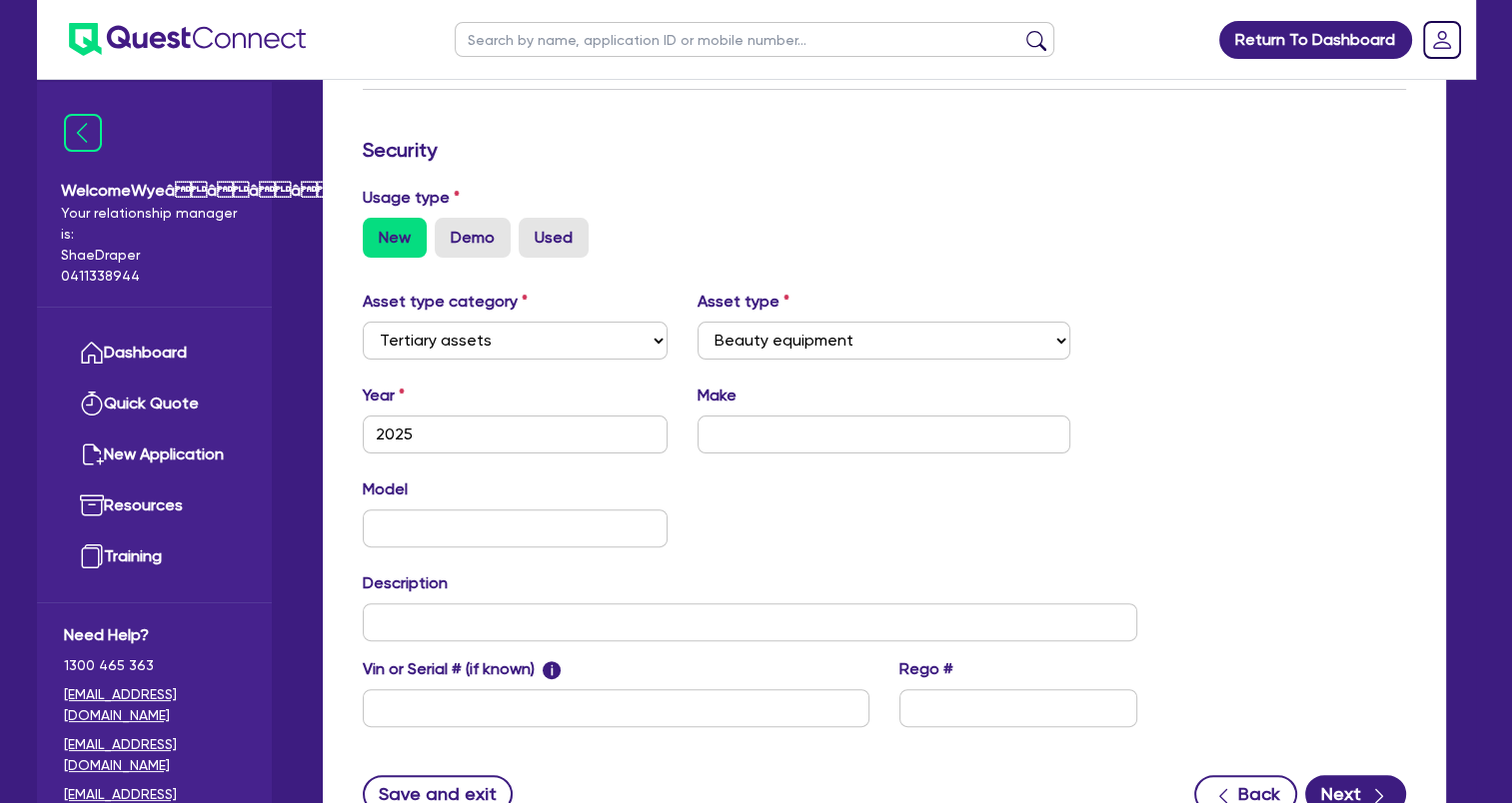 scroll, scrollTop: 499, scrollLeft: 0, axis: vertical 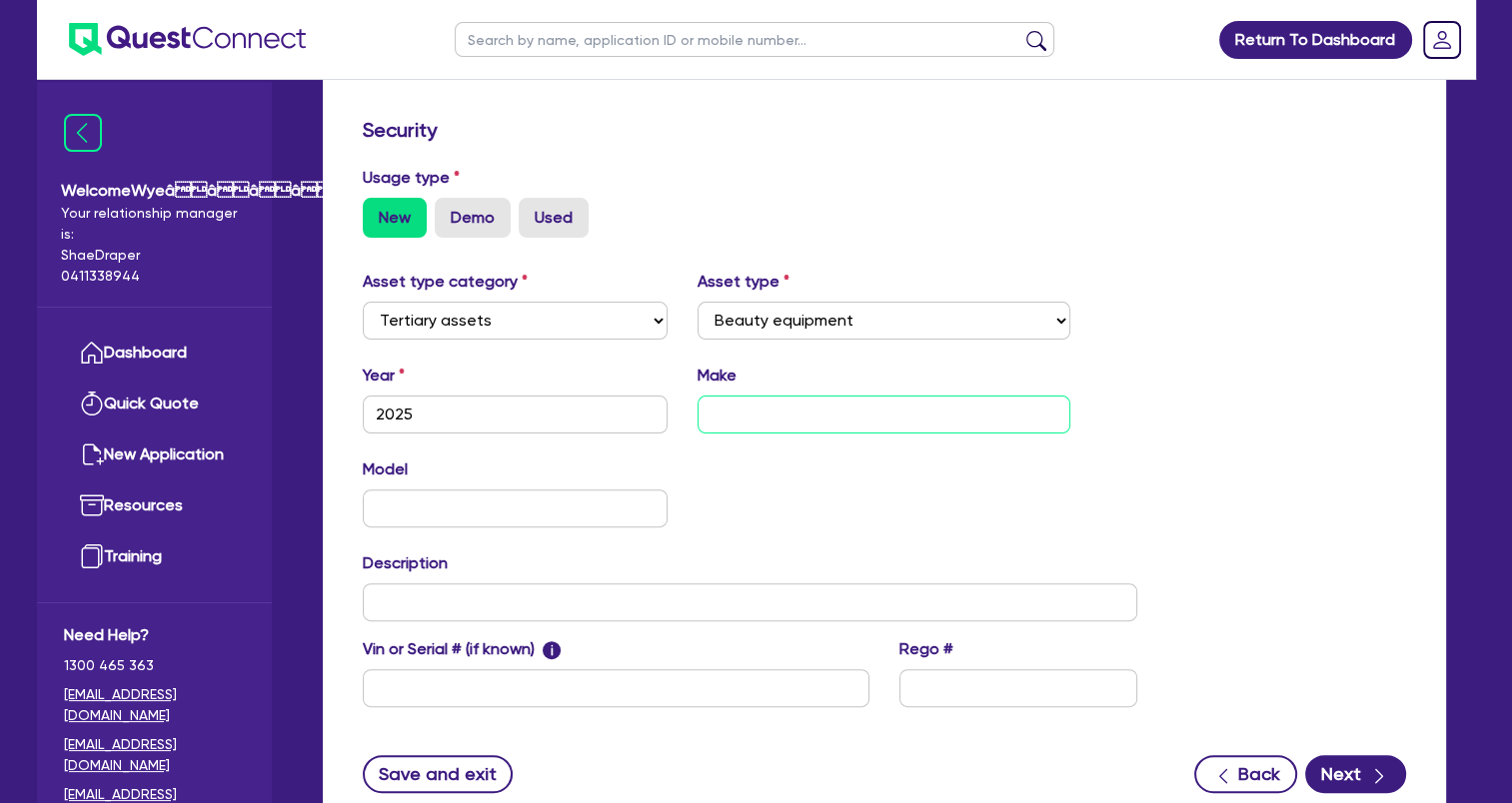 click at bounding box center (883, 414) 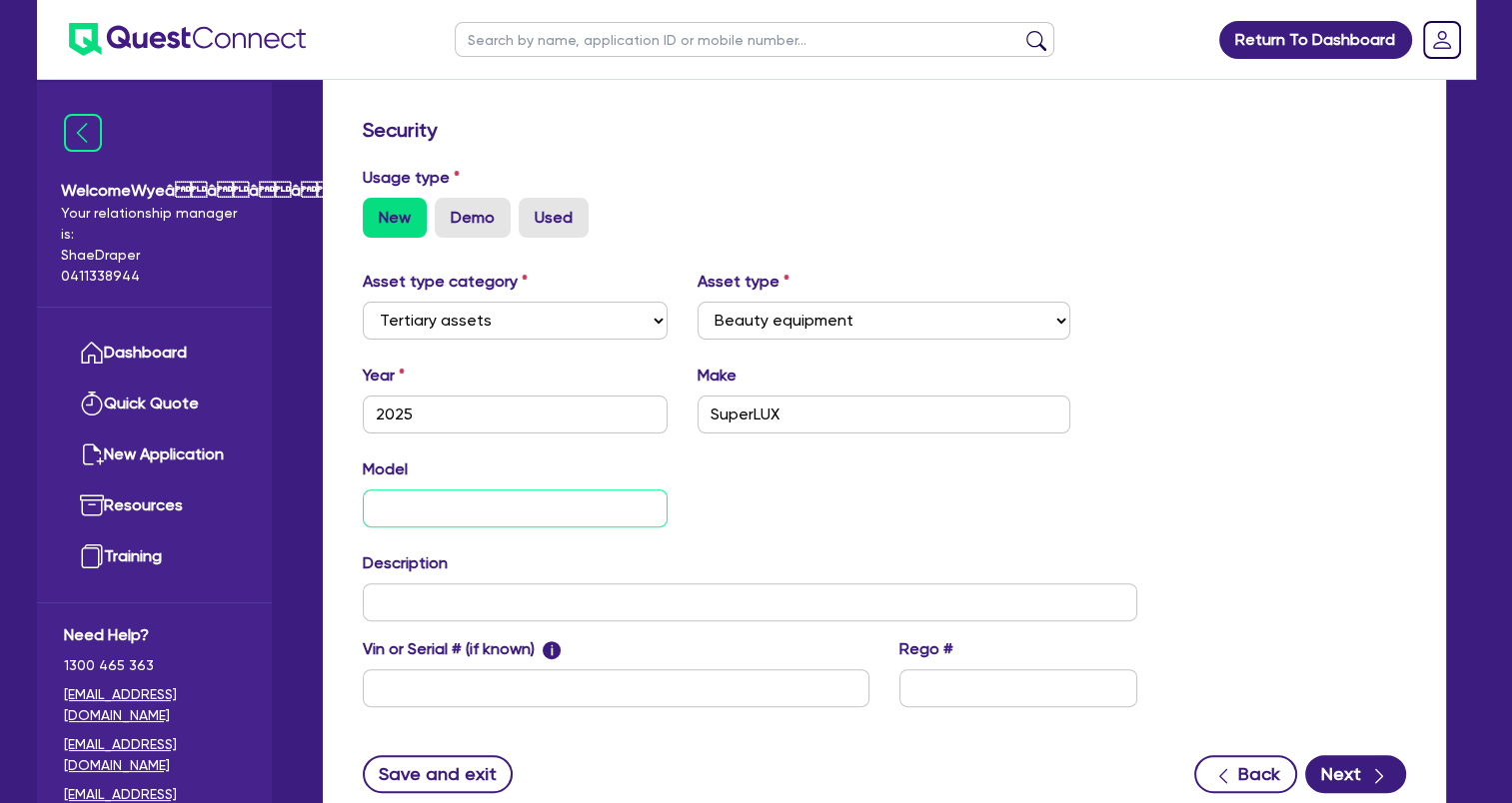 click at bounding box center (516, 508) 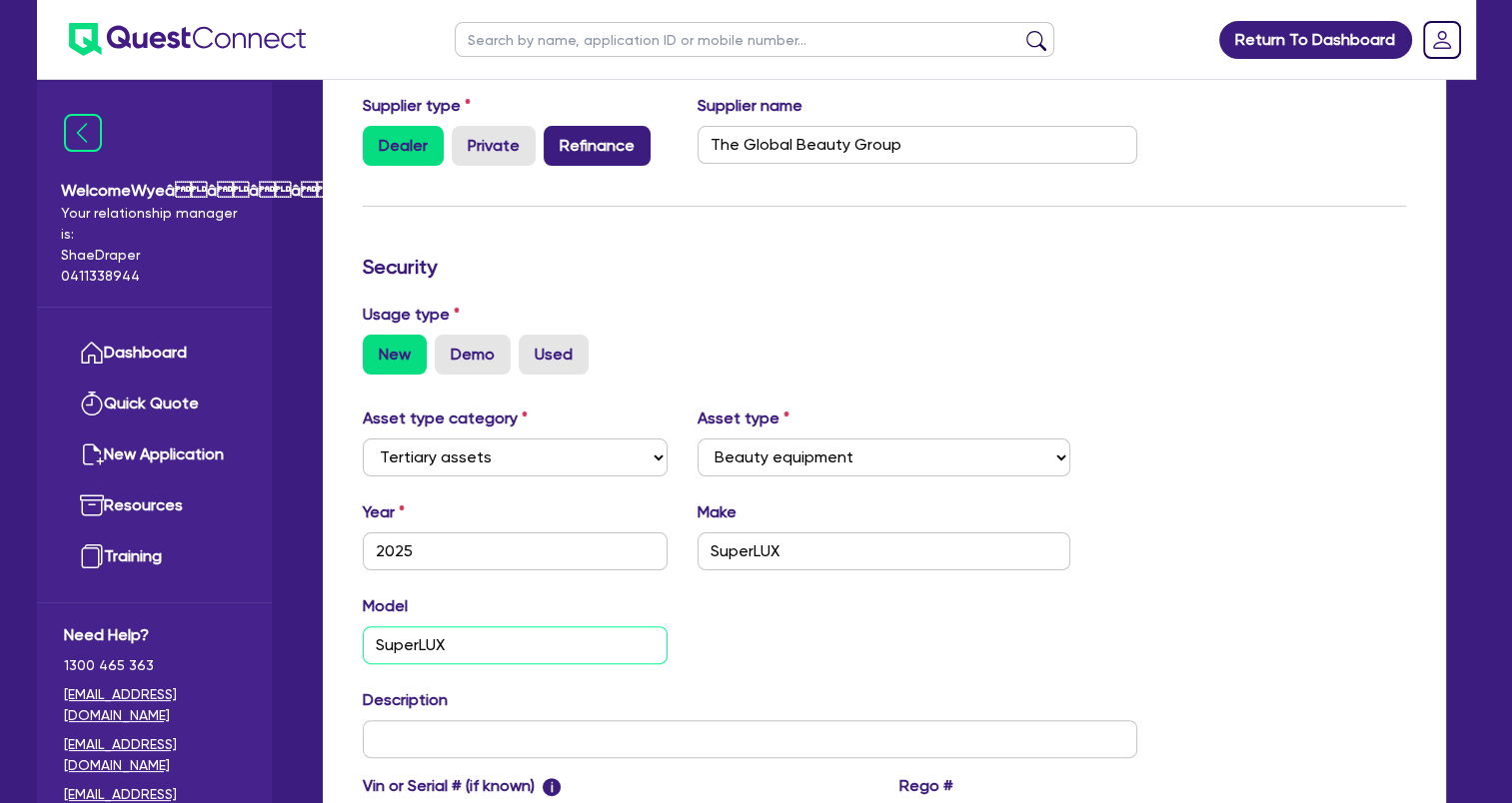 scroll, scrollTop: 200, scrollLeft: 0, axis: vertical 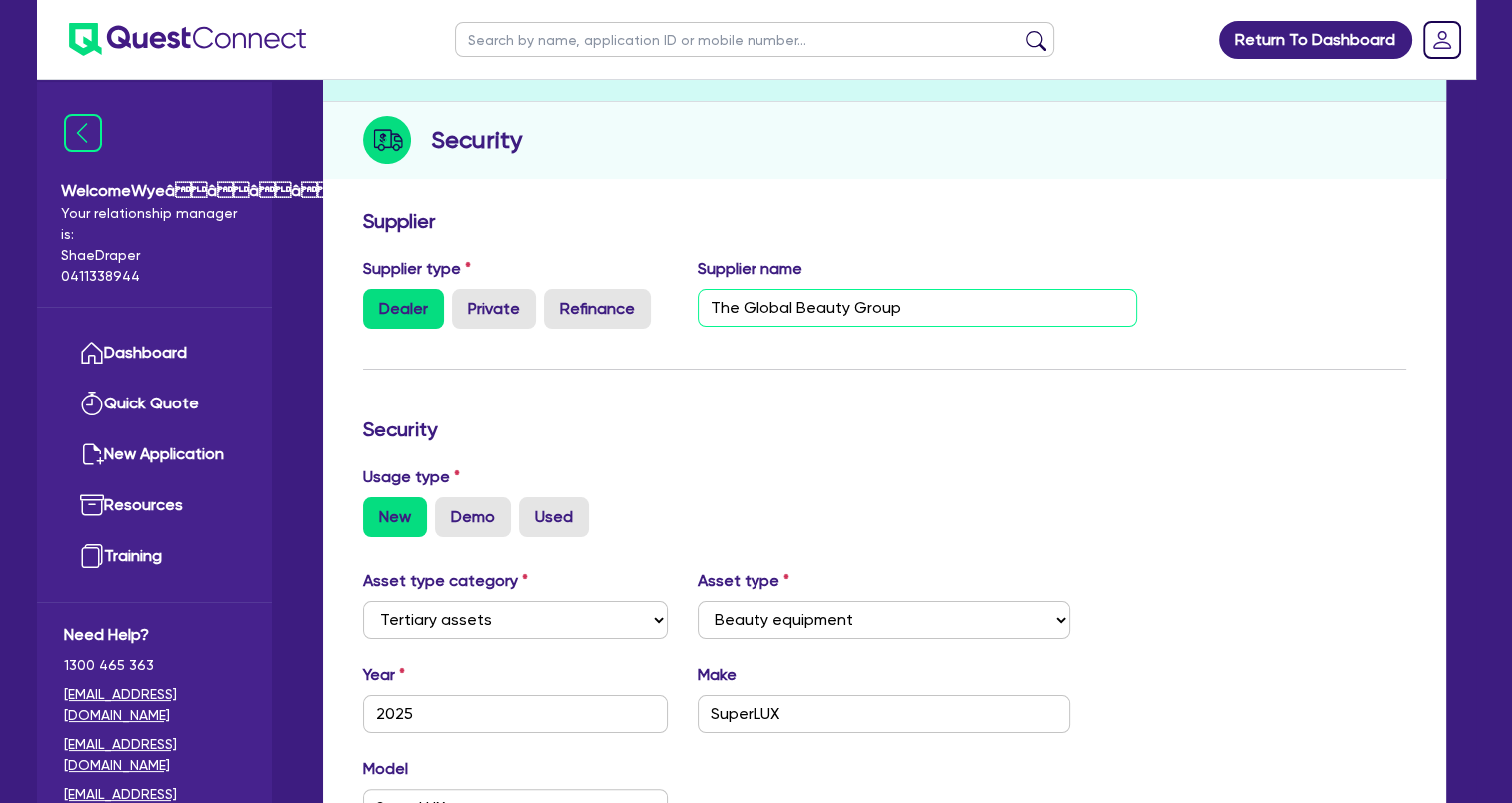 drag, startPoint x: 938, startPoint y: 303, endPoint x: 611, endPoint y: 281, distance: 327.73923 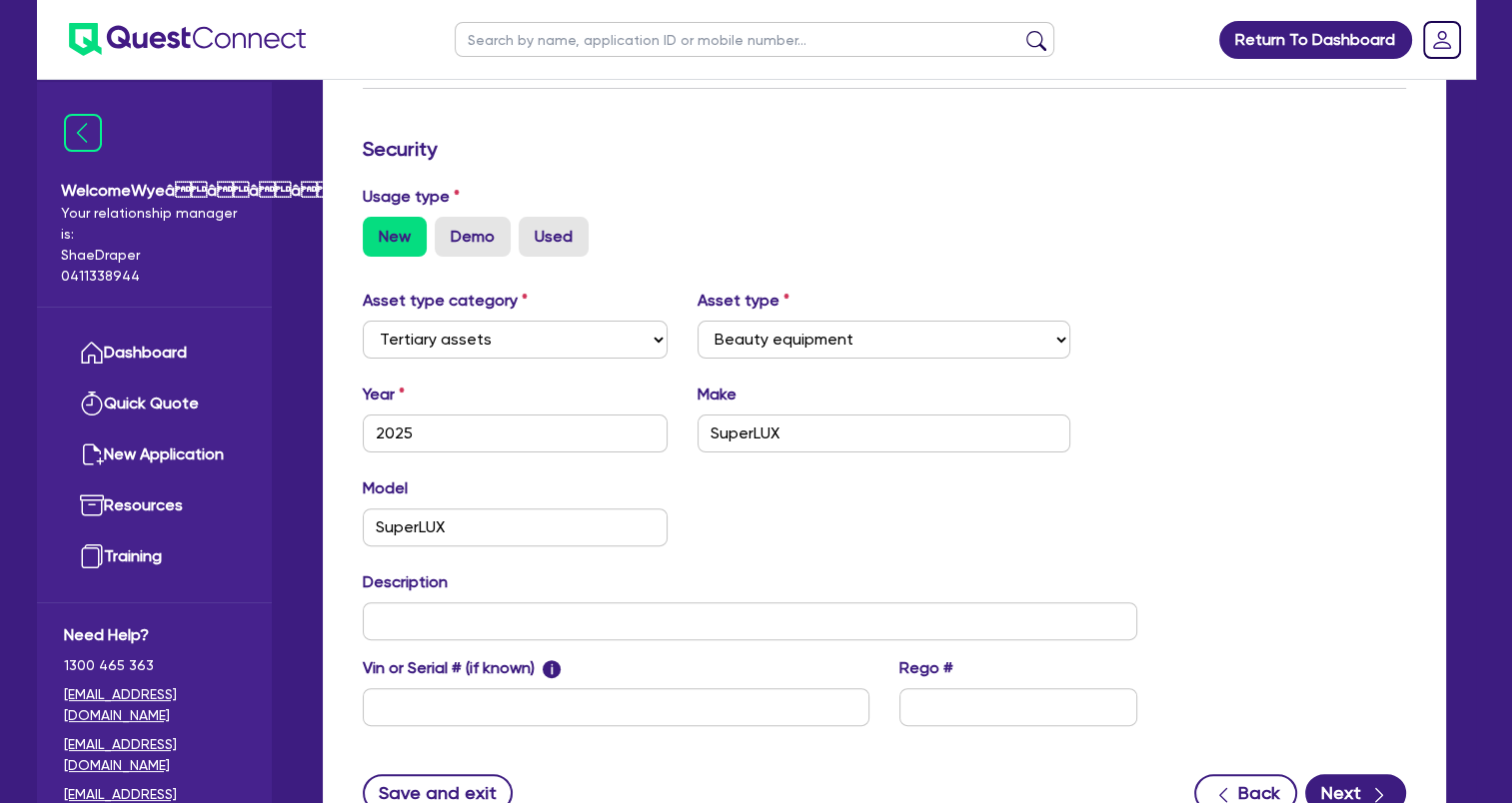 scroll, scrollTop: 599, scrollLeft: 0, axis: vertical 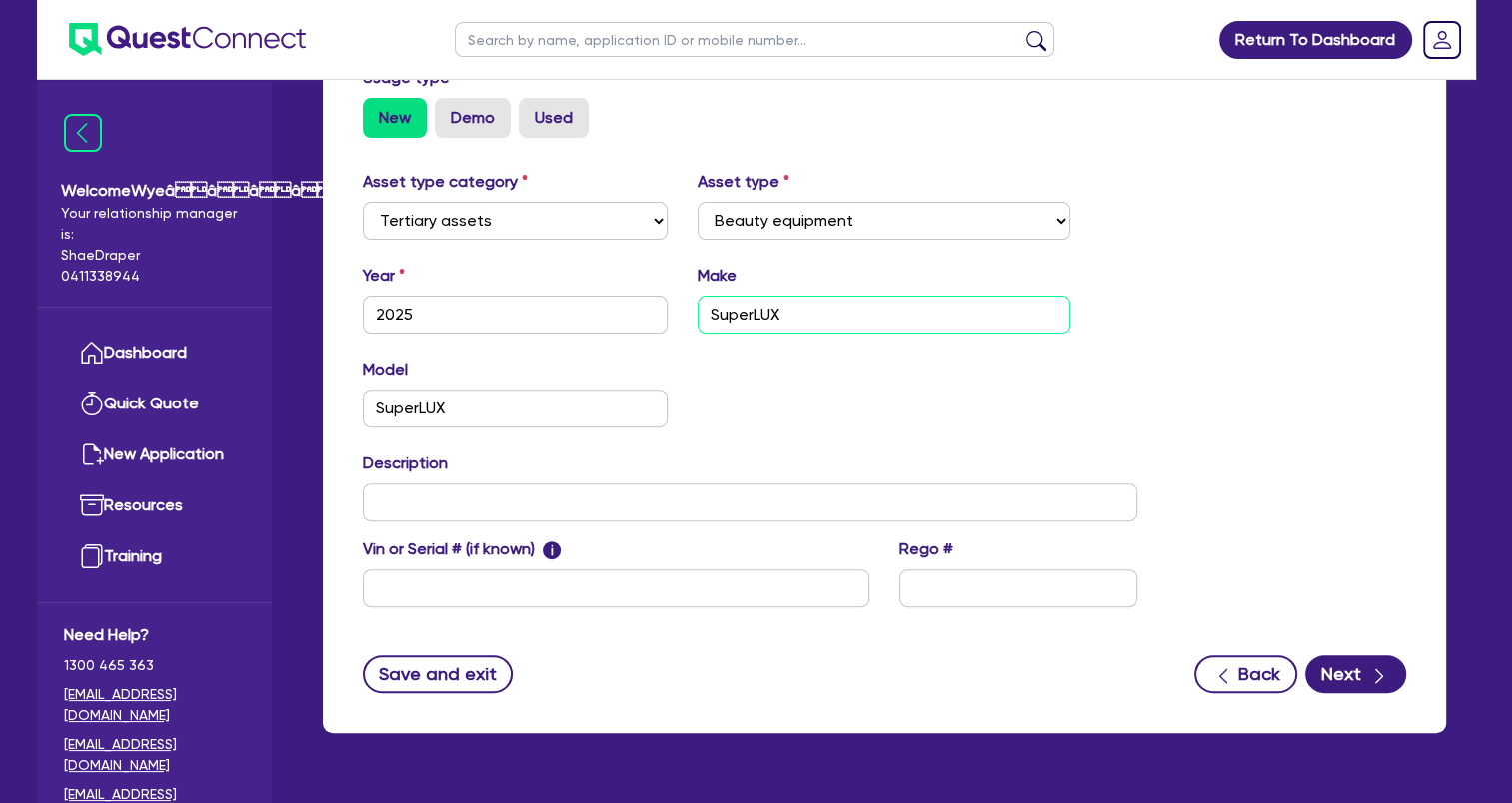 drag, startPoint x: 815, startPoint y: 308, endPoint x: 666, endPoint y: 293, distance: 149.75313 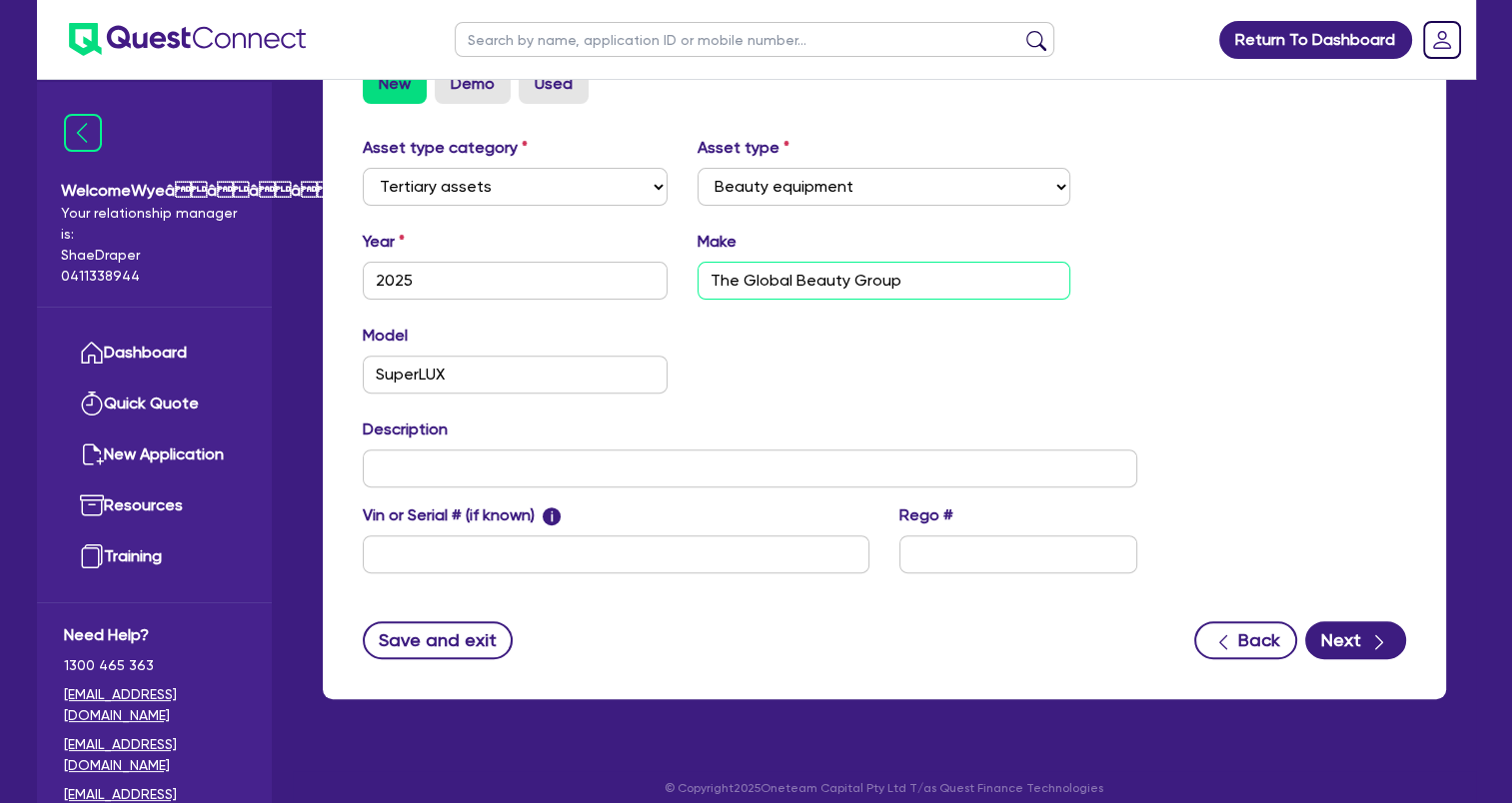 scroll, scrollTop: 650, scrollLeft: 0, axis: vertical 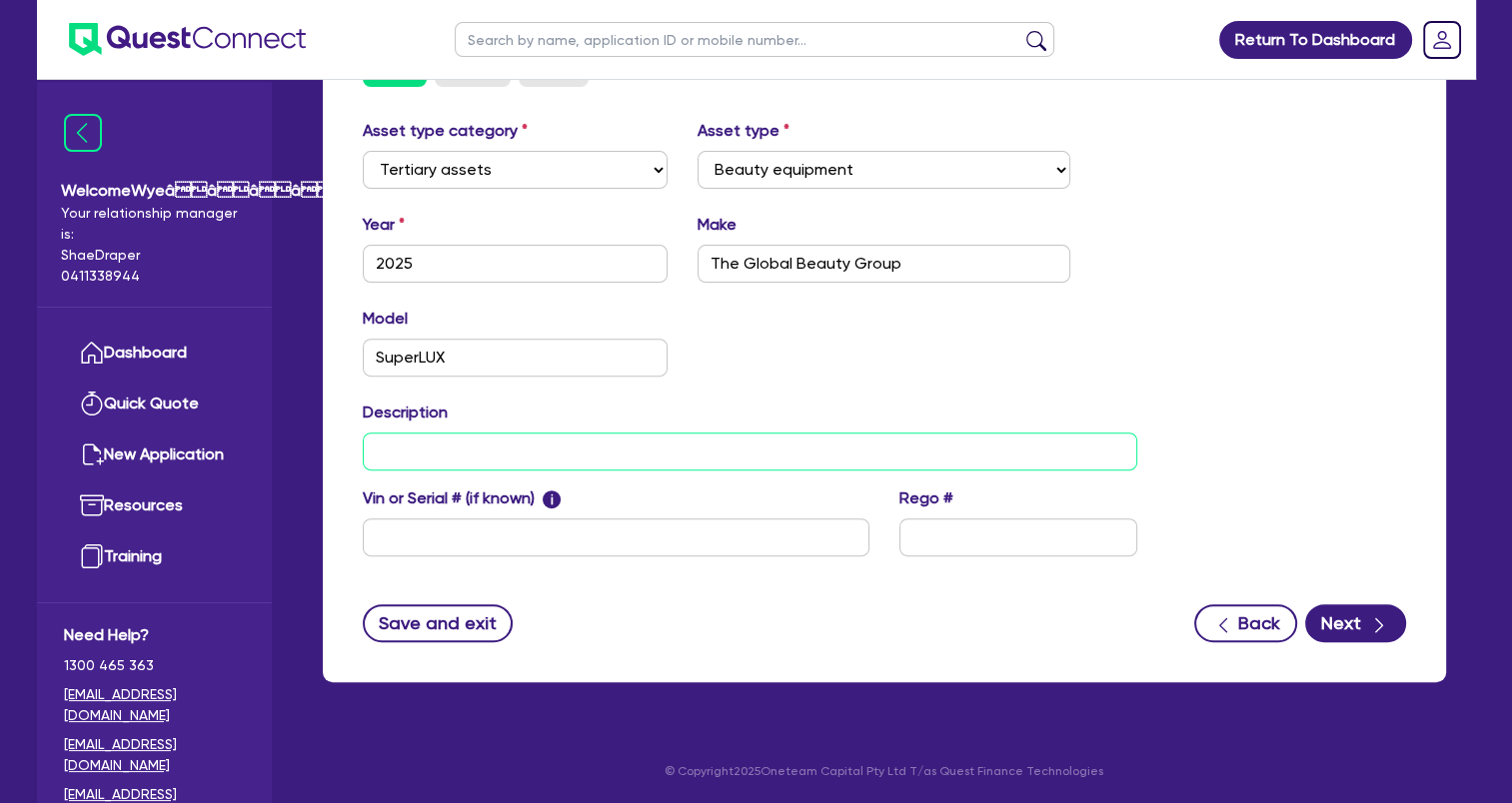 click at bounding box center (751, 451) 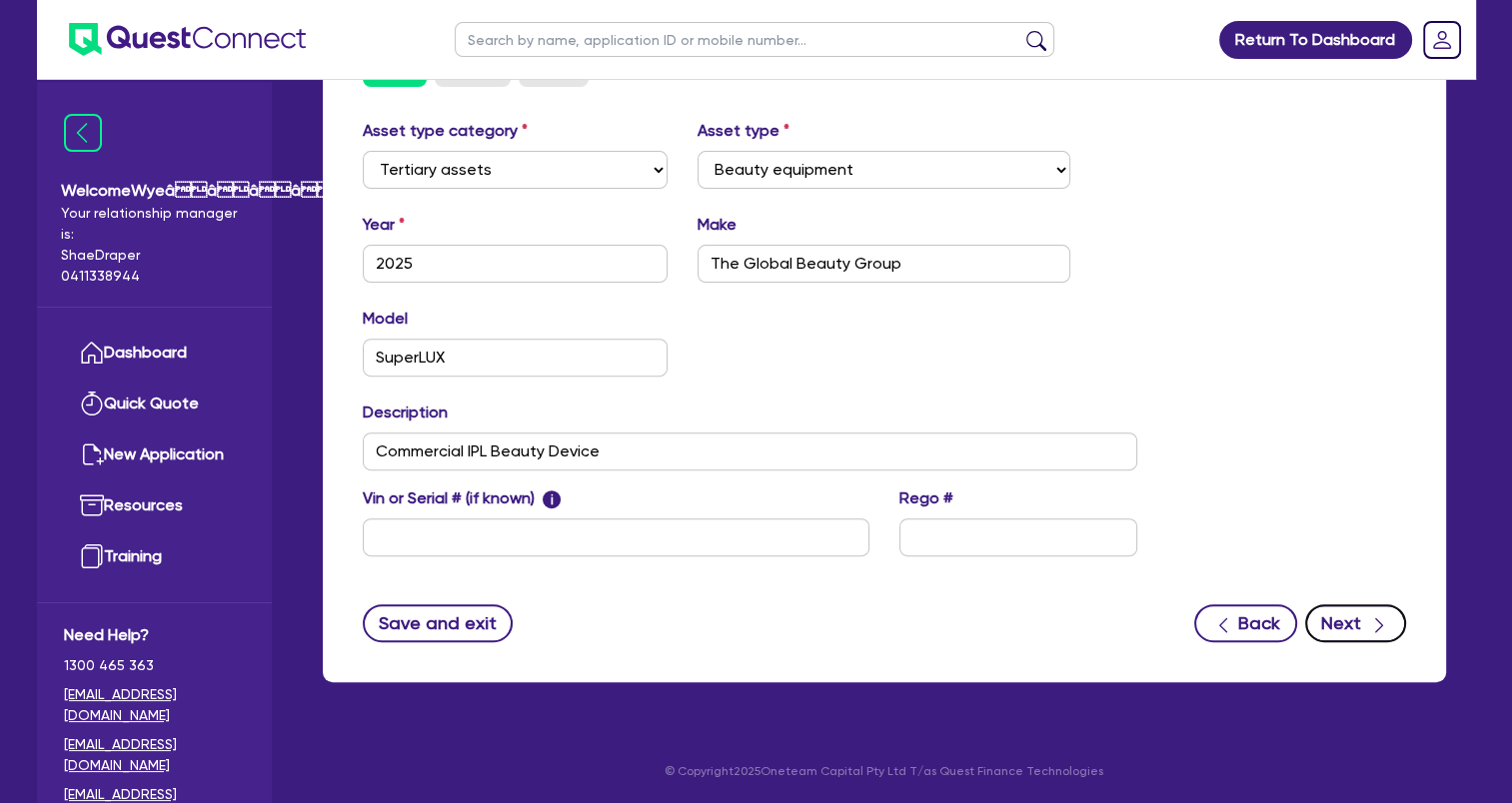 click on "Next" at bounding box center [1355, 623] 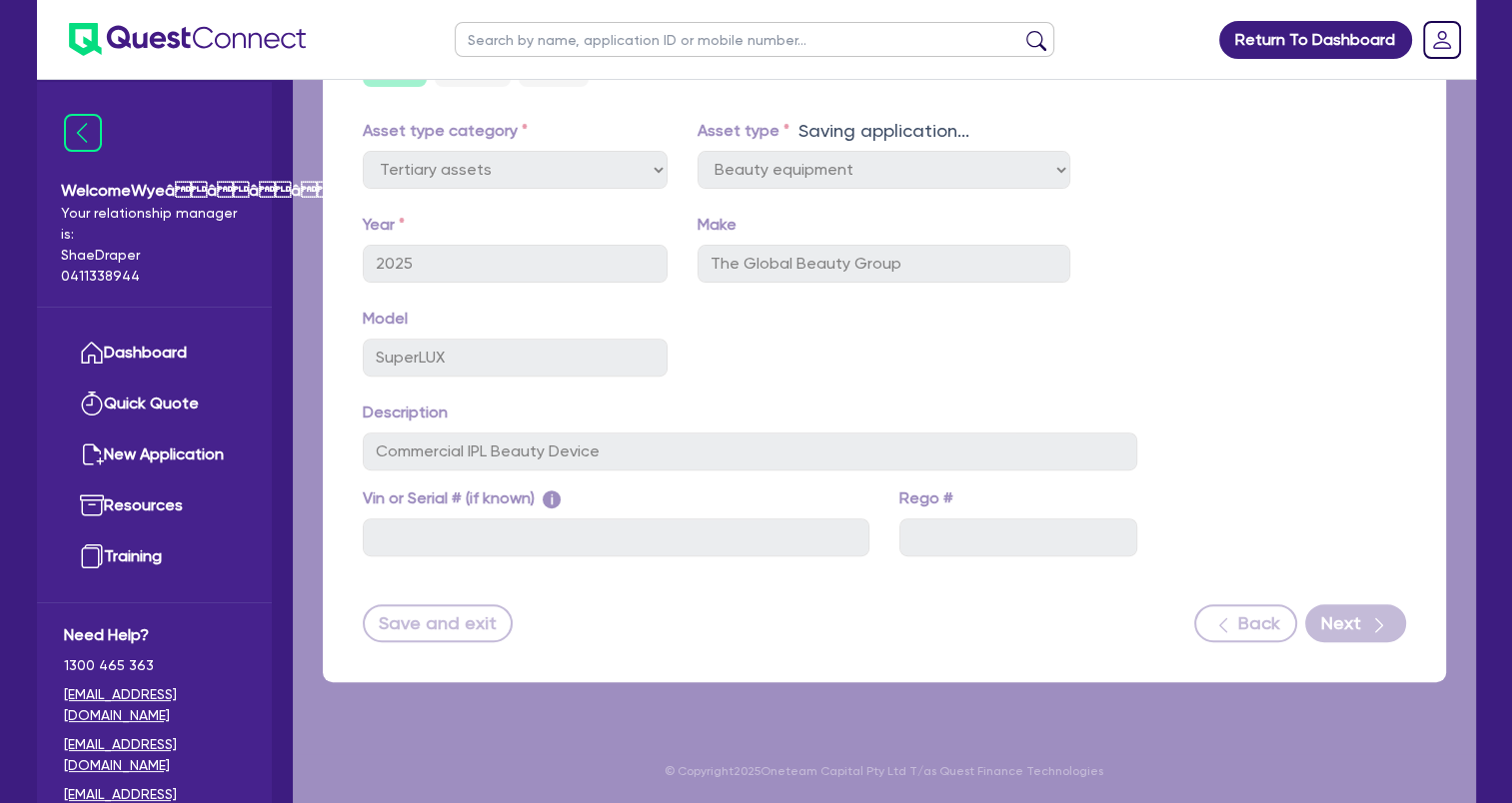 scroll, scrollTop: 0, scrollLeft: 0, axis: both 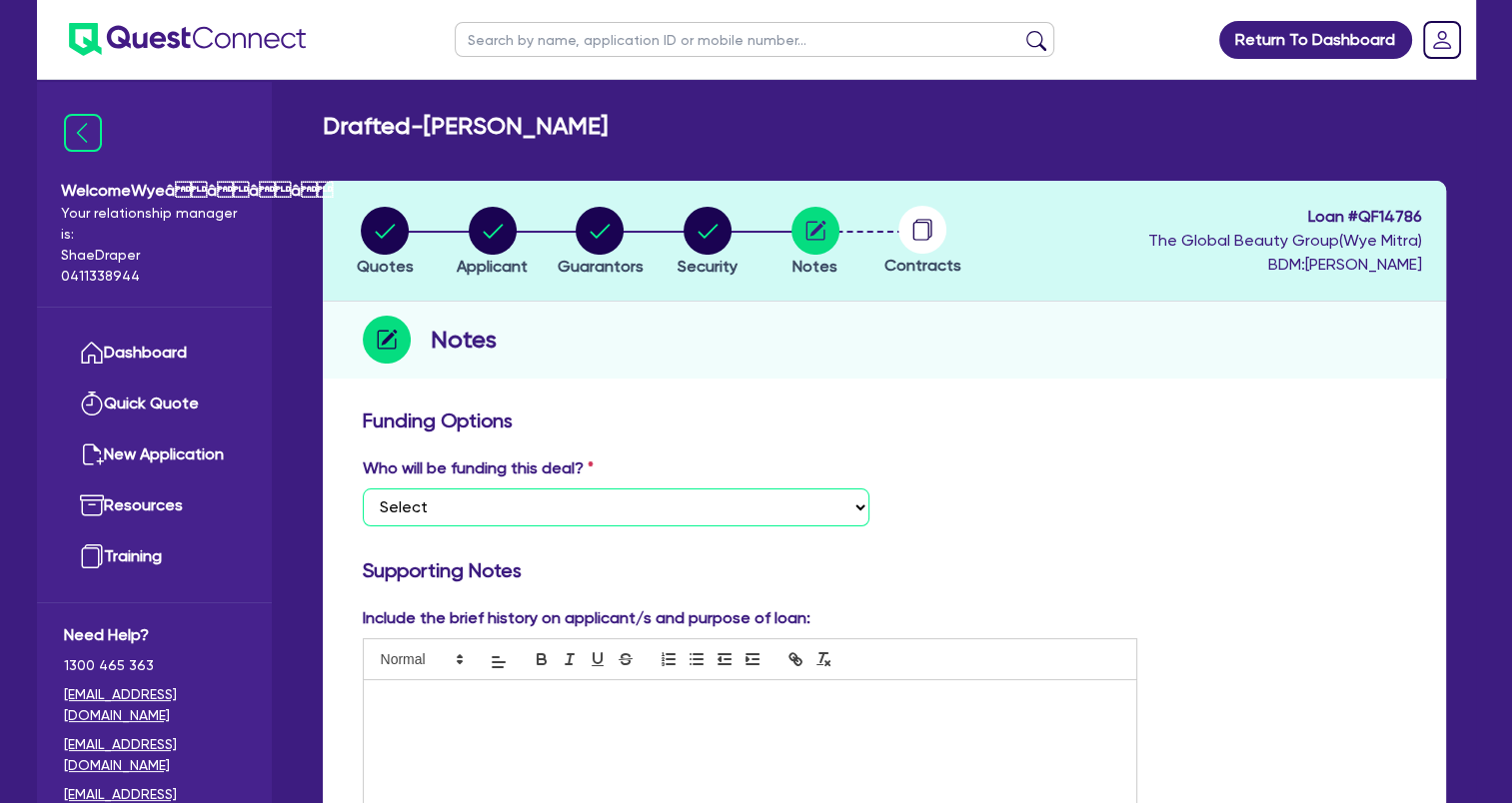 click on "Select I want Quest to fund 100% I will fund 100% I will co-fund with Quest Other - I am referring this deal in" at bounding box center [616, 507] 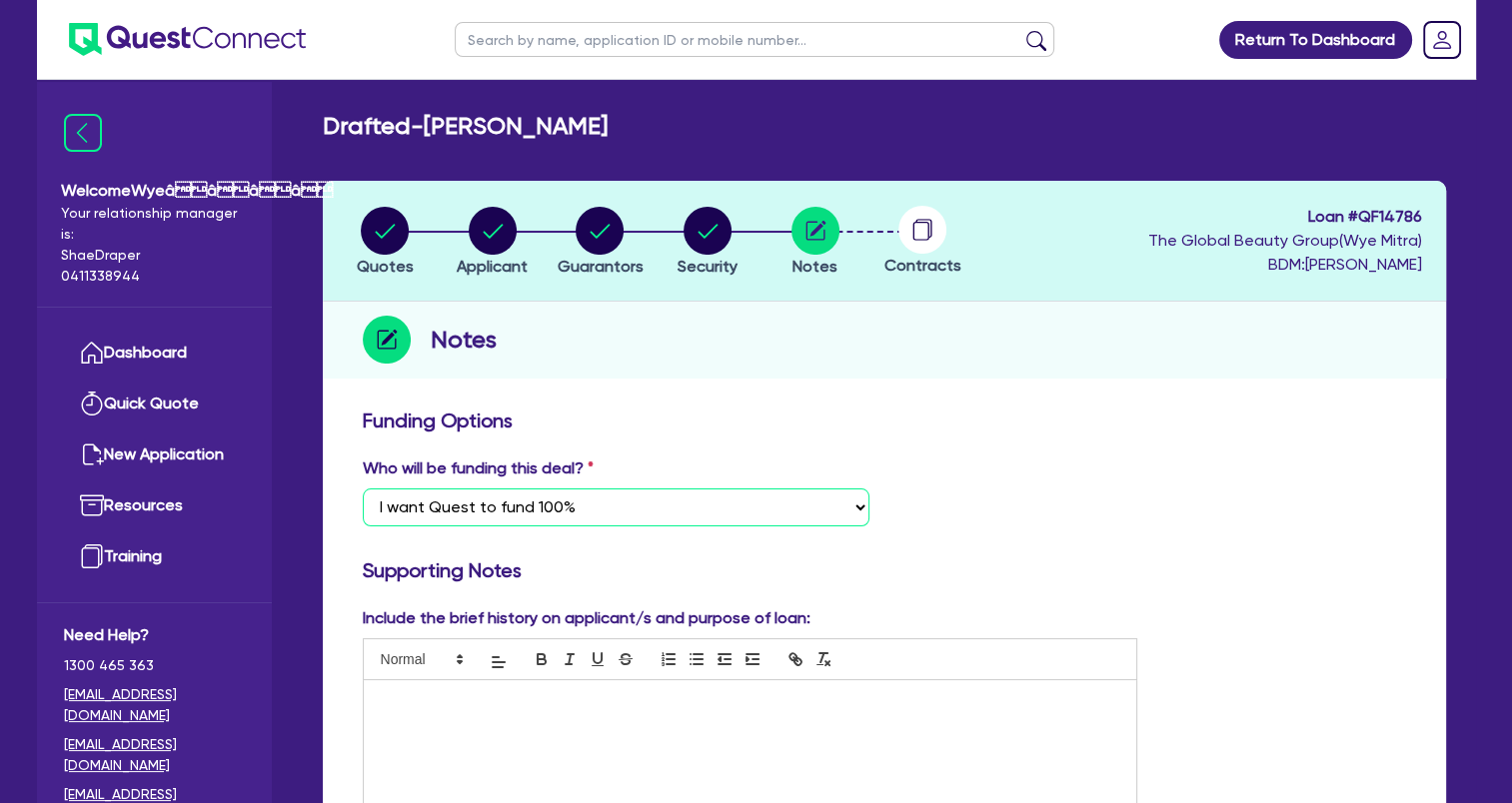 click on "Select I want Quest to fund 100% I will fund 100% I will co-fund with Quest Other - I am referring this deal in" at bounding box center [616, 507] 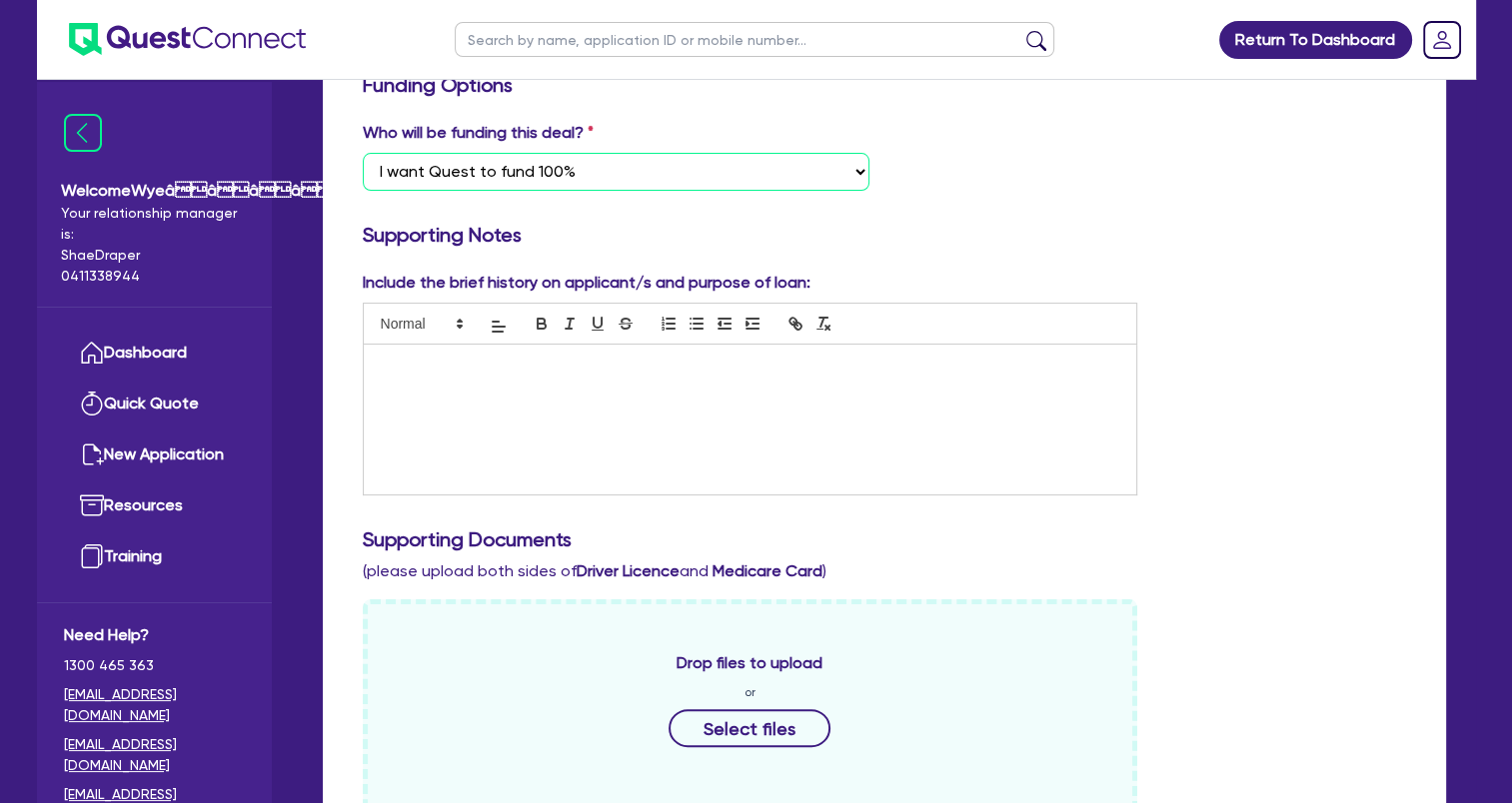 scroll, scrollTop: 499, scrollLeft: 0, axis: vertical 